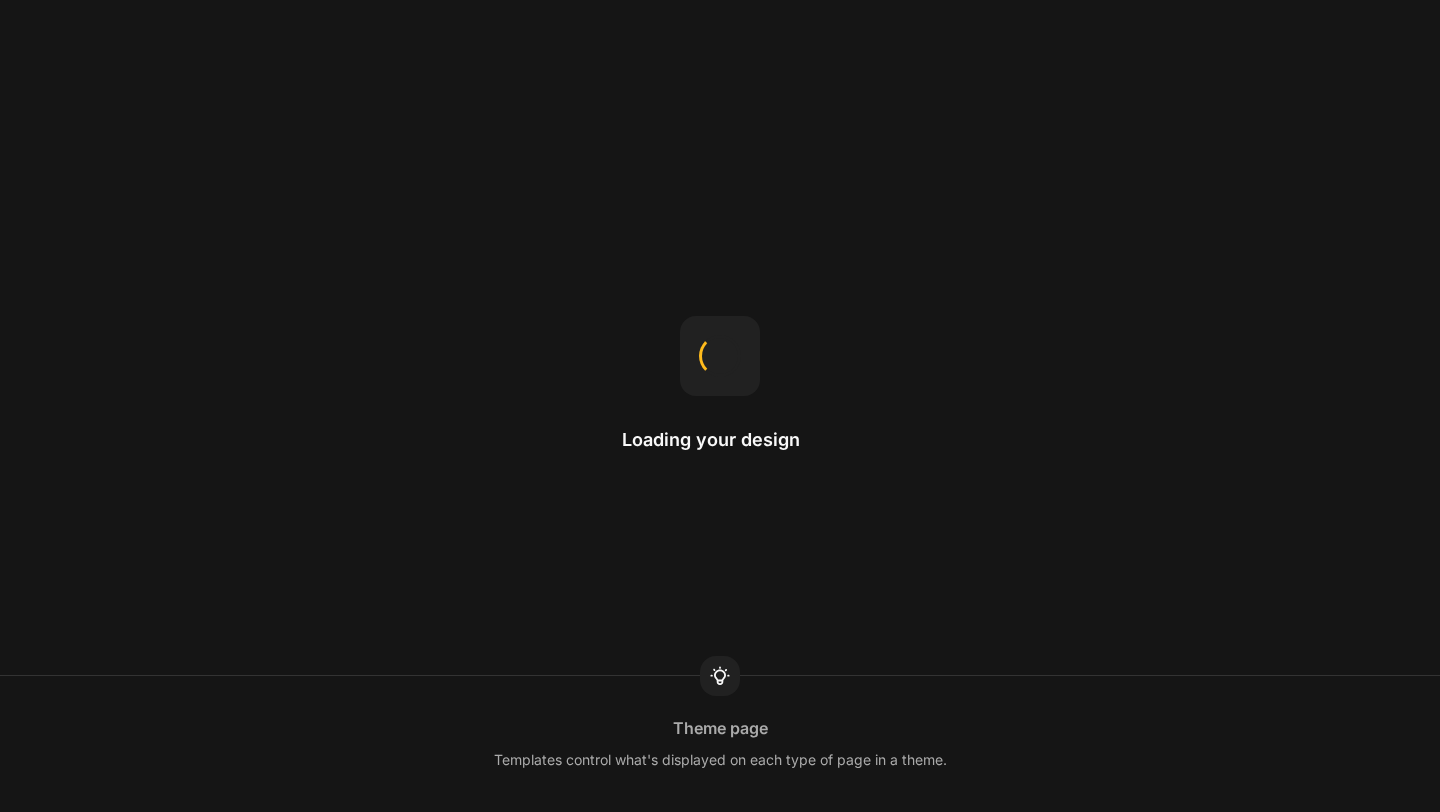 scroll, scrollTop: 0, scrollLeft: 0, axis: both 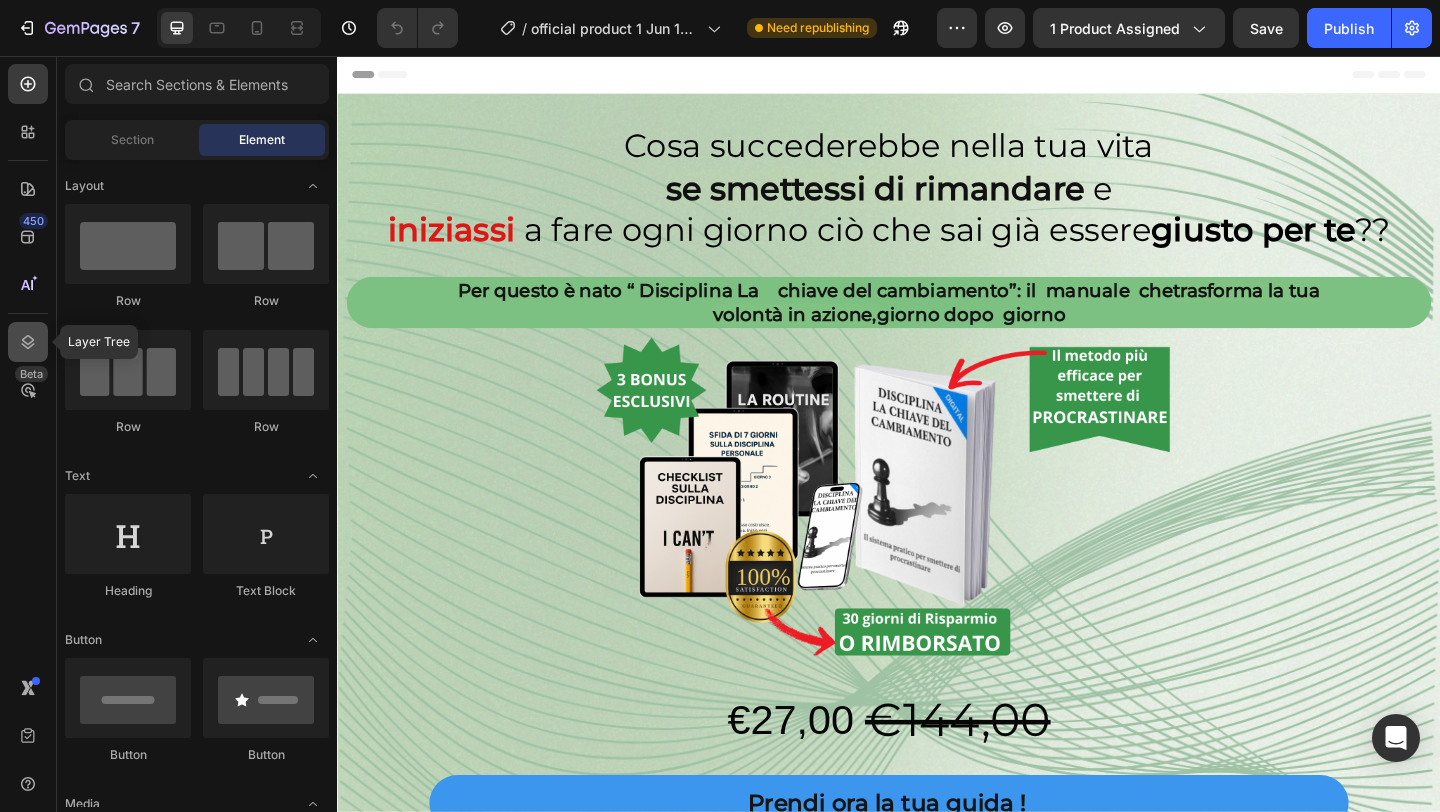 click 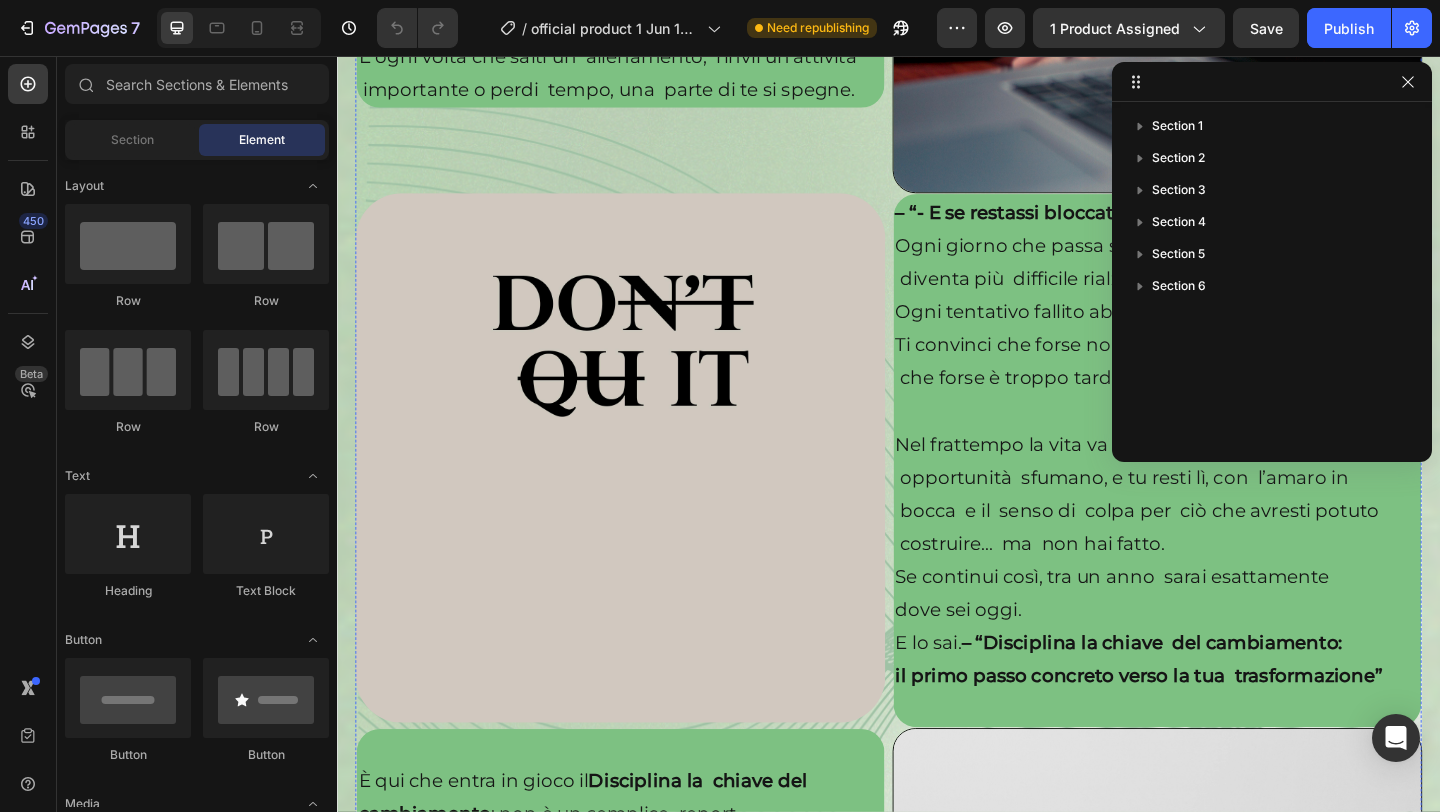 scroll, scrollTop: 3423, scrollLeft: 0, axis: vertical 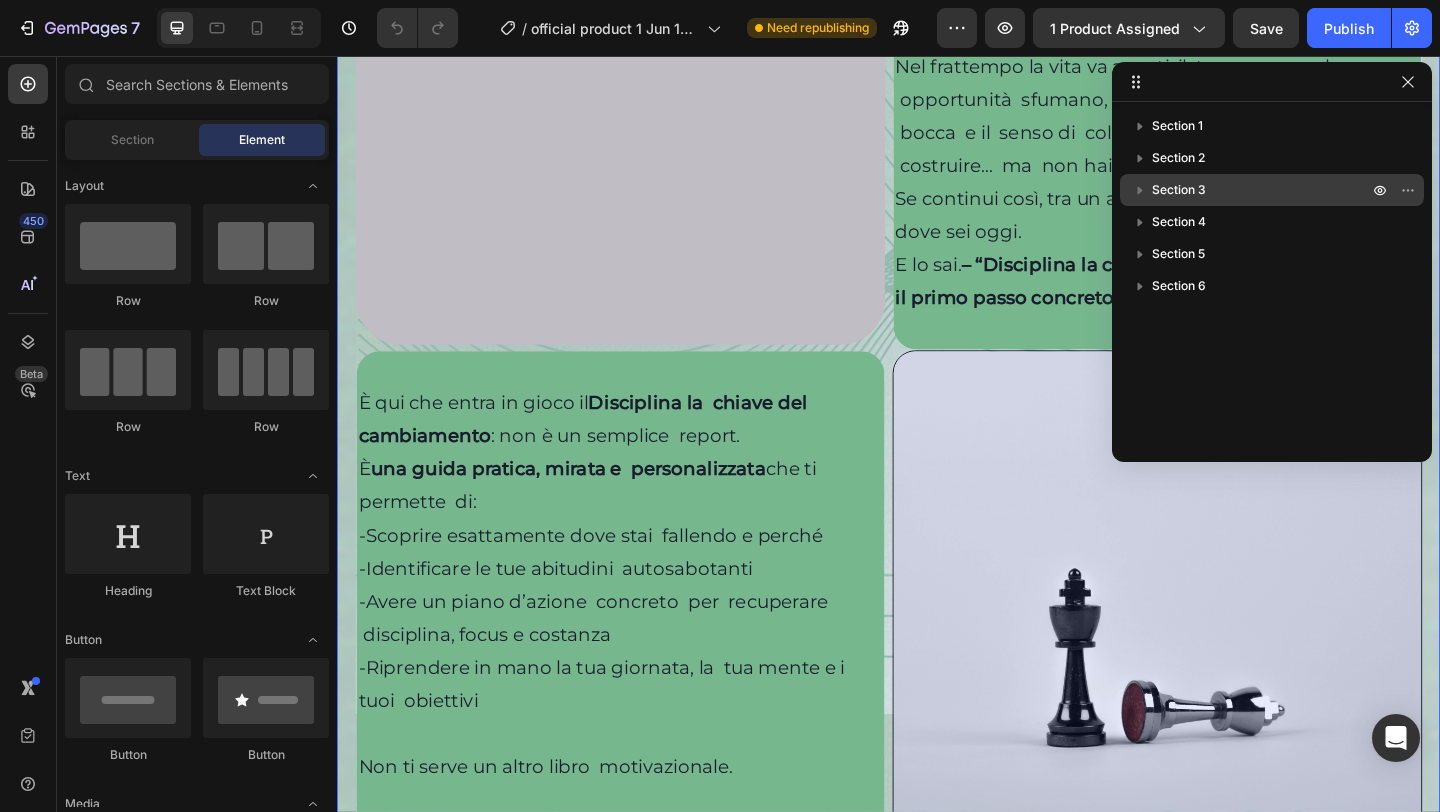 click on "Section 3" at bounding box center [1272, 190] 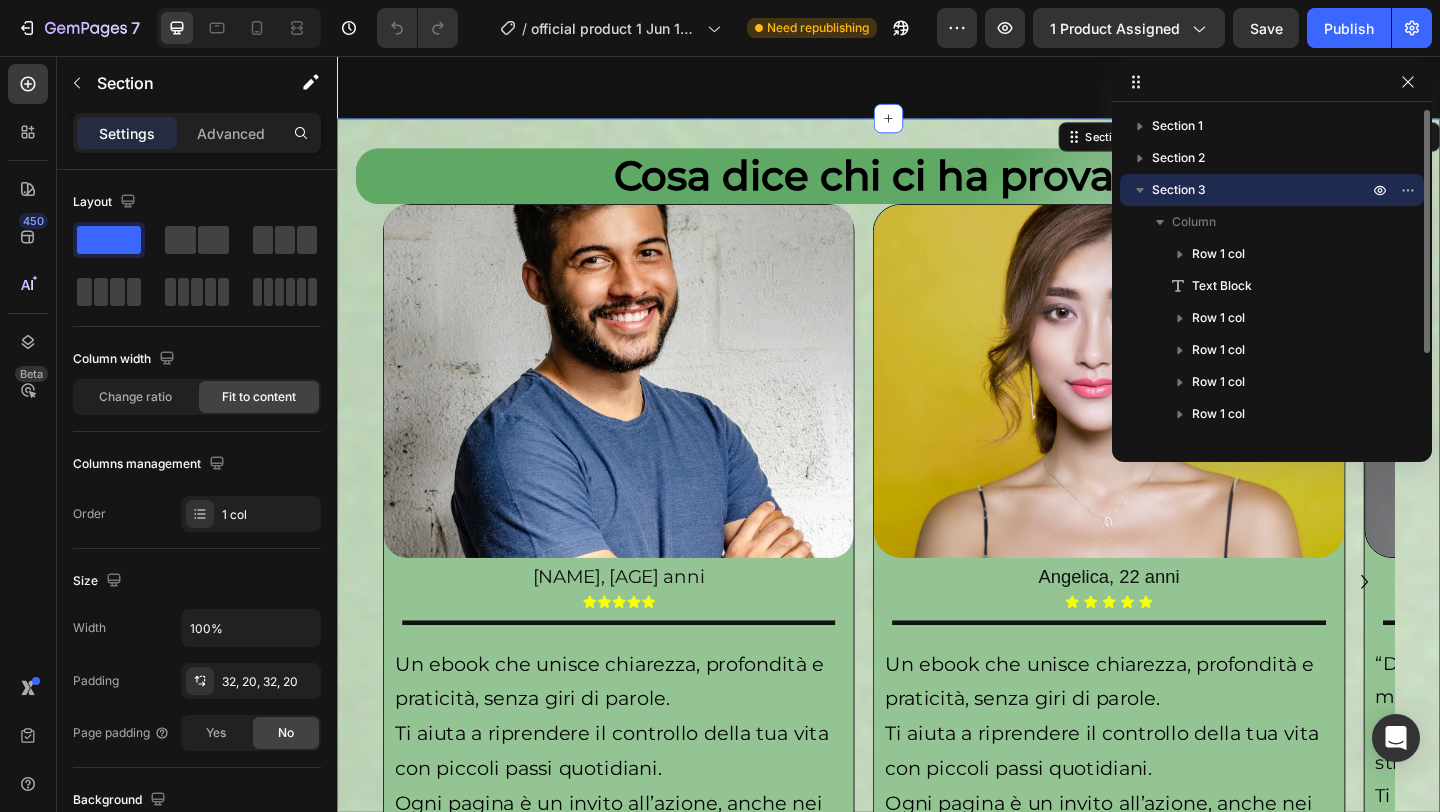 scroll, scrollTop: 1358, scrollLeft: 0, axis: vertical 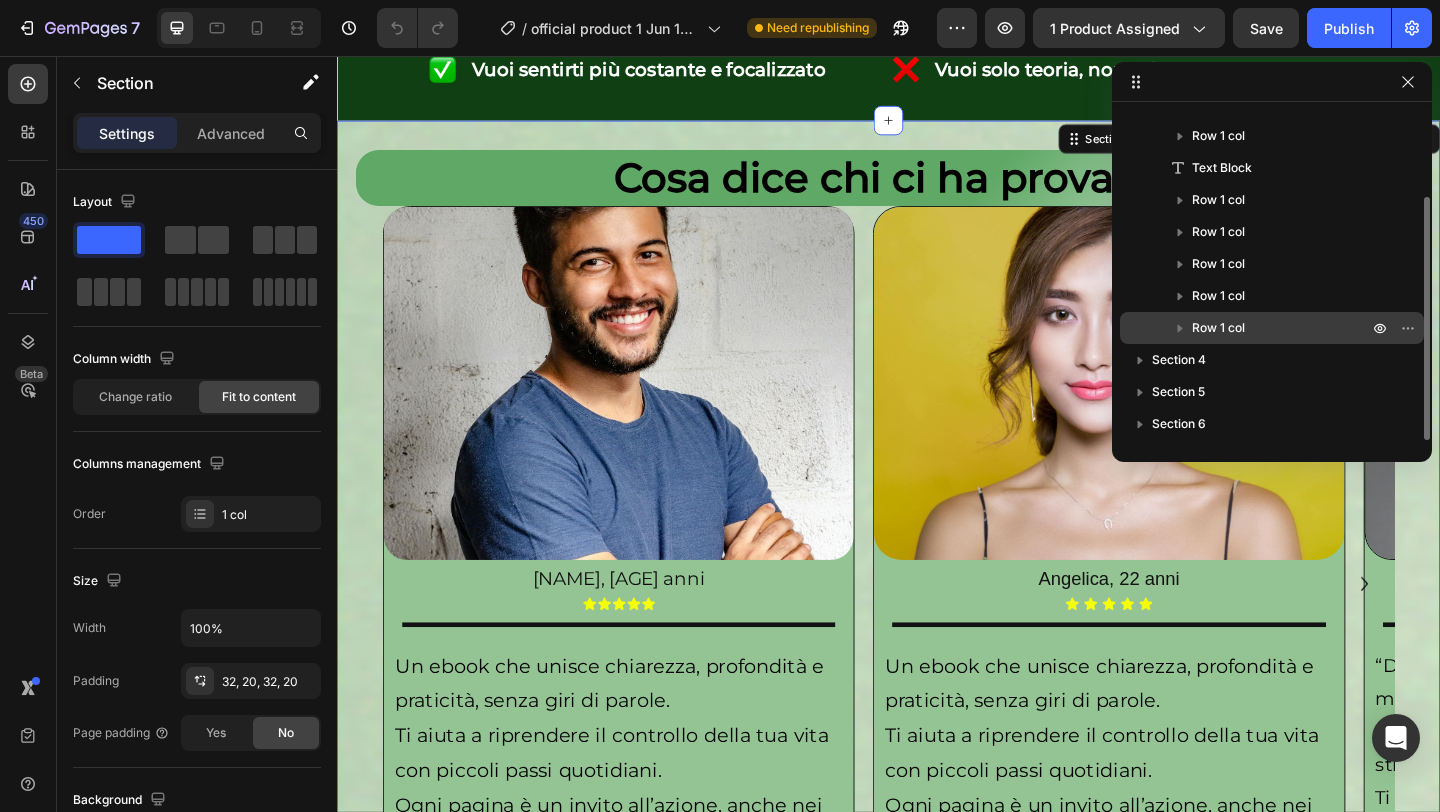 click on "Row 1 col" at bounding box center [1218, 328] 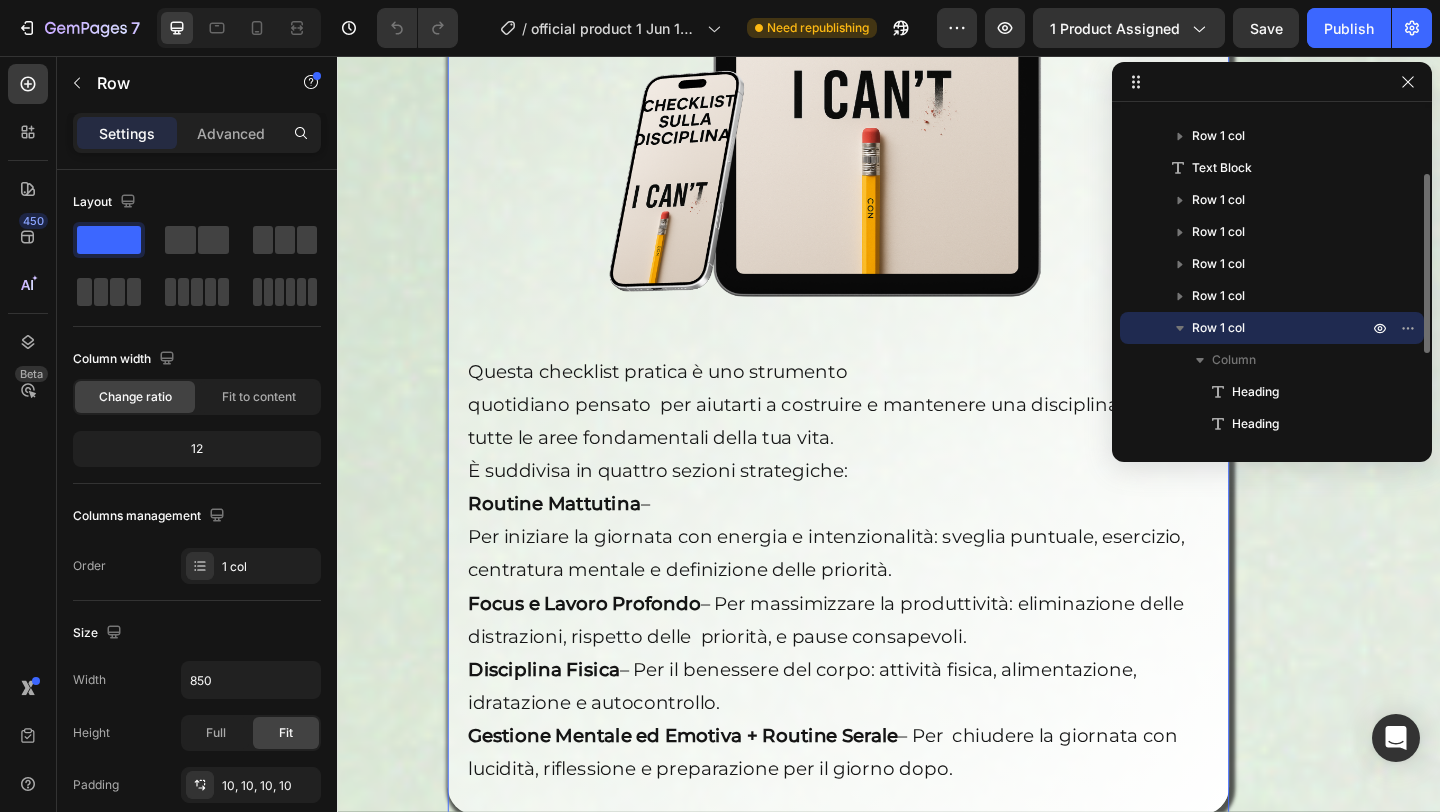 scroll, scrollTop: 9409, scrollLeft: 0, axis: vertical 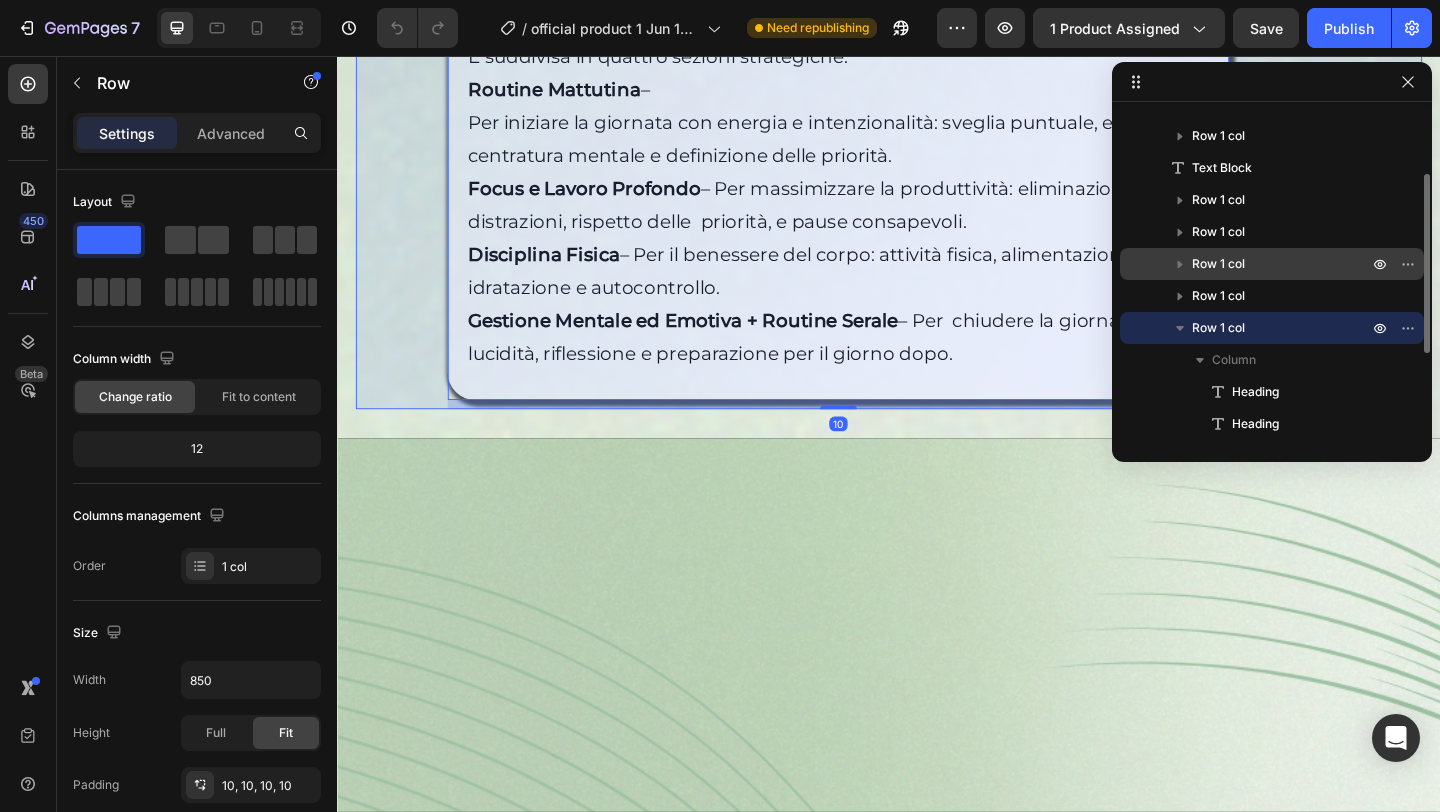 click on "Row 1 col" at bounding box center [1218, 264] 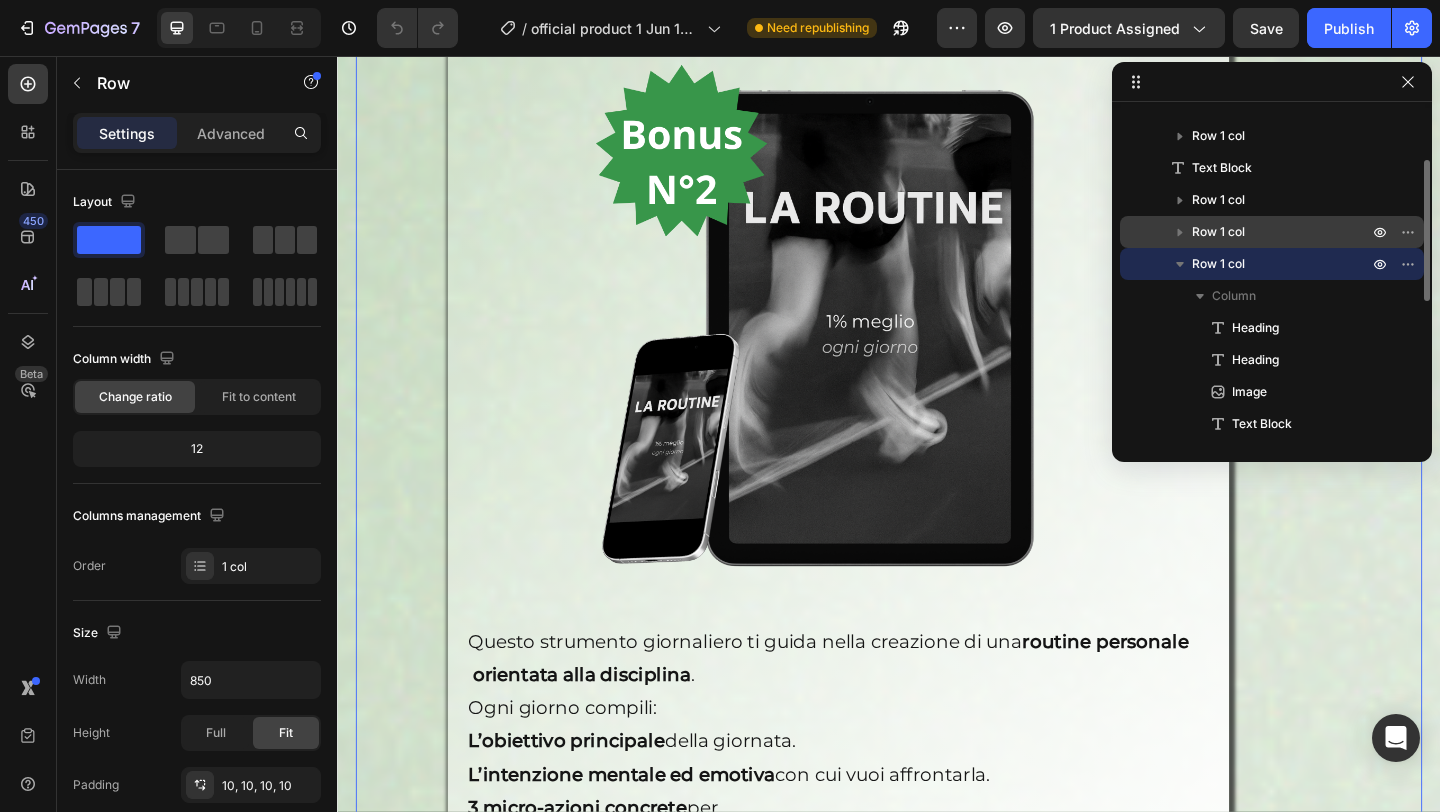 click on "Row 1 col" at bounding box center (1218, 232) 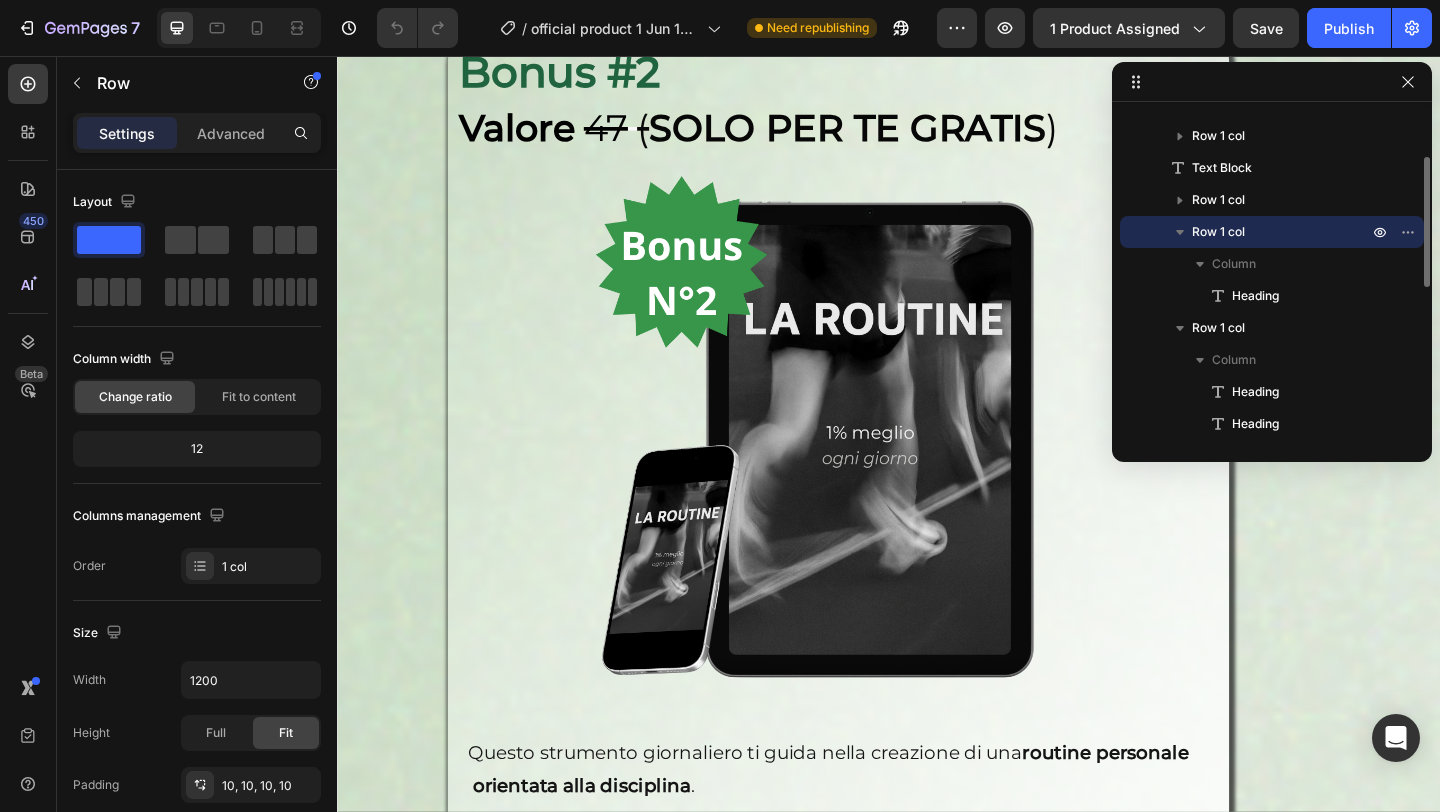 scroll, scrollTop: 7318, scrollLeft: 0, axis: vertical 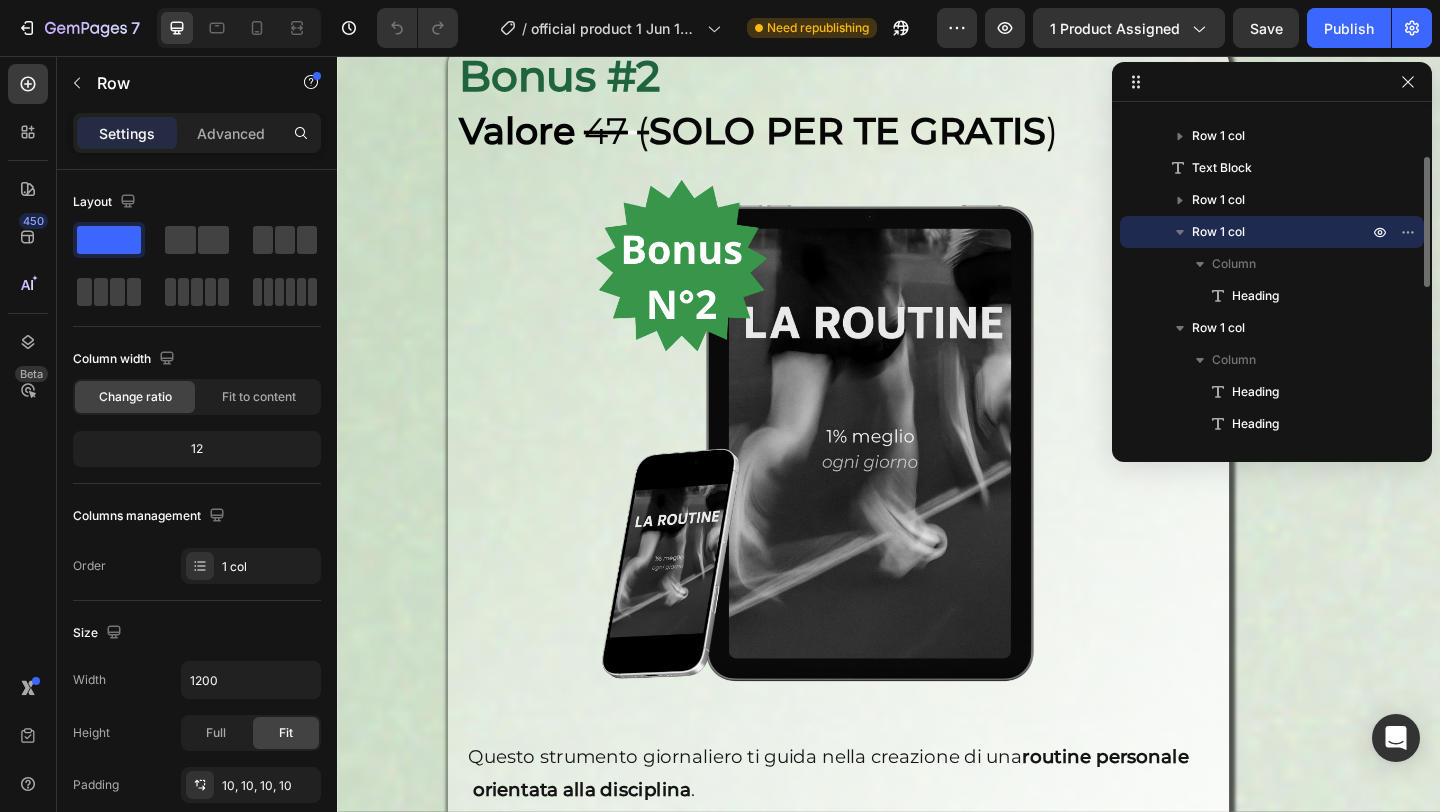 click on "Row 1 col" at bounding box center (1272, 232) 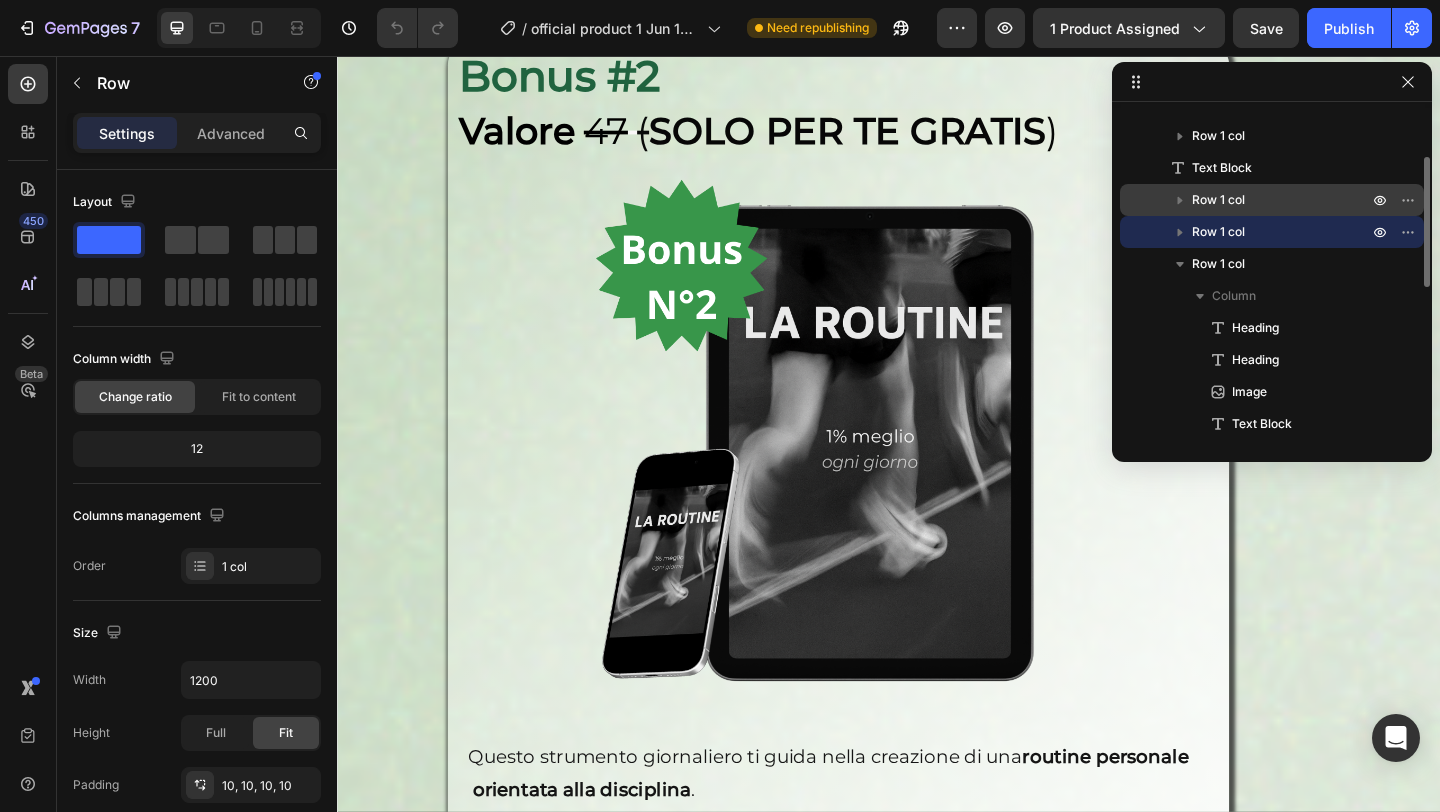 click on "Row 1 col" at bounding box center [1218, 200] 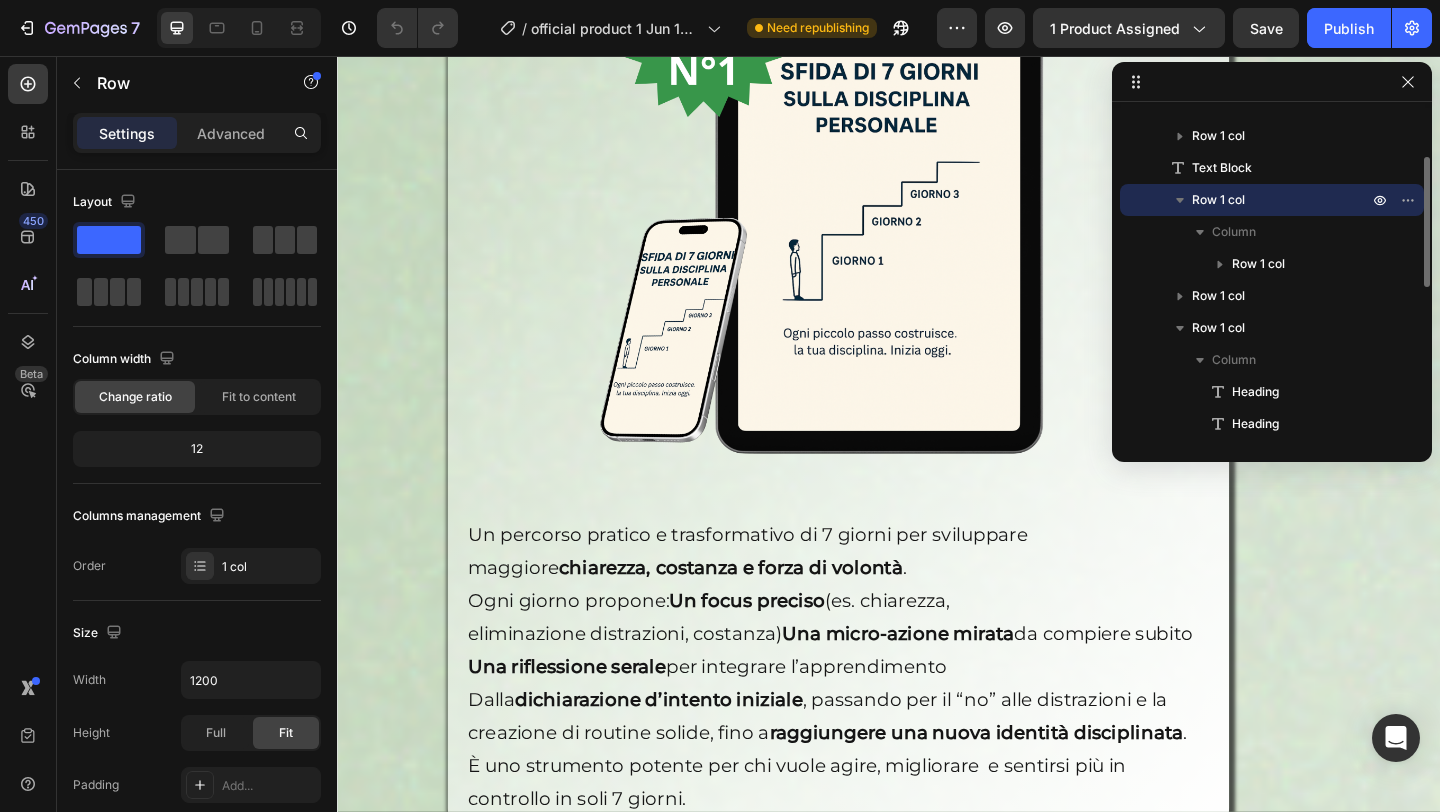 scroll, scrollTop: 6426, scrollLeft: 0, axis: vertical 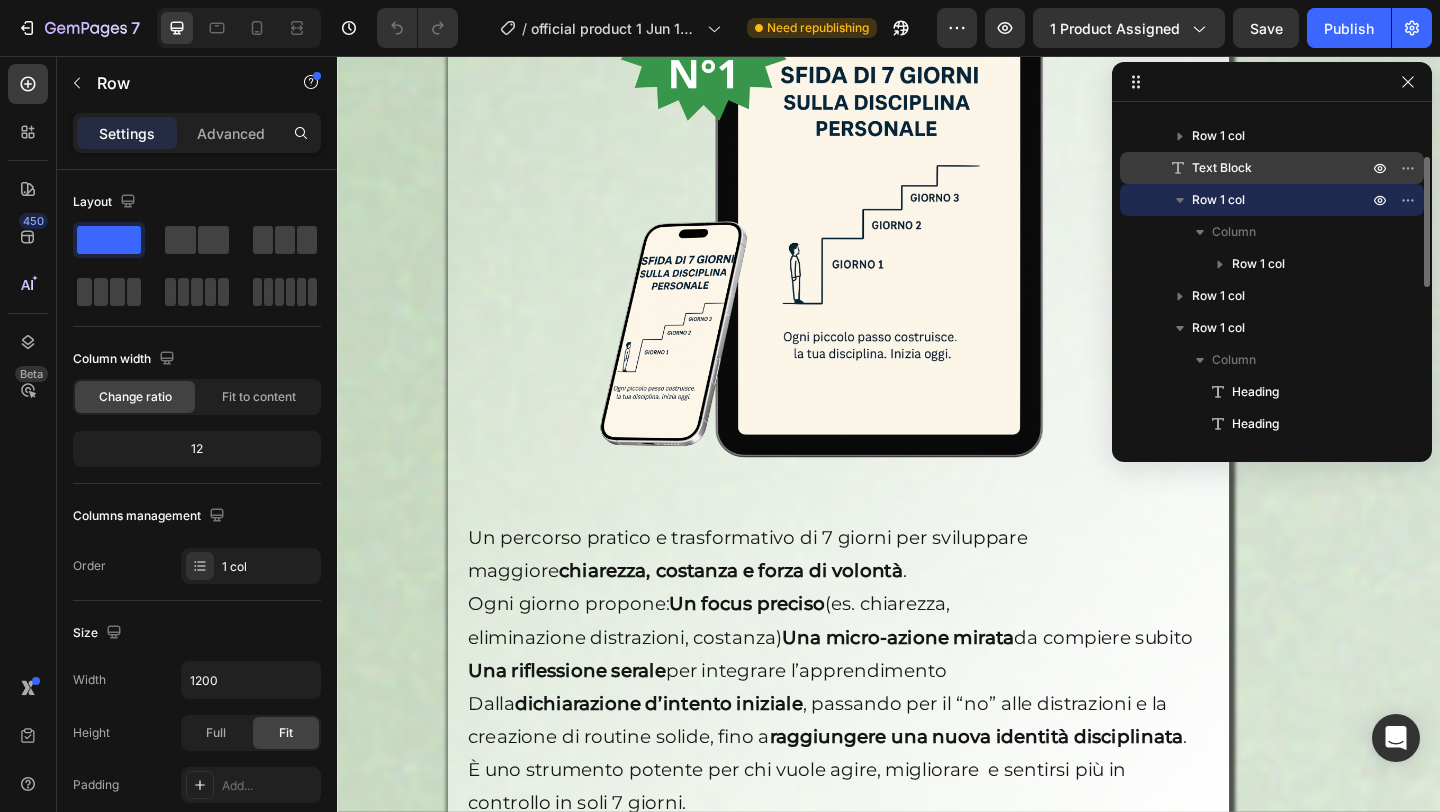 click on "Text Block" at bounding box center (1222, 168) 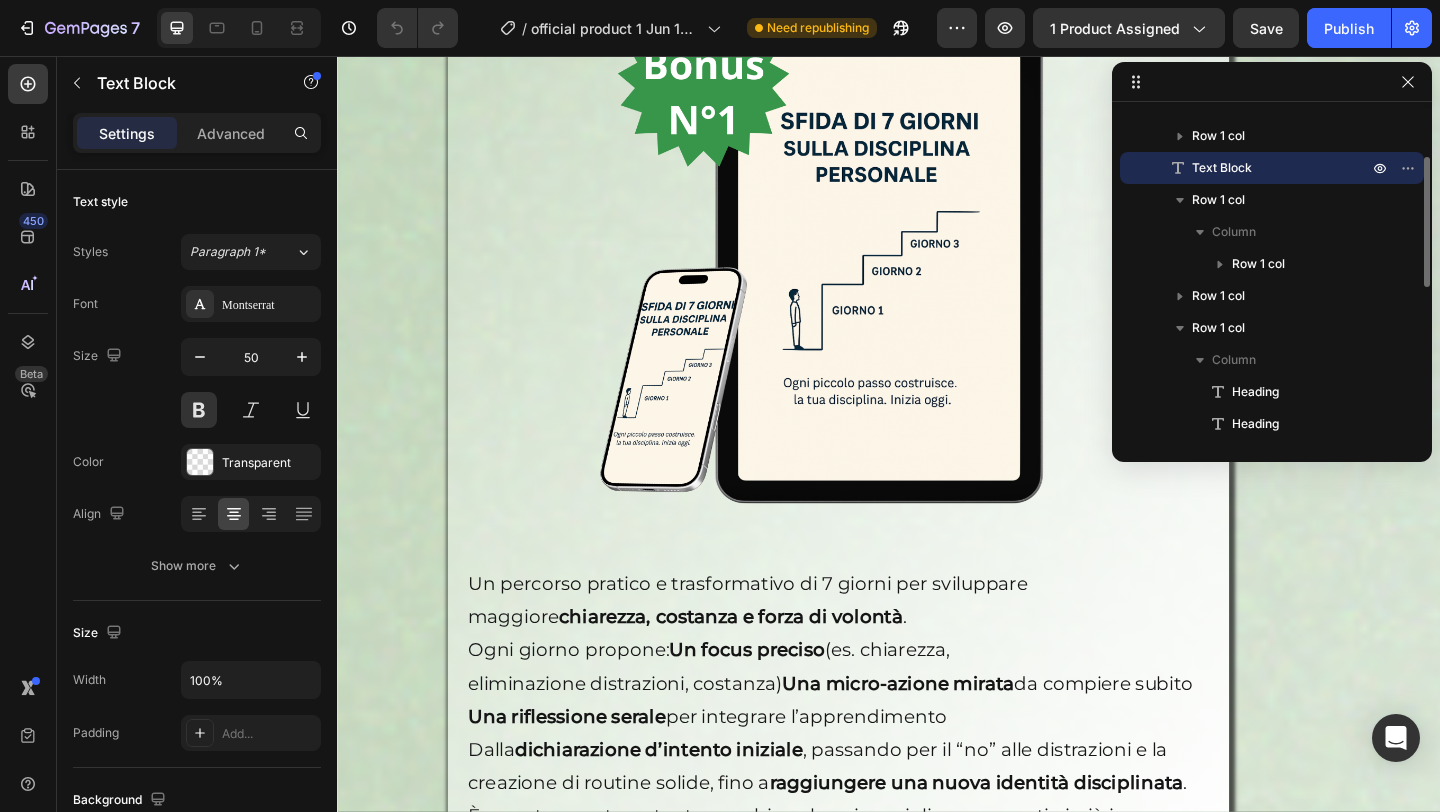 scroll, scrollTop: 6297, scrollLeft: 0, axis: vertical 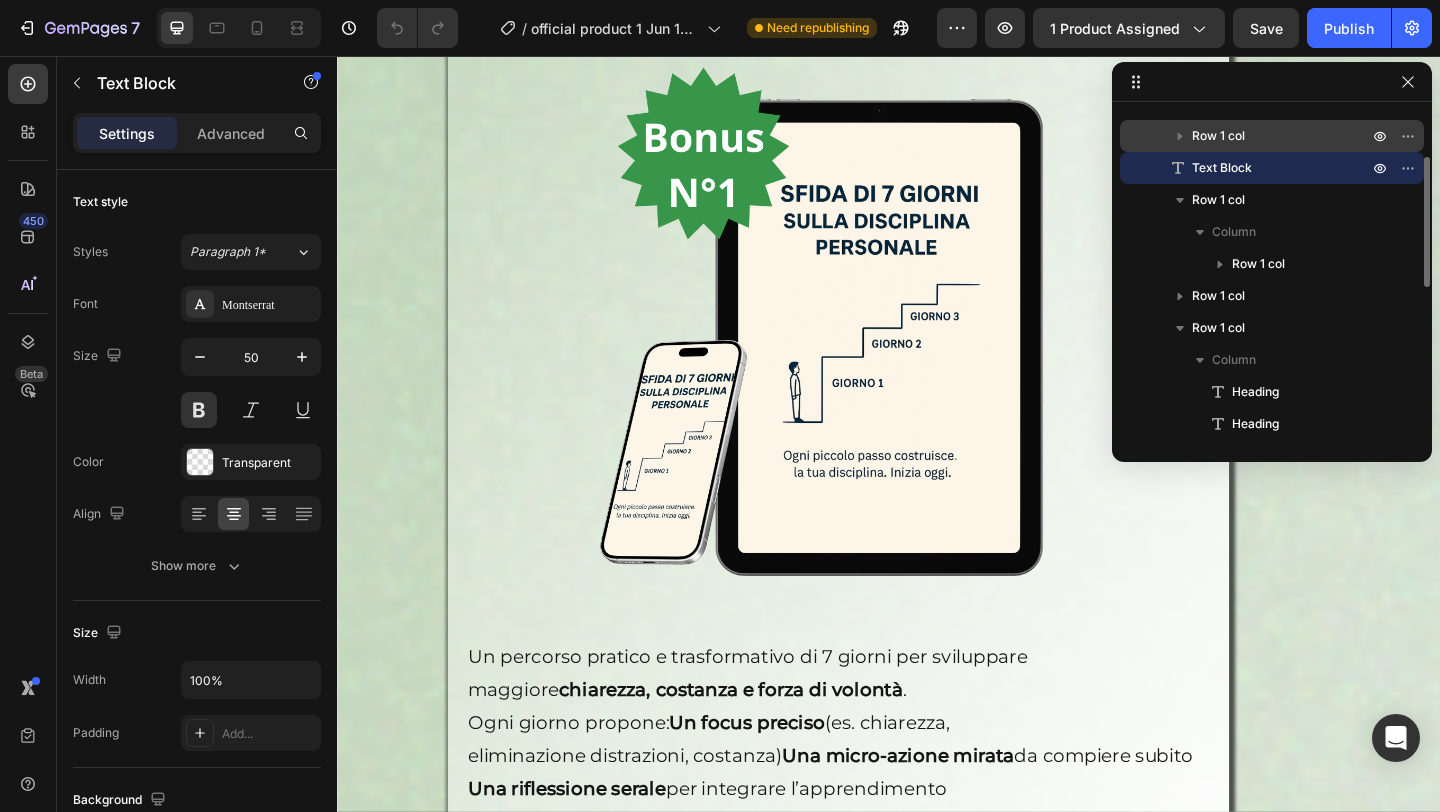 click on "Row 1 col" at bounding box center [1272, 136] 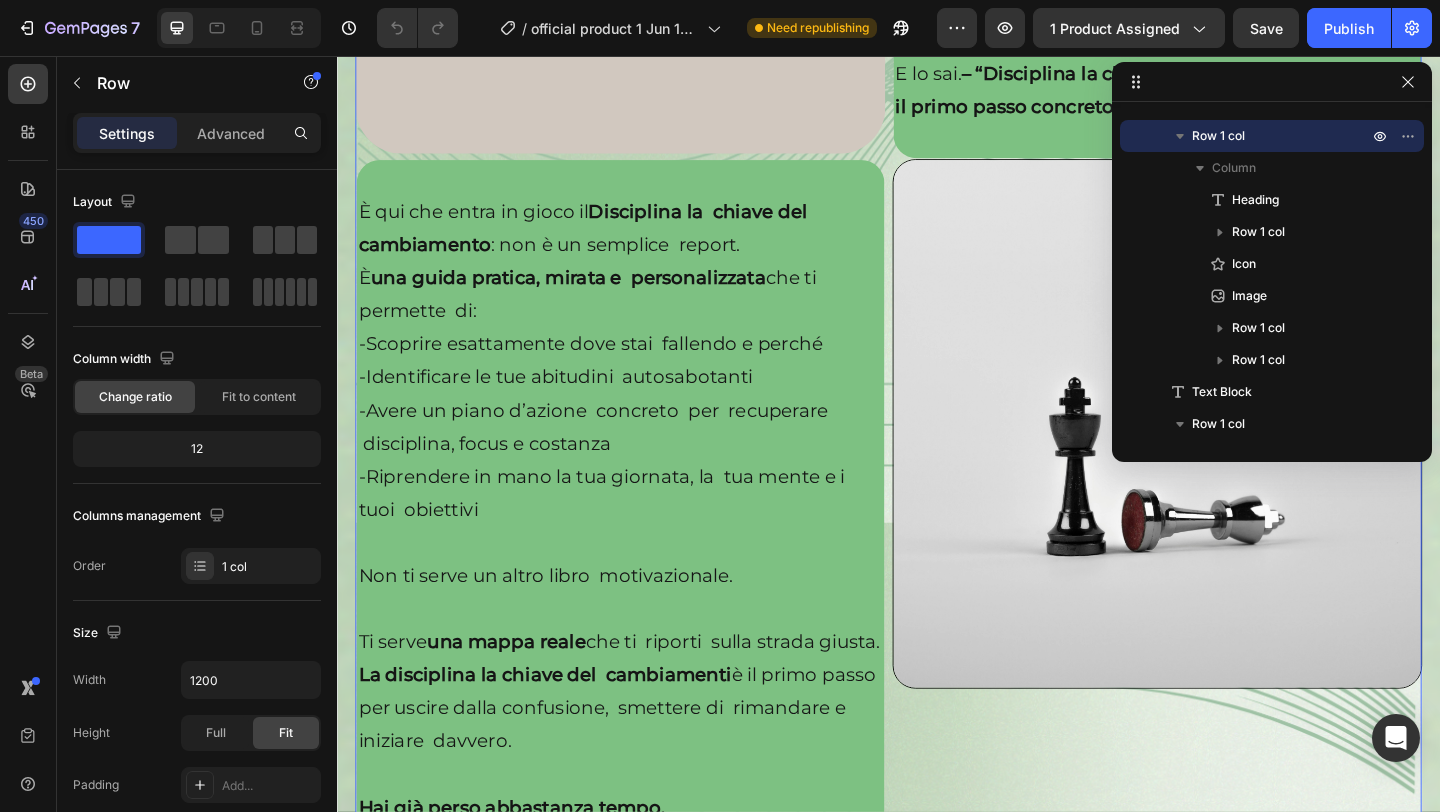 scroll, scrollTop: 3907, scrollLeft: 0, axis: vertical 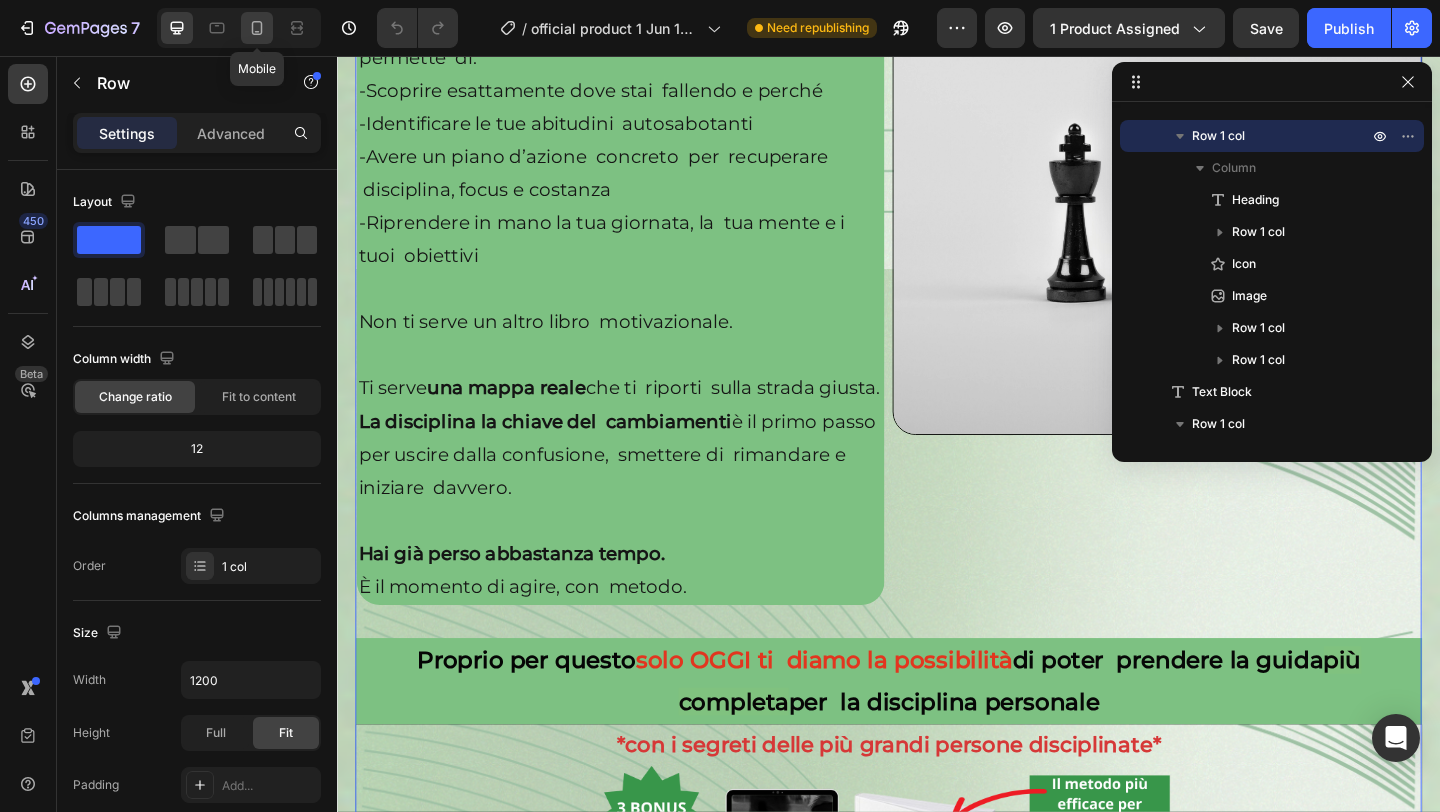 click 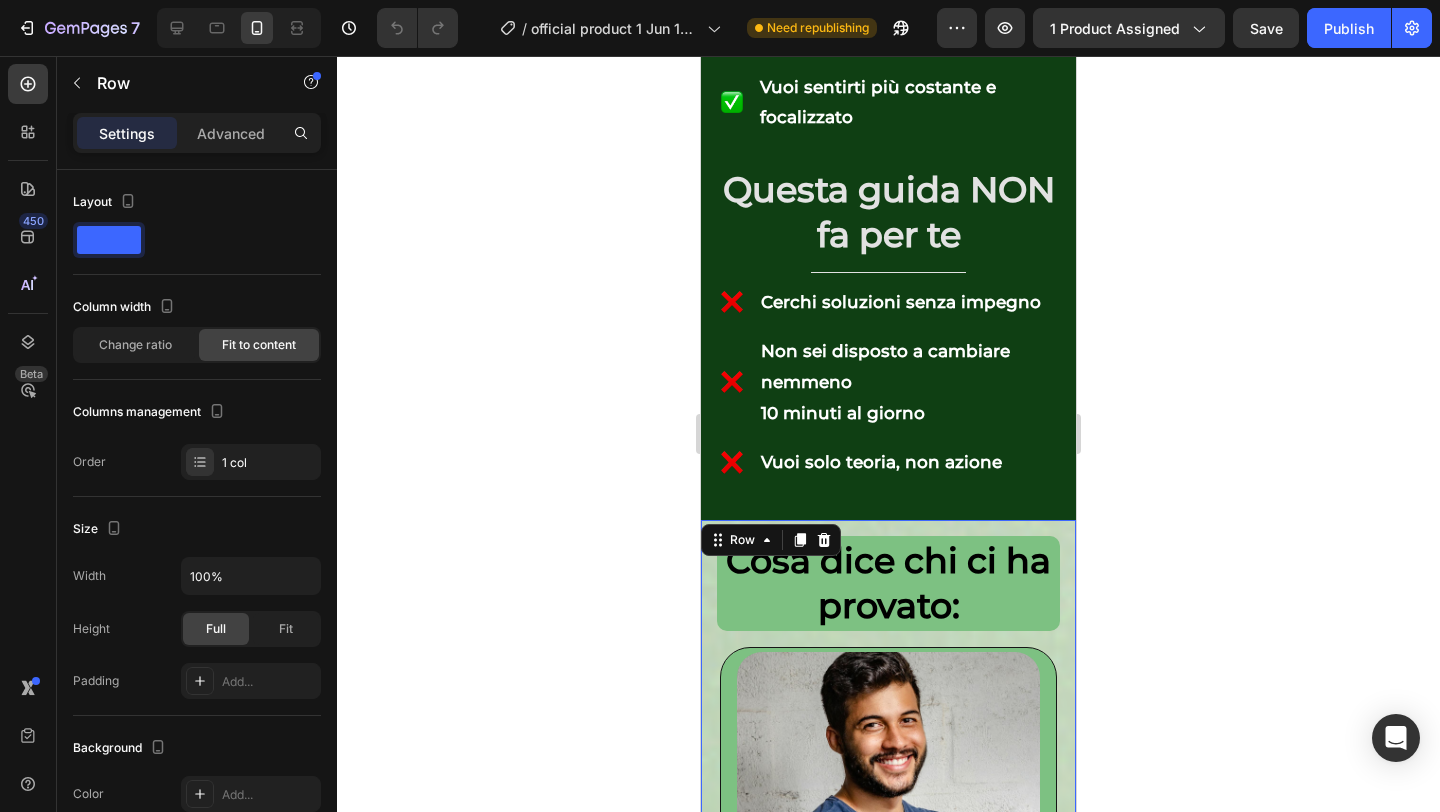scroll, scrollTop: 1358, scrollLeft: 0, axis: vertical 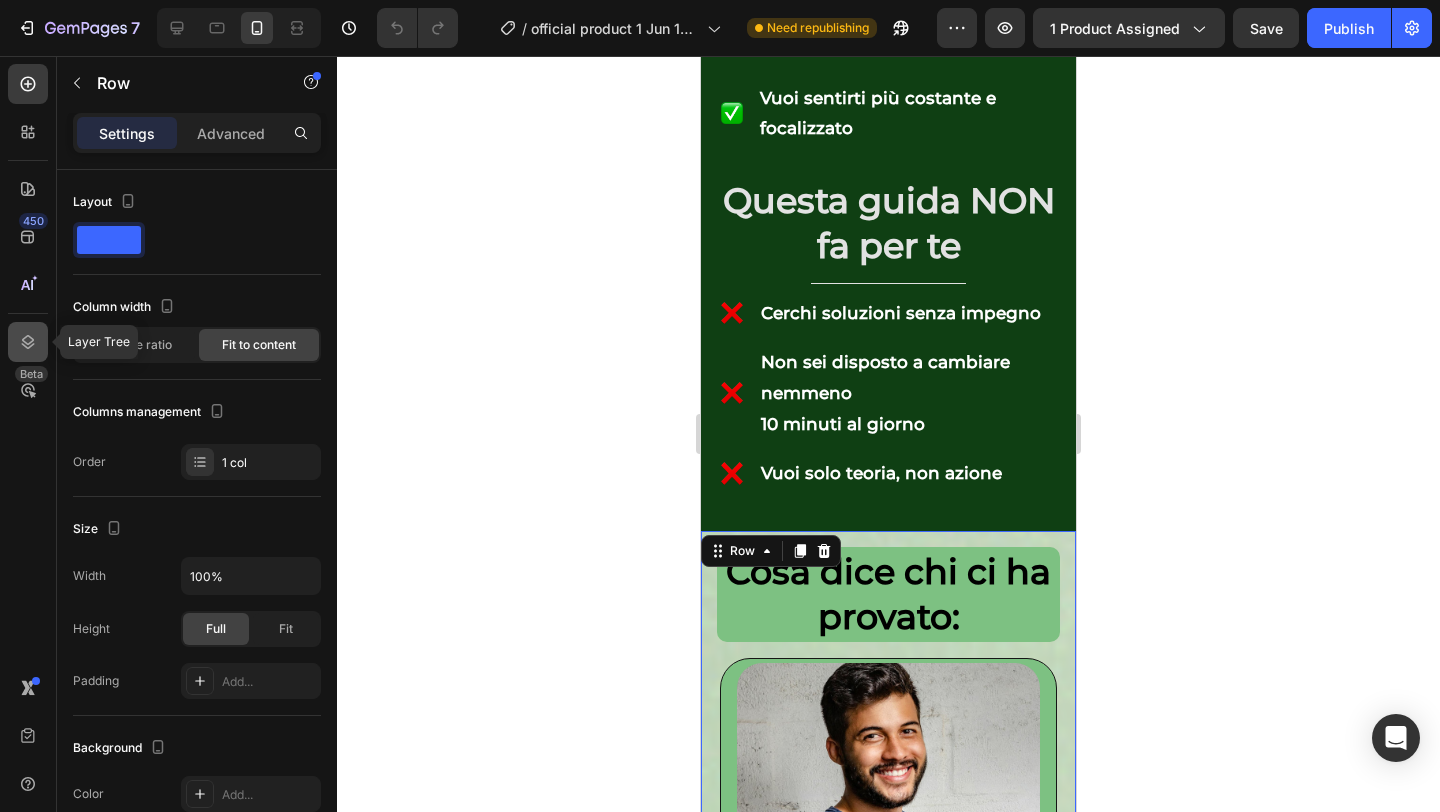 click 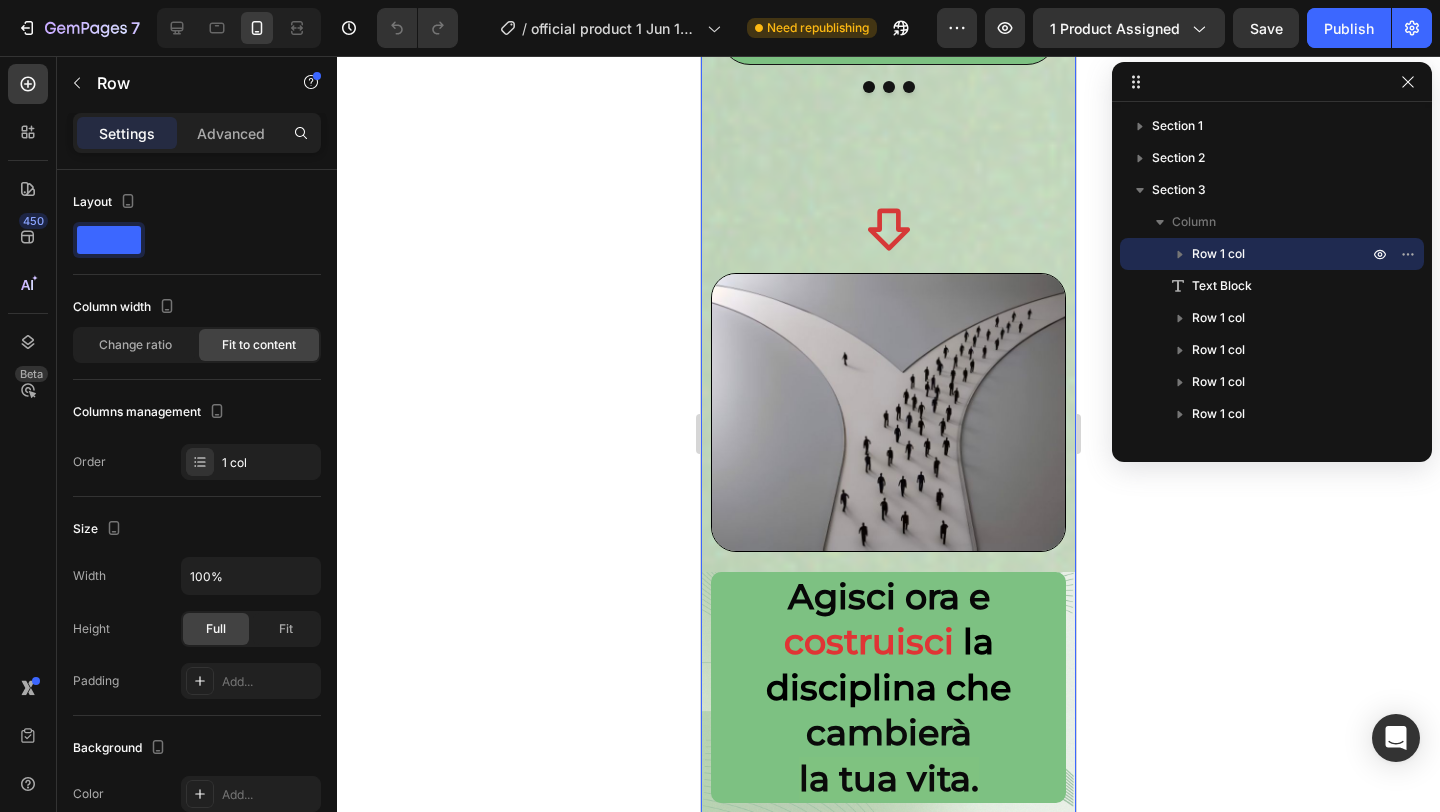 scroll, scrollTop: 3170, scrollLeft: 0, axis: vertical 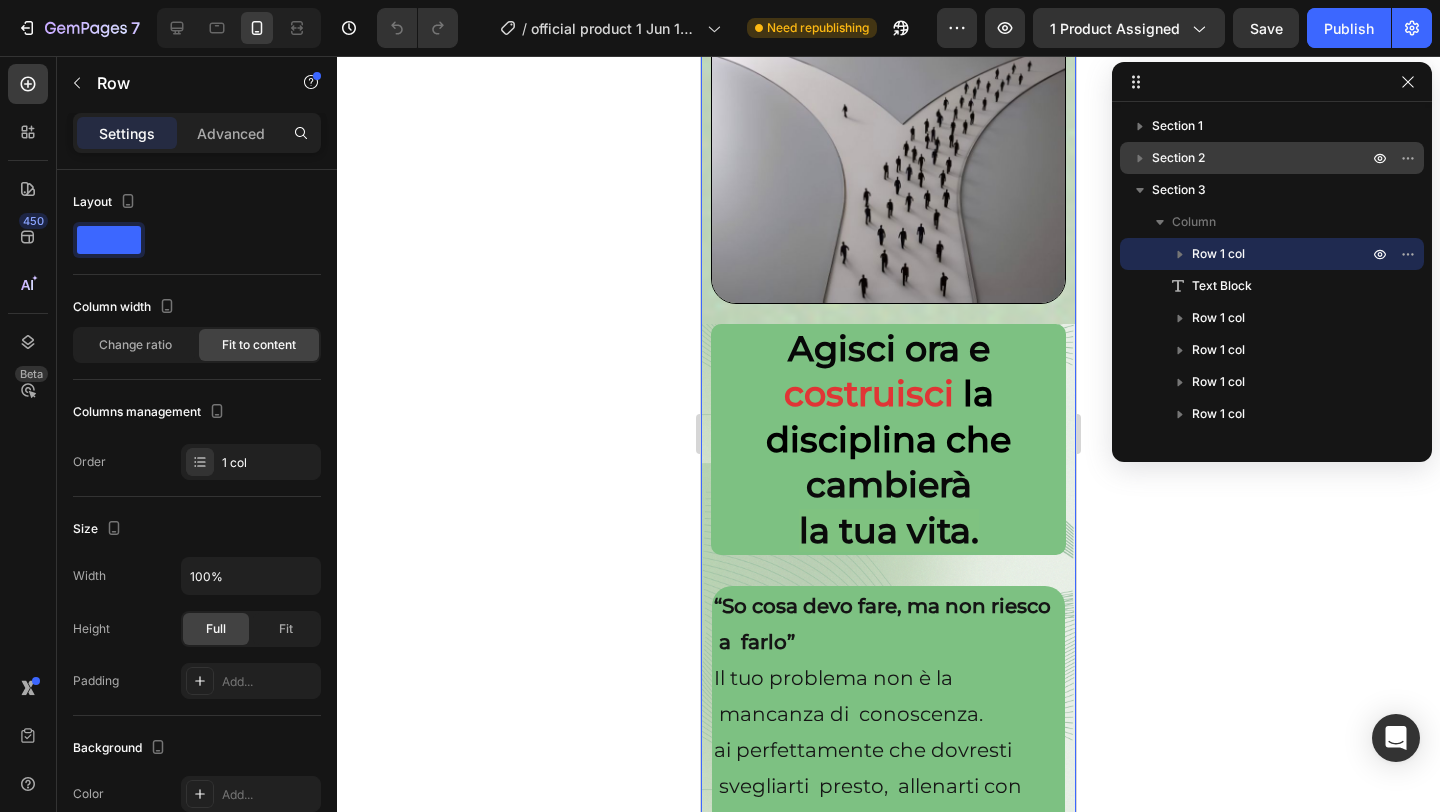 click on "Section 2" at bounding box center (1262, 158) 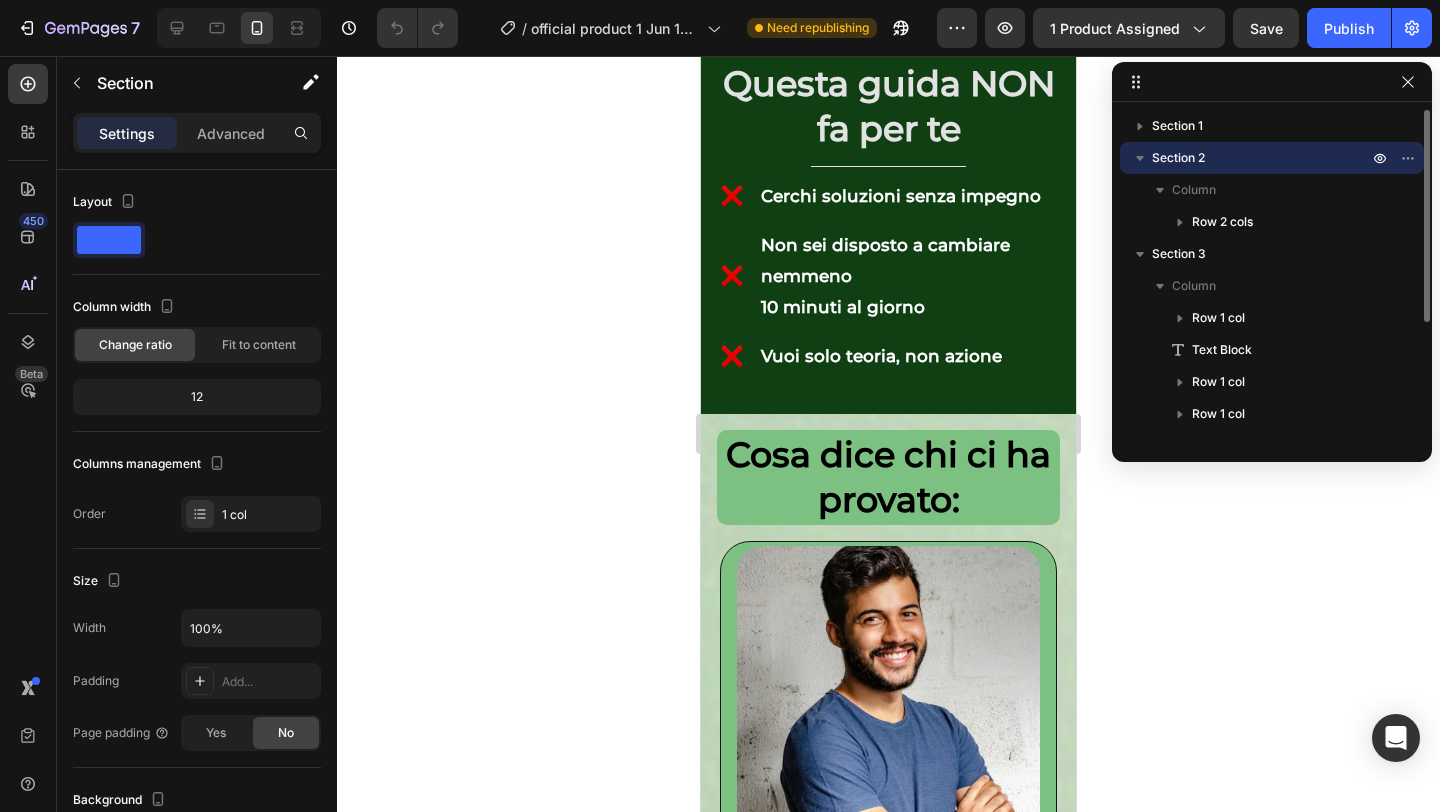 scroll, scrollTop: 1053, scrollLeft: 0, axis: vertical 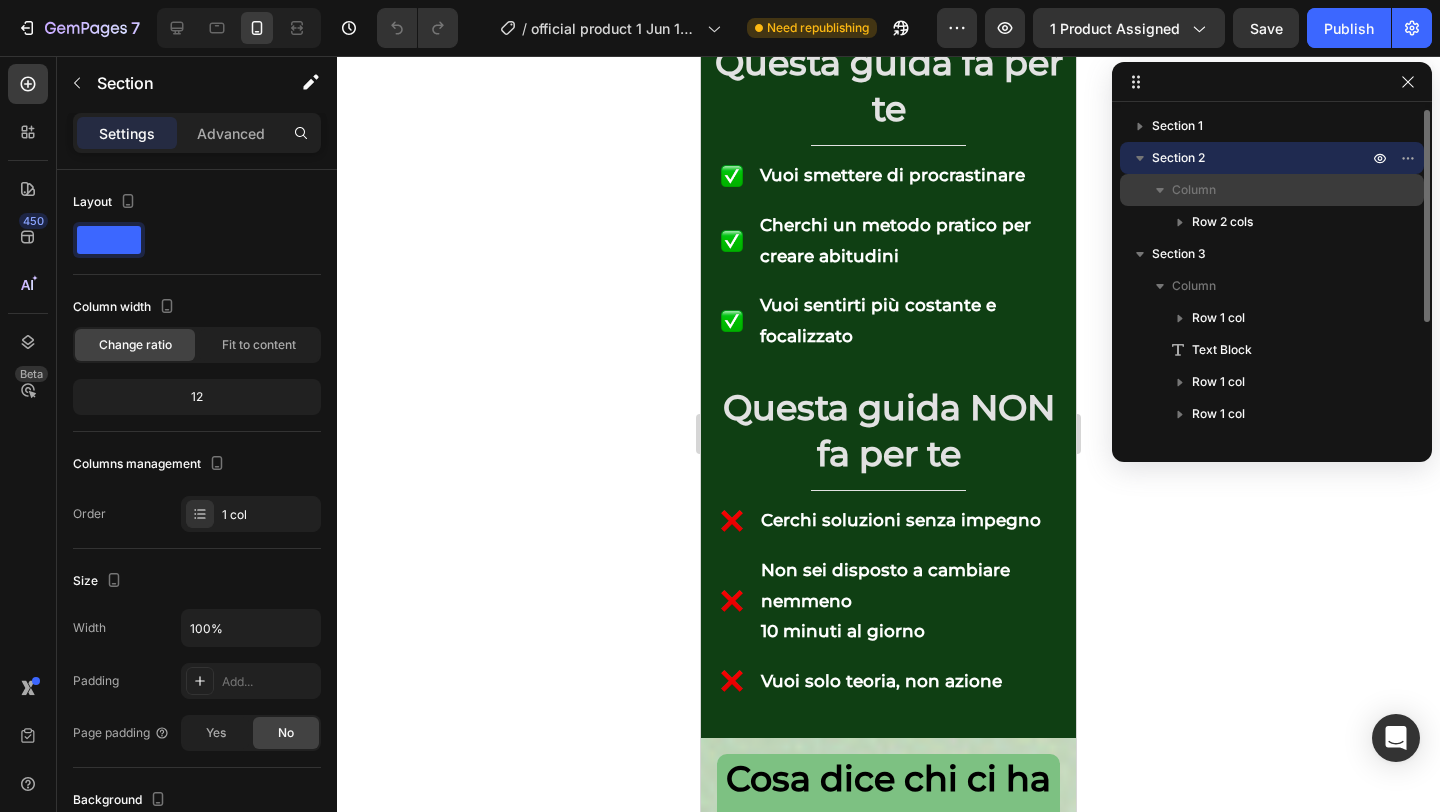 click on "Column" at bounding box center [1272, 190] 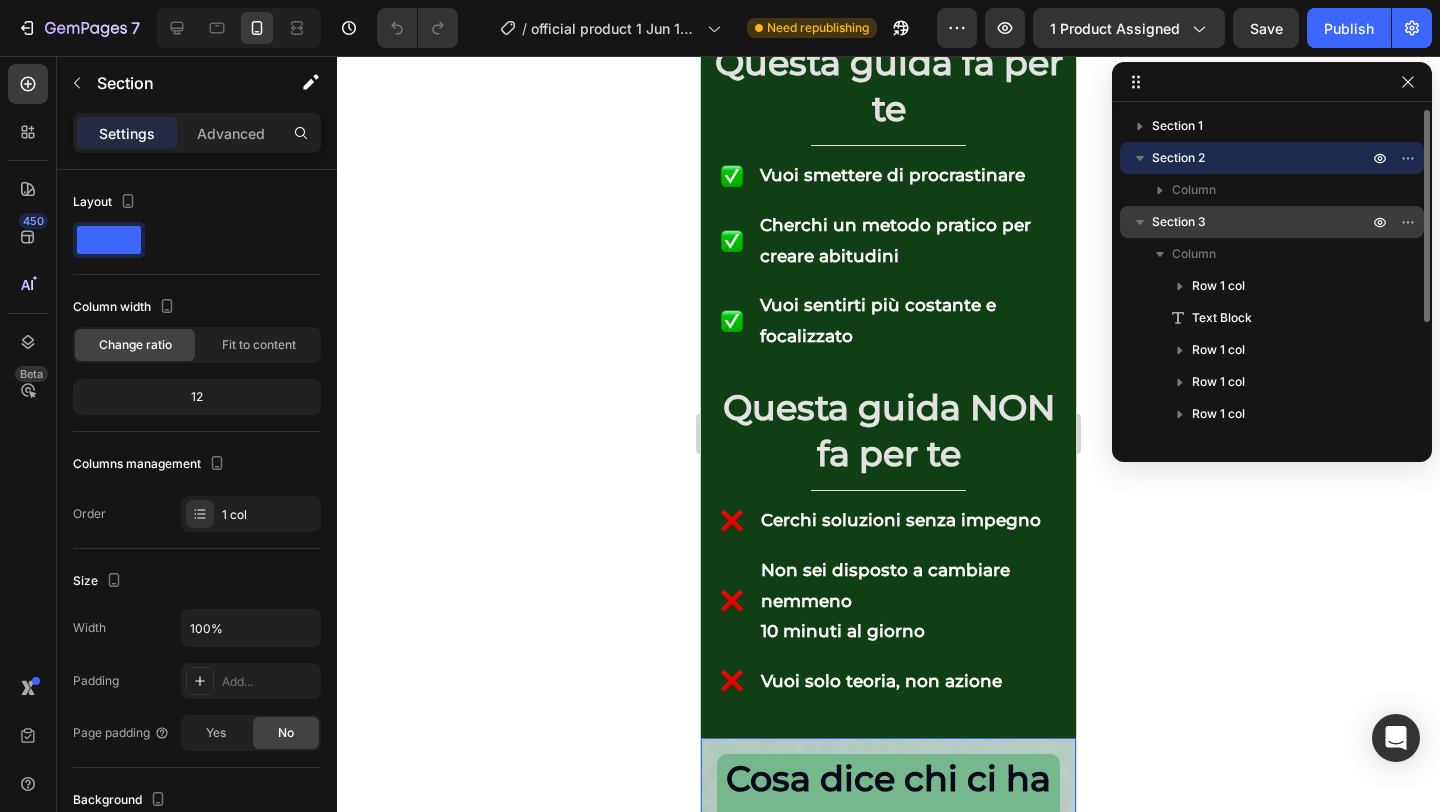 click on "Section 3" at bounding box center (1179, 222) 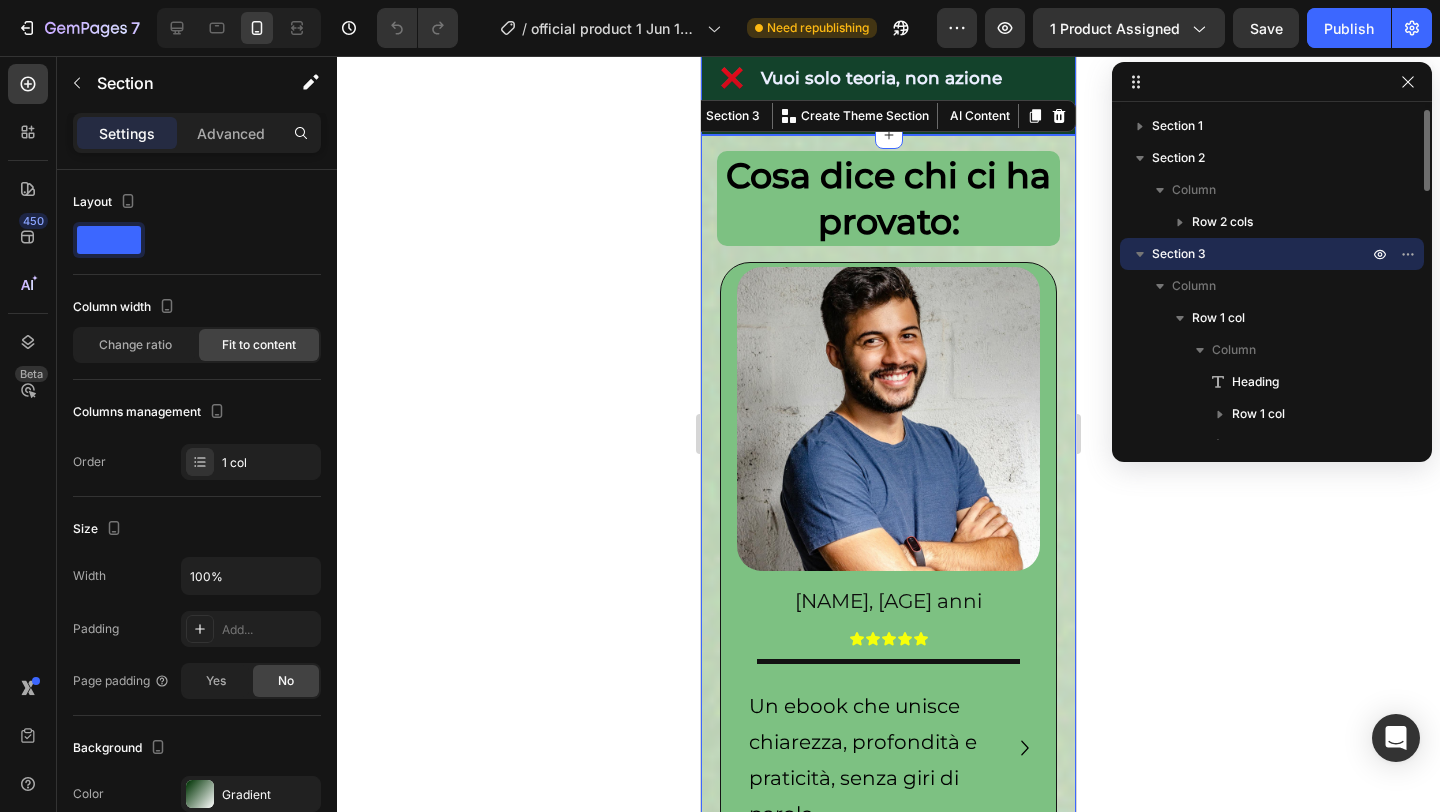 scroll, scrollTop: 1665, scrollLeft: 0, axis: vertical 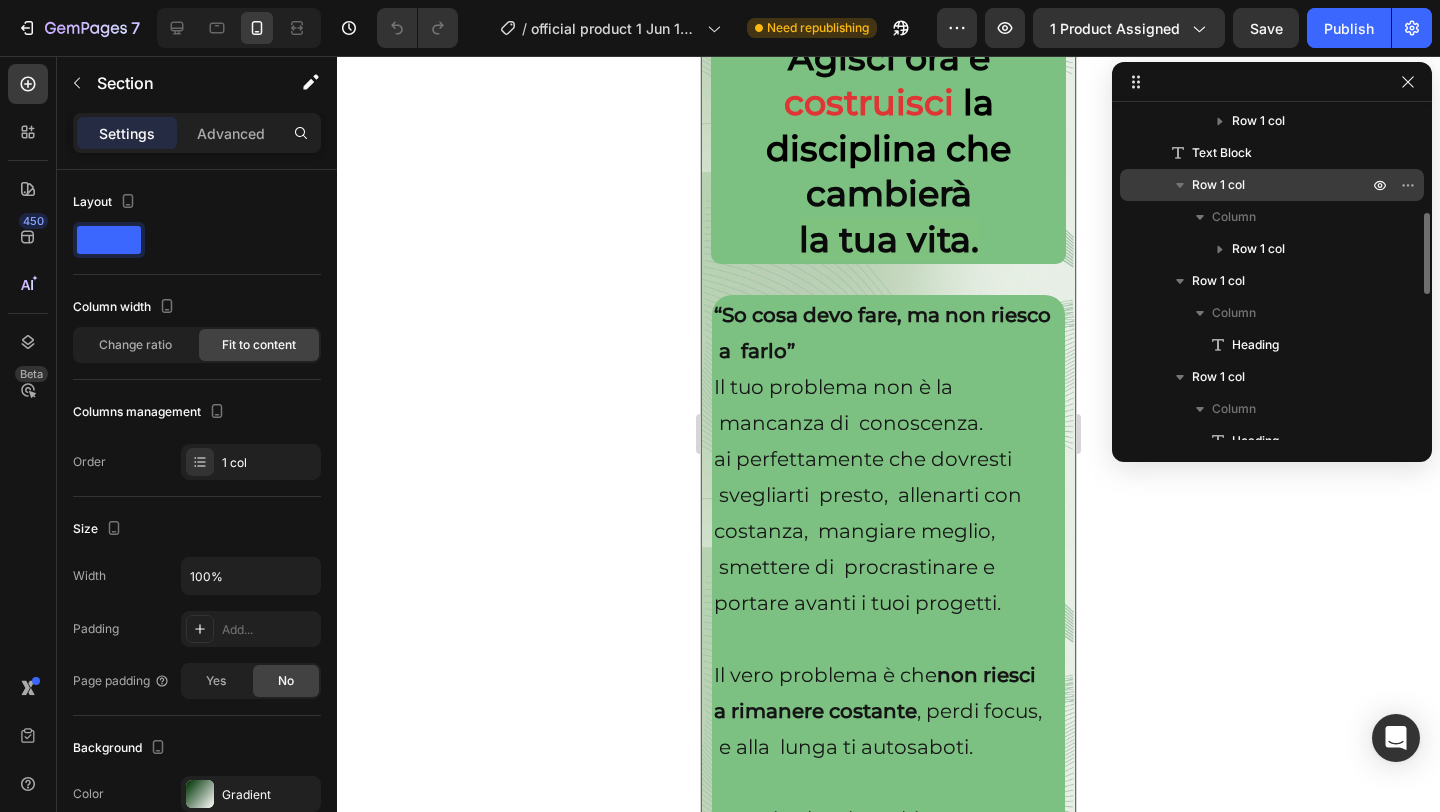 click on "Row 1 col" at bounding box center (1218, 185) 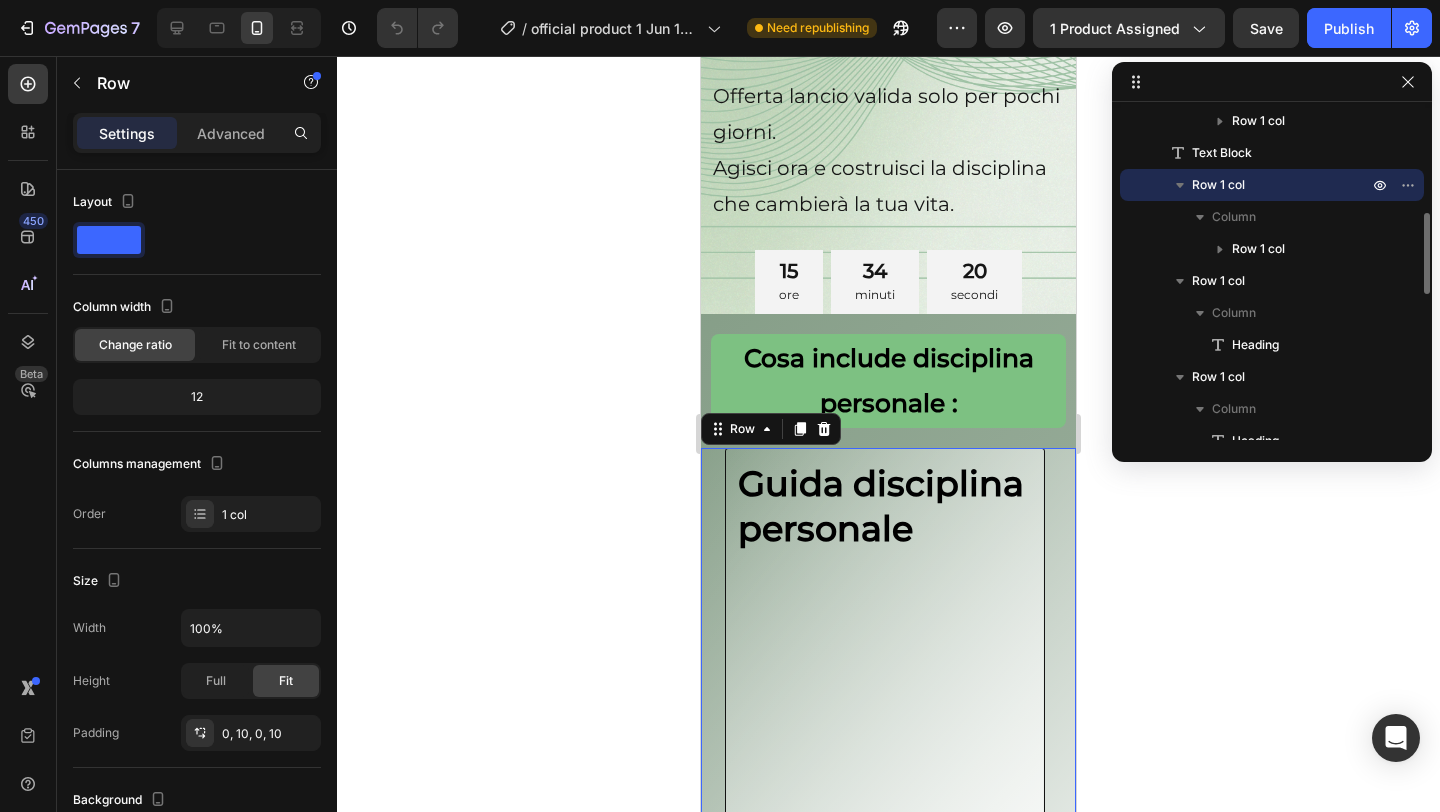 scroll, scrollTop: 8444, scrollLeft: 0, axis: vertical 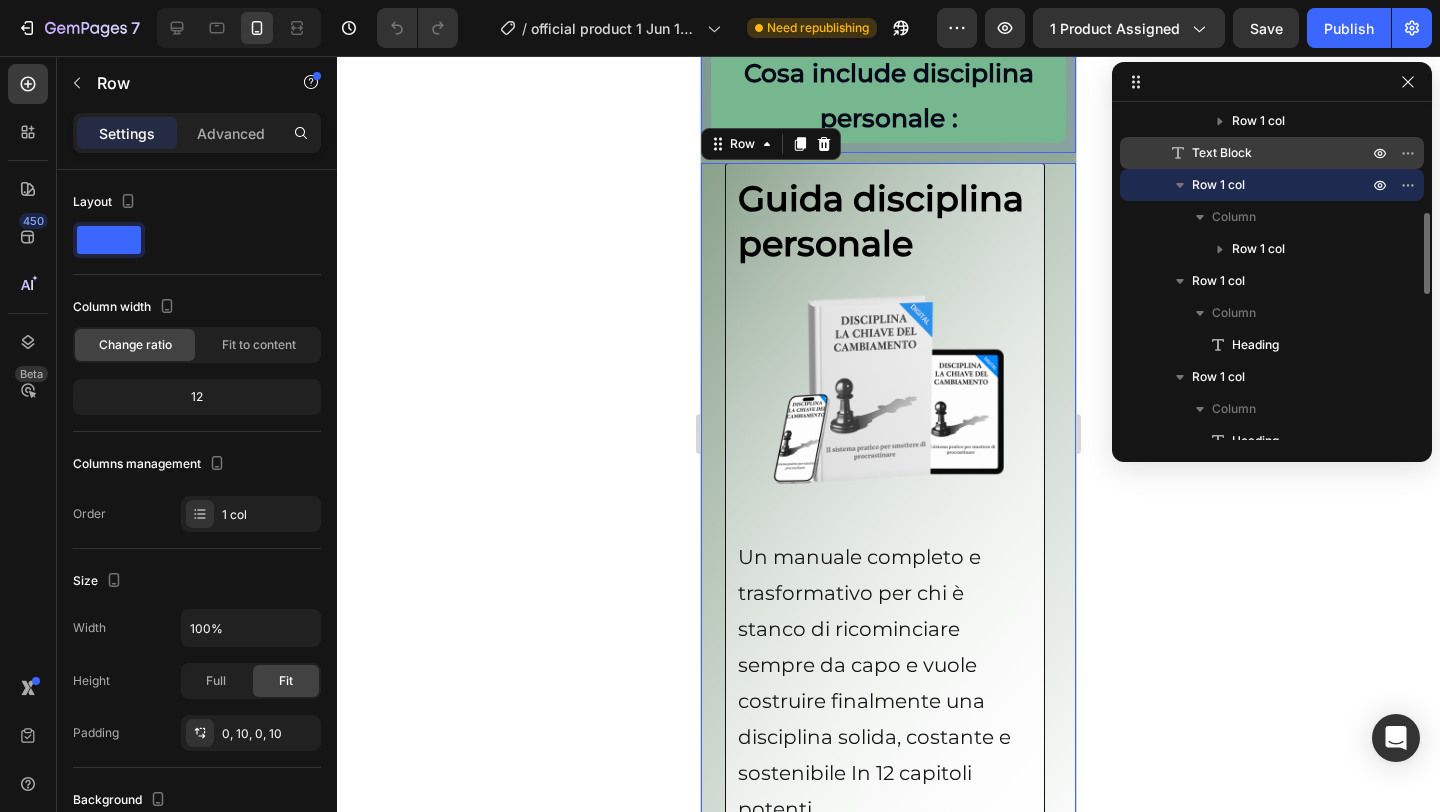 click on "Text Block" at bounding box center (1222, 153) 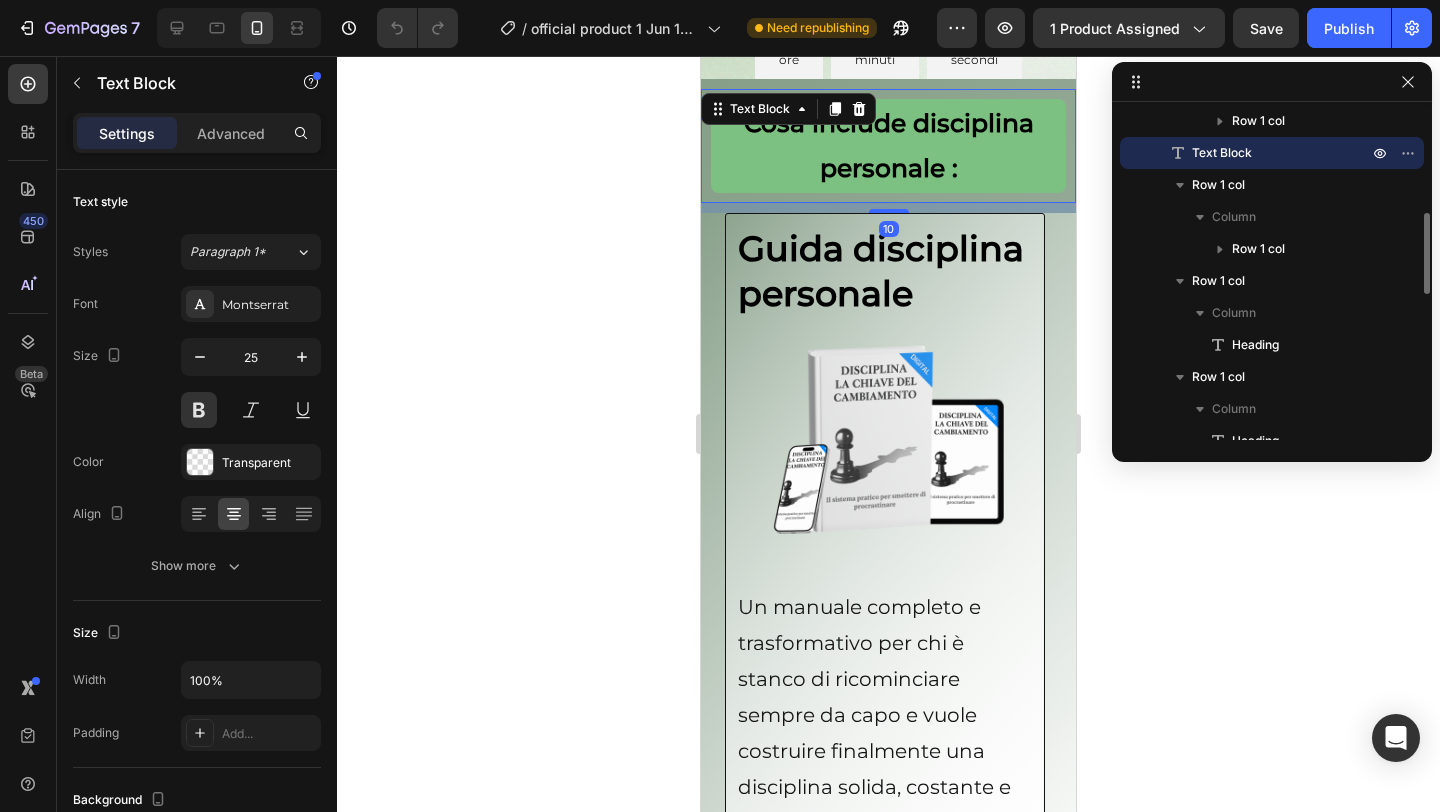 scroll, scrollTop: 8320, scrollLeft: 0, axis: vertical 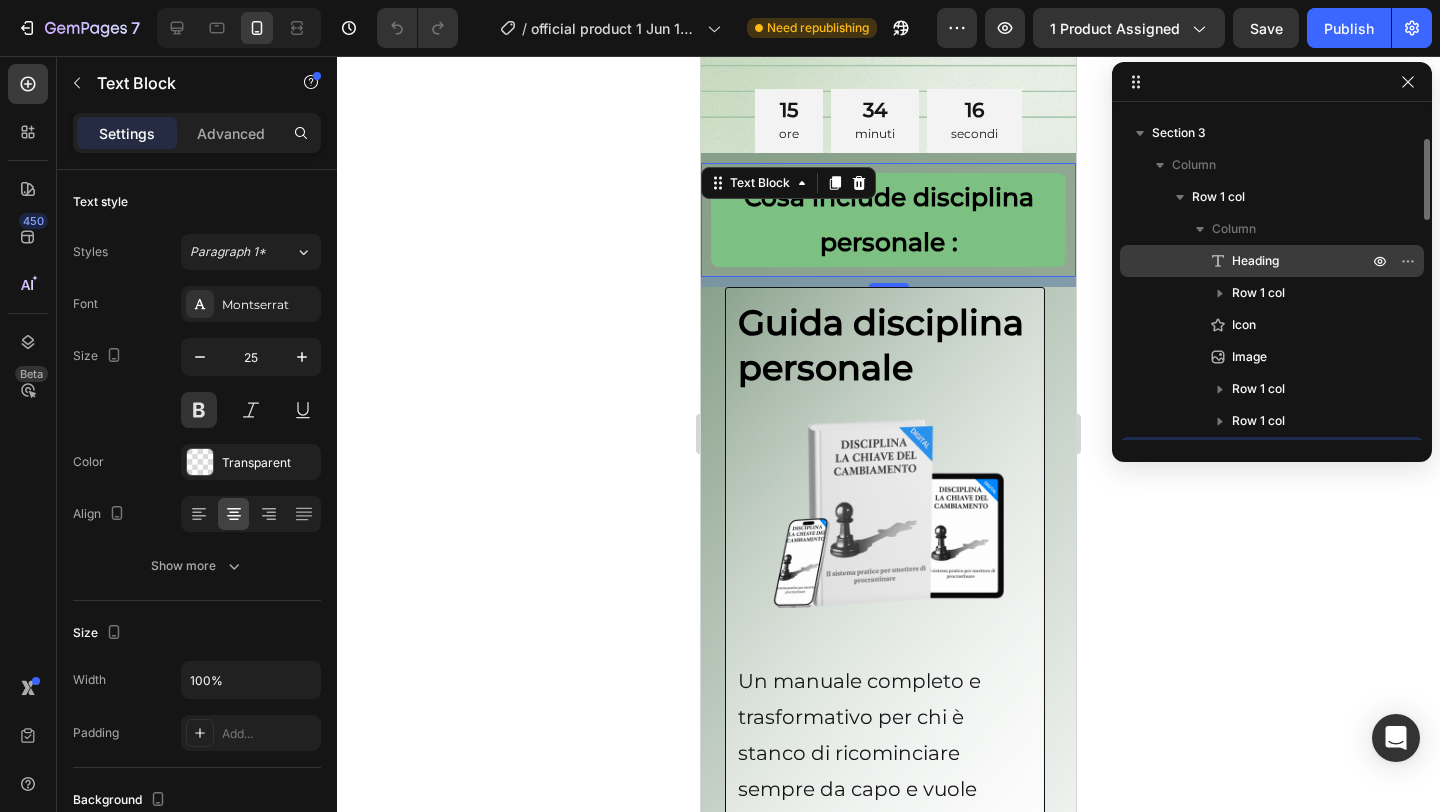 click on "Heading" at bounding box center (1255, 261) 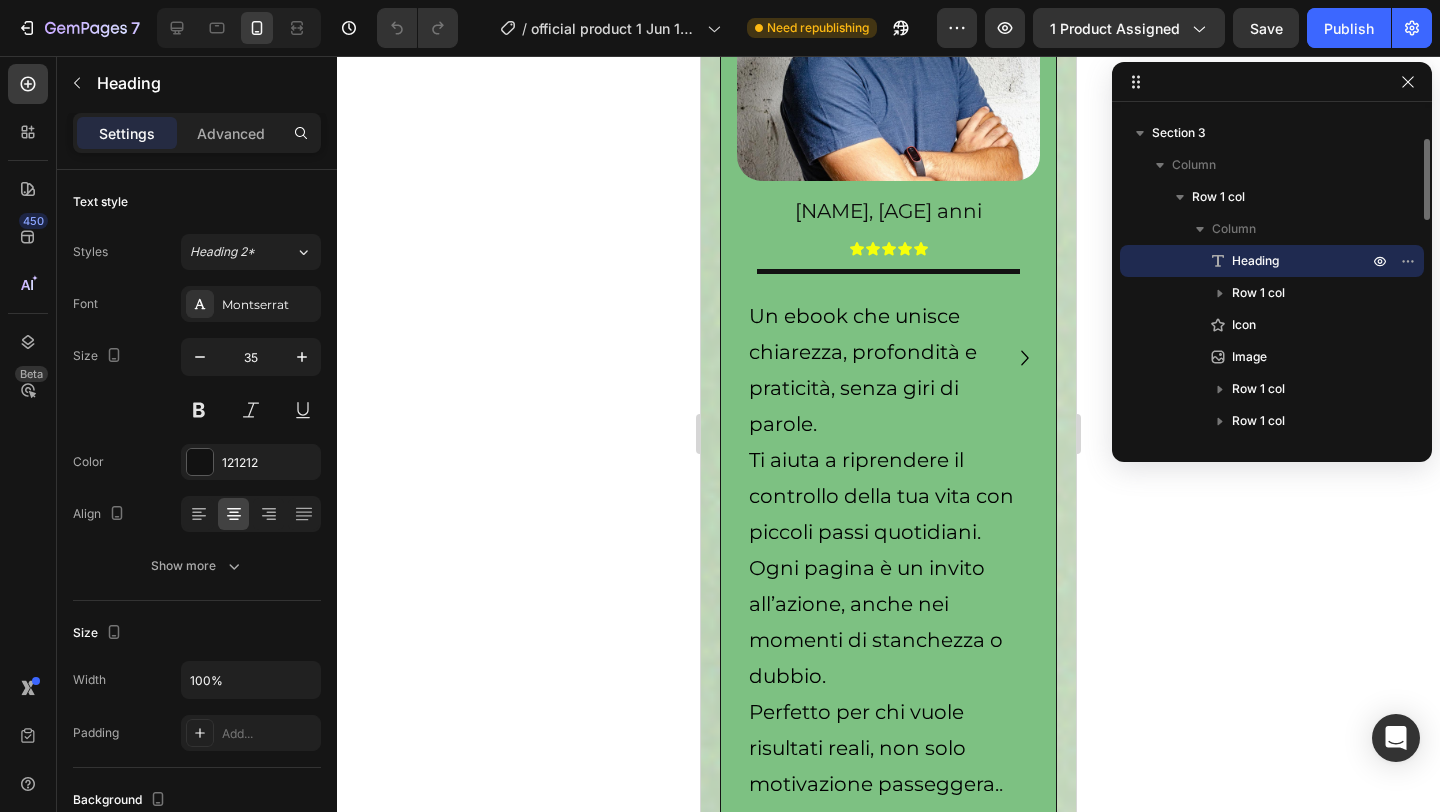 scroll, scrollTop: 1673, scrollLeft: 0, axis: vertical 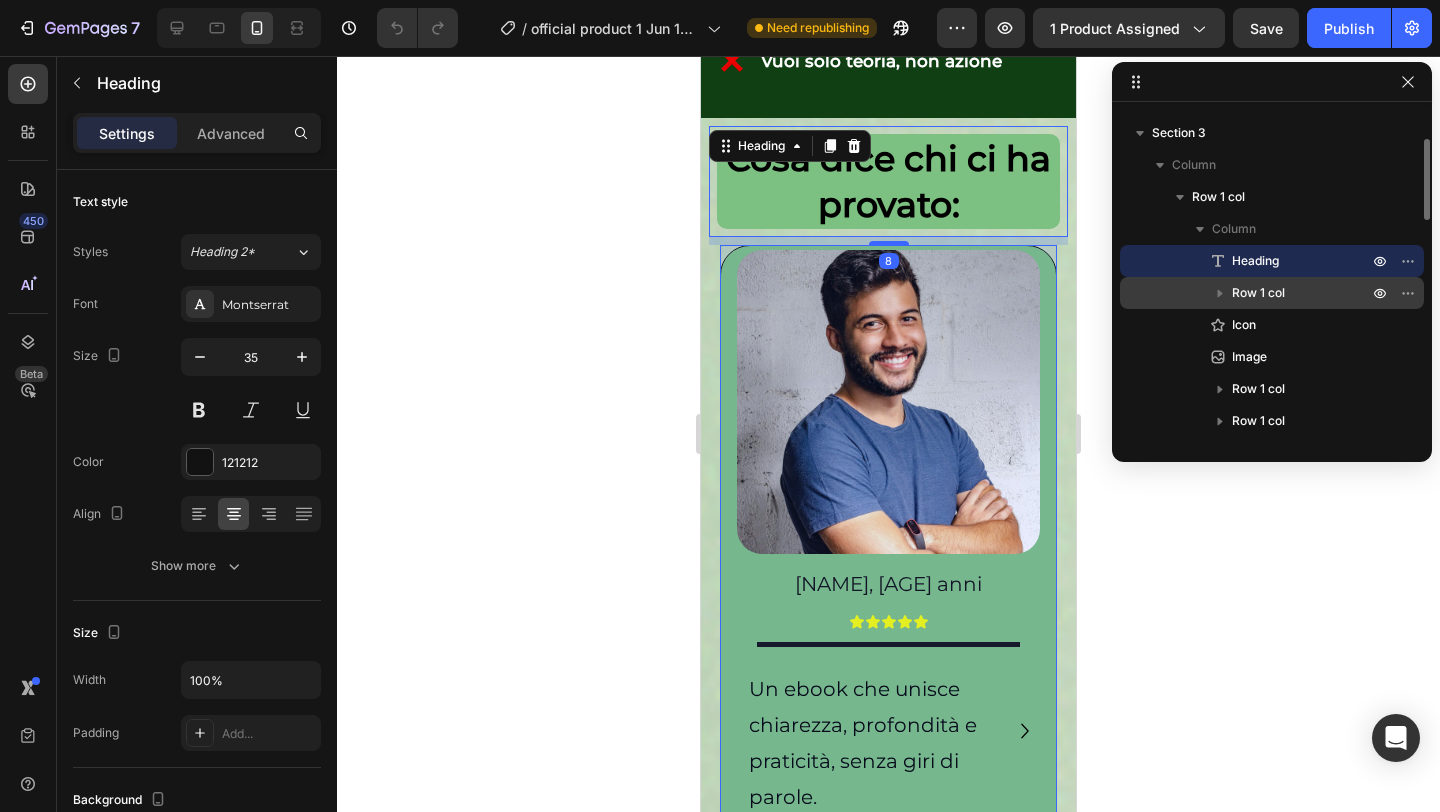 click on "Row 1 col" at bounding box center [1258, 293] 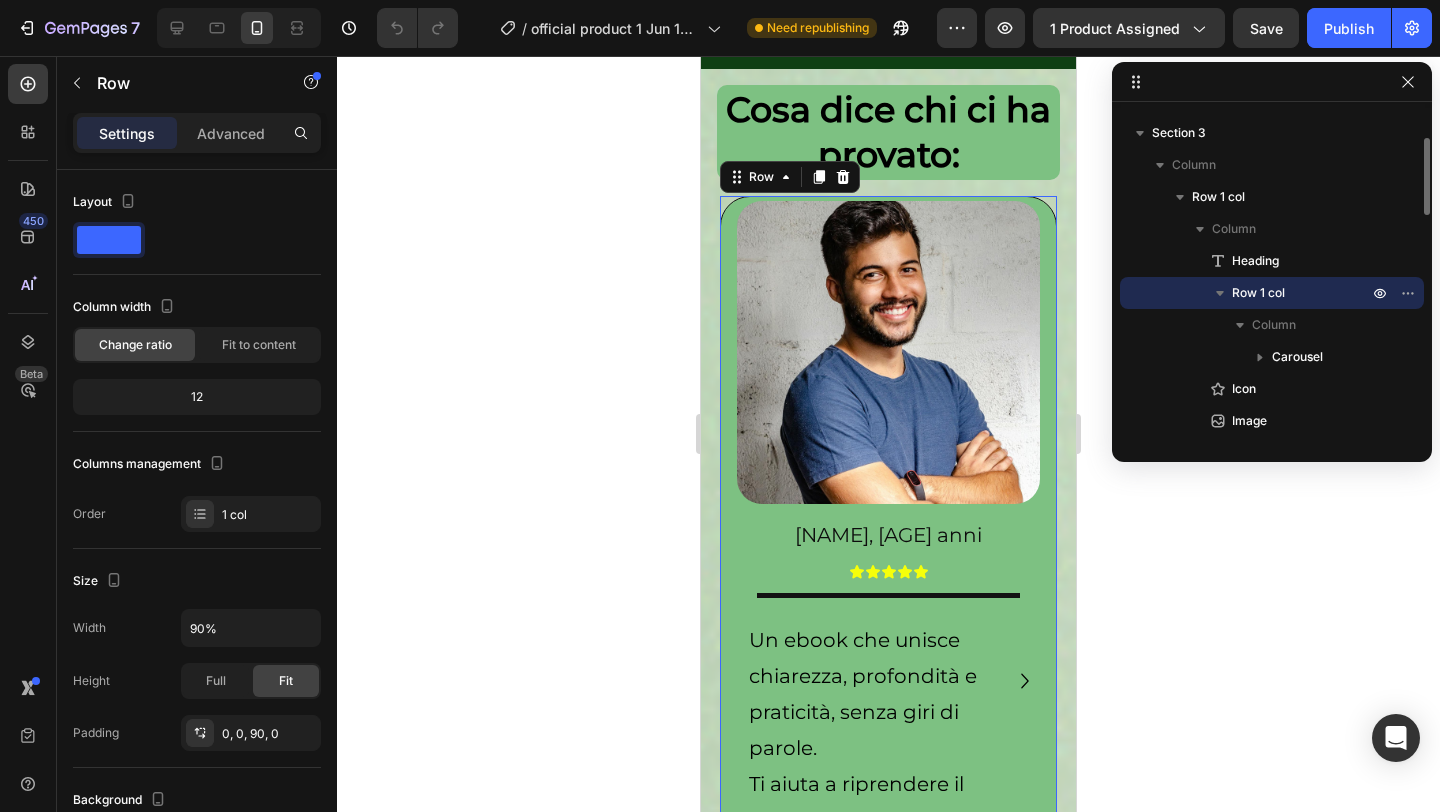 scroll, scrollTop: 1792, scrollLeft: 0, axis: vertical 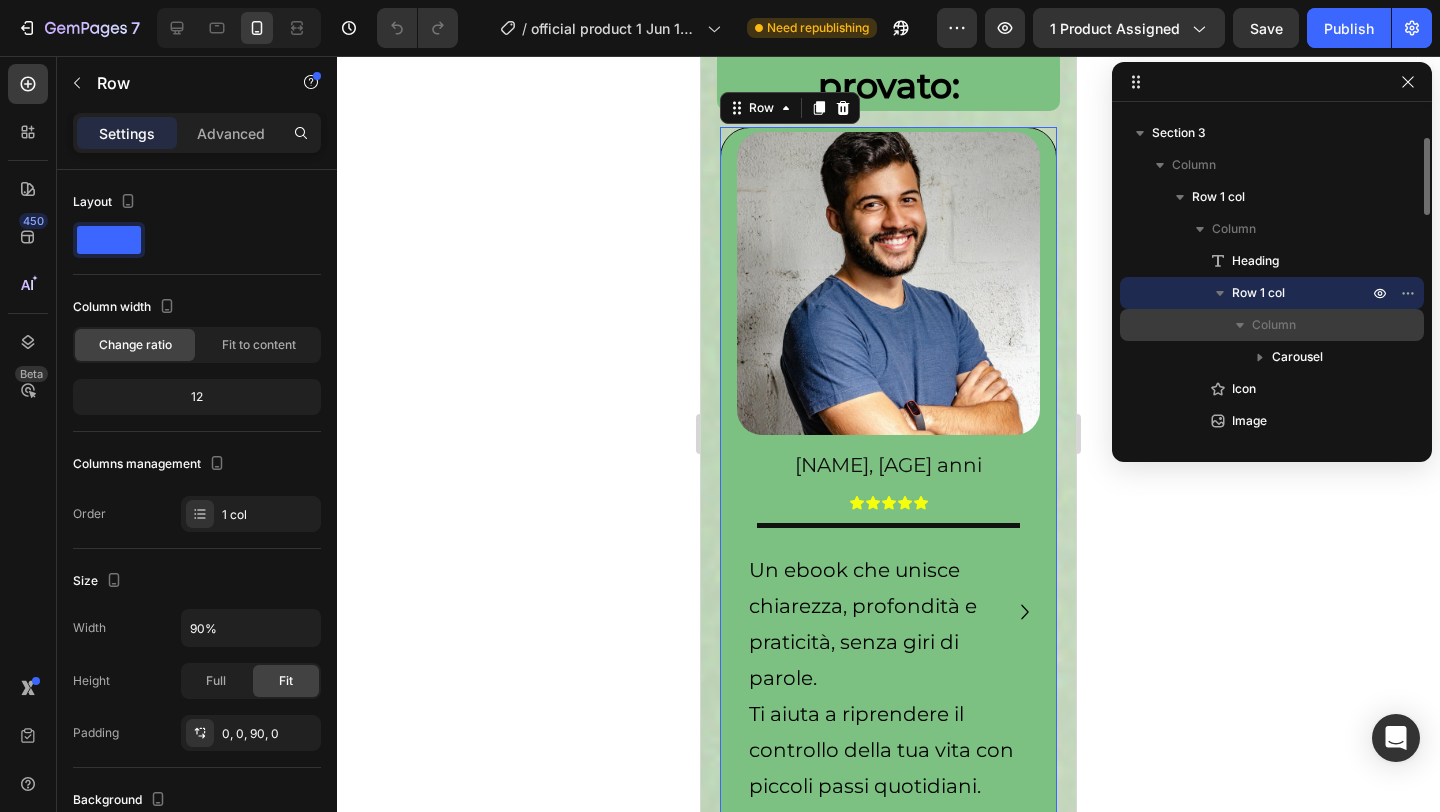 click on "Column" at bounding box center (1274, 325) 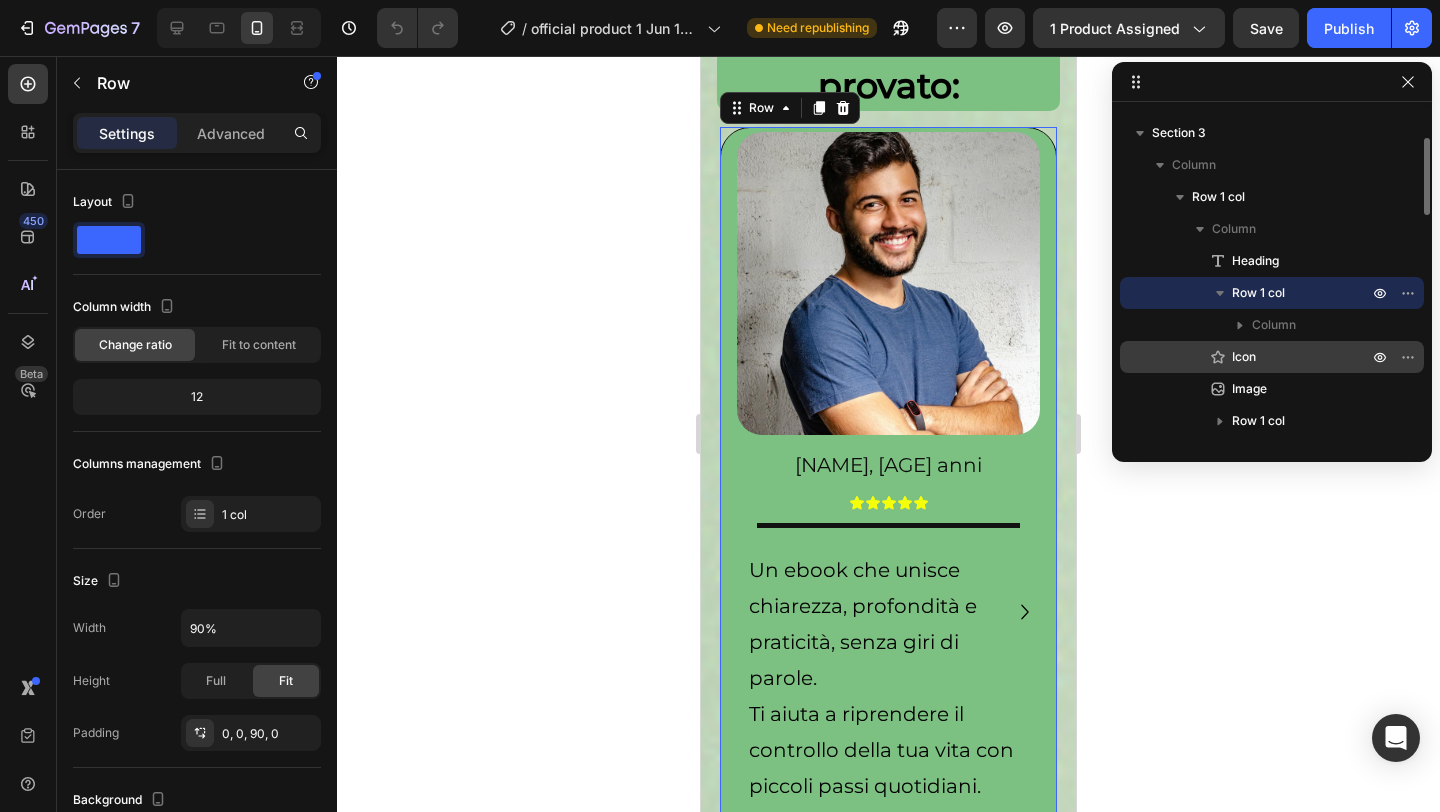 click on "Icon" at bounding box center (1244, 357) 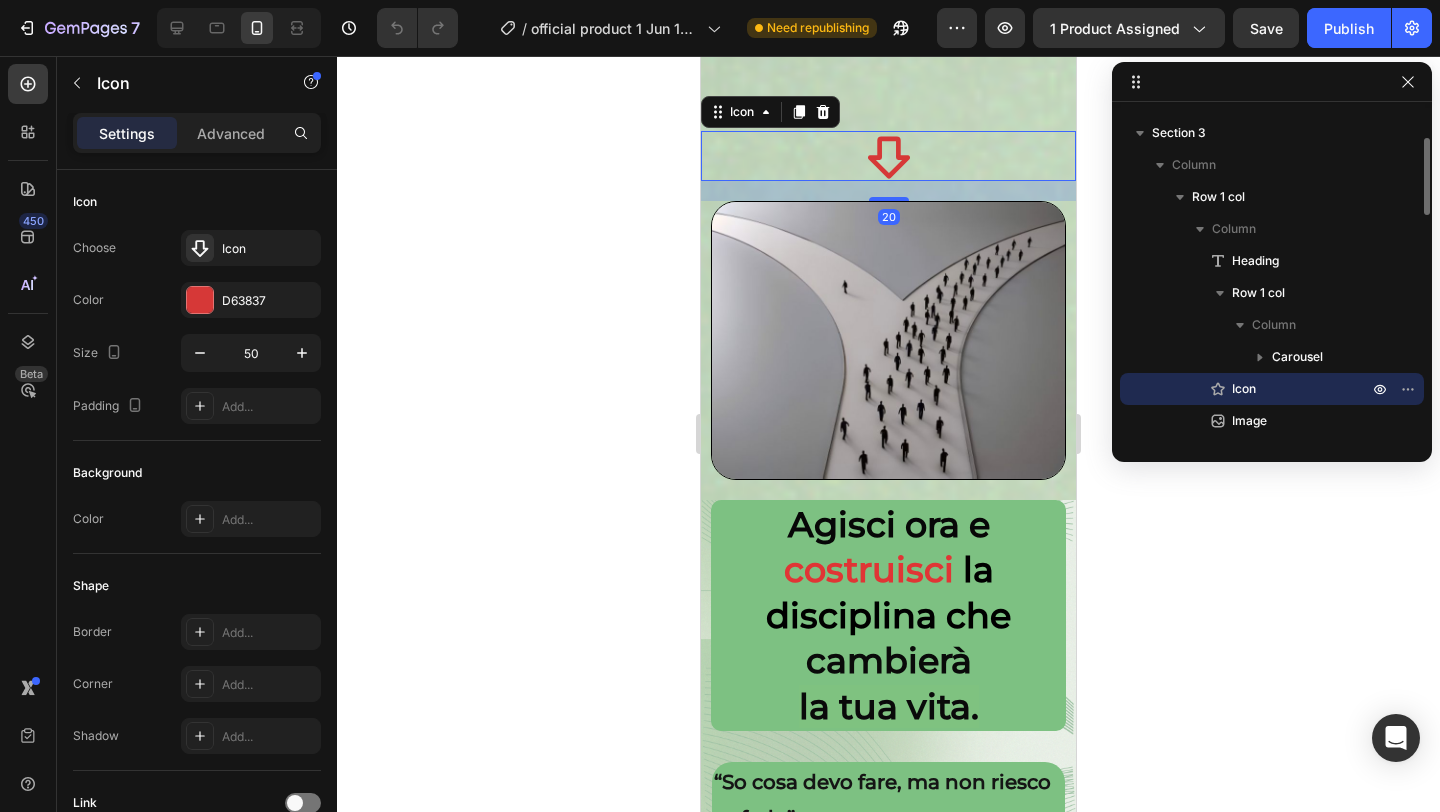 scroll, scrollTop: 2902, scrollLeft: 0, axis: vertical 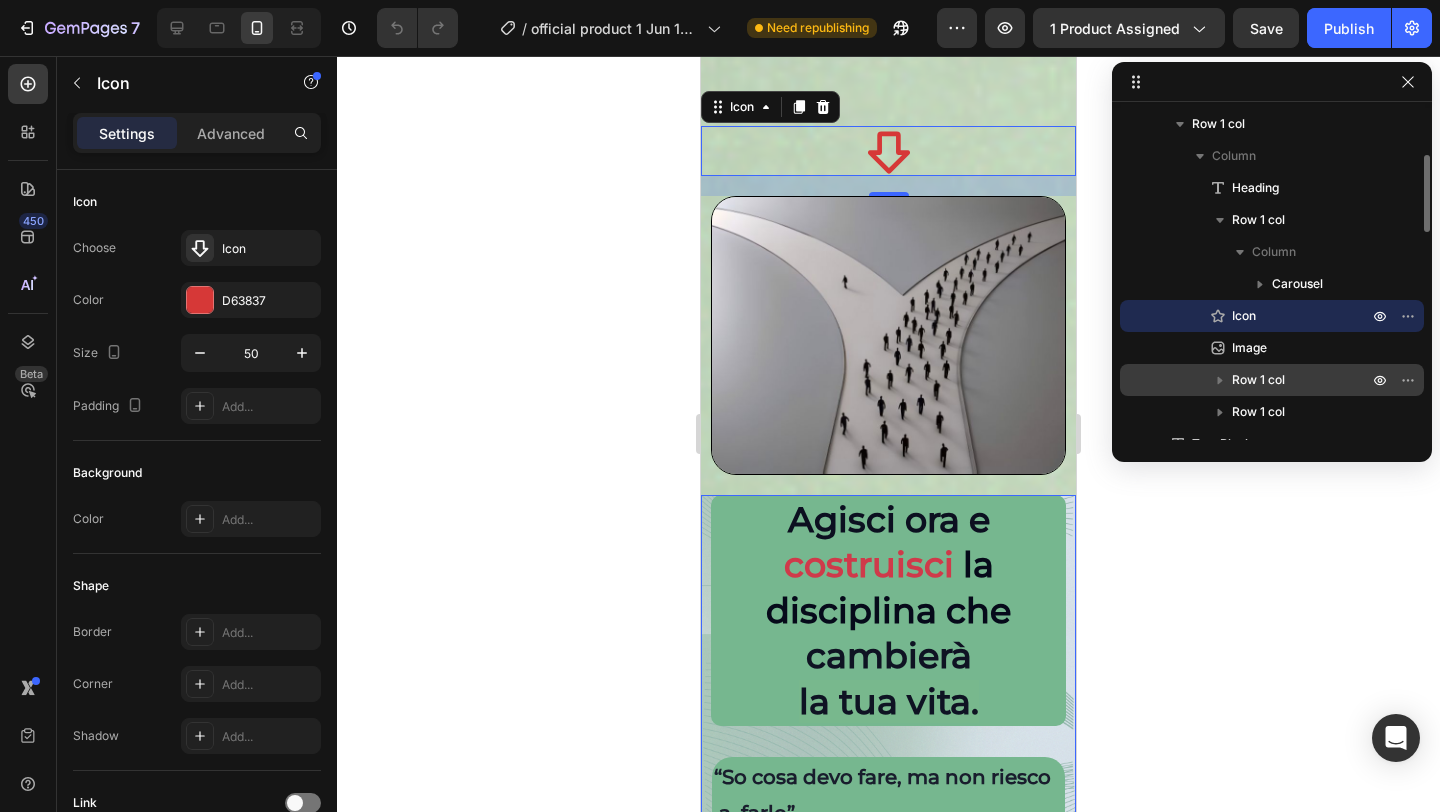 click on "Row 1 col" at bounding box center (1272, 380) 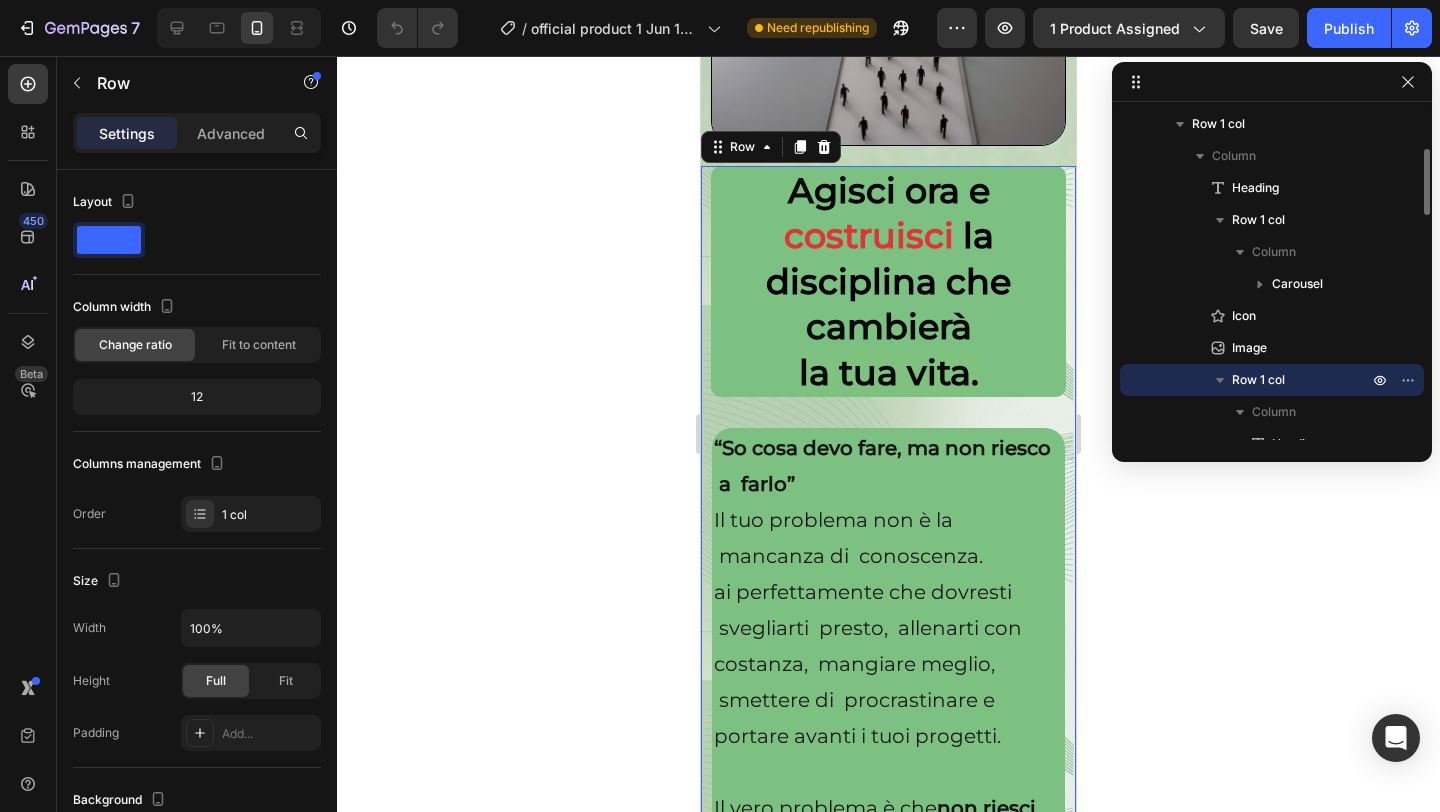 scroll, scrollTop: 3270, scrollLeft: 0, axis: vertical 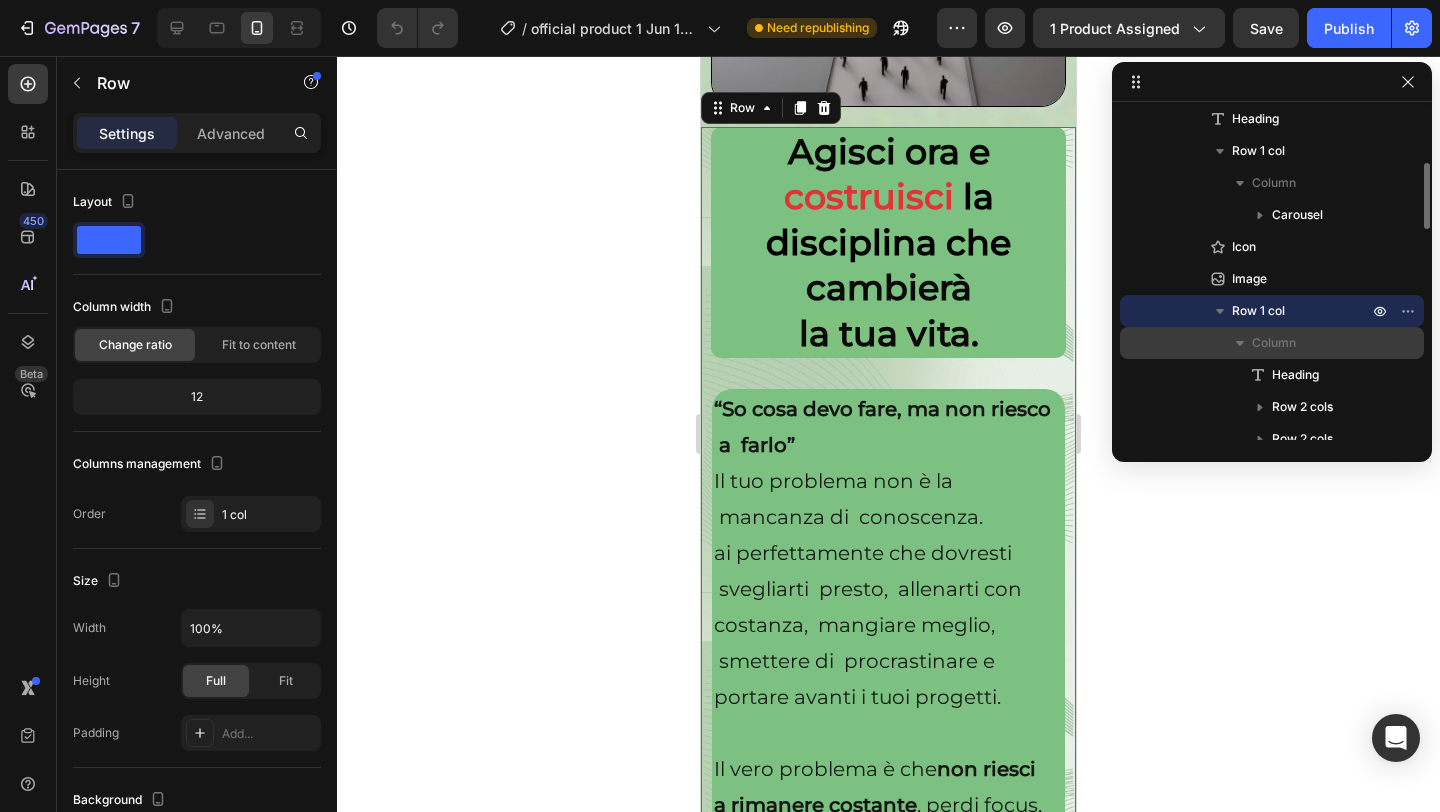 click on "Column" at bounding box center [1274, 343] 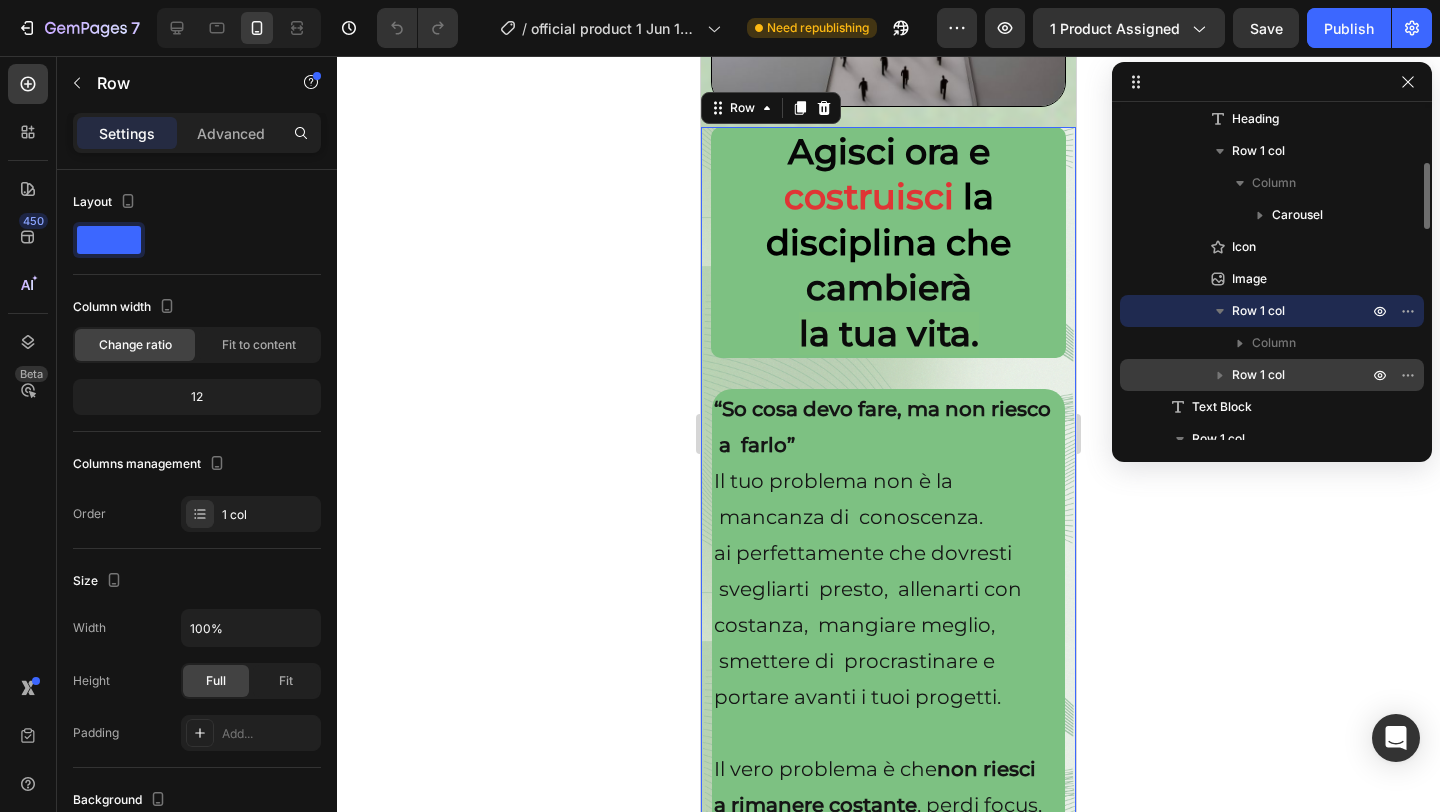 click on "Row 1 col" at bounding box center (1302, 375) 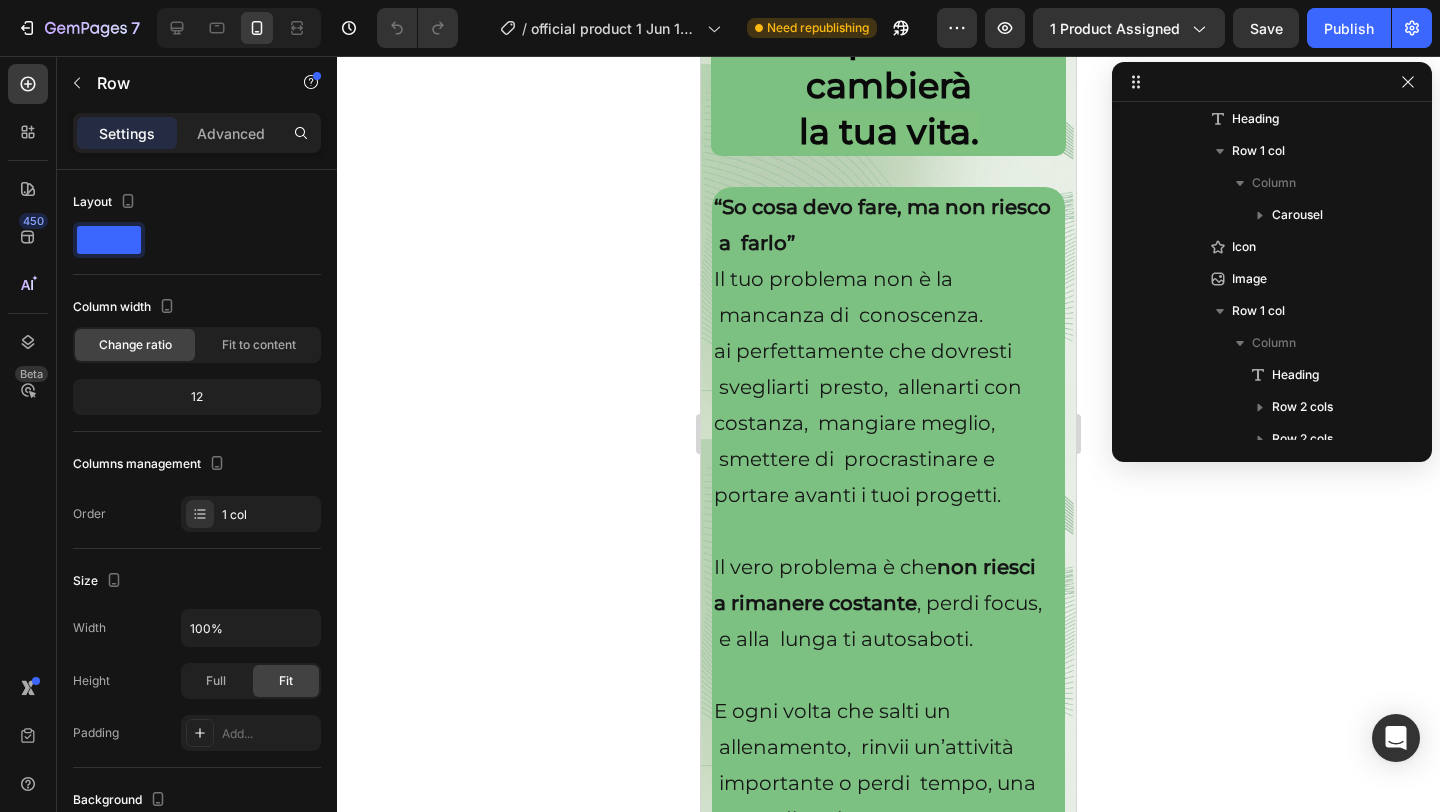 scroll, scrollTop: 570, scrollLeft: 0, axis: vertical 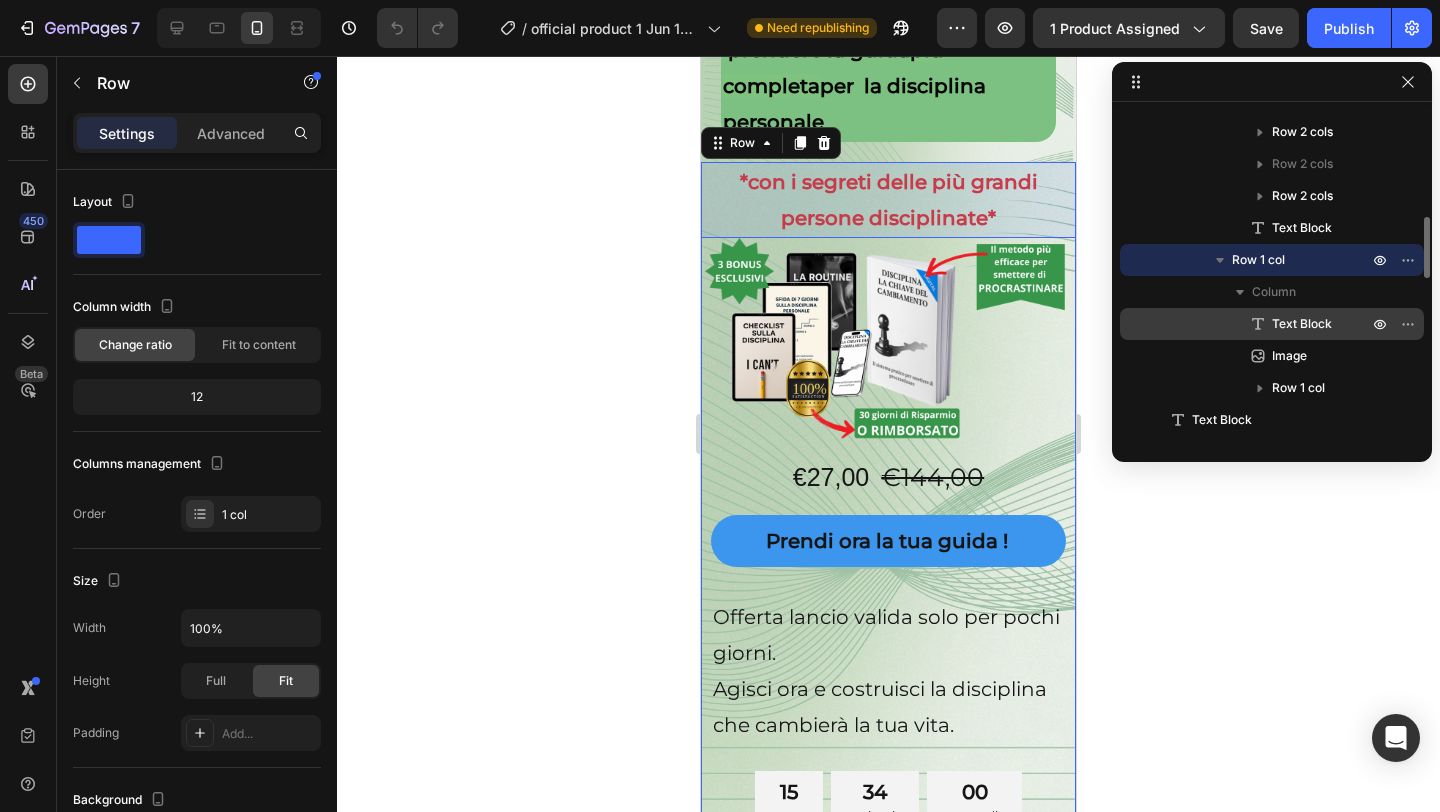 click on "Text Block" at bounding box center [1302, 324] 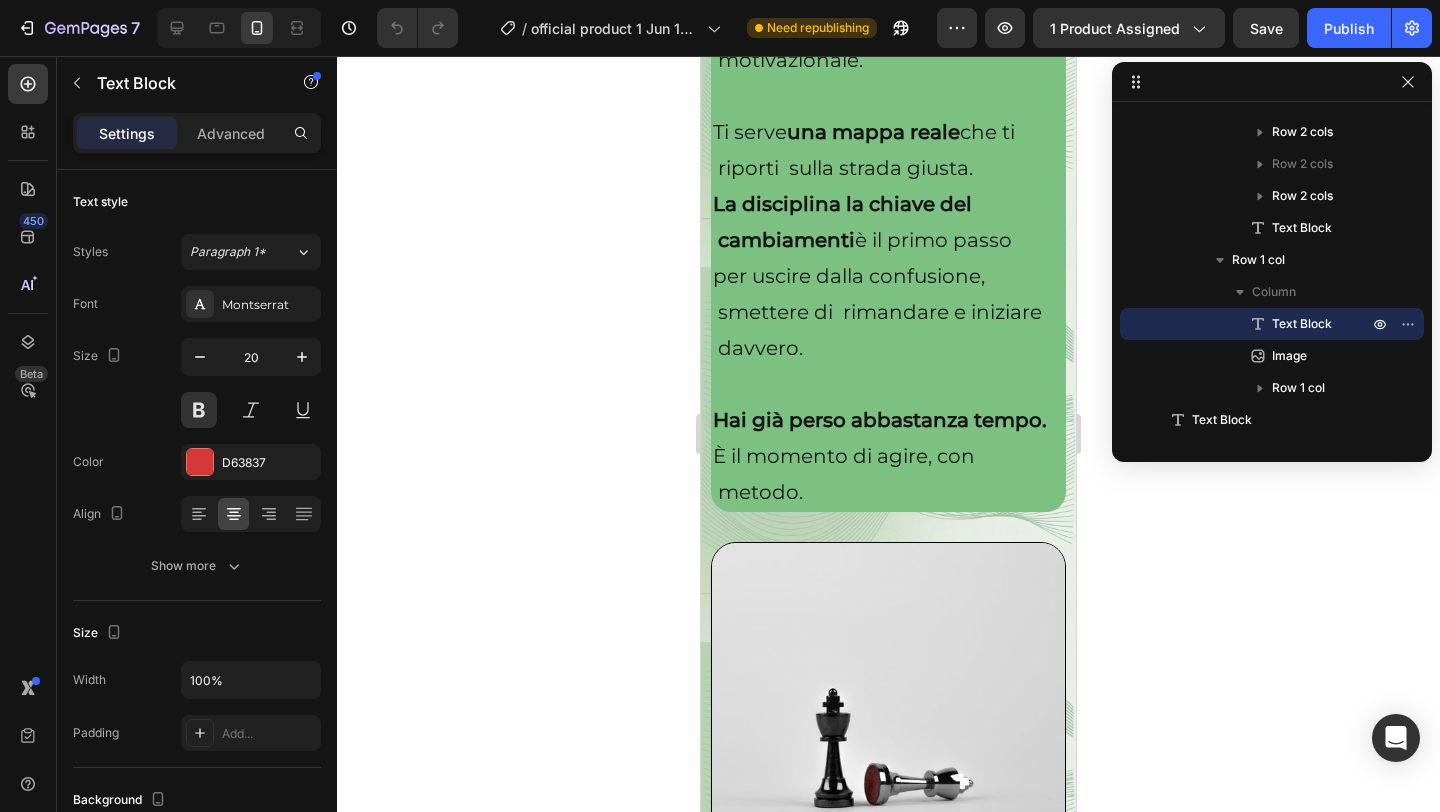 scroll, scrollTop: 6628, scrollLeft: 0, axis: vertical 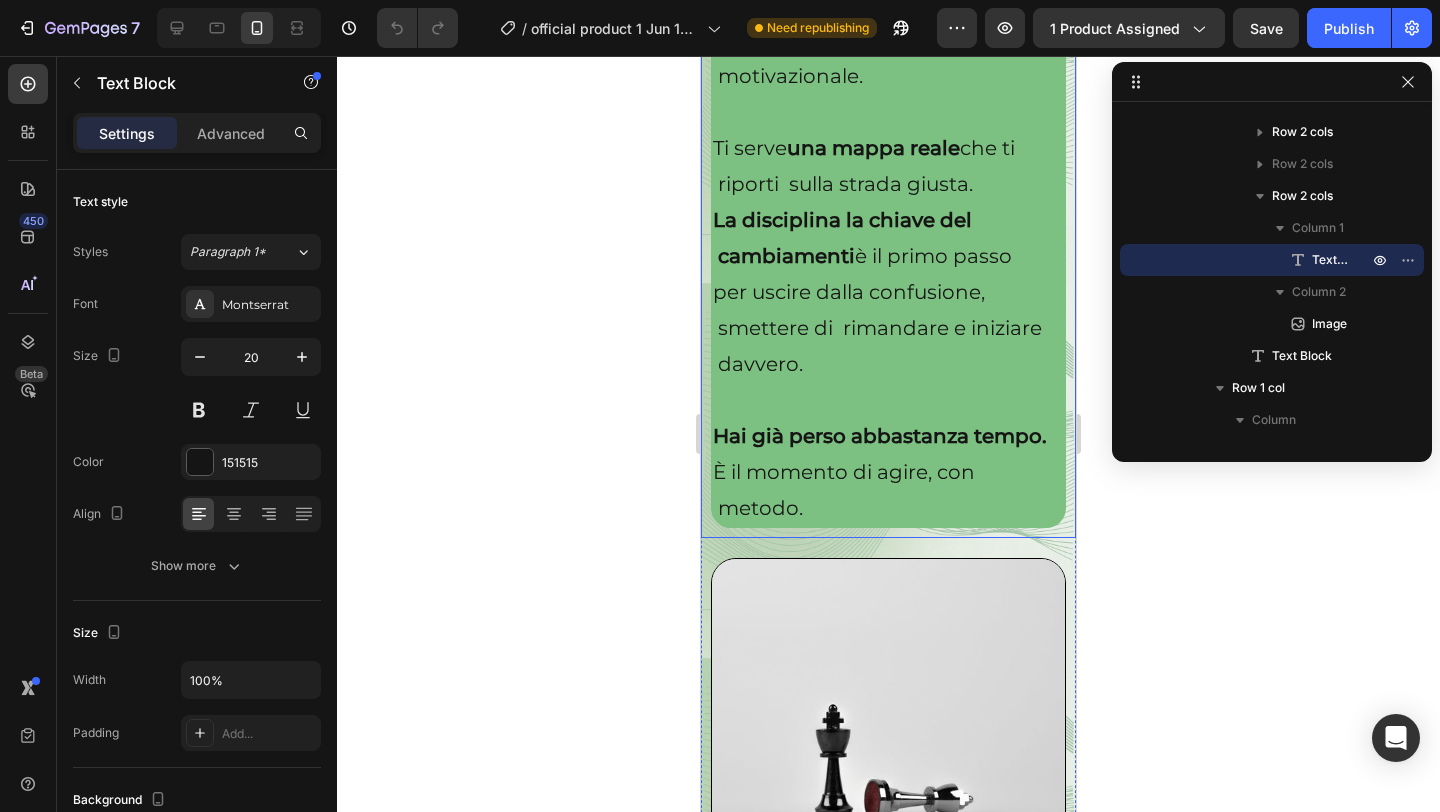 click on "per uscire dalla confusione,  smettere di  rimandare e iniziare  davvero." at bounding box center [888, 328] 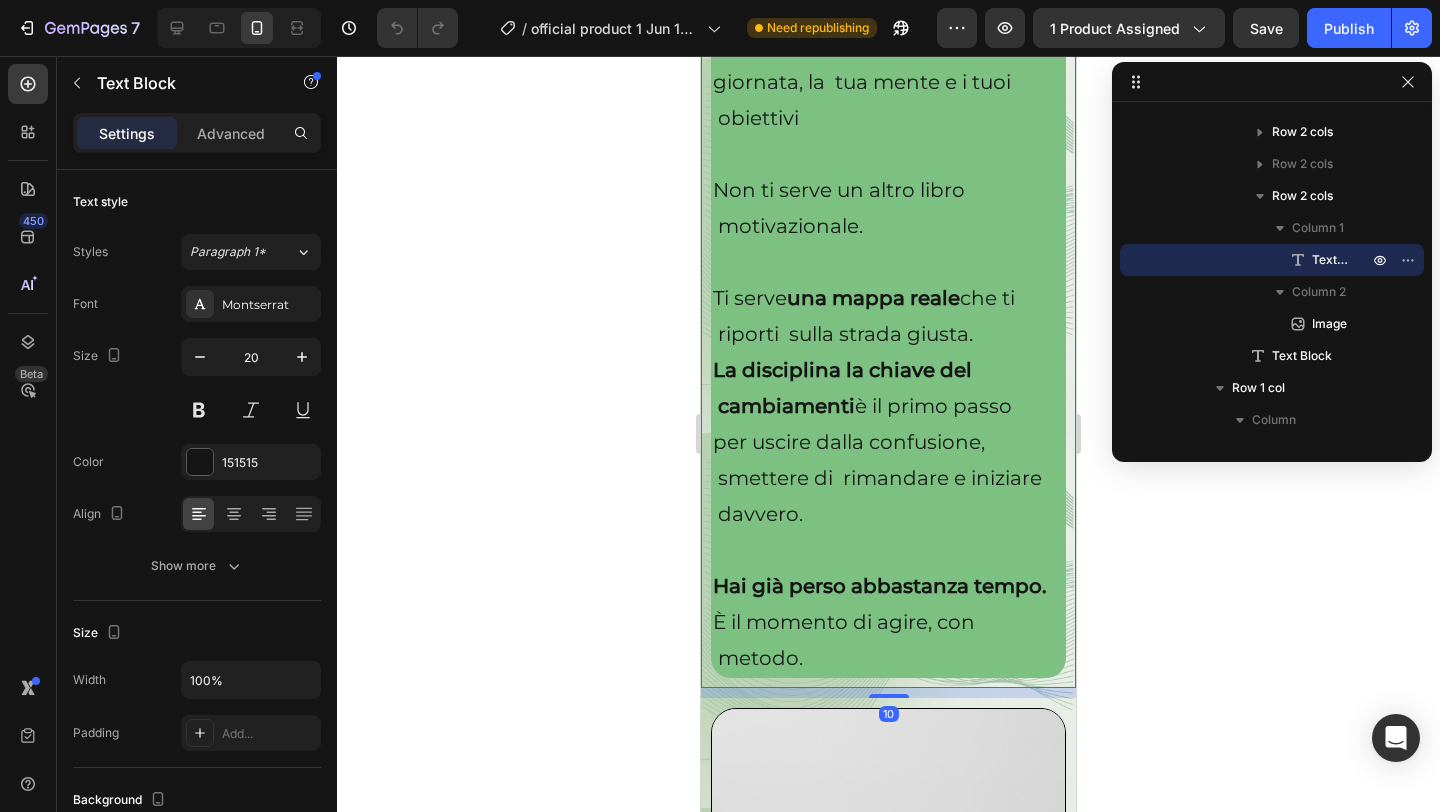 scroll, scrollTop: 6464, scrollLeft: 0, axis: vertical 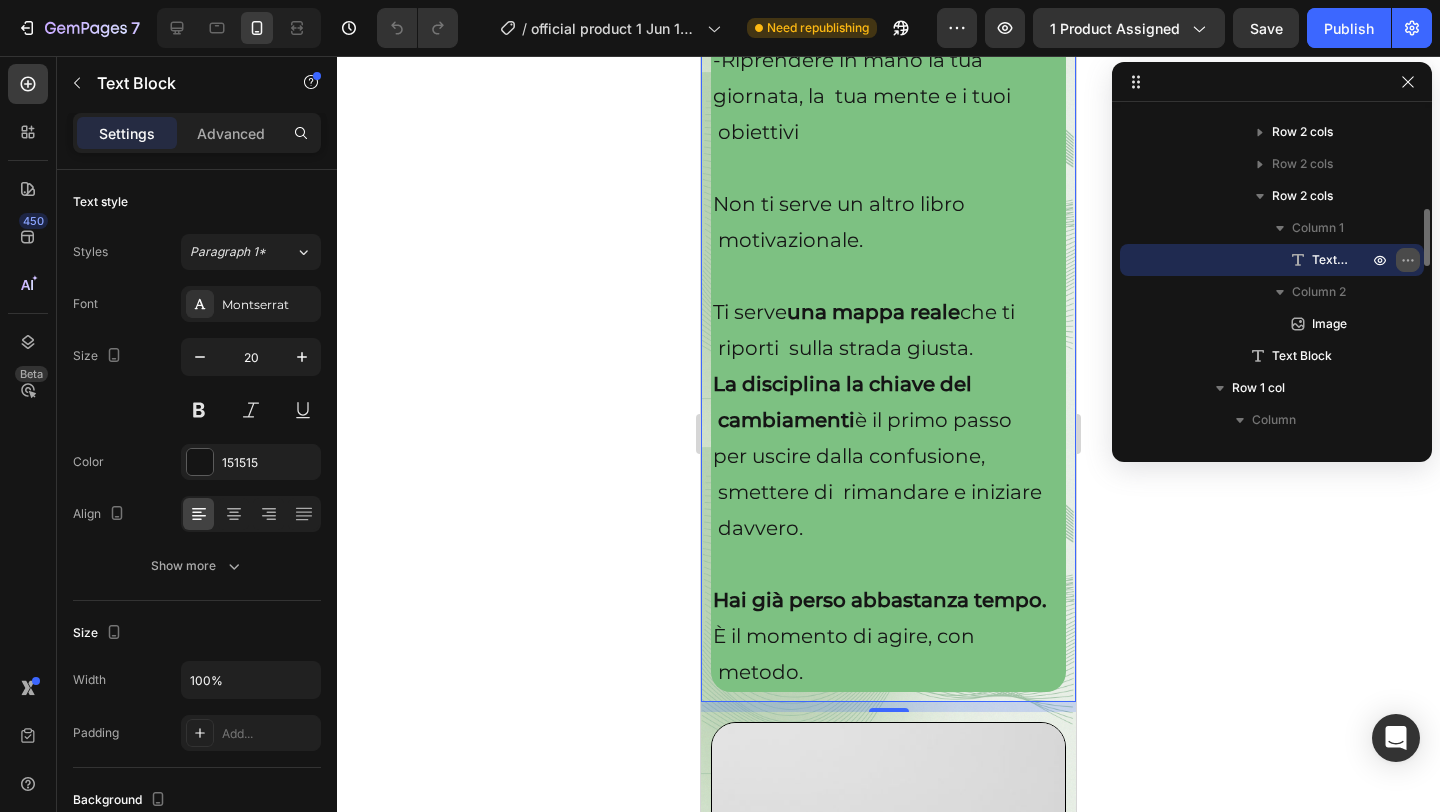 click 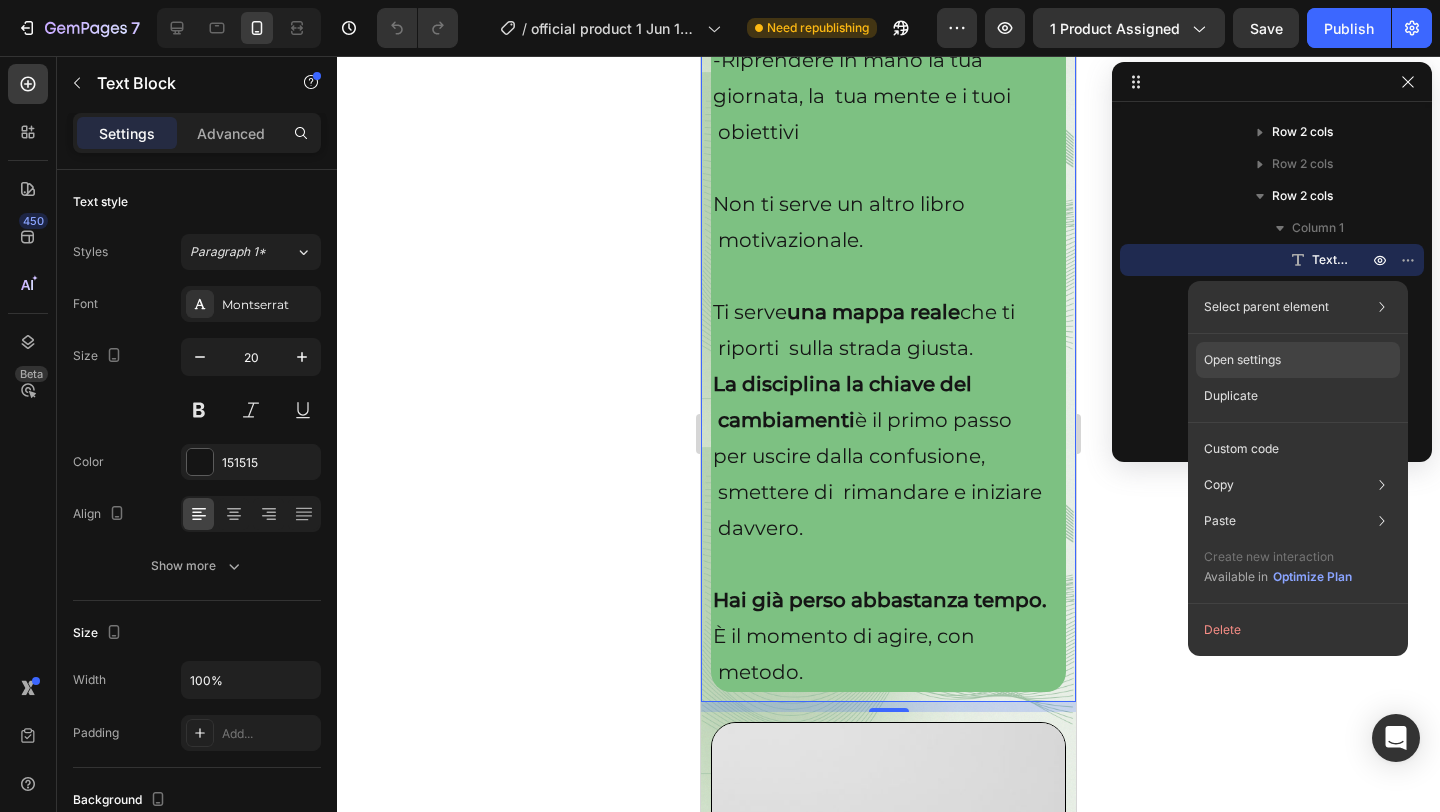click on "Open settings" 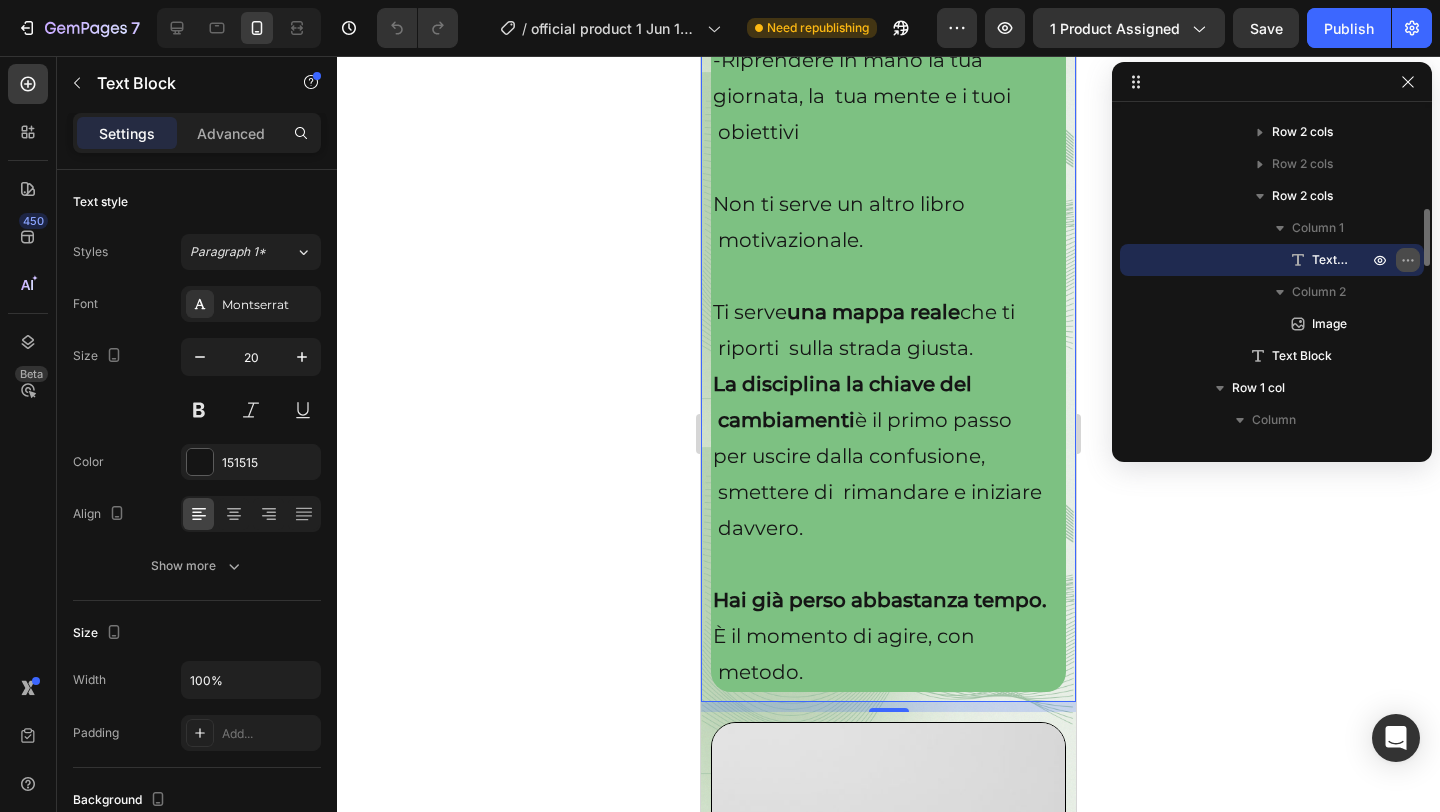 click 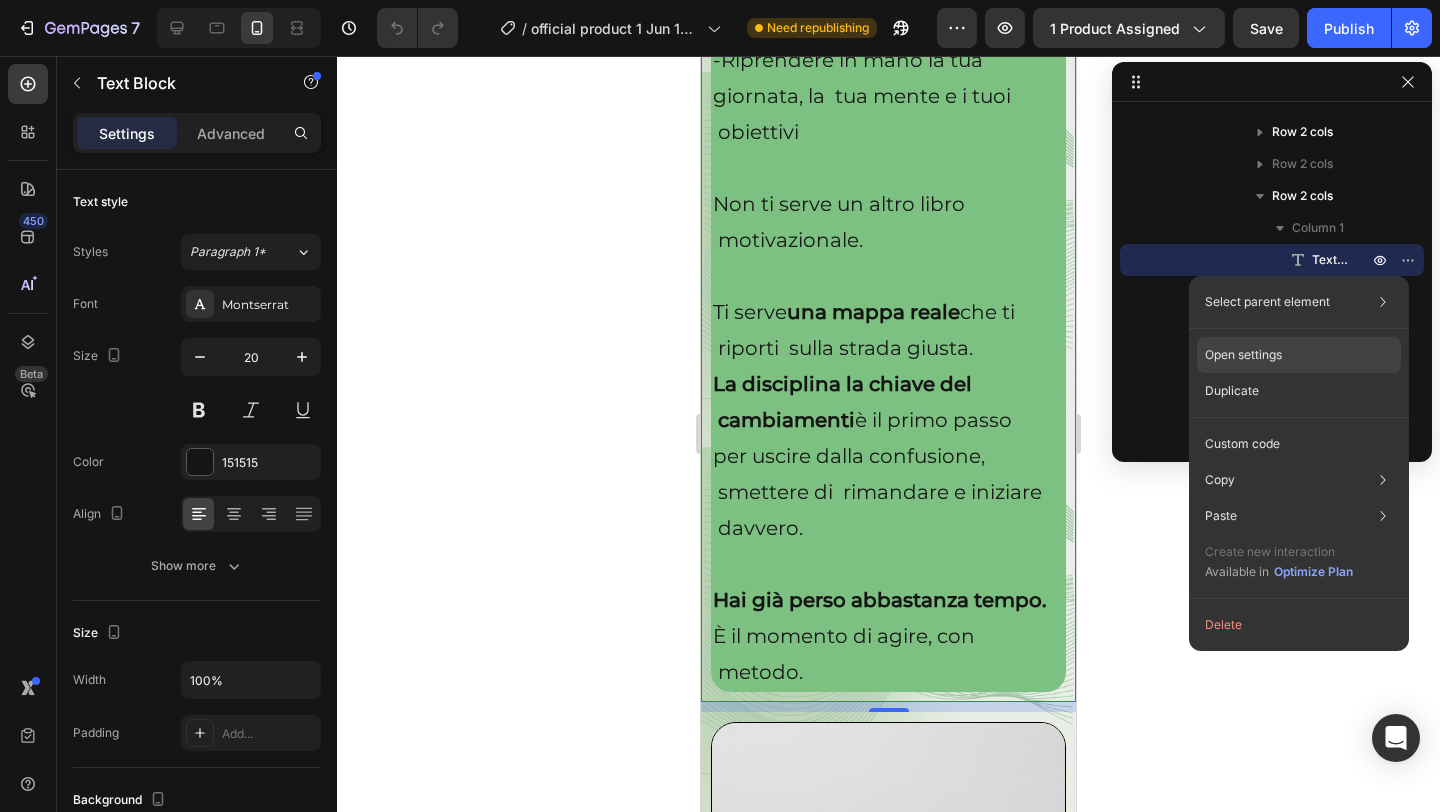 click on "Open settings" 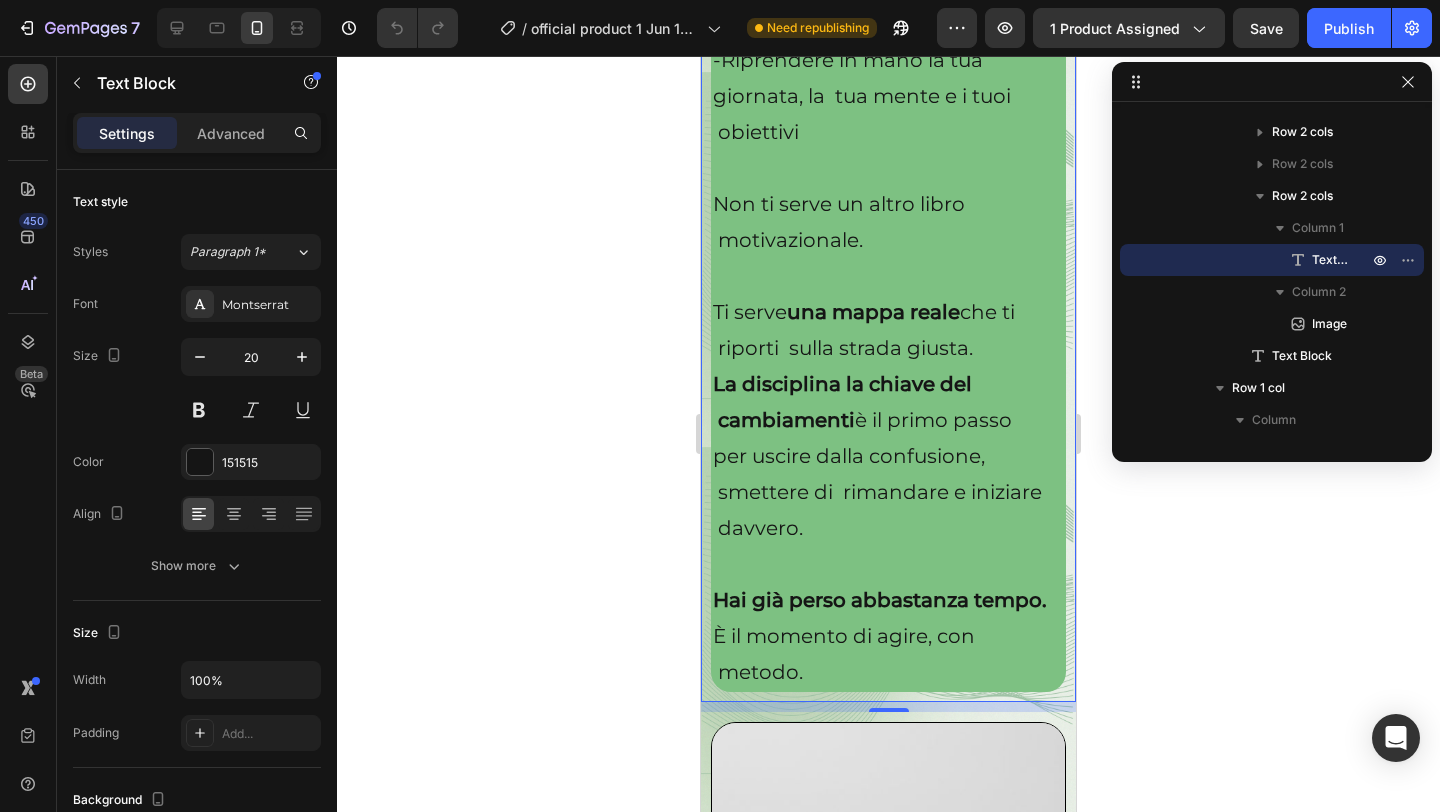 click 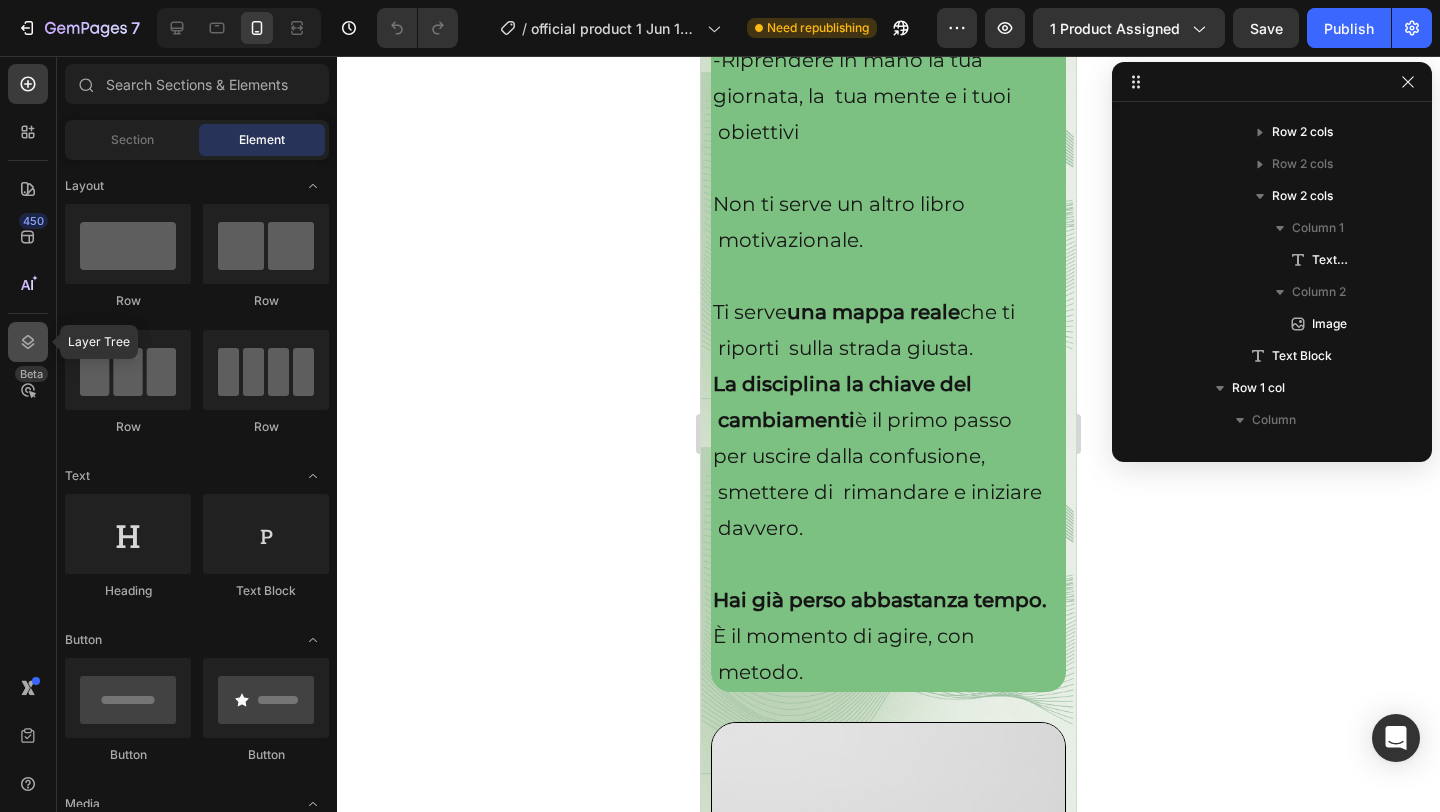 click 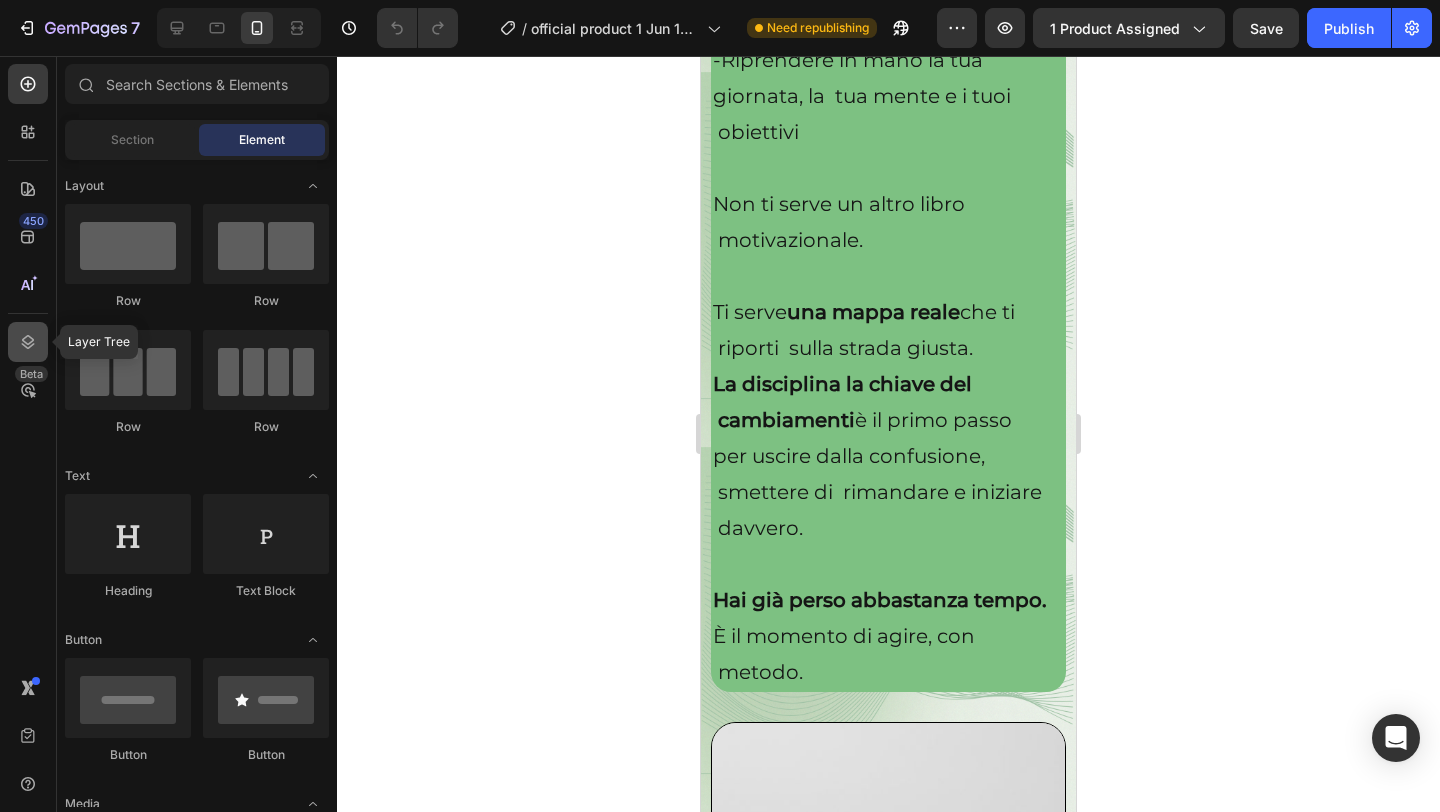 click 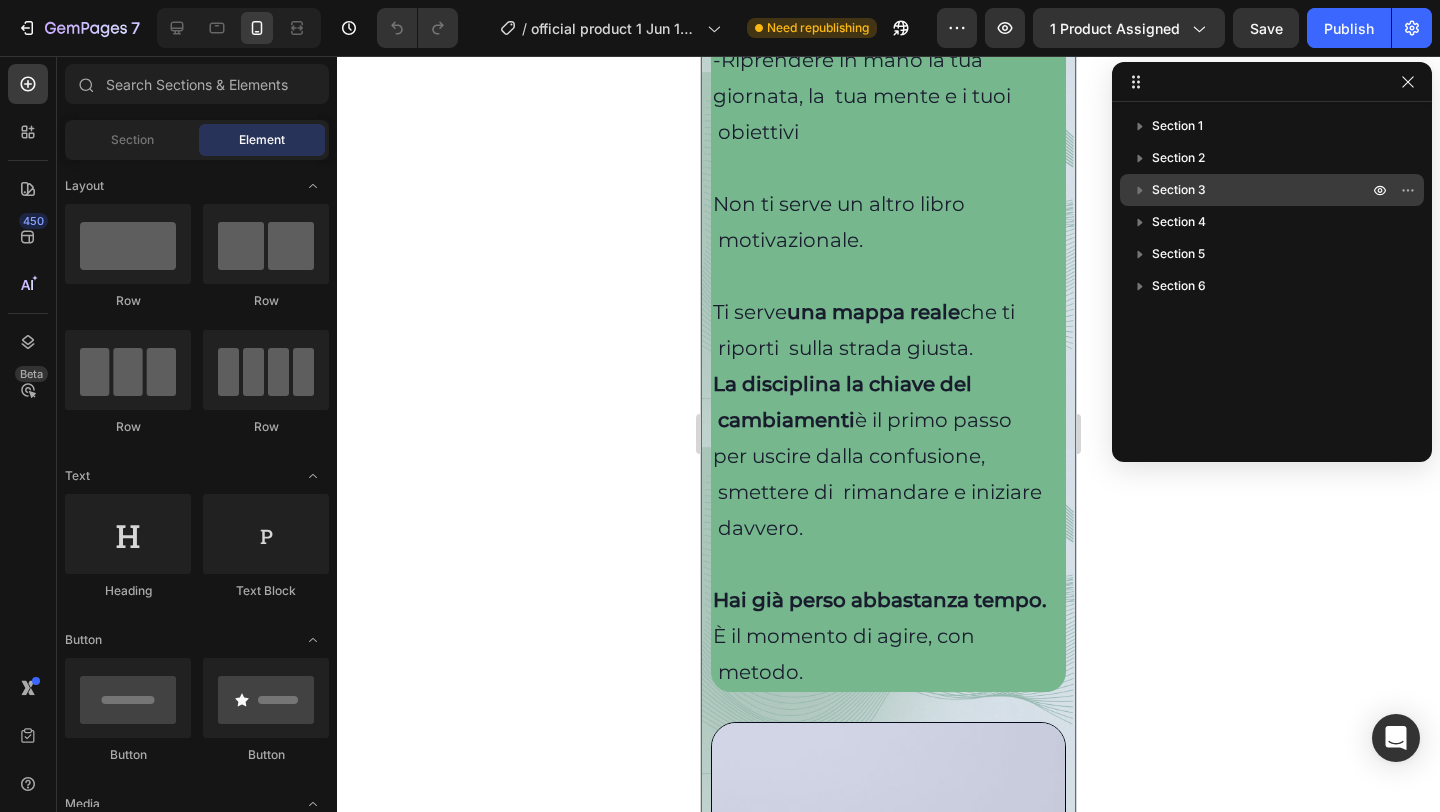 click on "Section 3" at bounding box center (1272, 190) 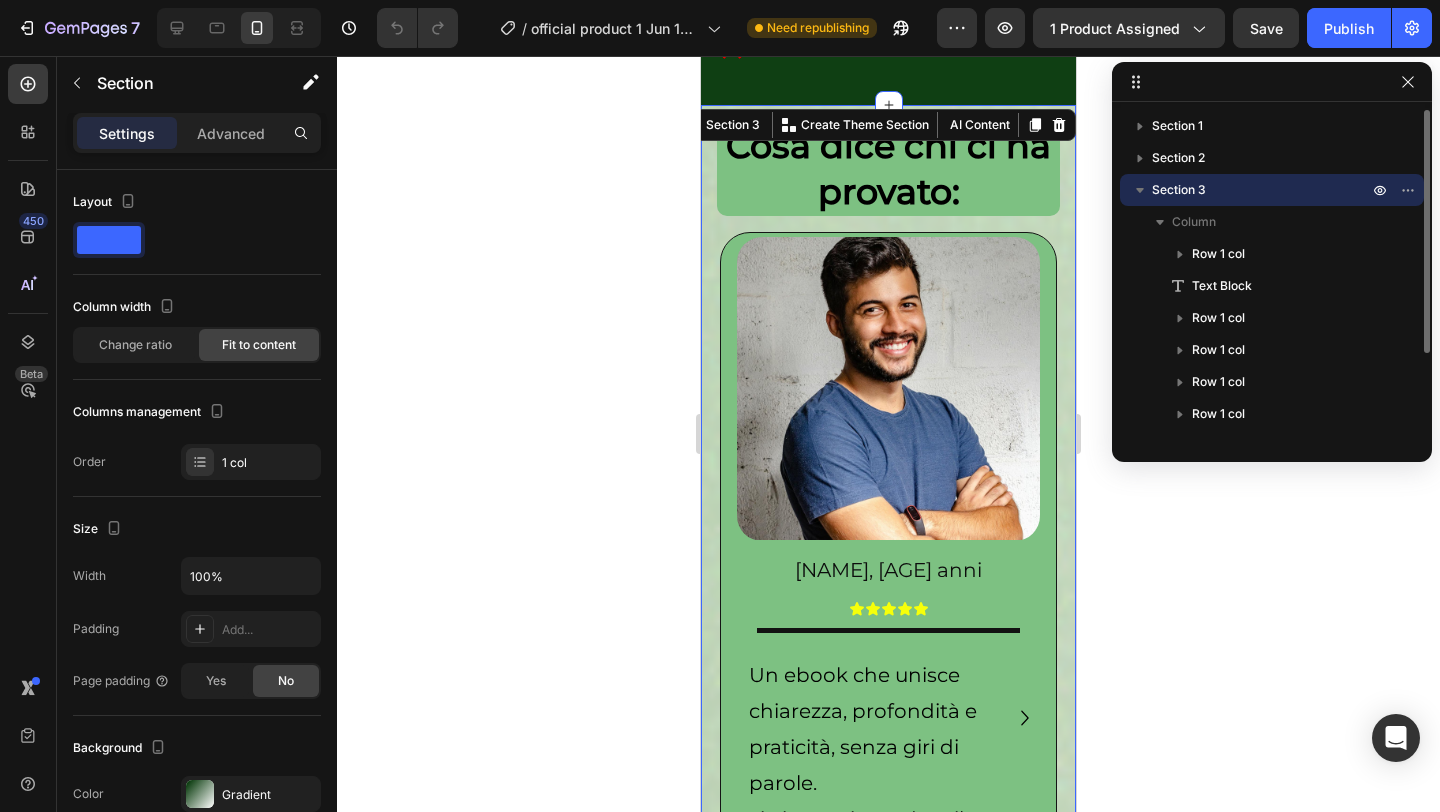 scroll, scrollTop: 1665, scrollLeft: 0, axis: vertical 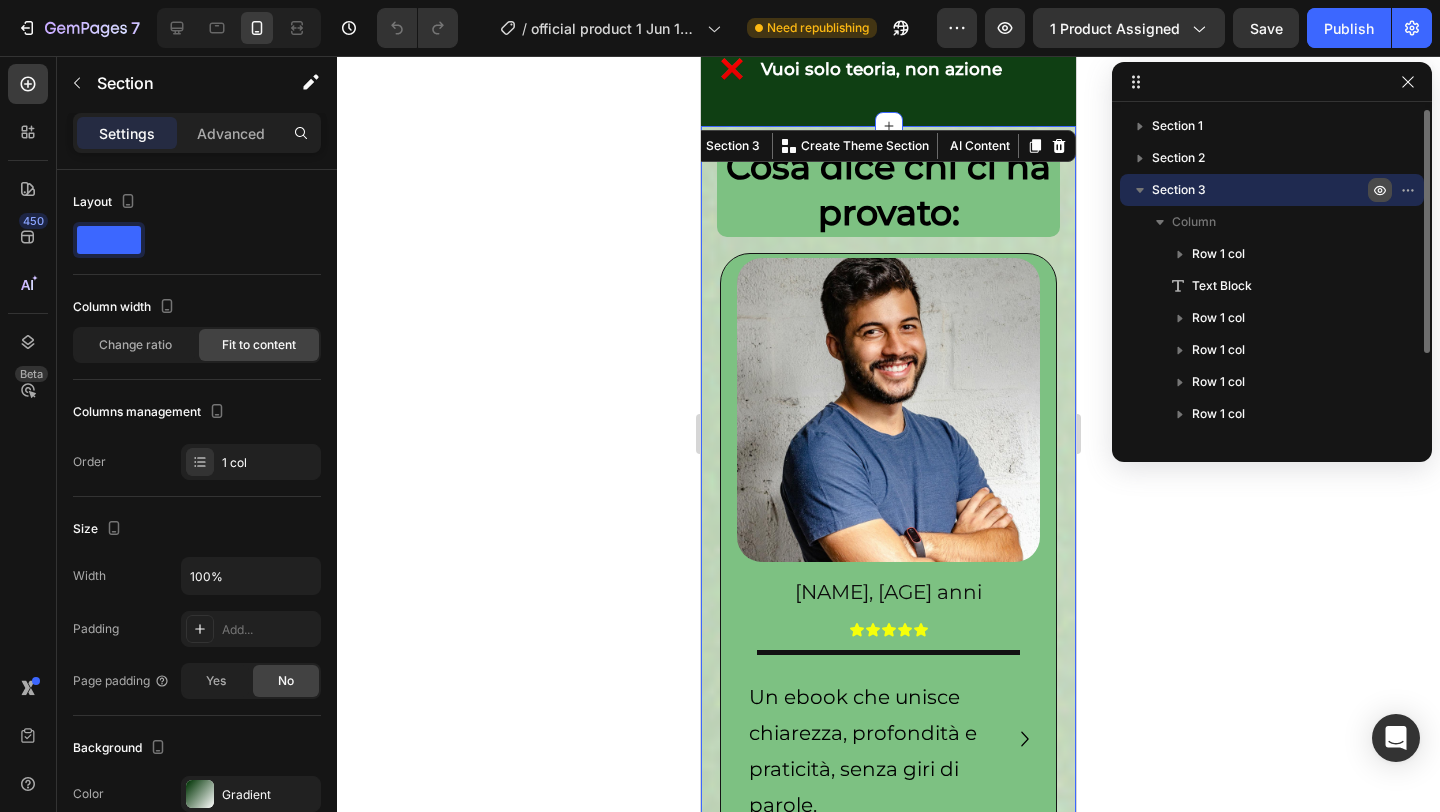 click 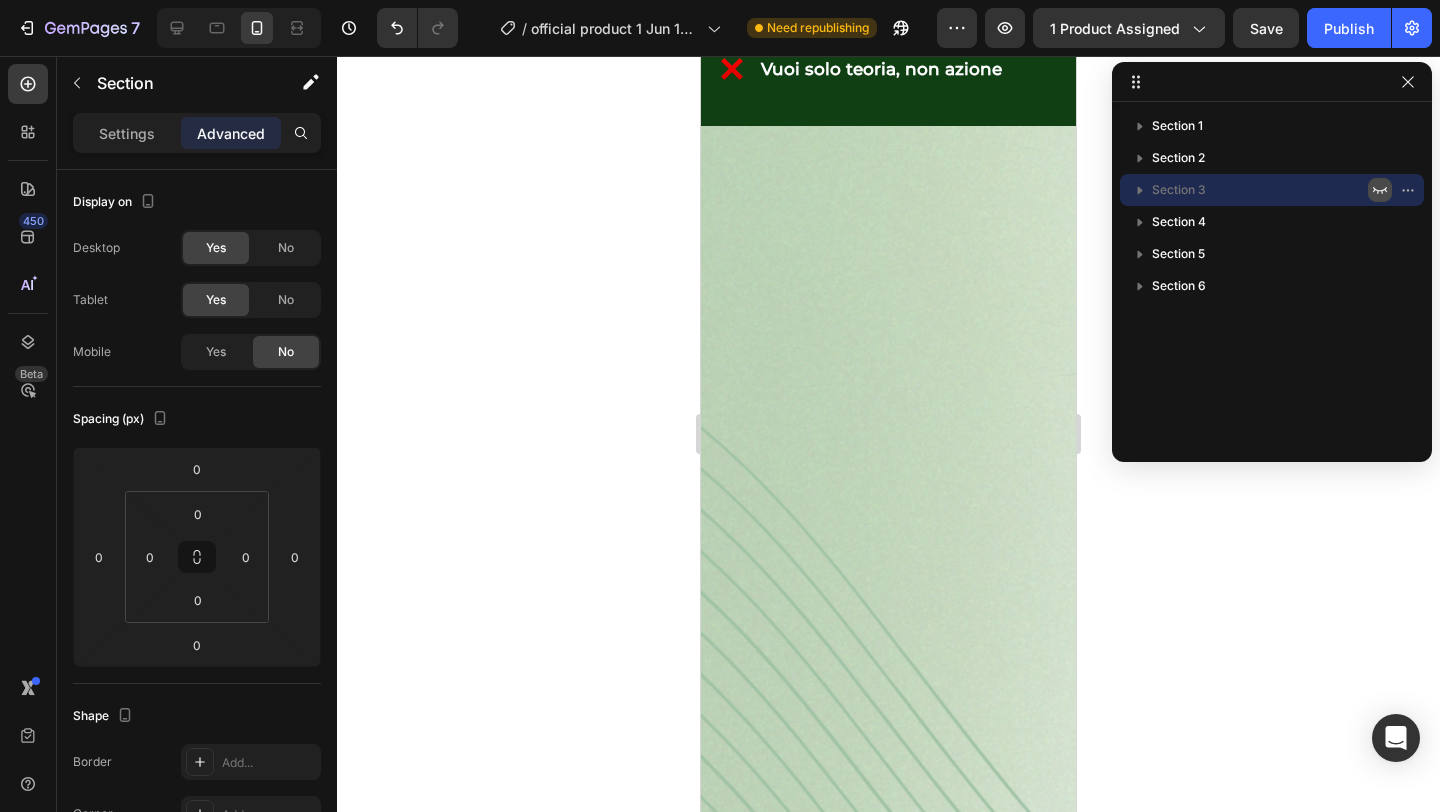 click 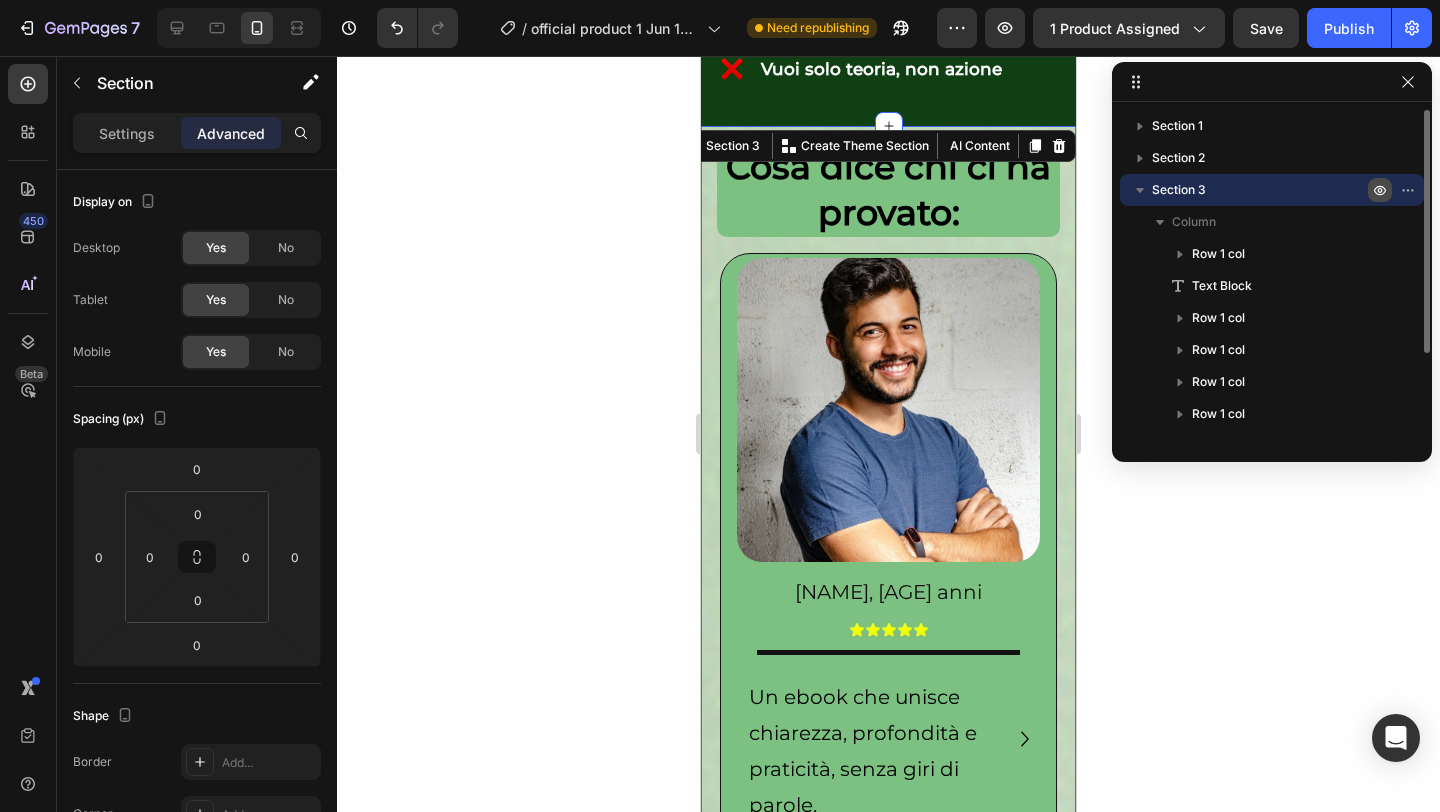 click 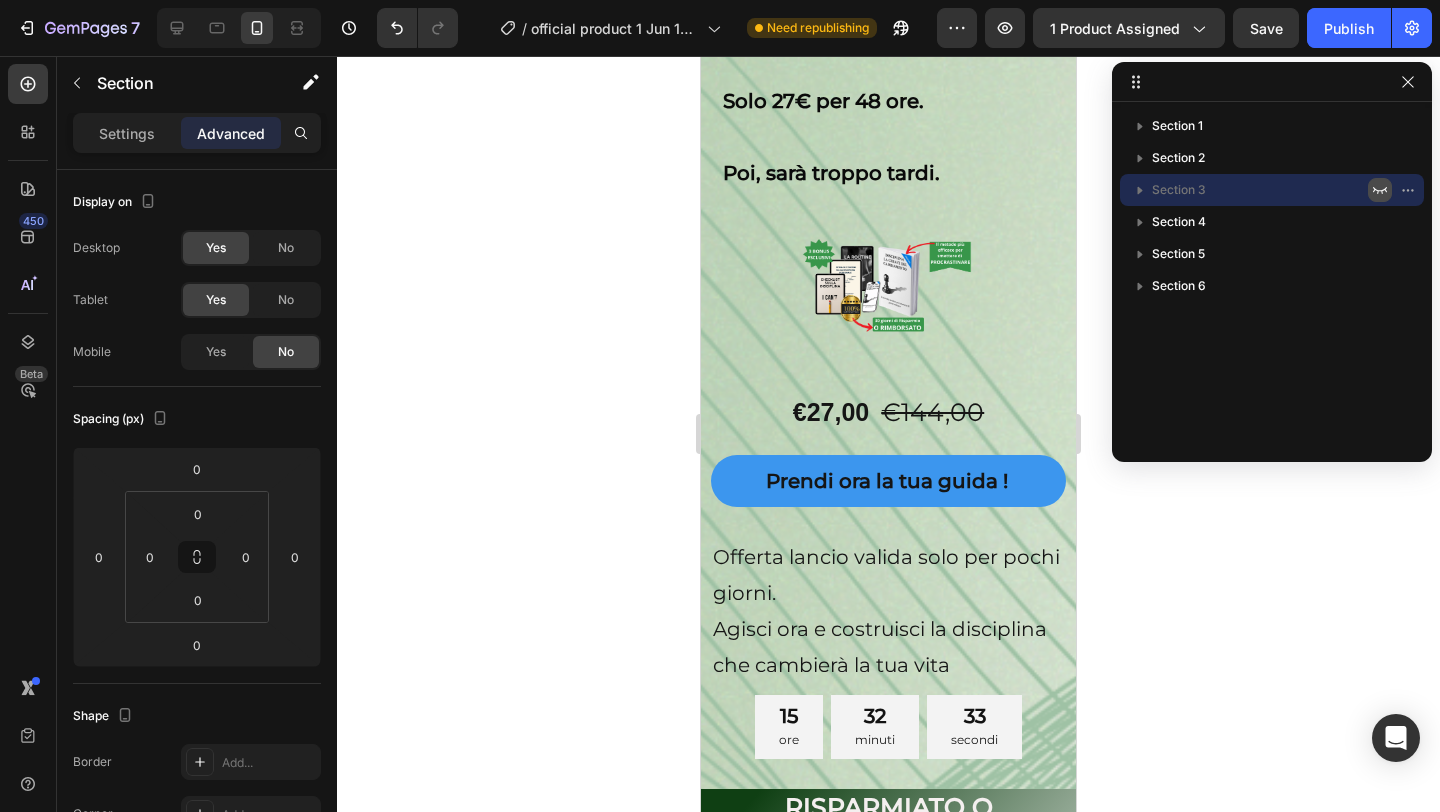 scroll, scrollTop: 2452, scrollLeft: 0, axis: vertical 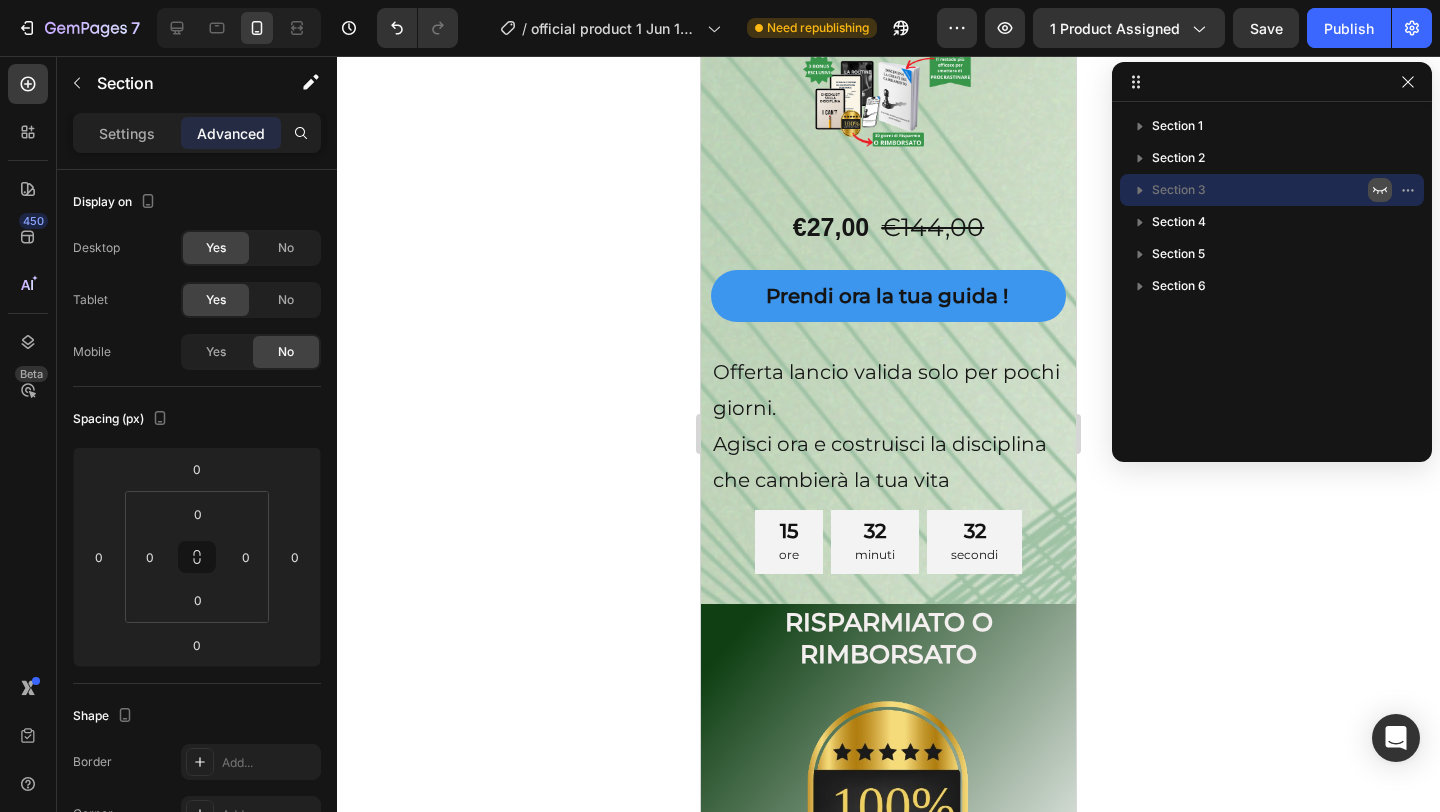 click 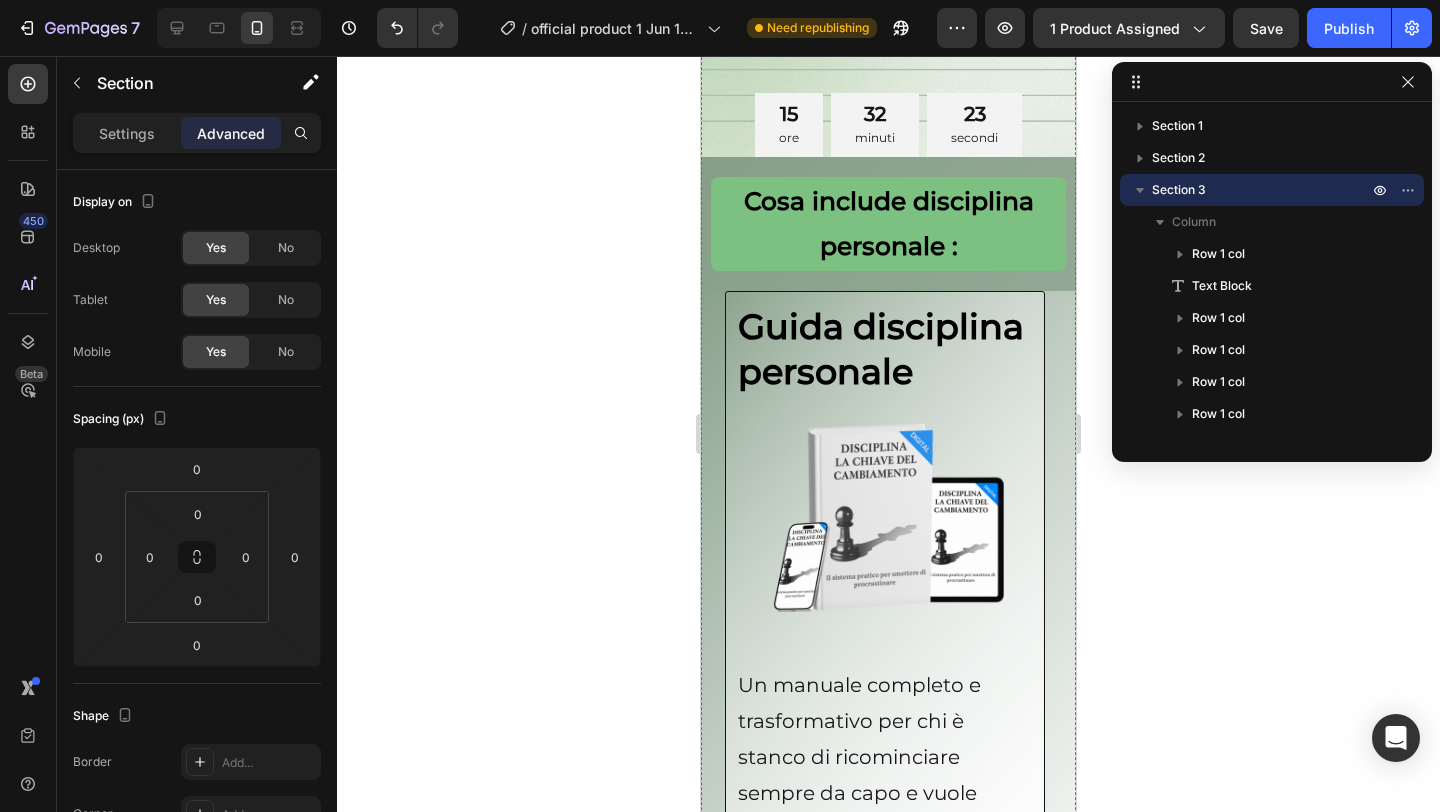 scroll, scrollTop: 8179, scrollLeft: 0, axis: vertical 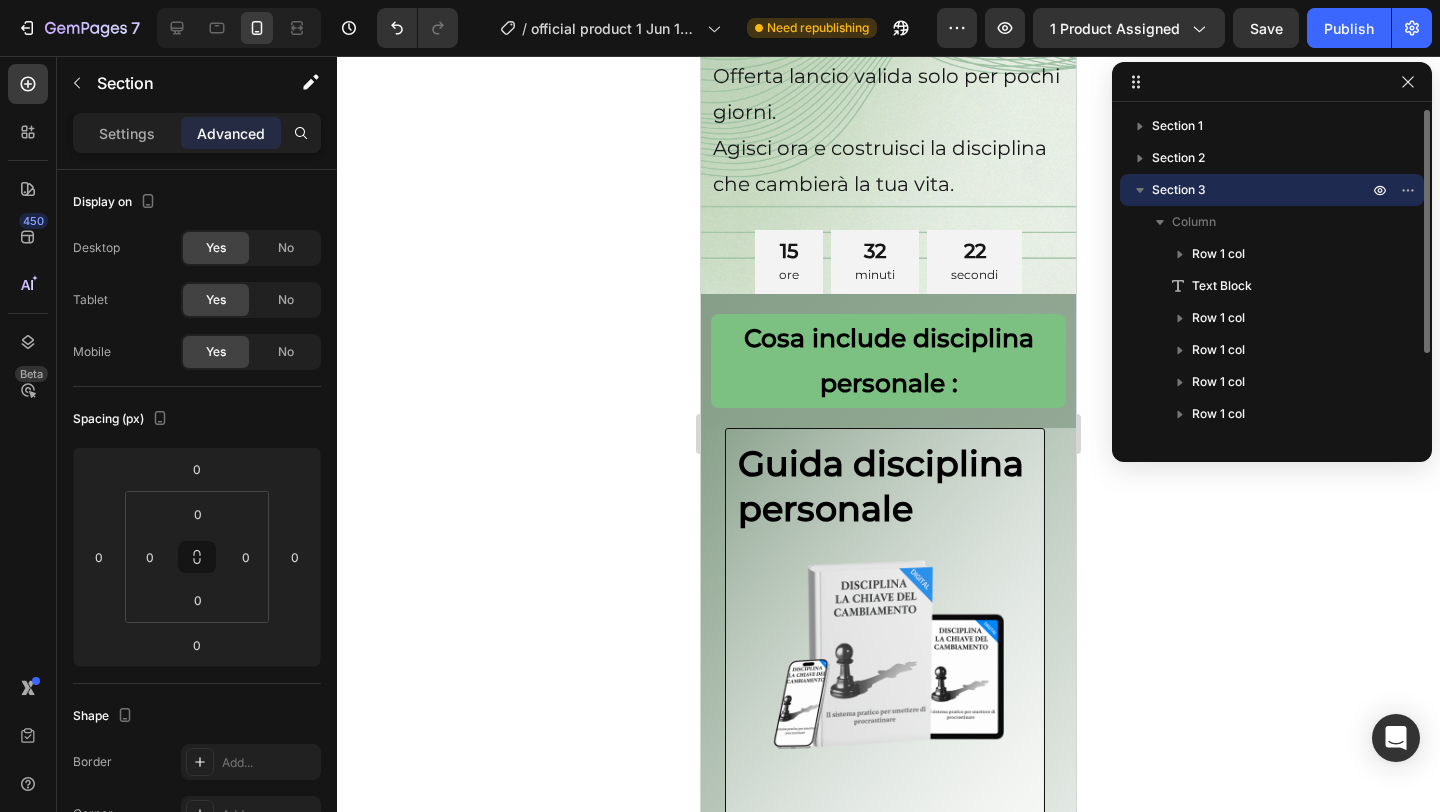 click on "Section 3" at bounding box center (1179, 190) 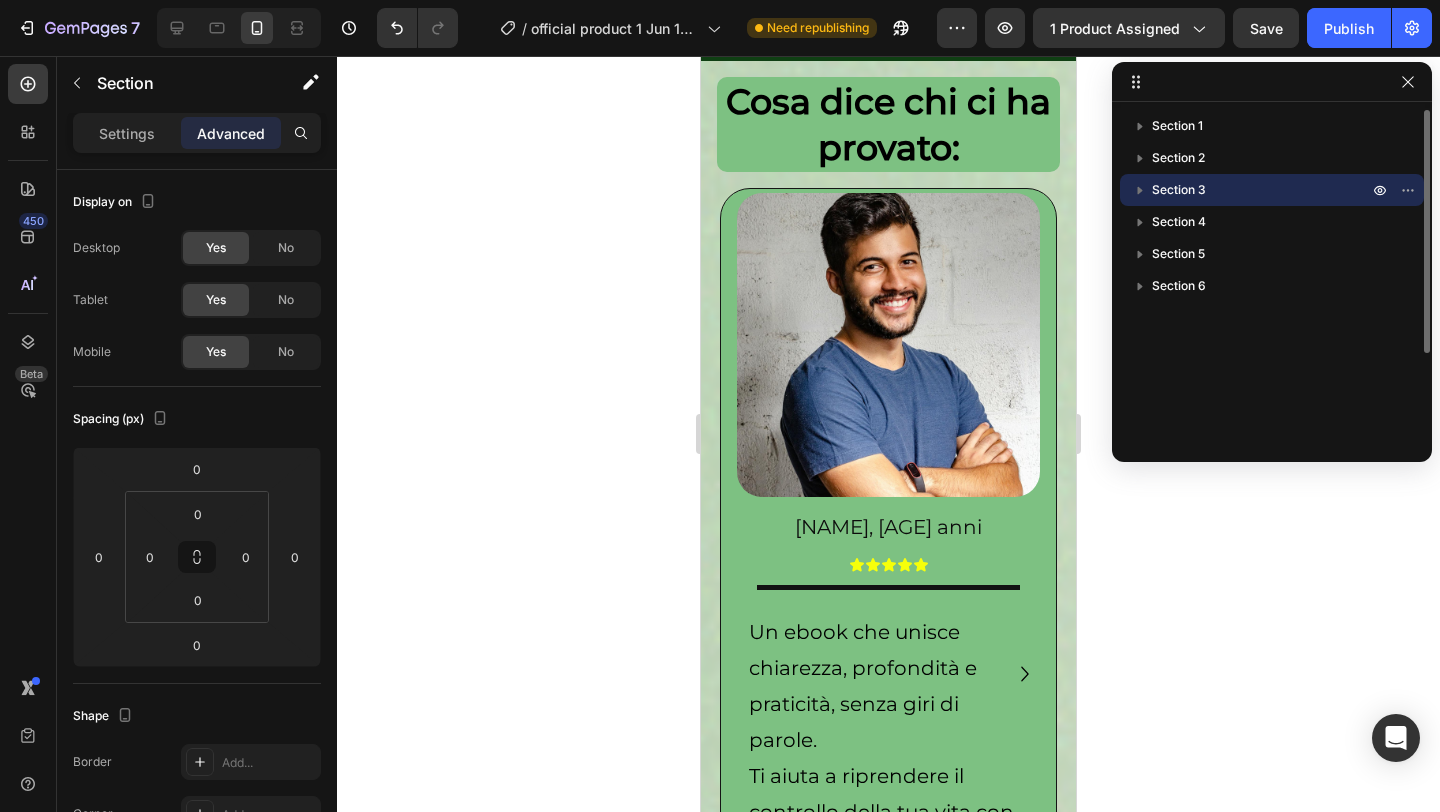 scroll, scrollTop: 1665, scrollLeft: 0, axis: vertical 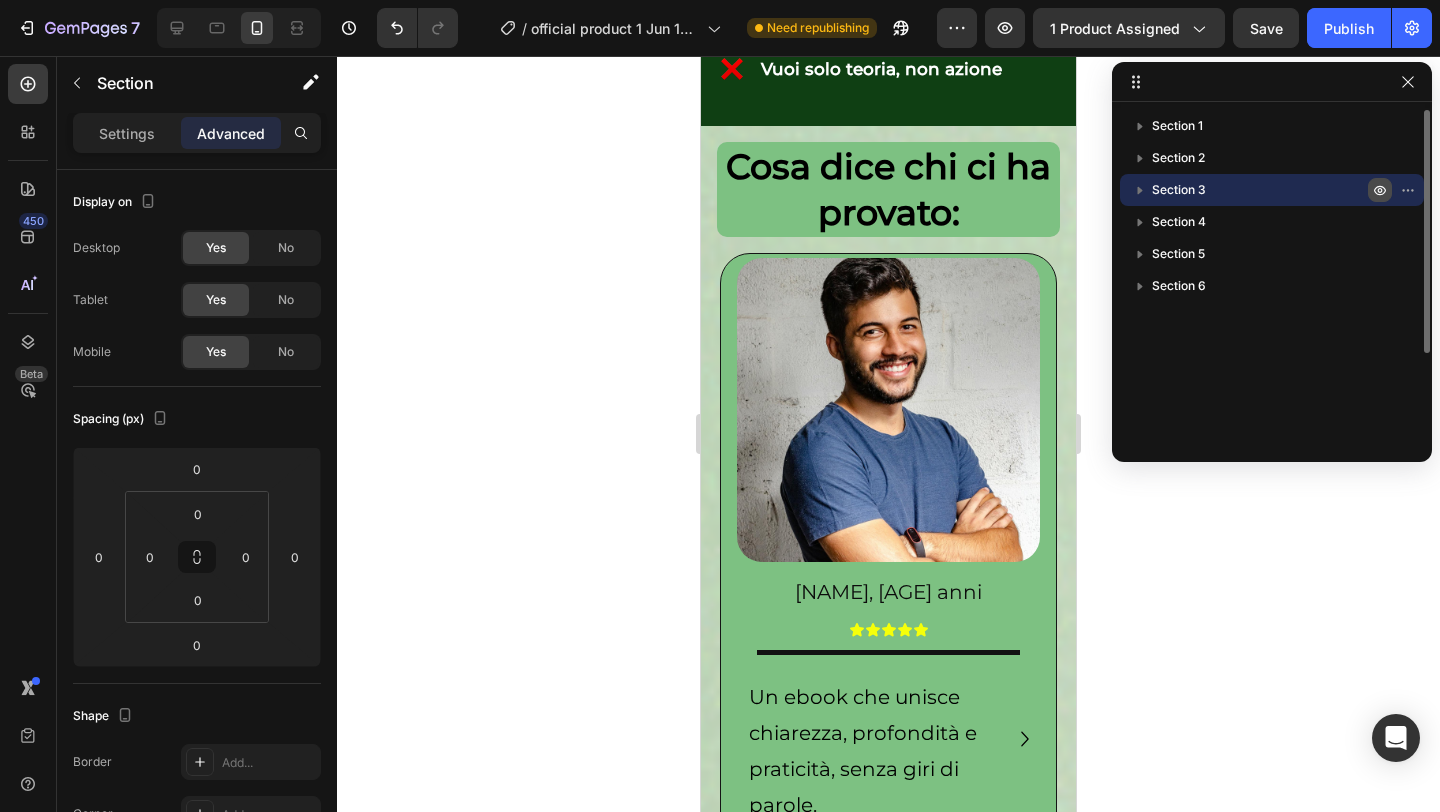 click 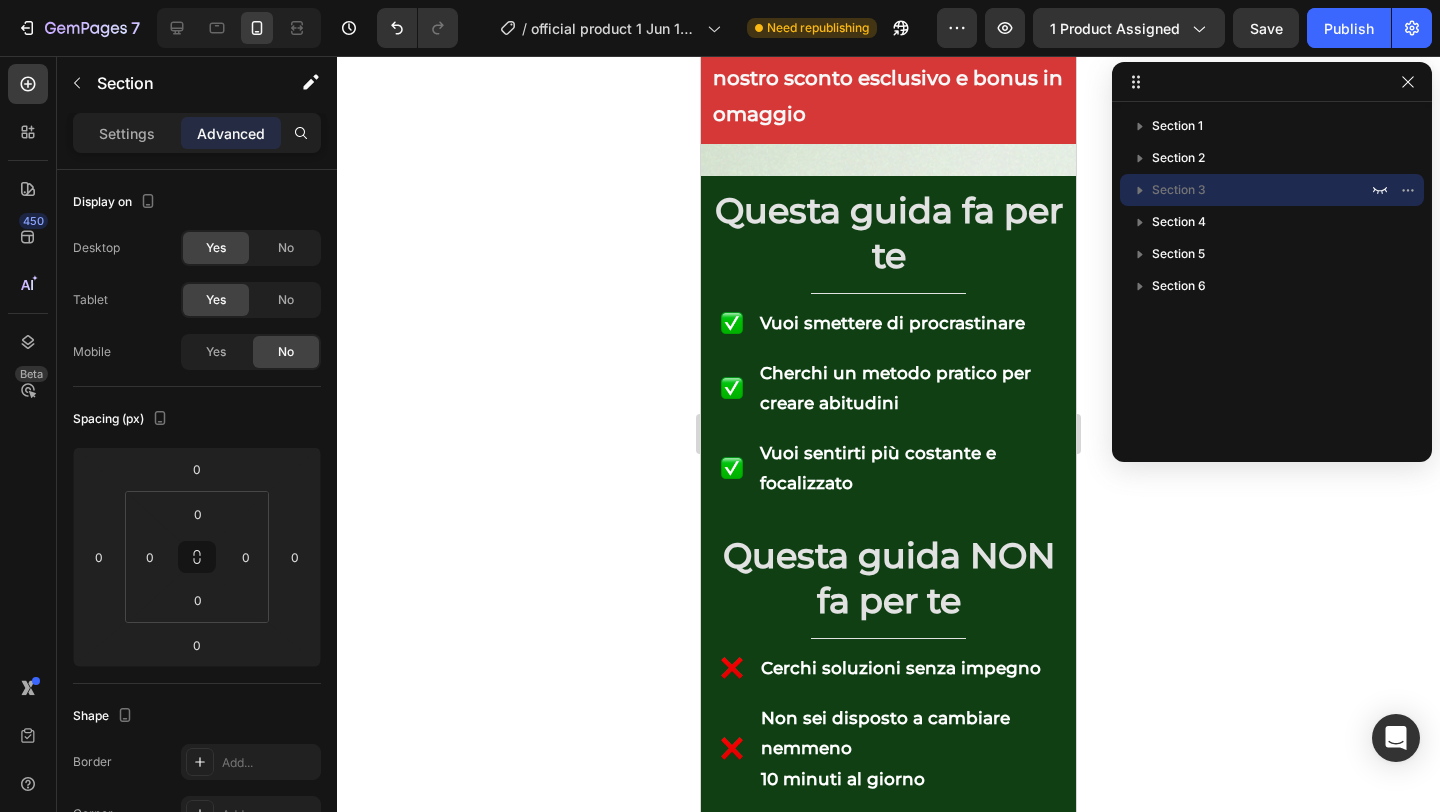 scroll, scrollTop: 565, scrollLeft: 0, axis: vertical 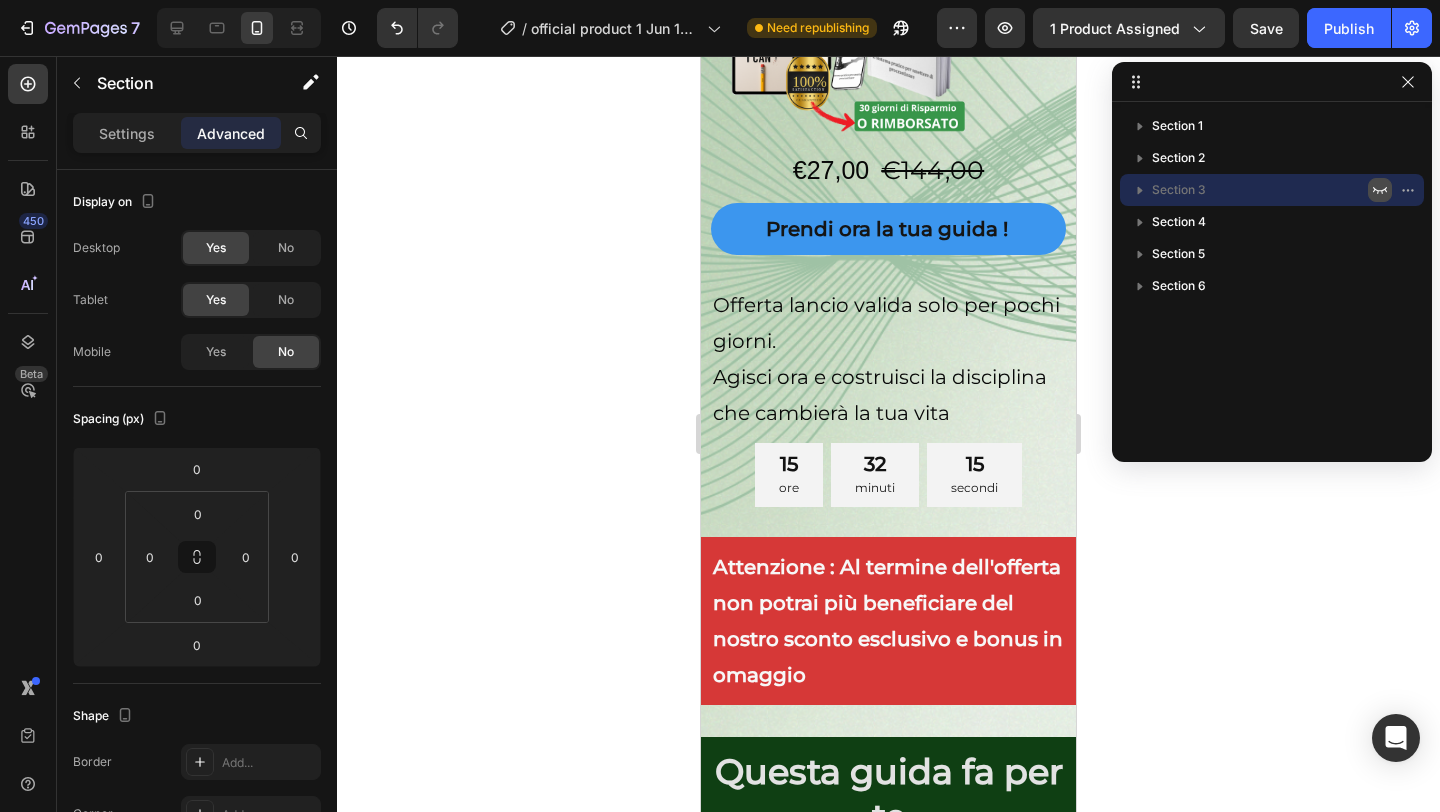click 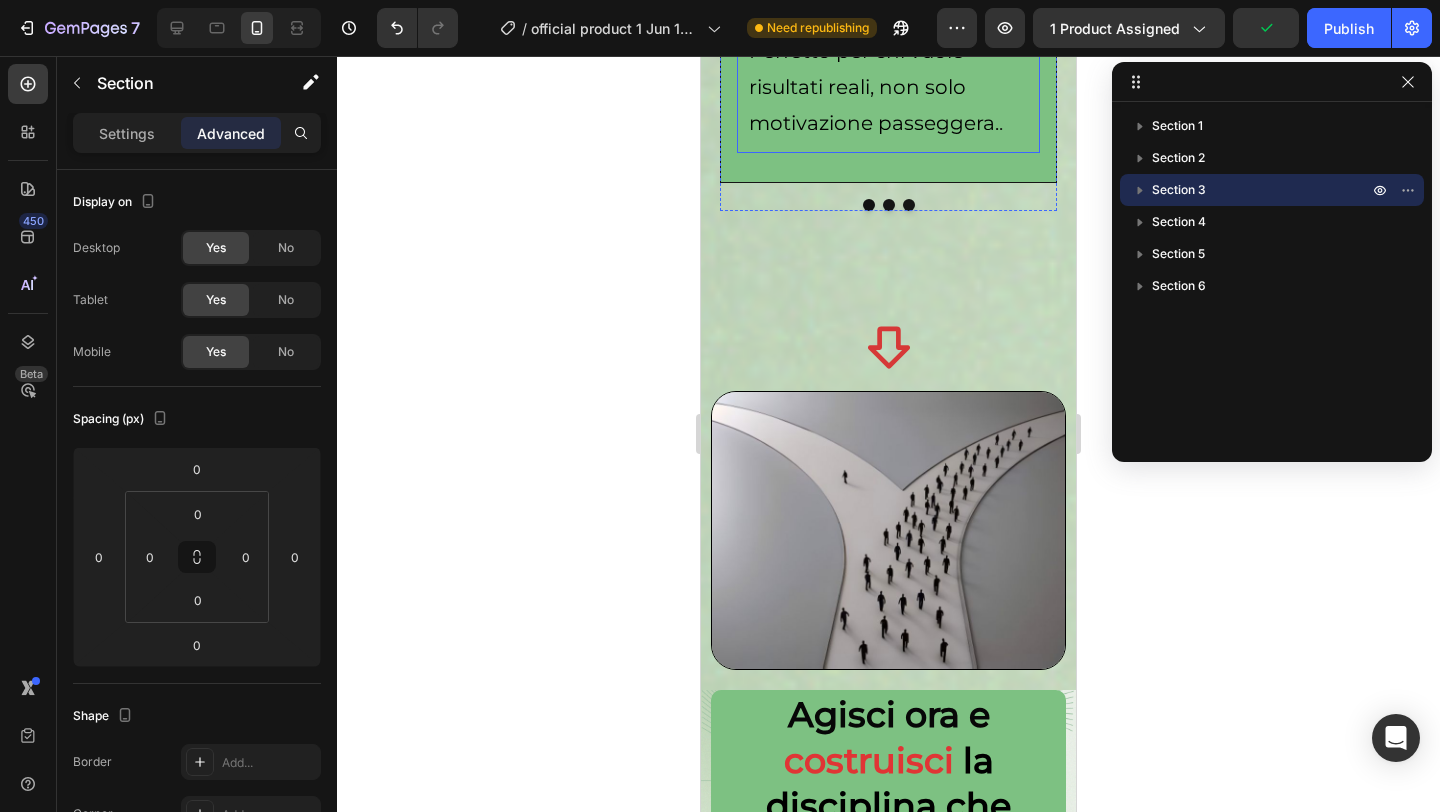scroll, scrollTop: 3187, scrollLeft: 0, axis: vertical 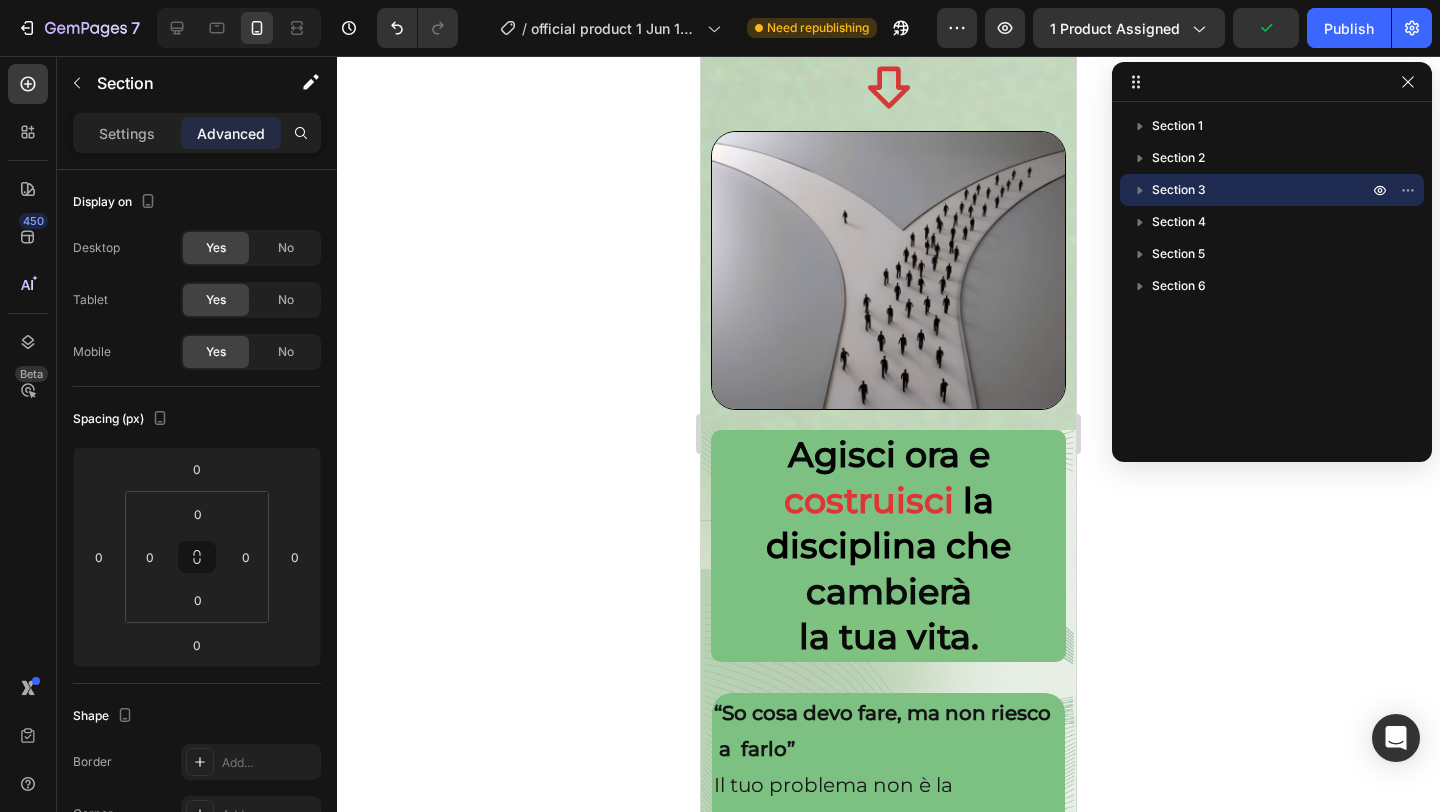 click on "Section 3" at bounding box center [1262, 190] 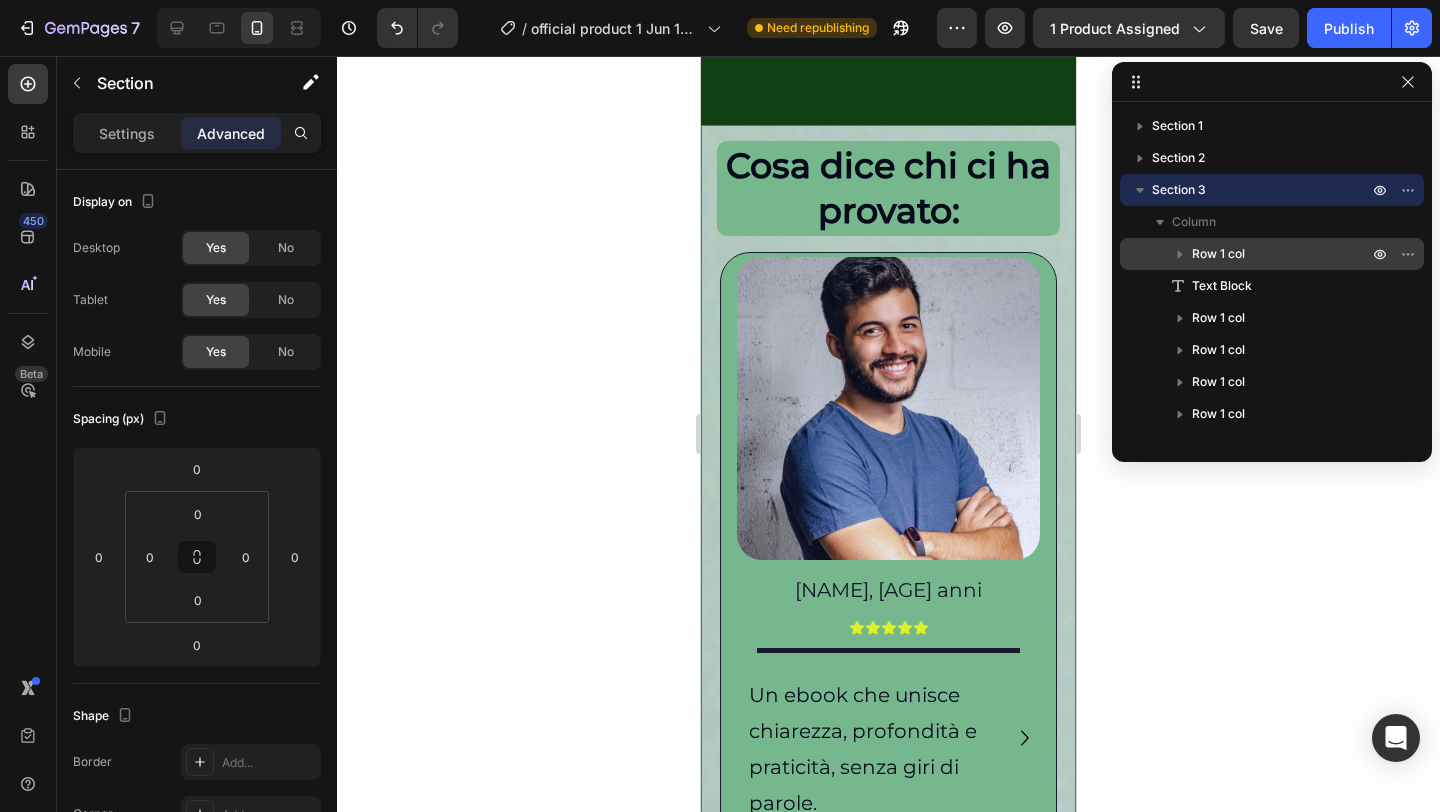 scroll, scrollTop: 1886, scrollLeft: 0, axis: vertical 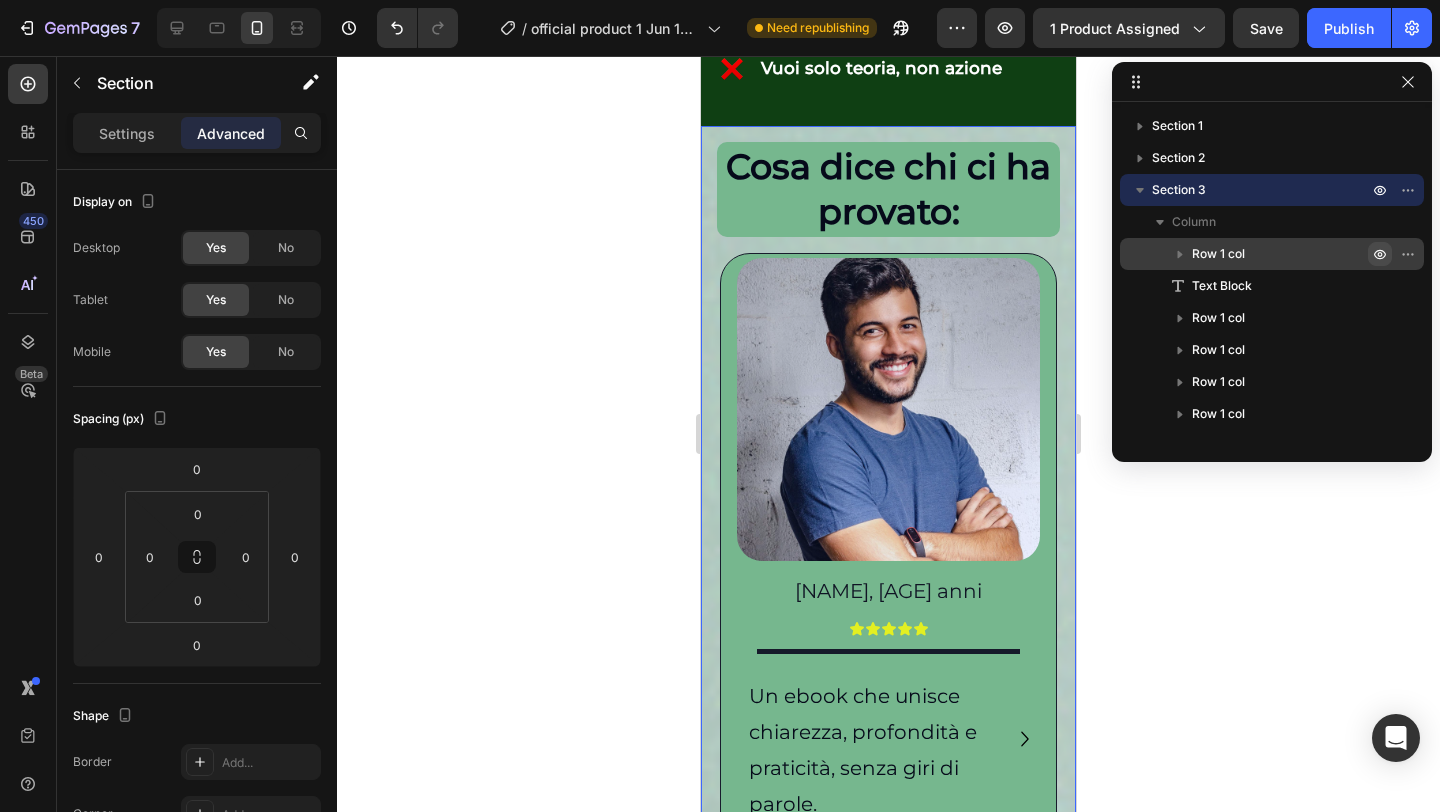 click 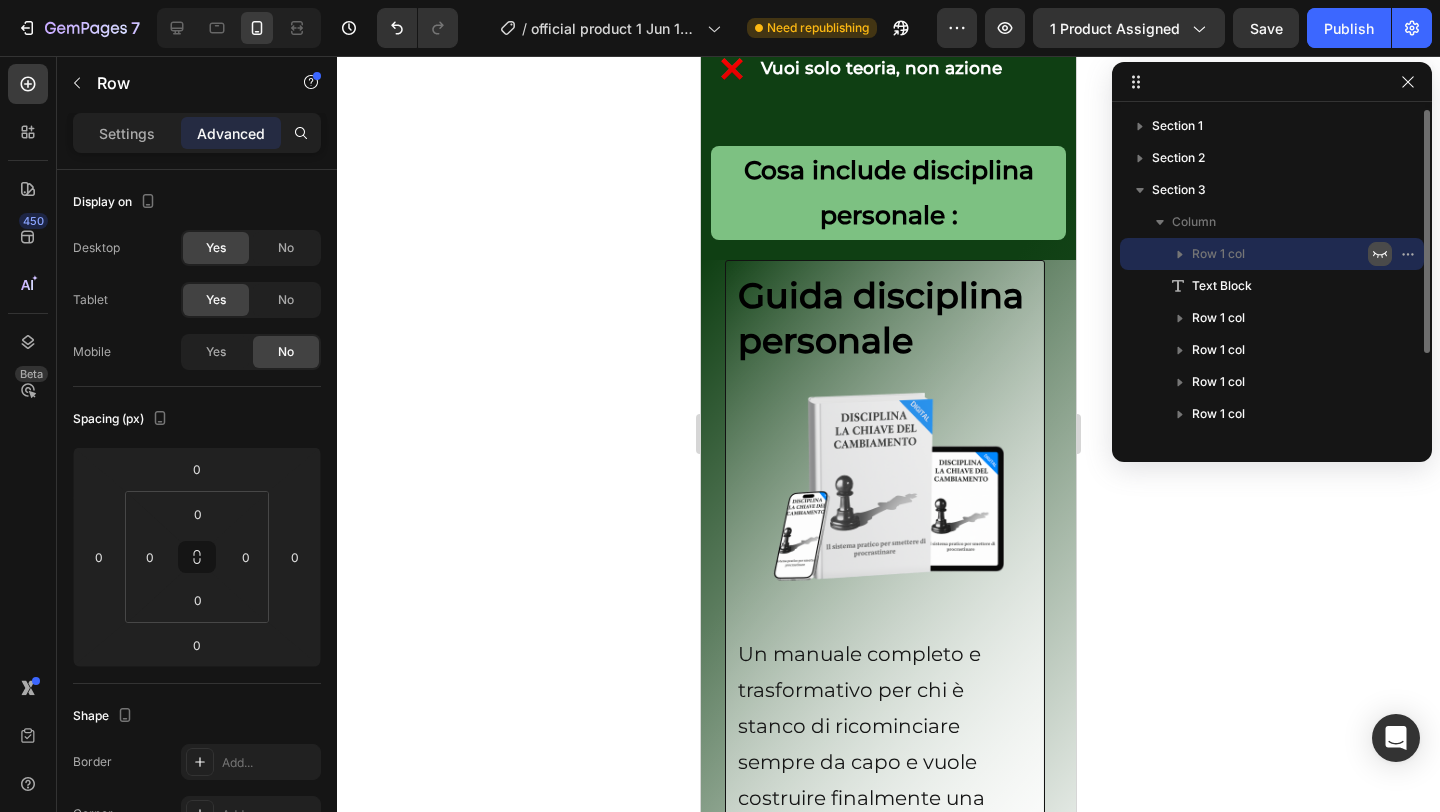 click 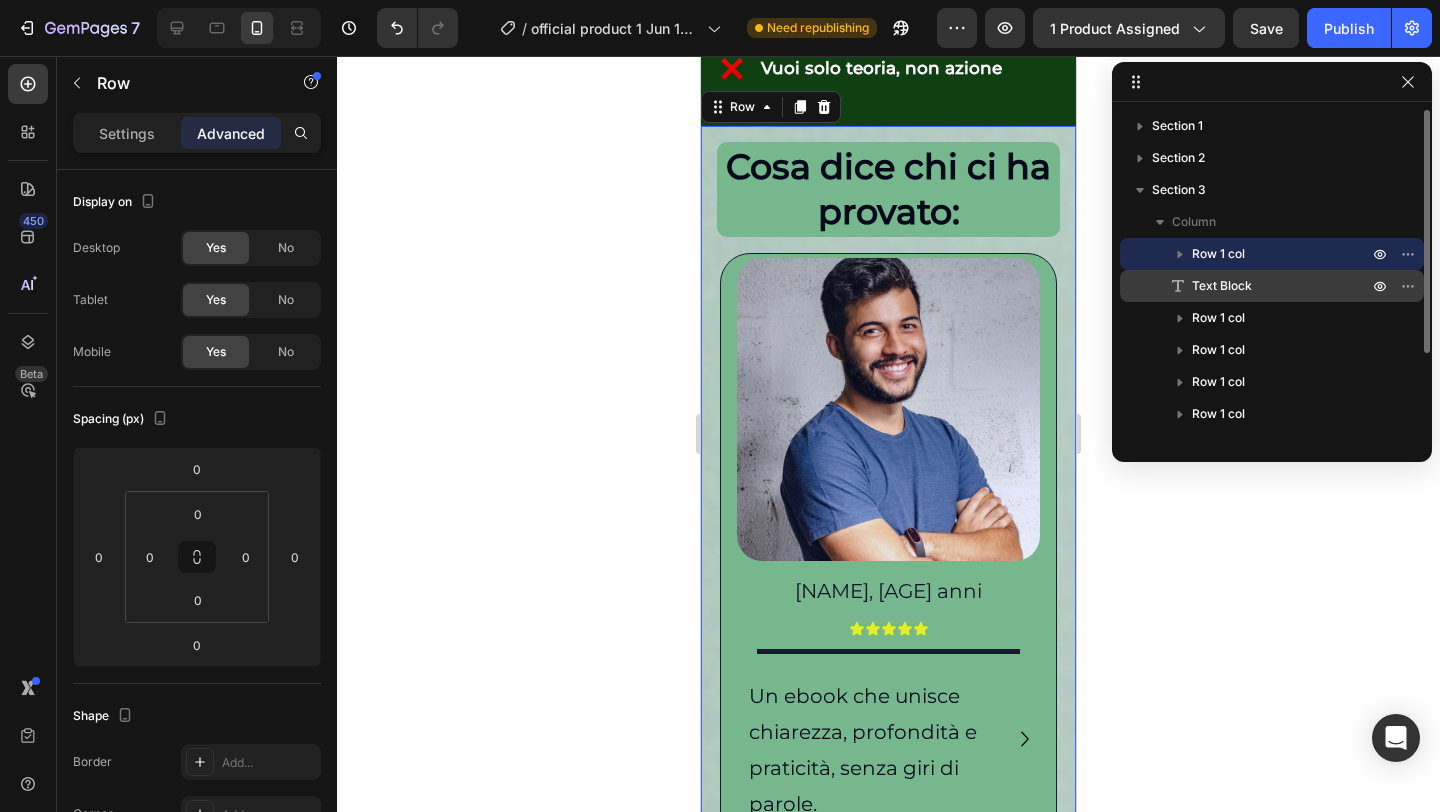 click on "Text Block" at bounding box center [1258, 286] 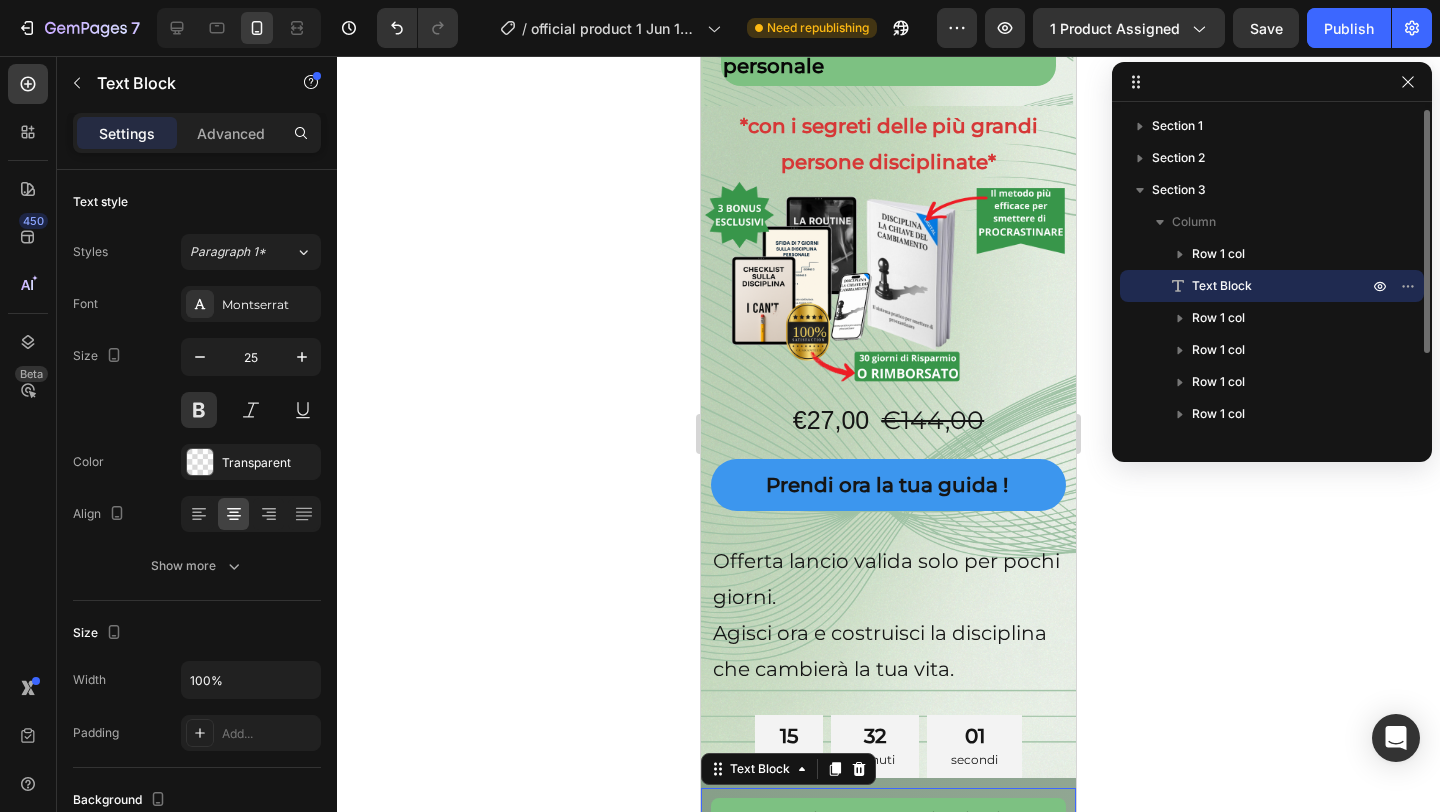 scroll, scrollTop: 8541, scrollLeft: 0, axis: vertical 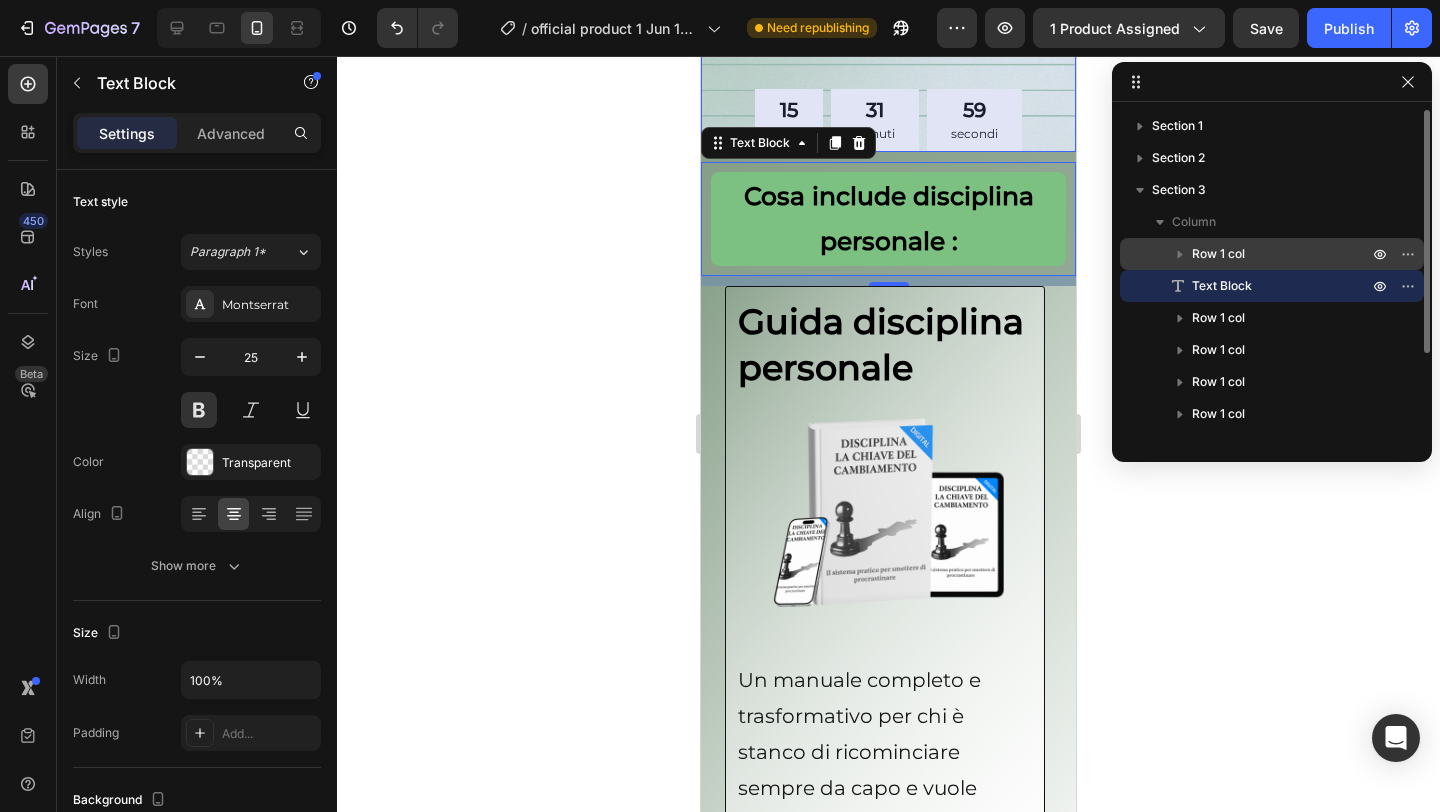 click on "Row 1 col" at bounding box center [1282, 254] 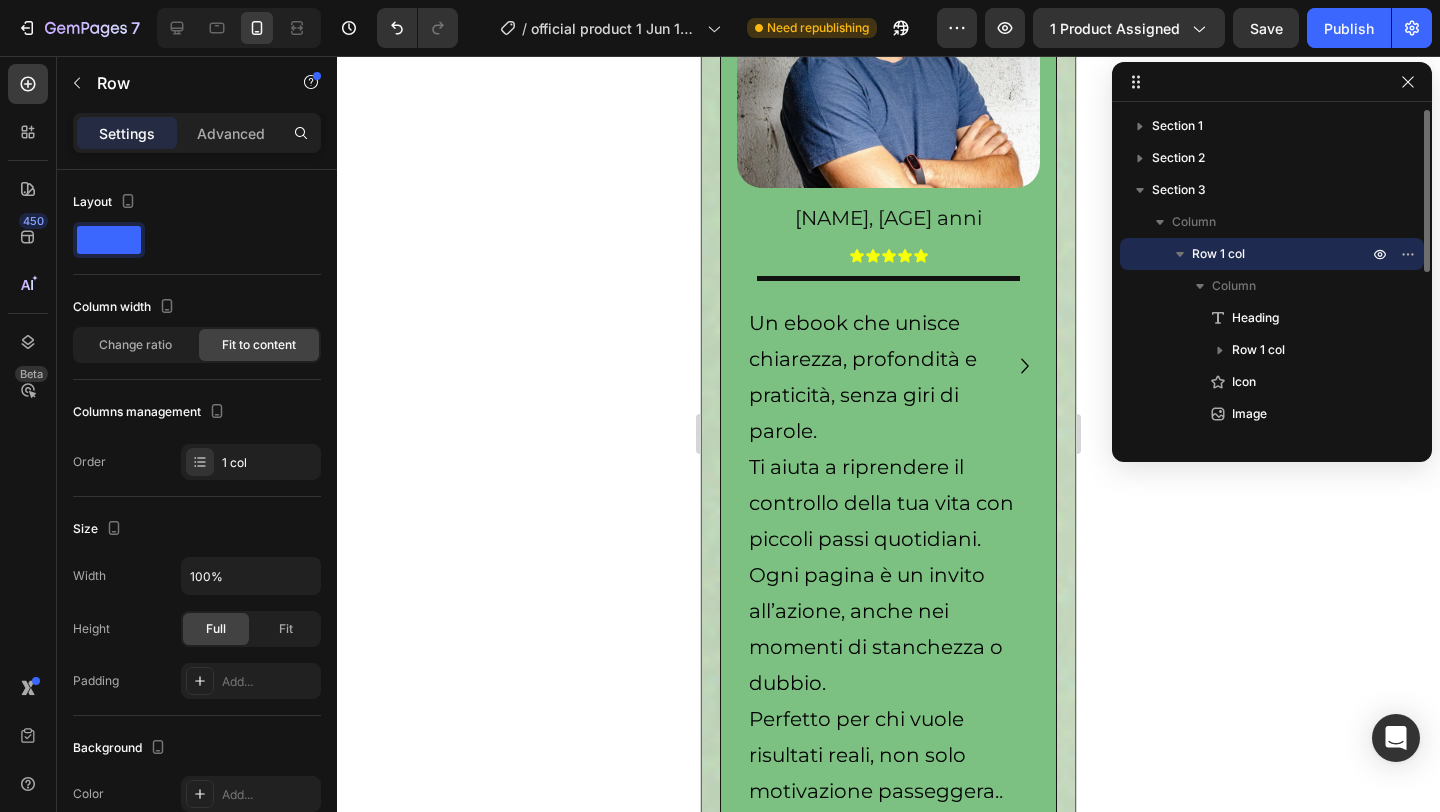 scroll, scrollTop: 1886, scrollLeft: 0, axis: vertical 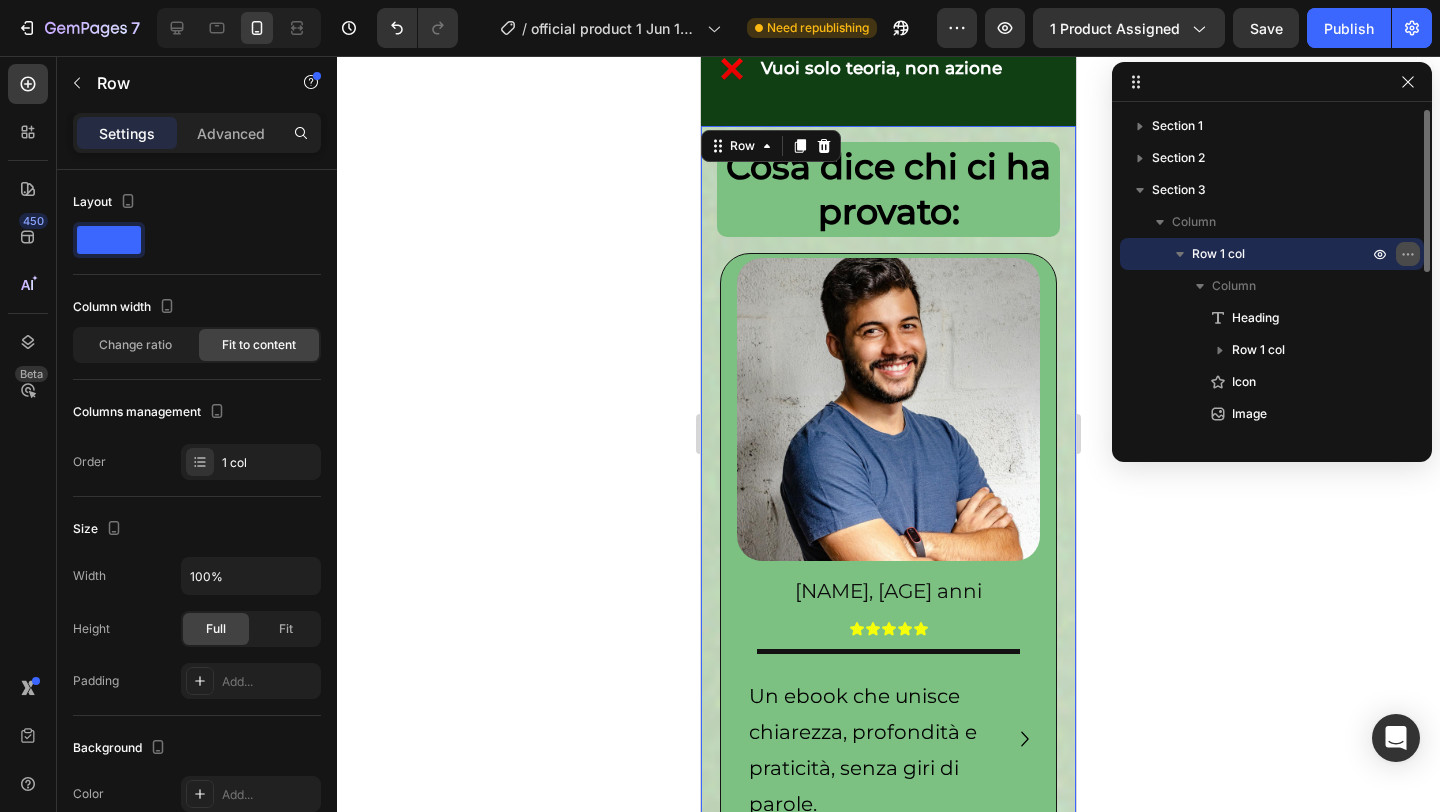 click 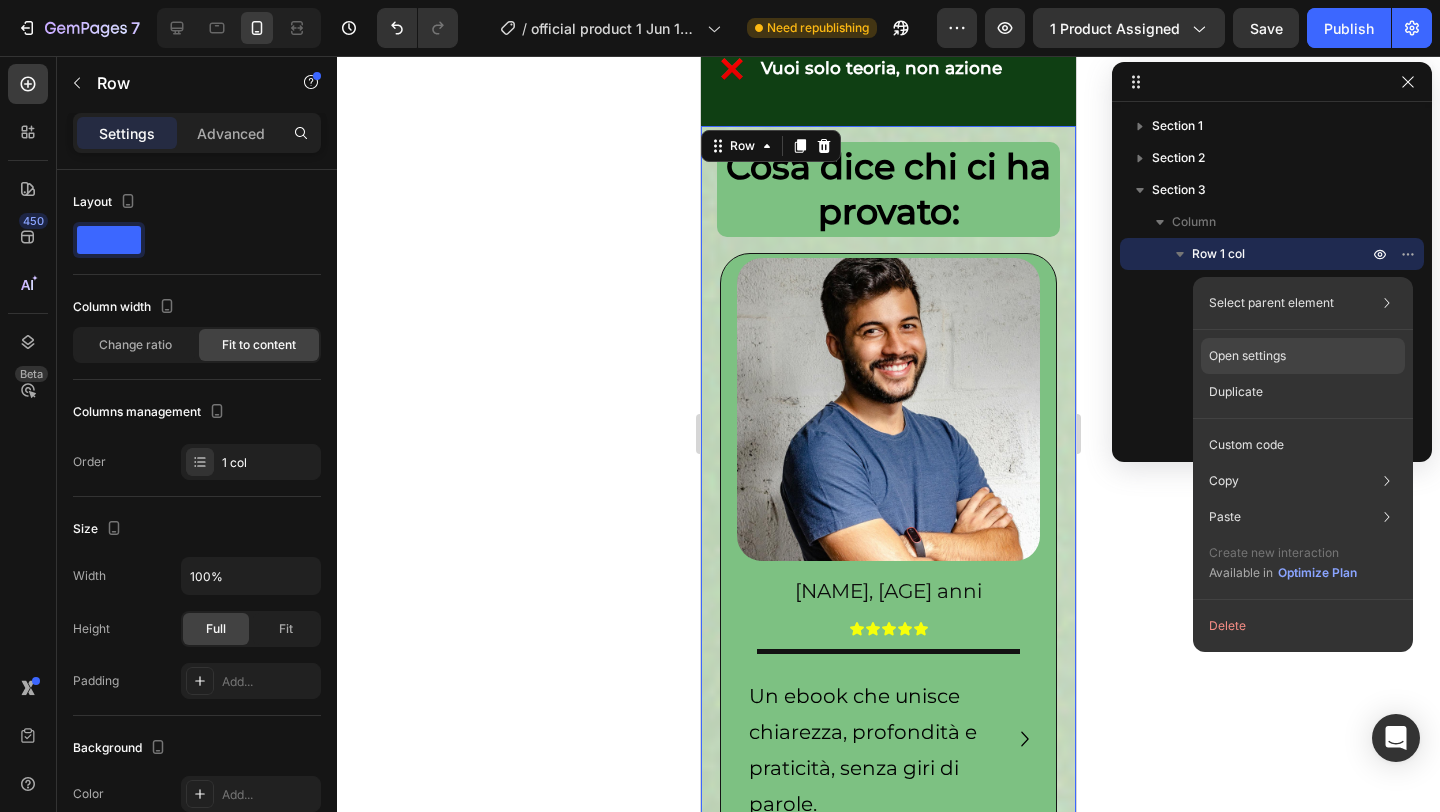 click on "Open settings" at bounding box center [1247, 356] 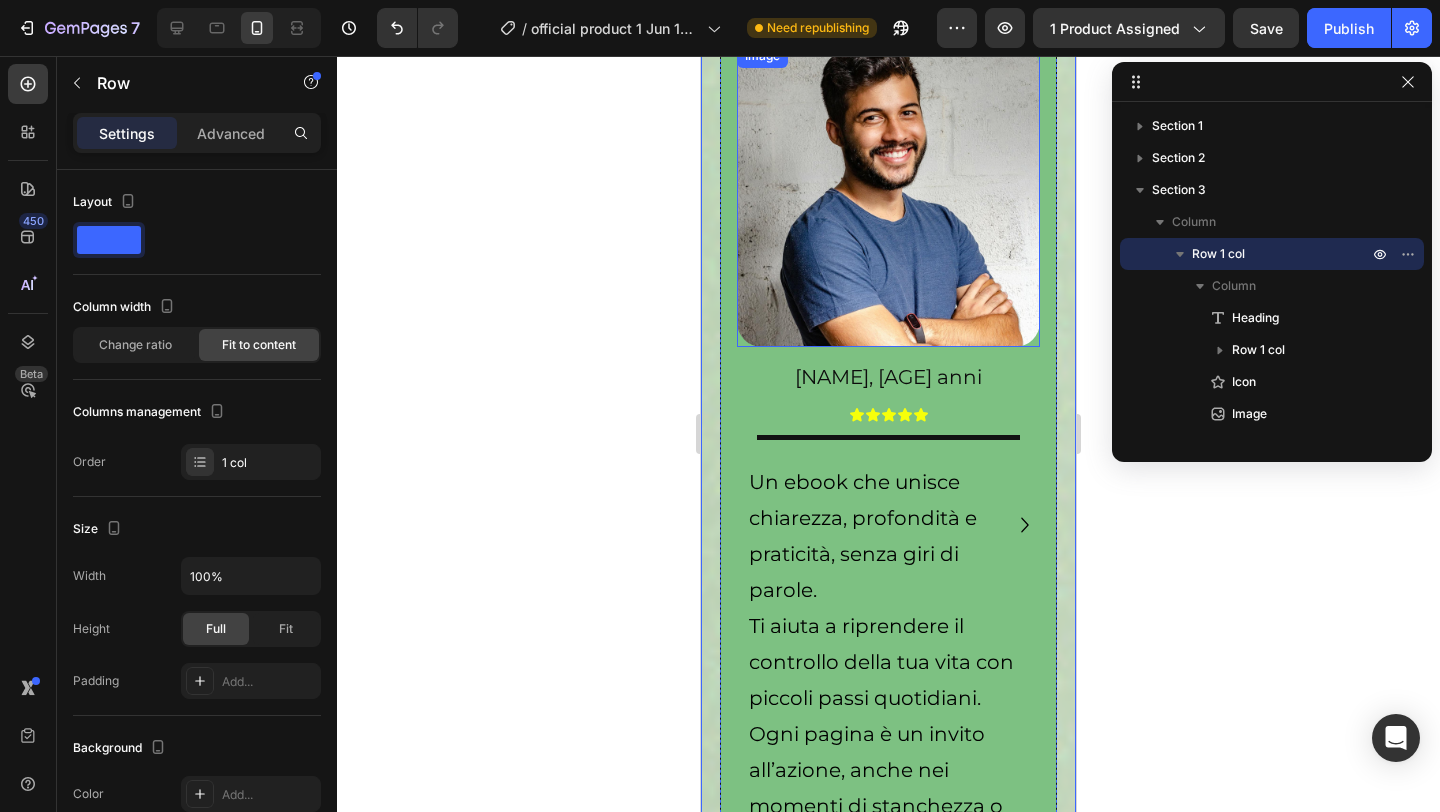 scroll, scrollTop: 2108, scrollLeft: 0, axis: vertical 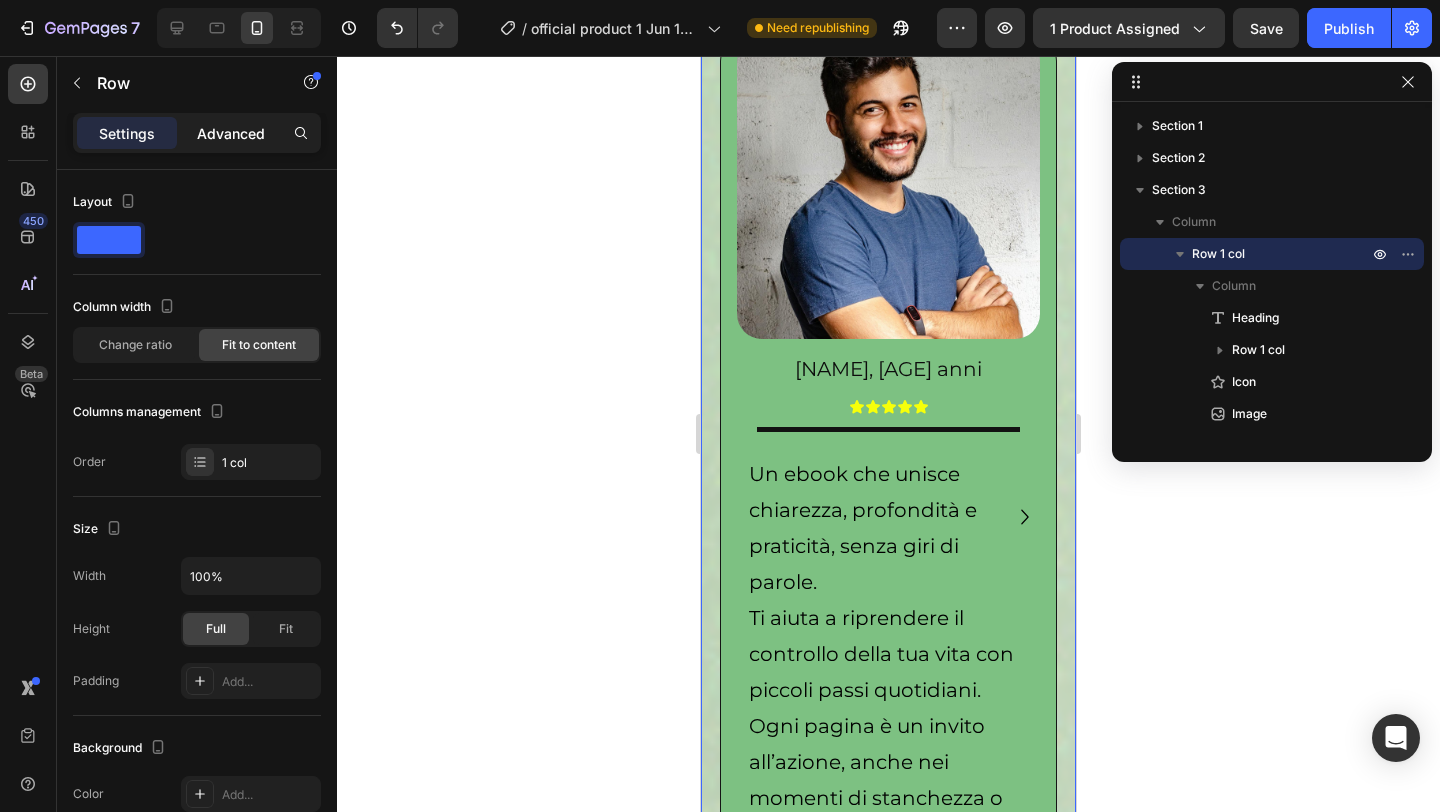 click on "Advanced" at bounding box center [231, 133] 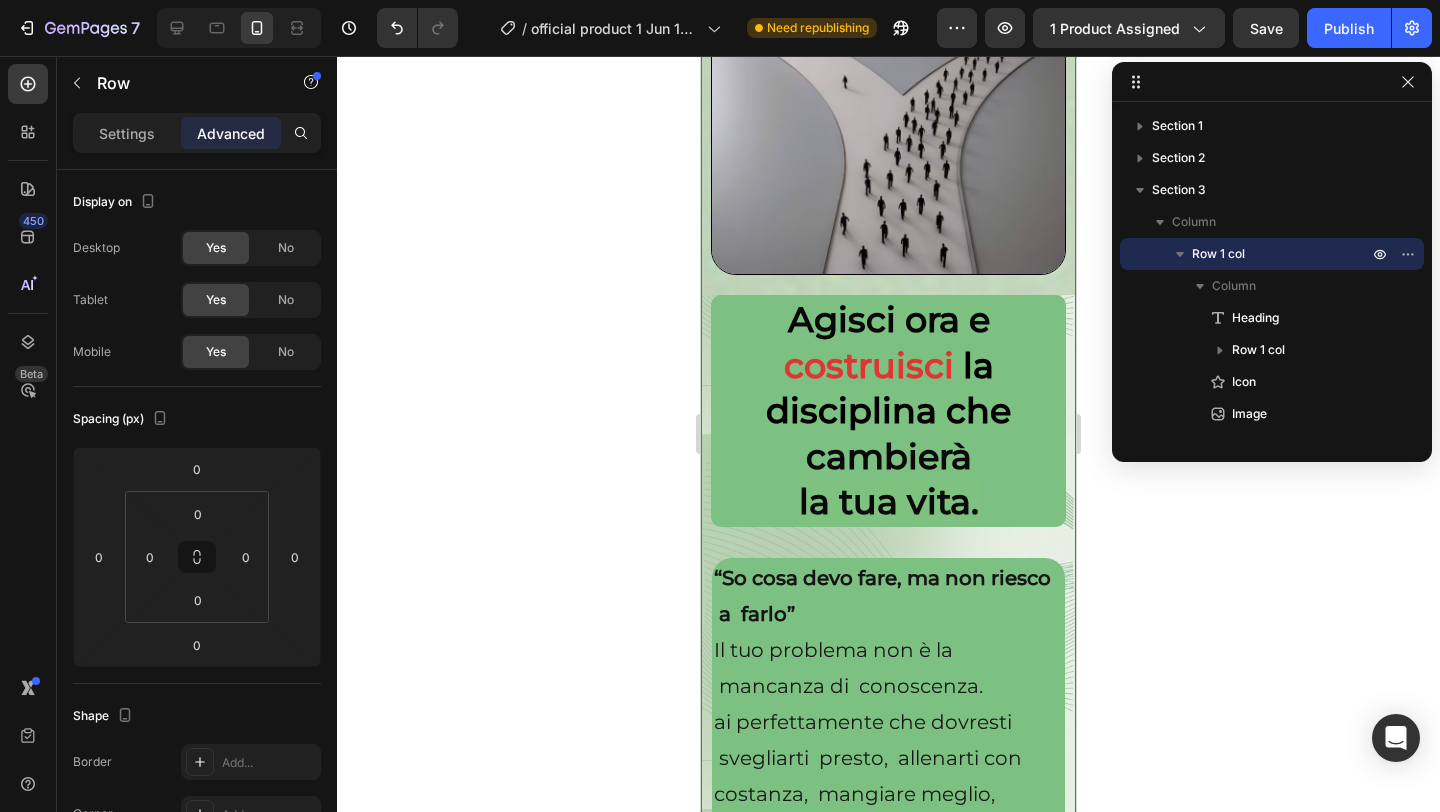 scroll, scrollTop: 3611, scrollLeft: 0, axis: vertical 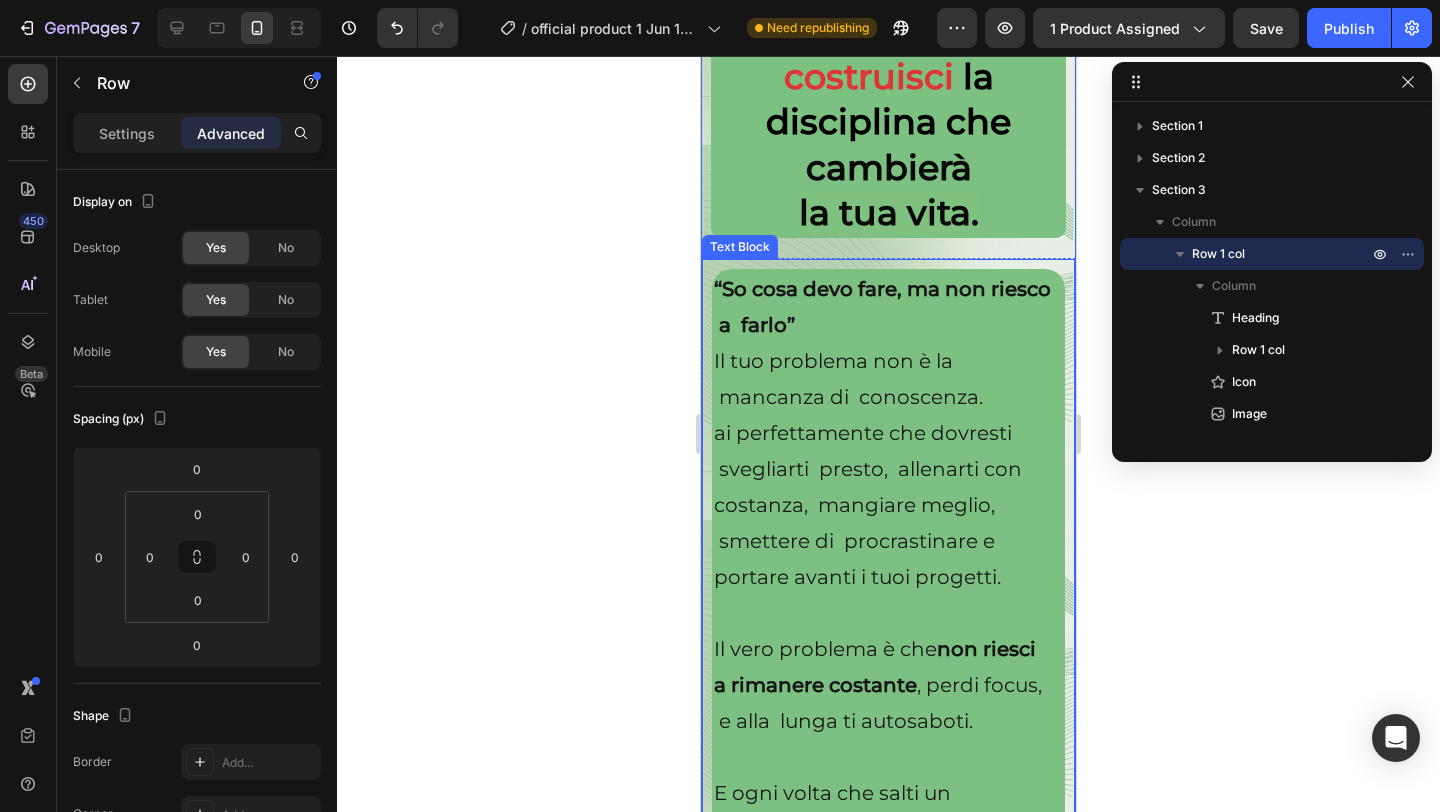 click on "ai perfettamente che dovresti  svegliarti  presto,  allenarti con costanza,  mangiare meglio,  smettere di  procrastinare e" at bounding box center [868, 487] 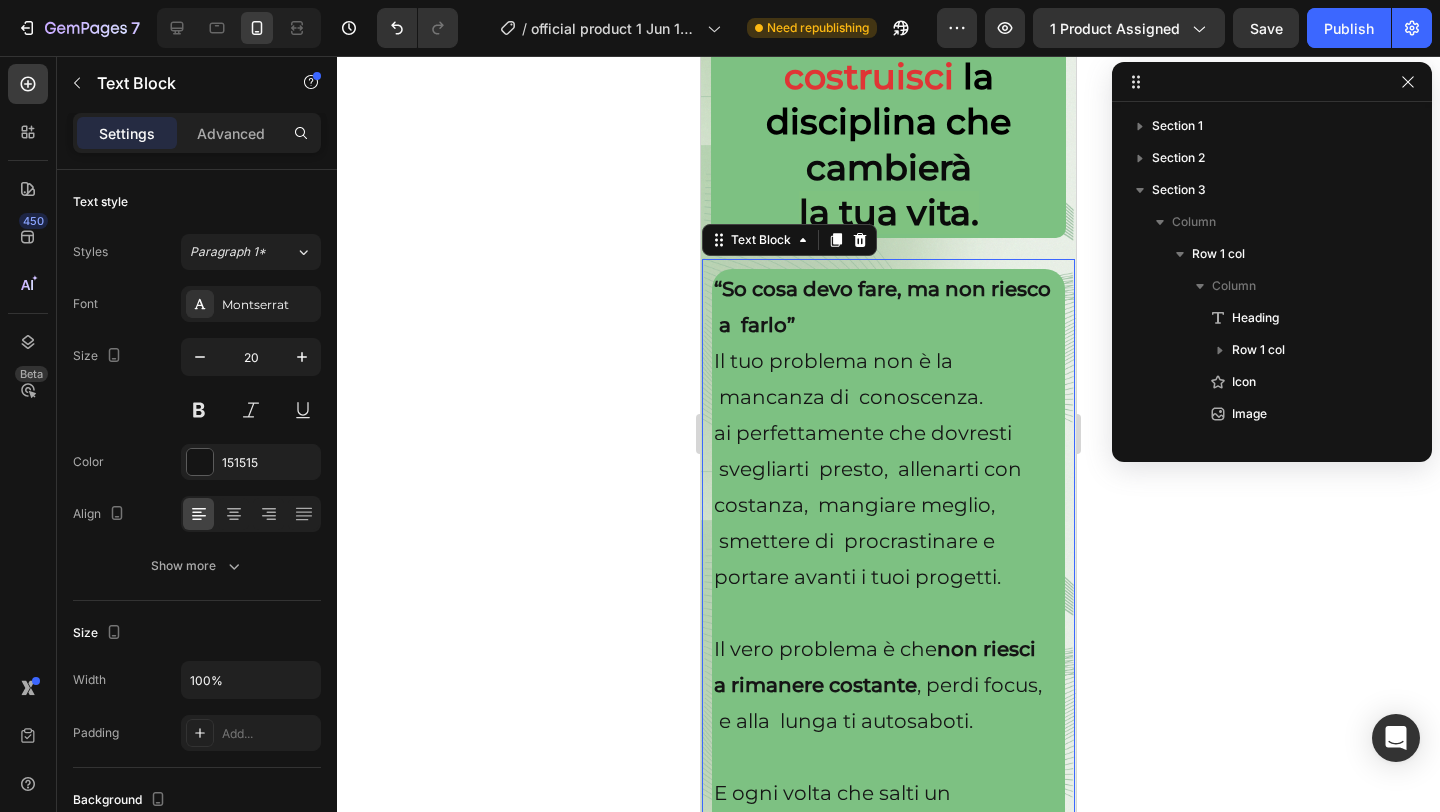 scroll, scrollTop: 346, scrollLeft: 0, axis: vertical 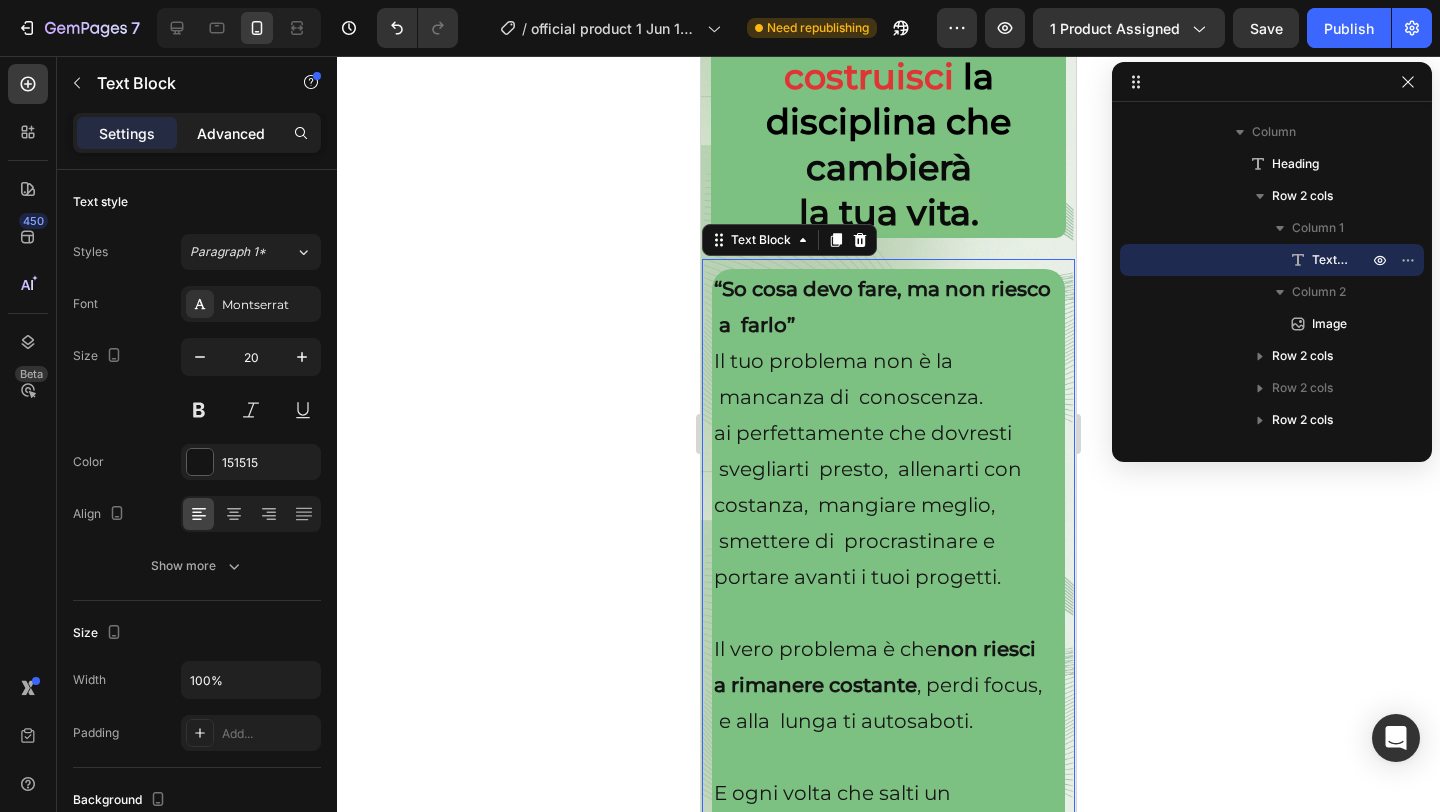 click on "Advanced" 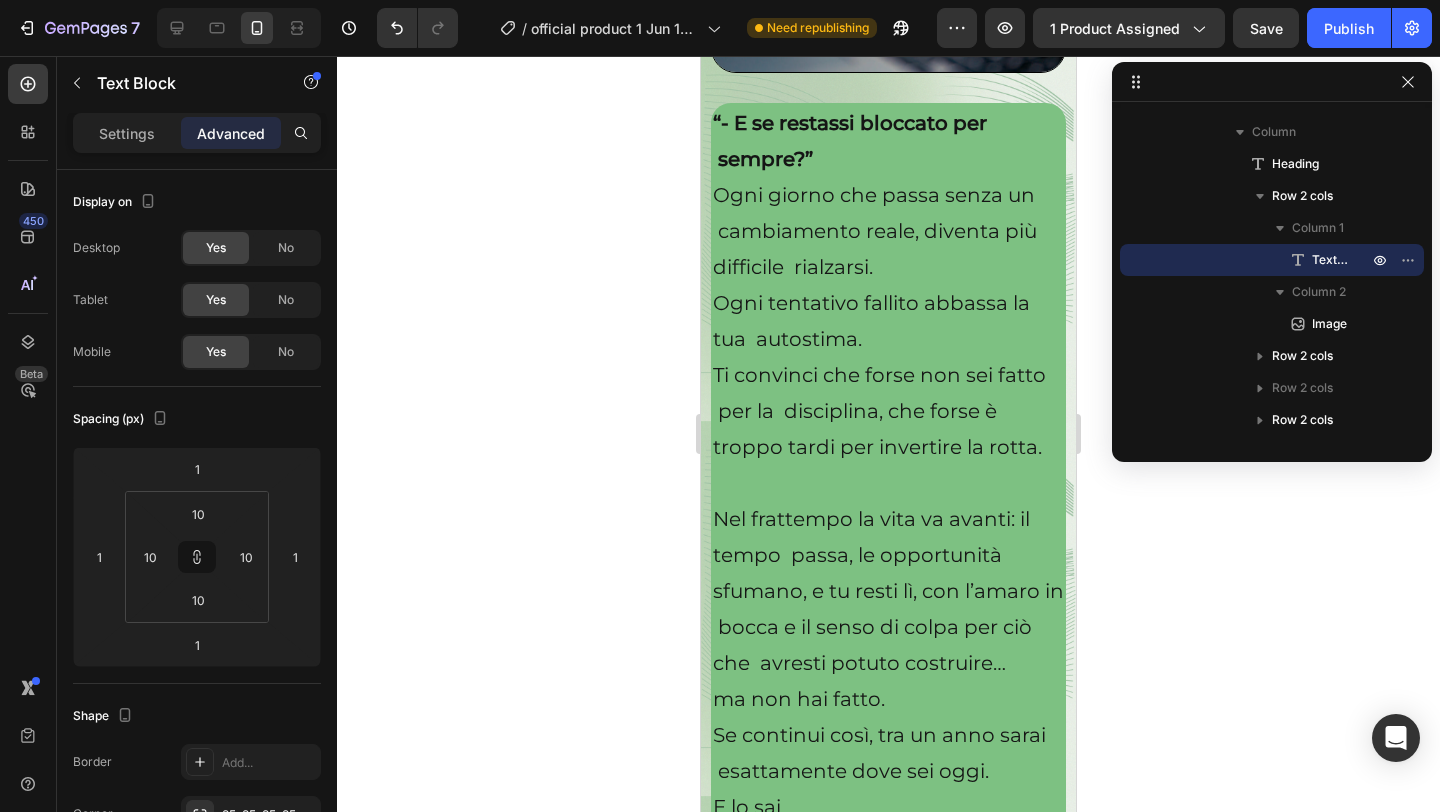 scroll, scrollTop: 5029, scrollLeft: 0, axis: vertical 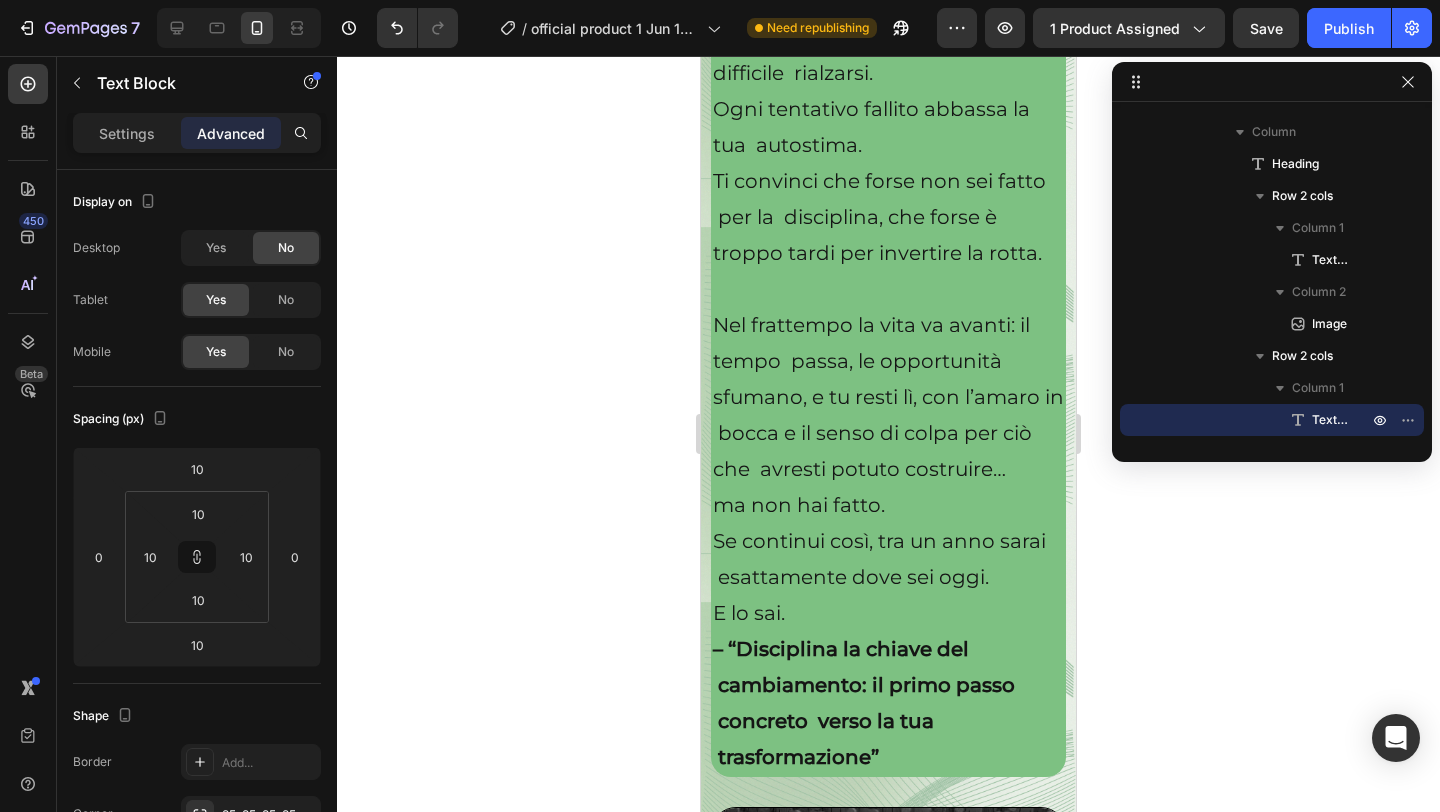 click on "sfumano, e tu resti lì, con l’amaro in  bocca e il senso di colpa per ciò che  avresti potuto costruire…" at bounding box center (888, 433) 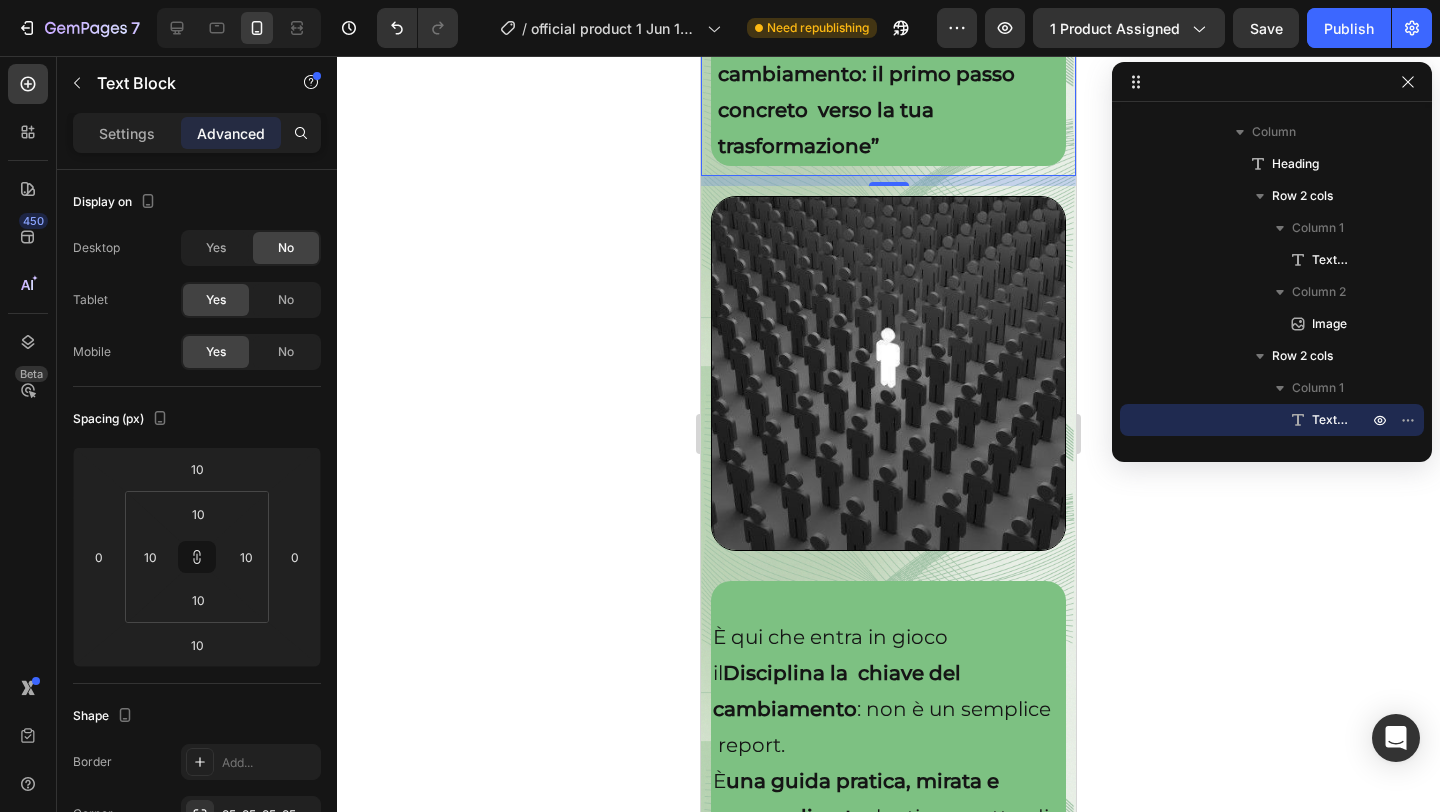 scroll, scrollTop: 5810, scrollLeft: 0, axis: vertical 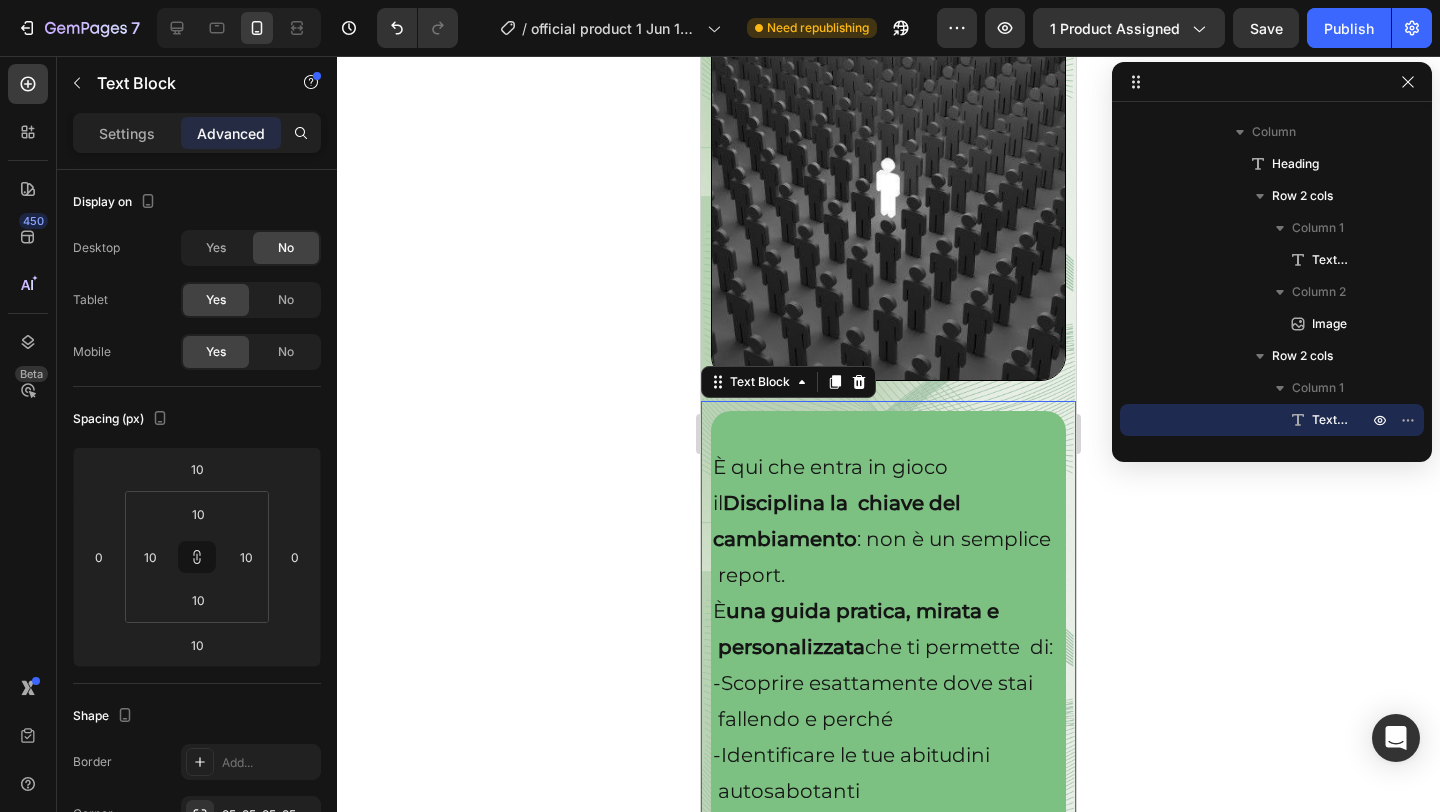 click at bounding box center (888, 431) 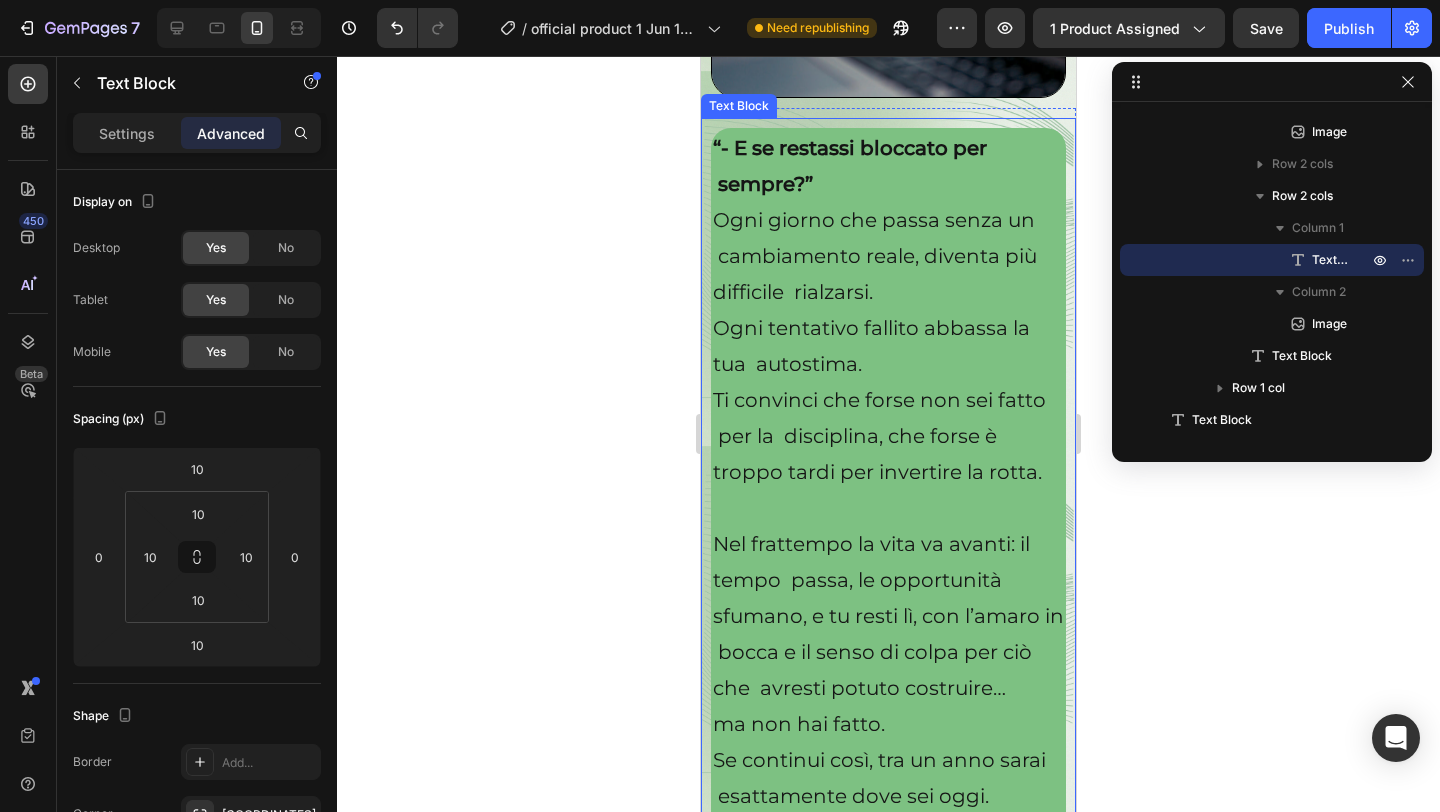 scroll, scrollTop: 4372, scrollLeft: 0, axis: vertical 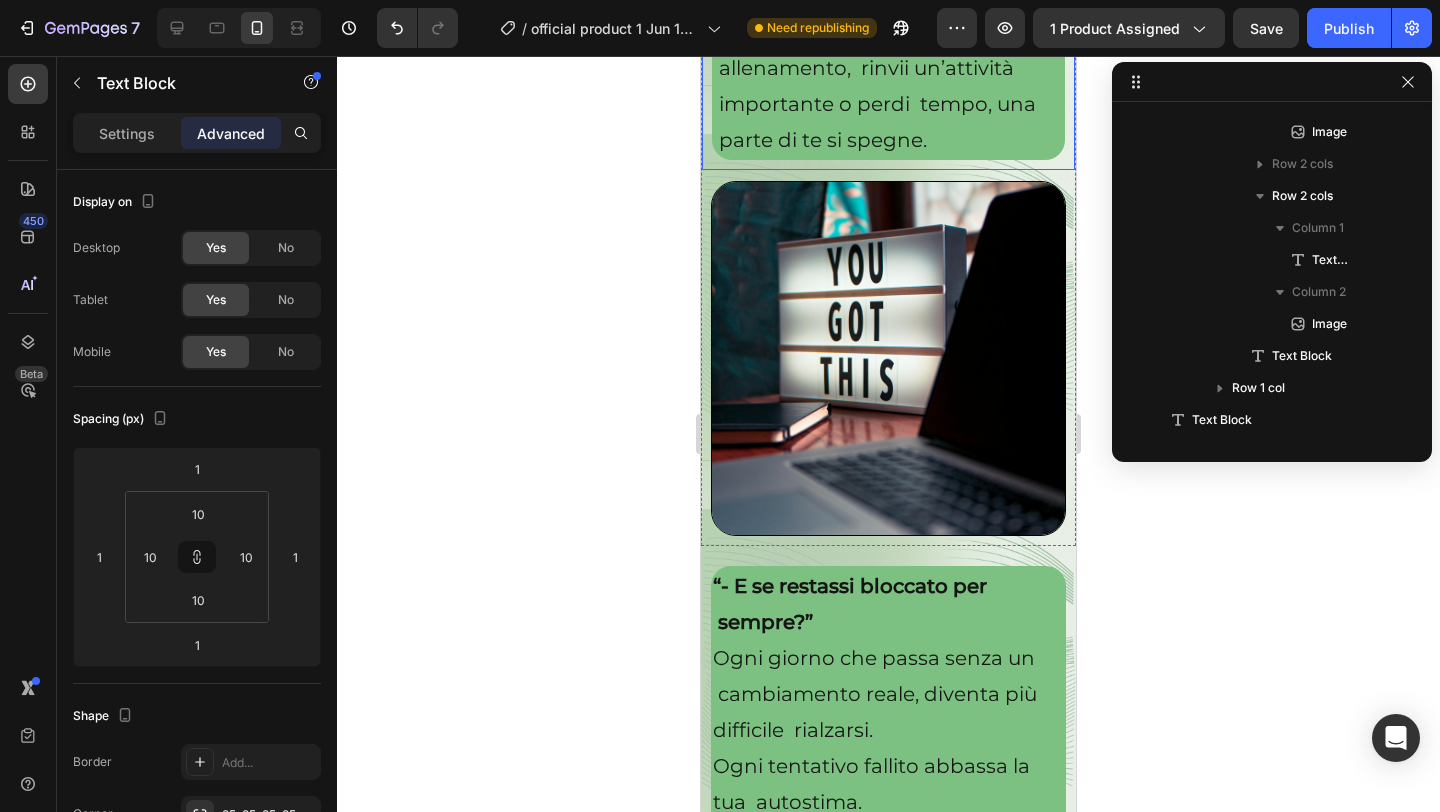 click on "E ogni volta che salti un  allenamento,  rinvii un’attività  importante o perdi  tempo, una  parte di te si spegne." at bounding box center [875, 86] 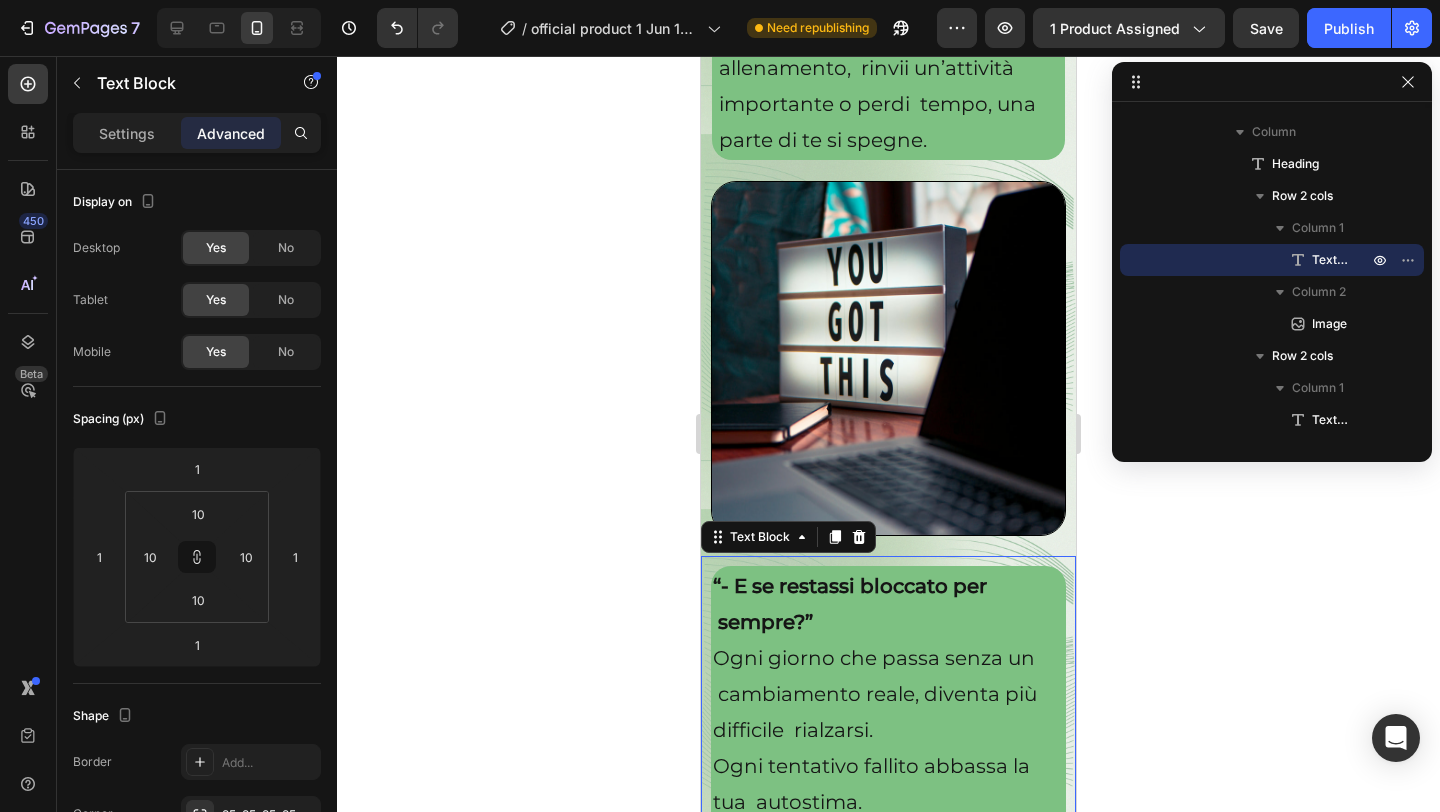 click on "Ogni giorno che passa senza un cambiamento reale, diventa più difficile rialzarsi. Ogni tentativo fallito abbassa la tua autostima." at bounding box center (888, 730) 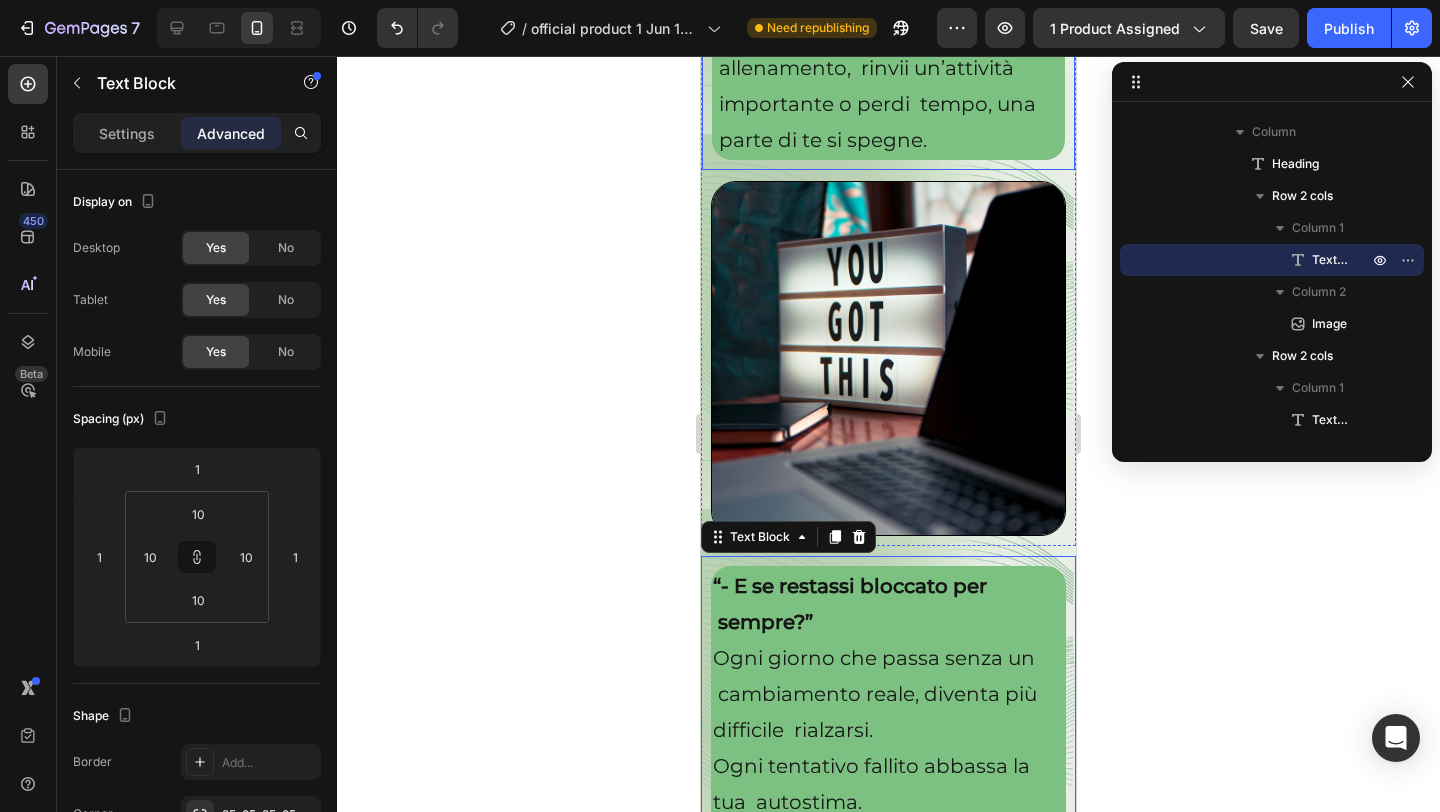 click on "E ogni volta che salti un  allenamento,  rinvii un’attività  importante o perdi  tempo, una  parte di te si spegne." at bounding box center [888, 86] 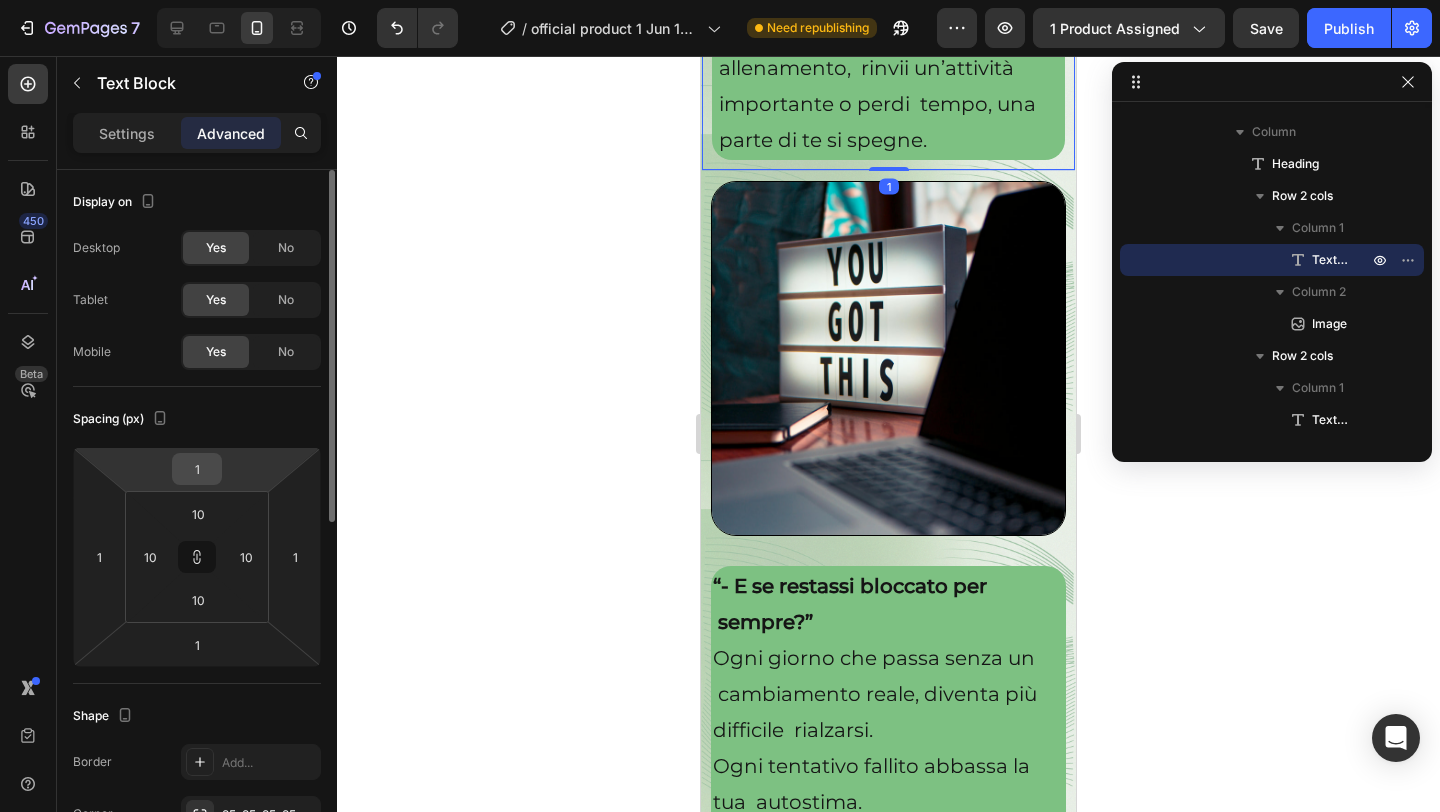click on "1" at bounding box center (197, 469) 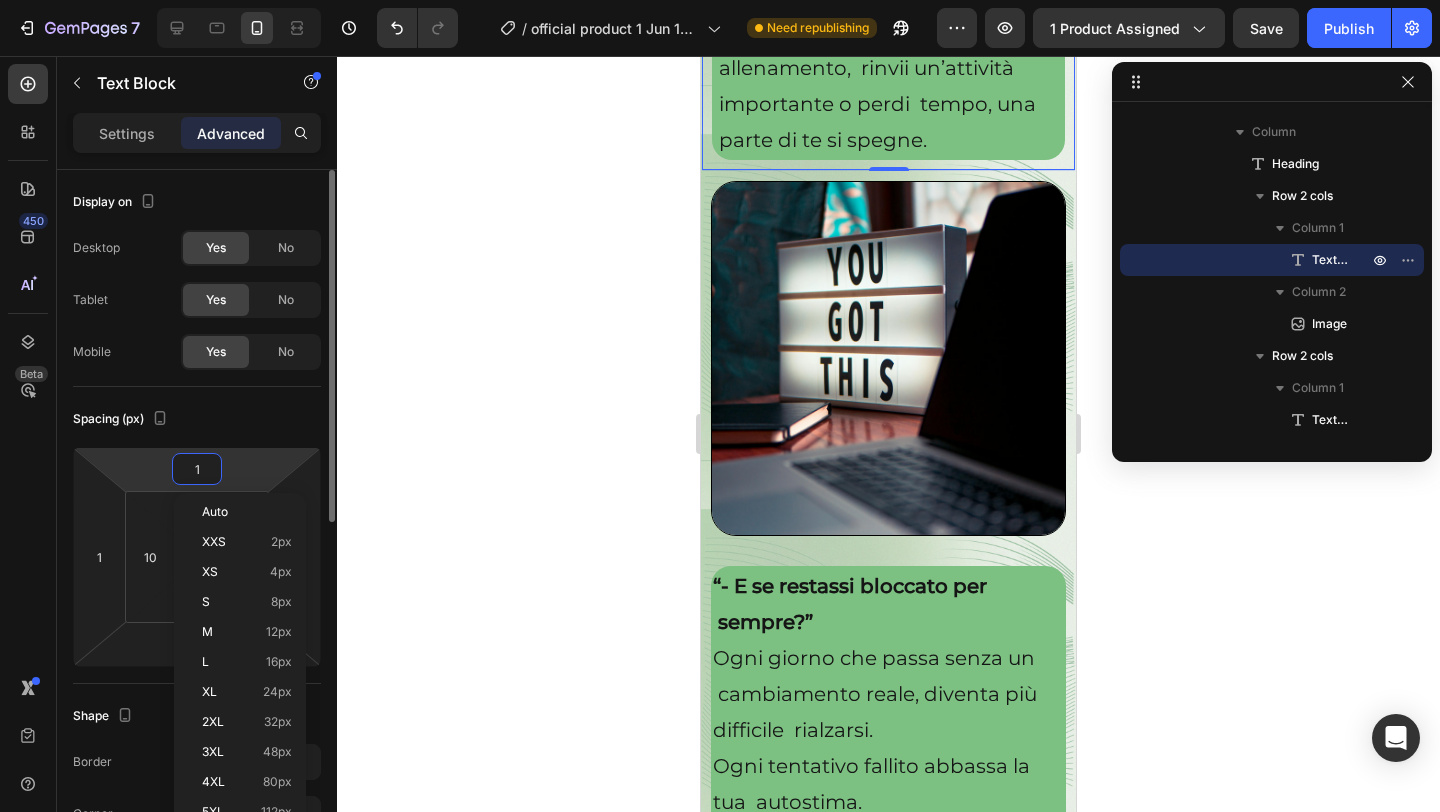 type on "10" 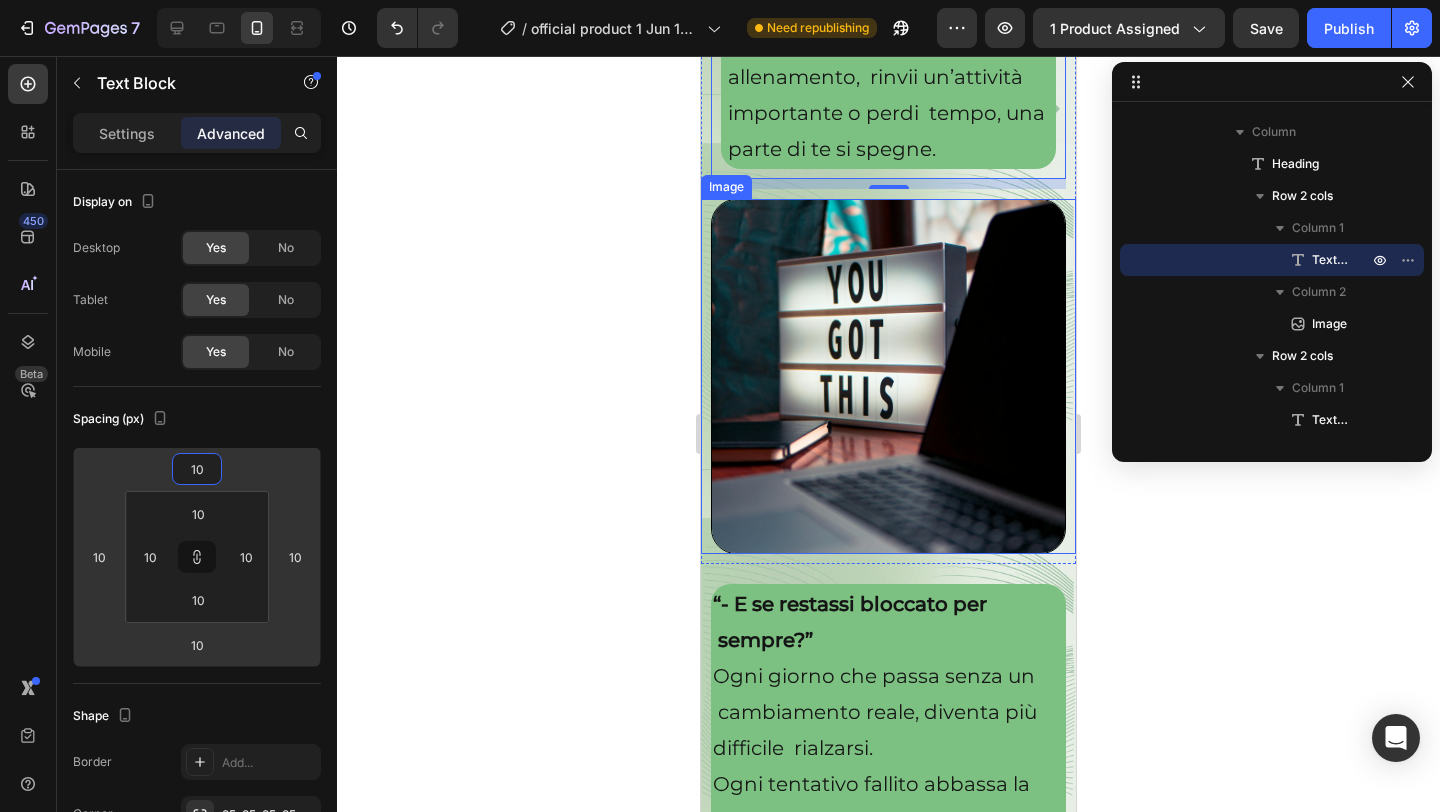click at bounding box center [888, 376] 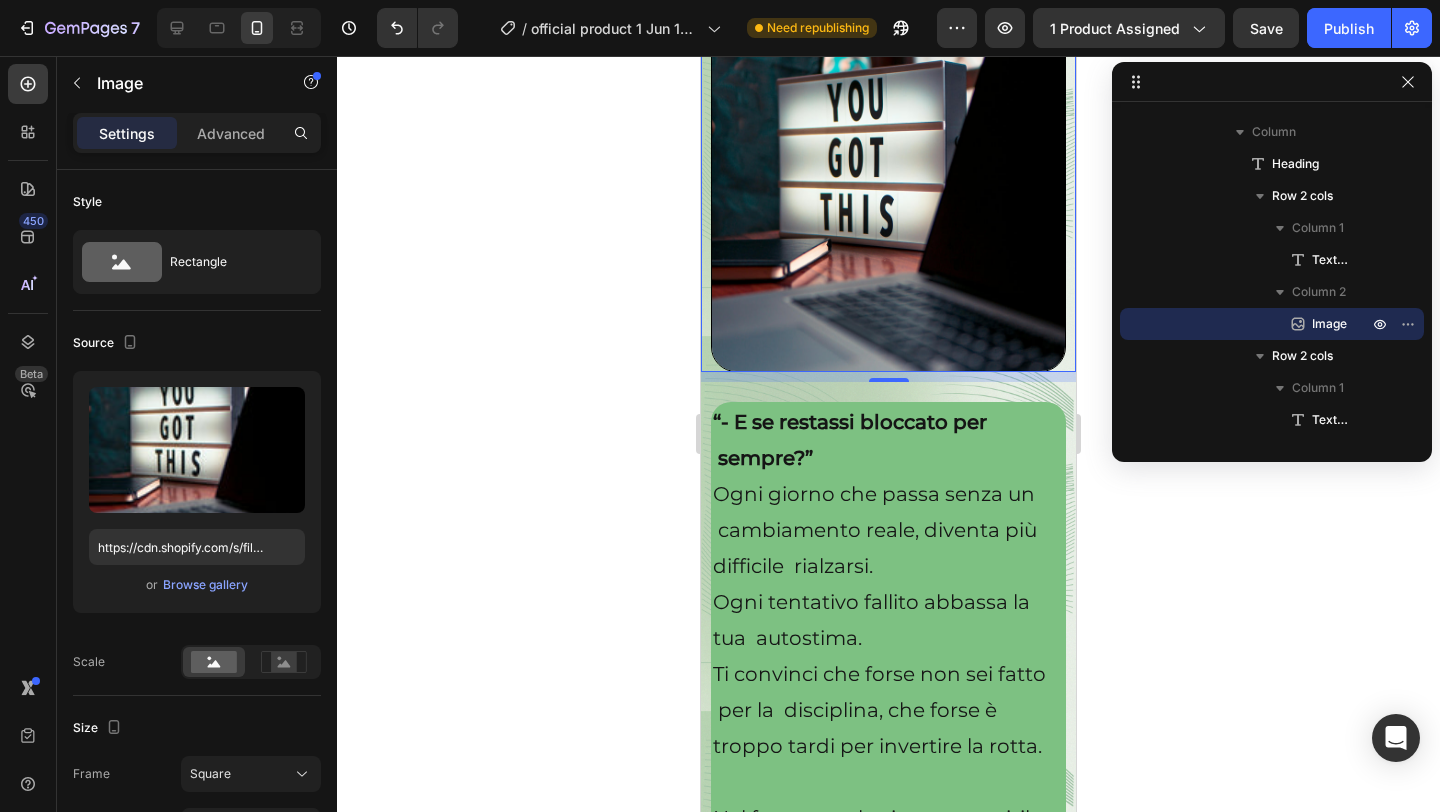 scroll, scrollTop: 4819, scrollLeft: 0, axis: vertical 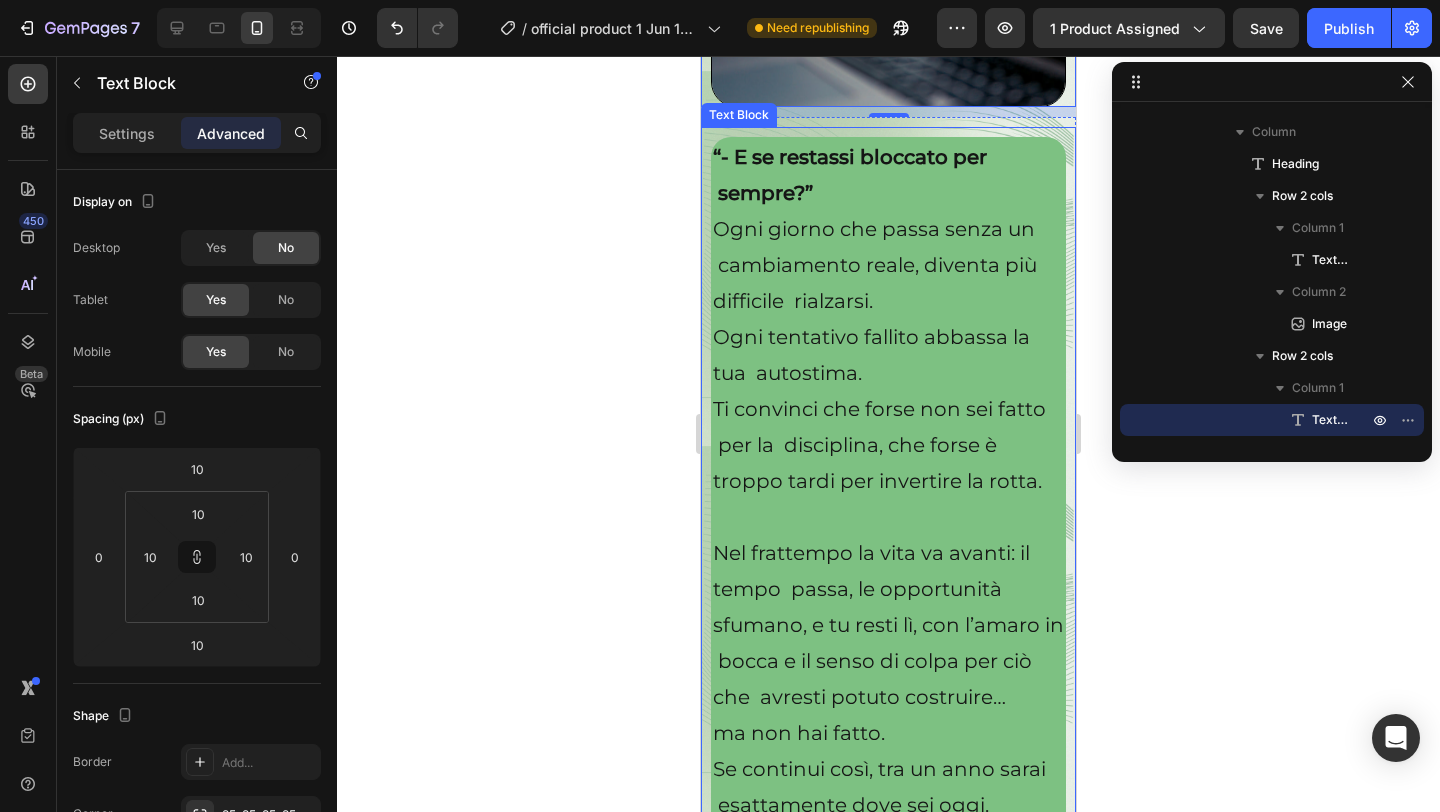 click on "Ogni giorno che passa senza un cambiamento reale, diventa più difficile rialzarsi. Ogni tentativo fallito abbassa la tua autostima." at bounding box center [888, 301] 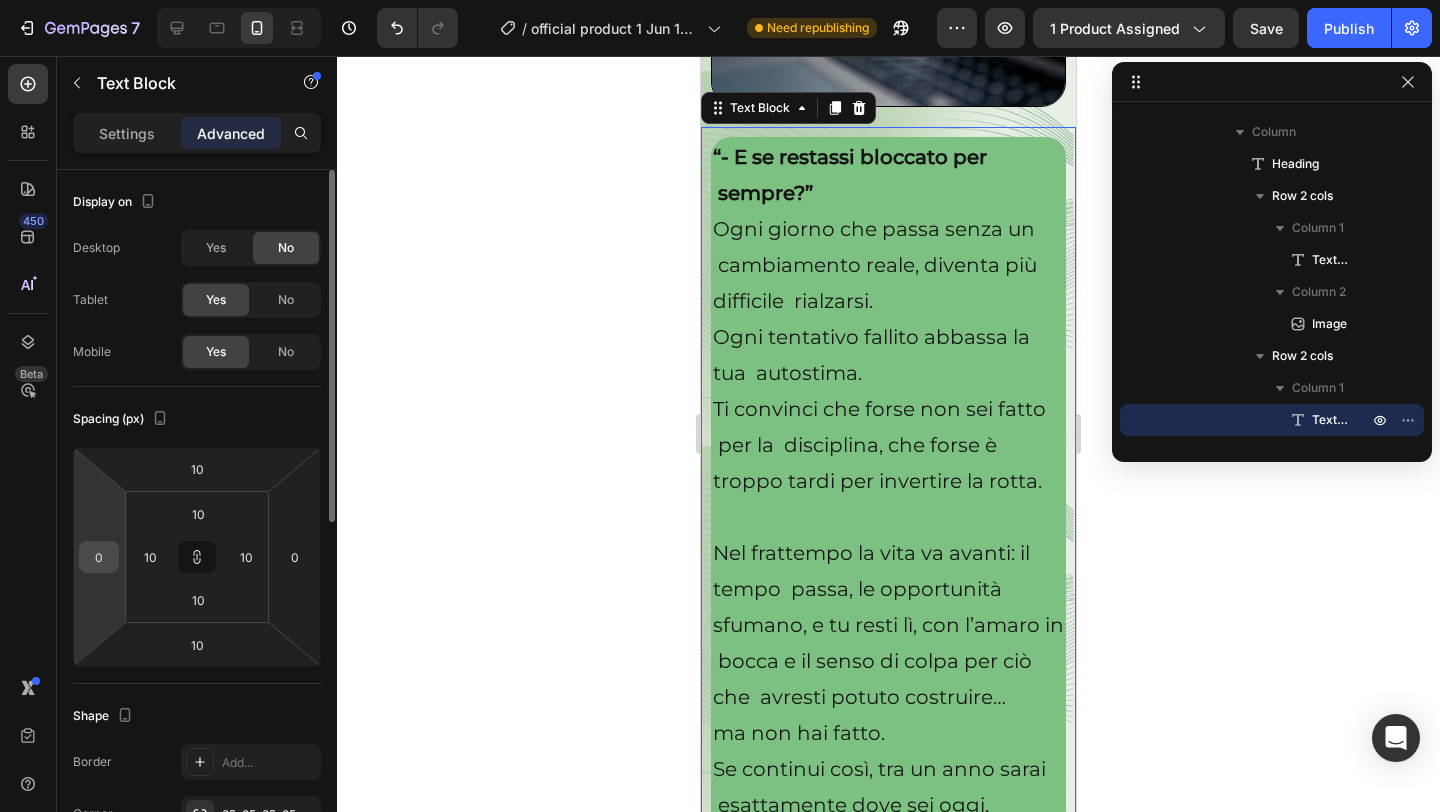 click on "0" at bounding box center [99, 557] 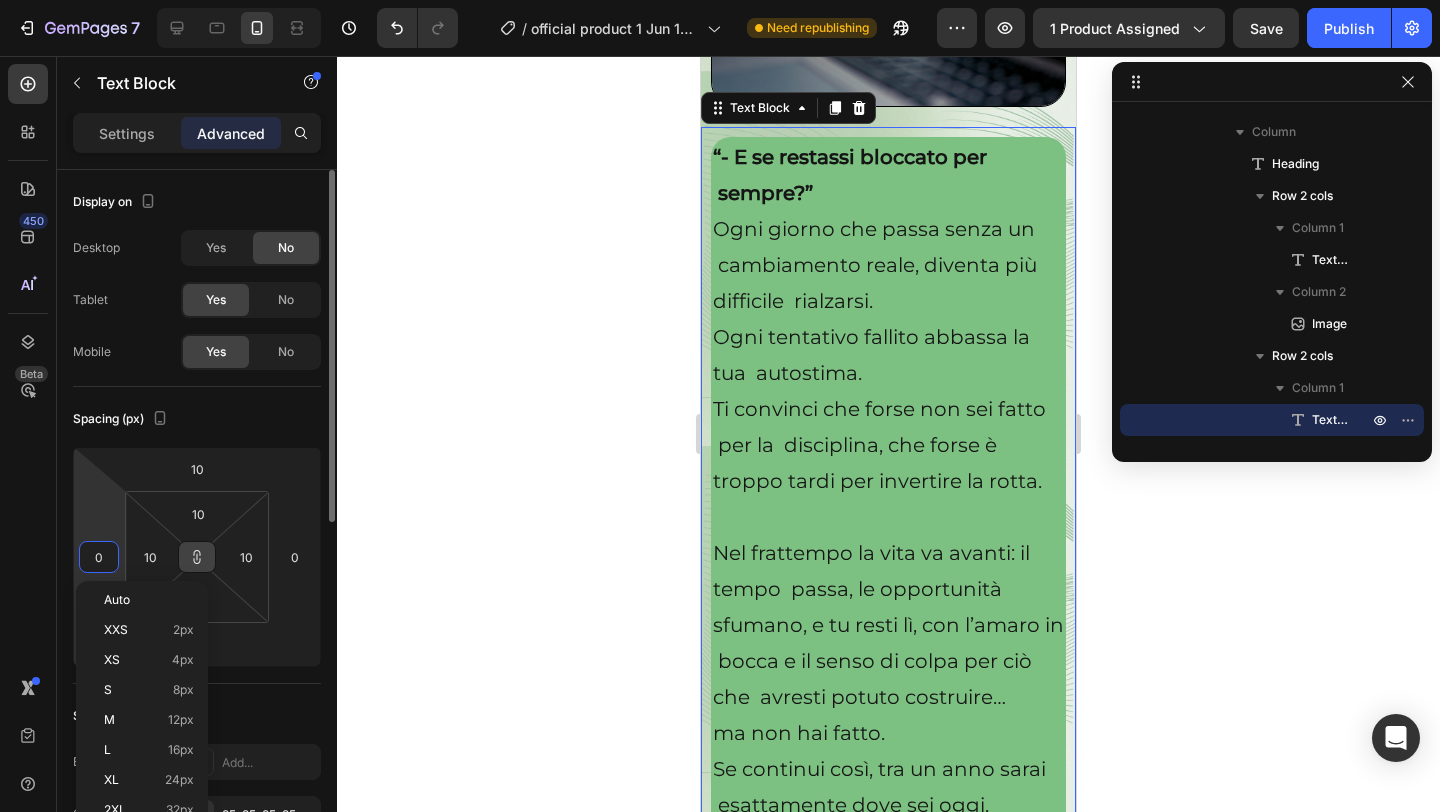 type on "0" 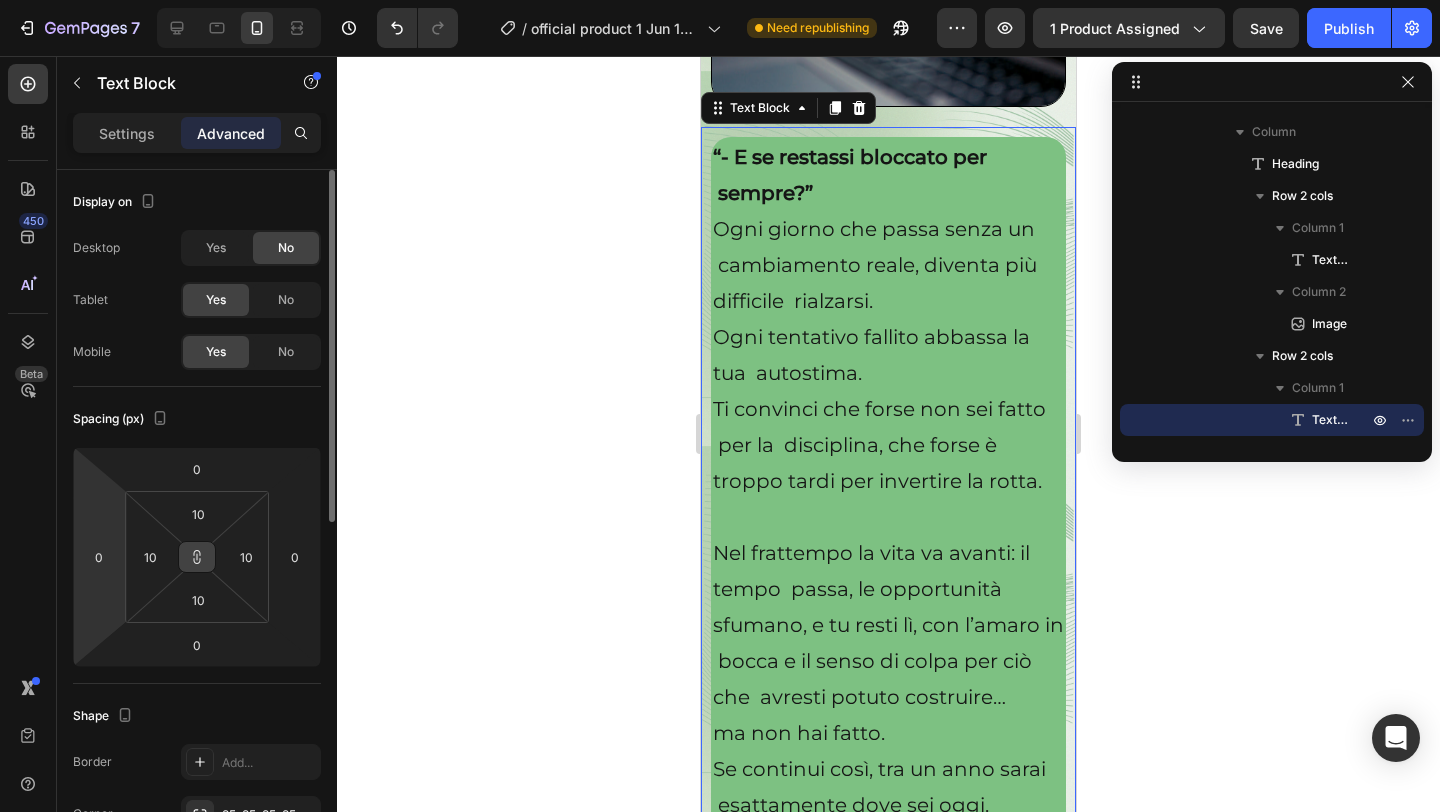 click 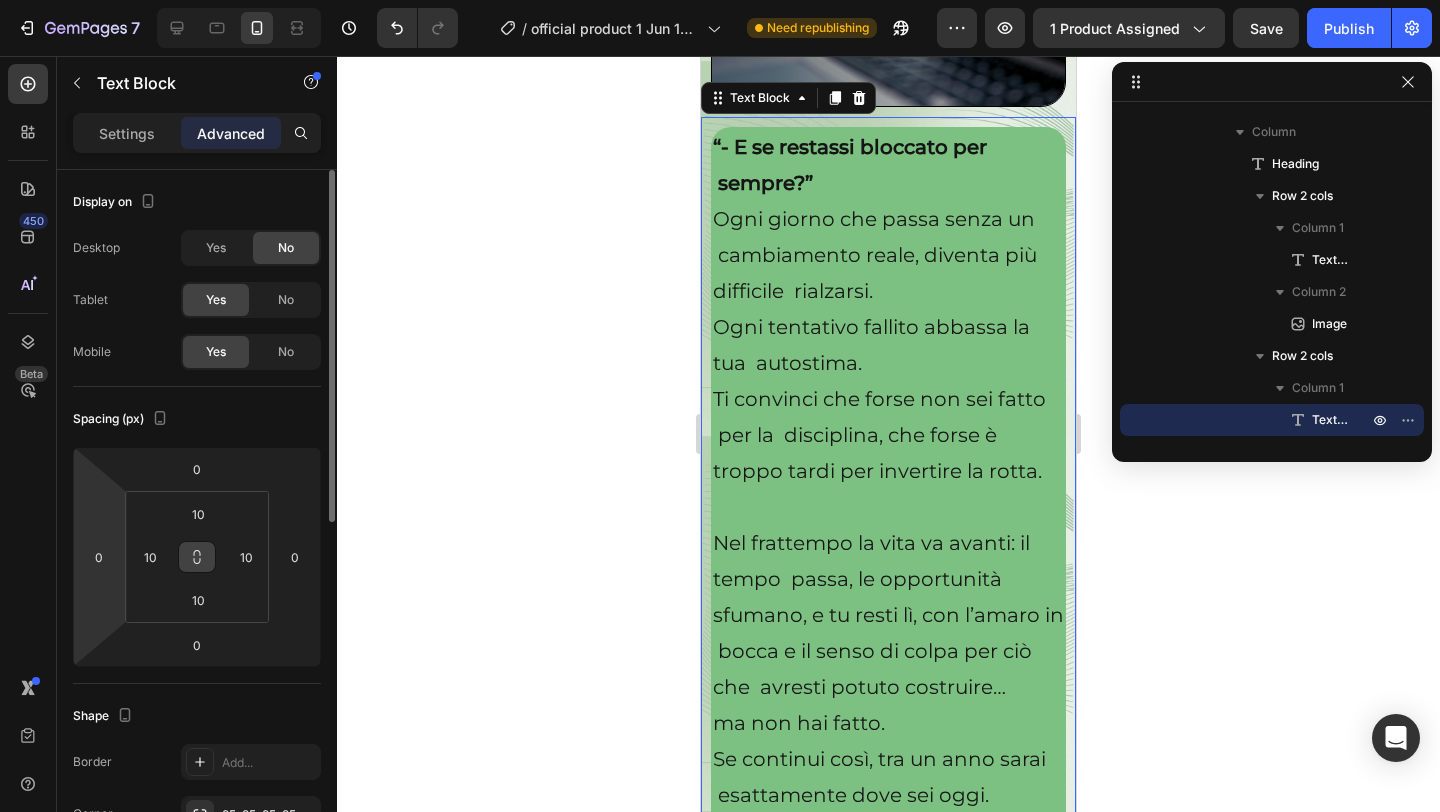 click 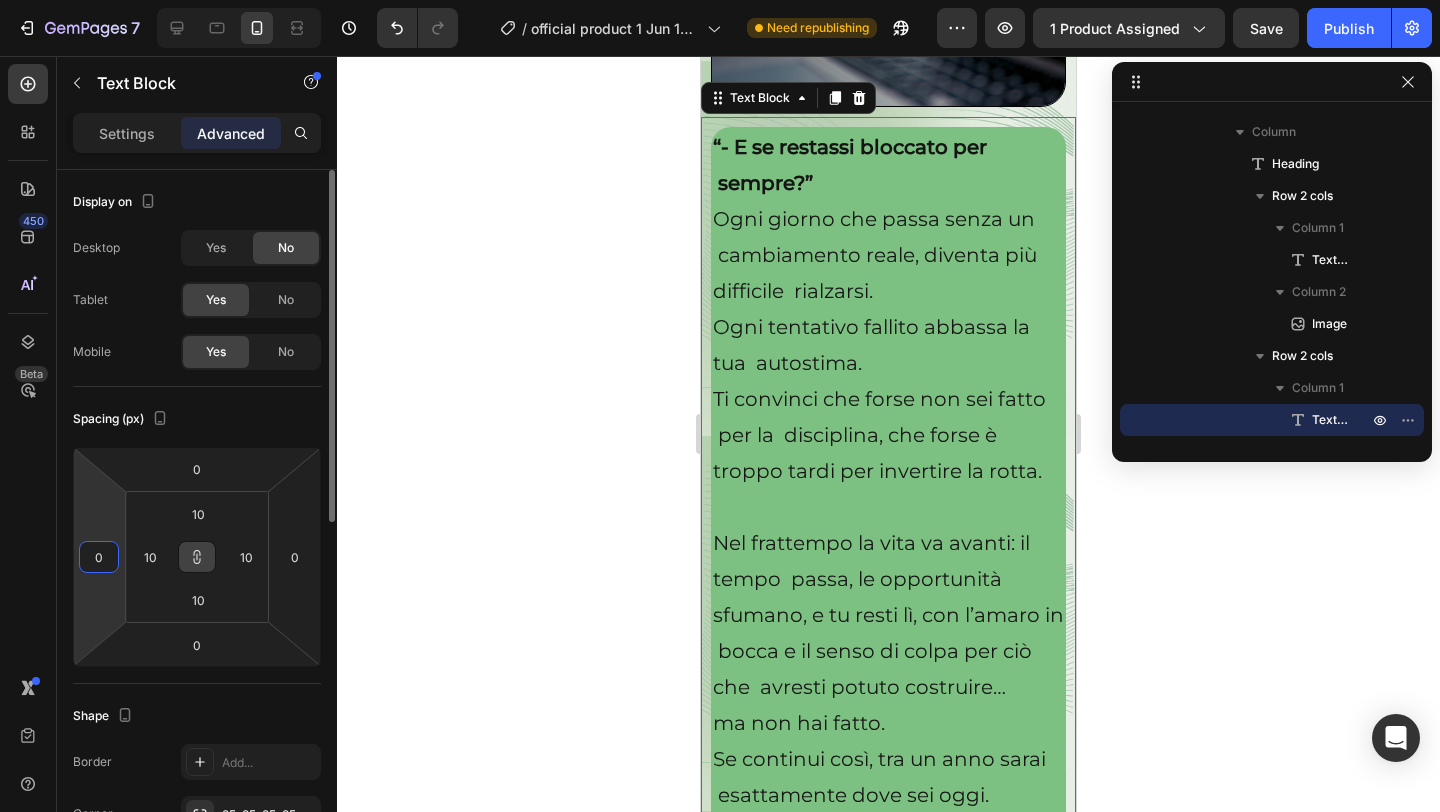click on "0" at bounding box center [99, 557] 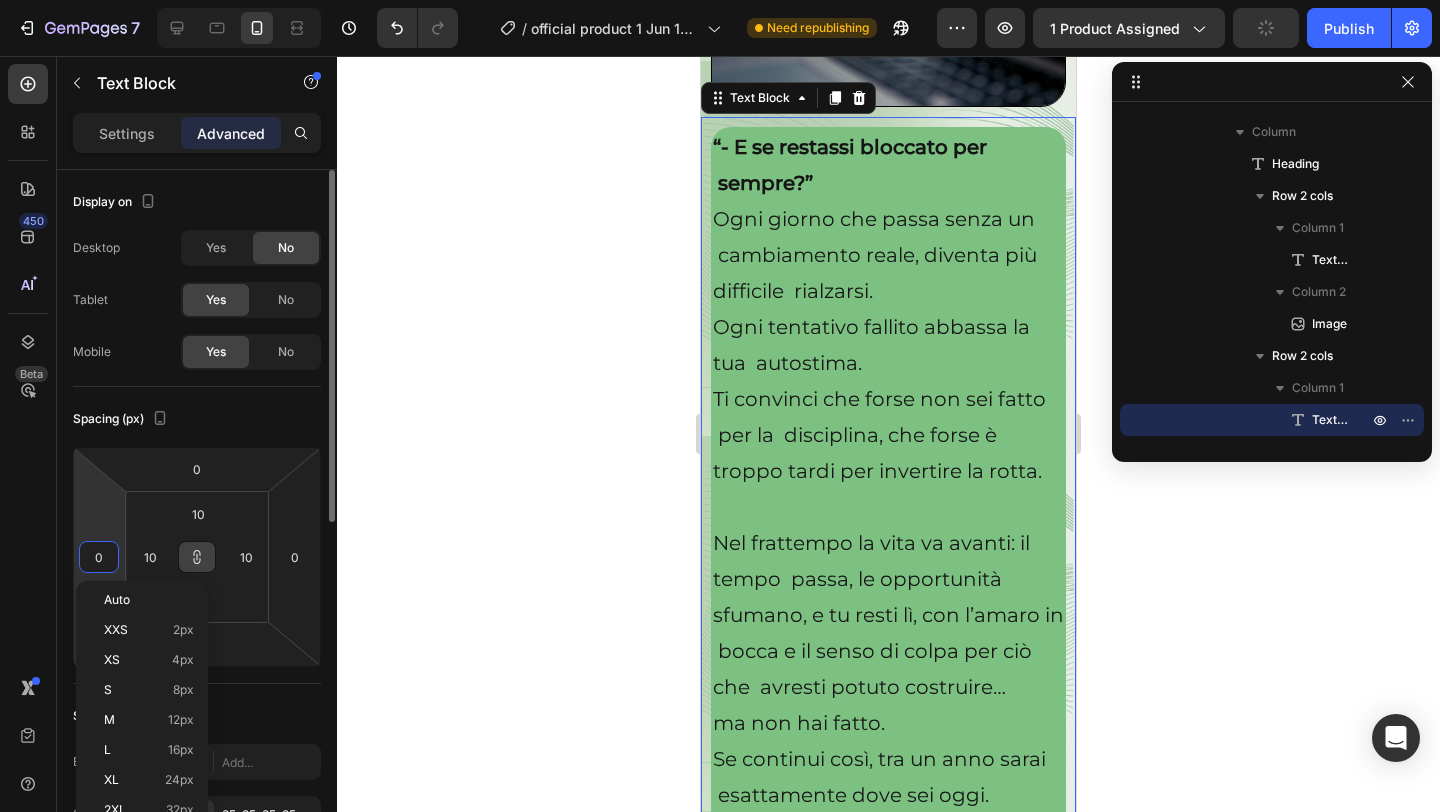 type on "1" 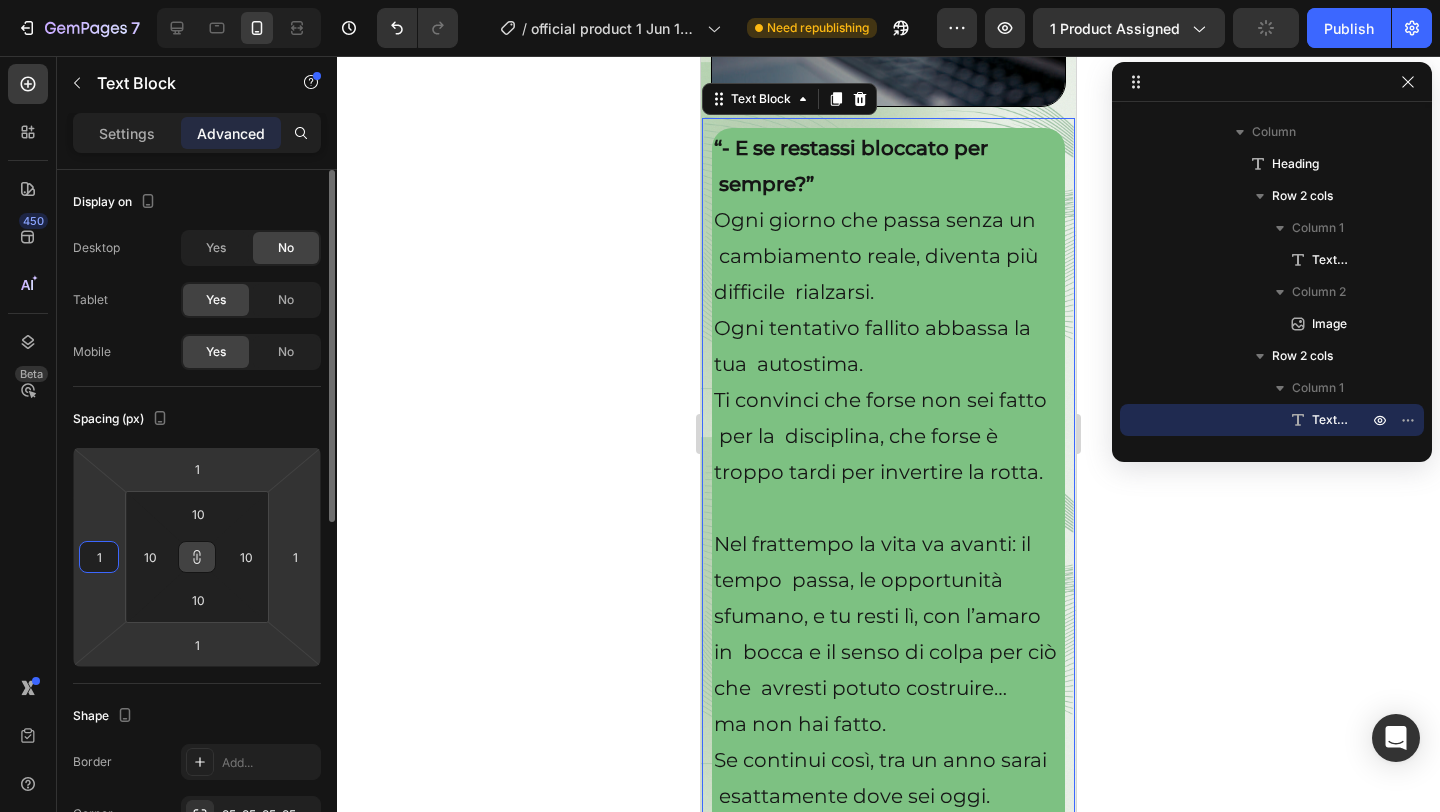 type on "10" 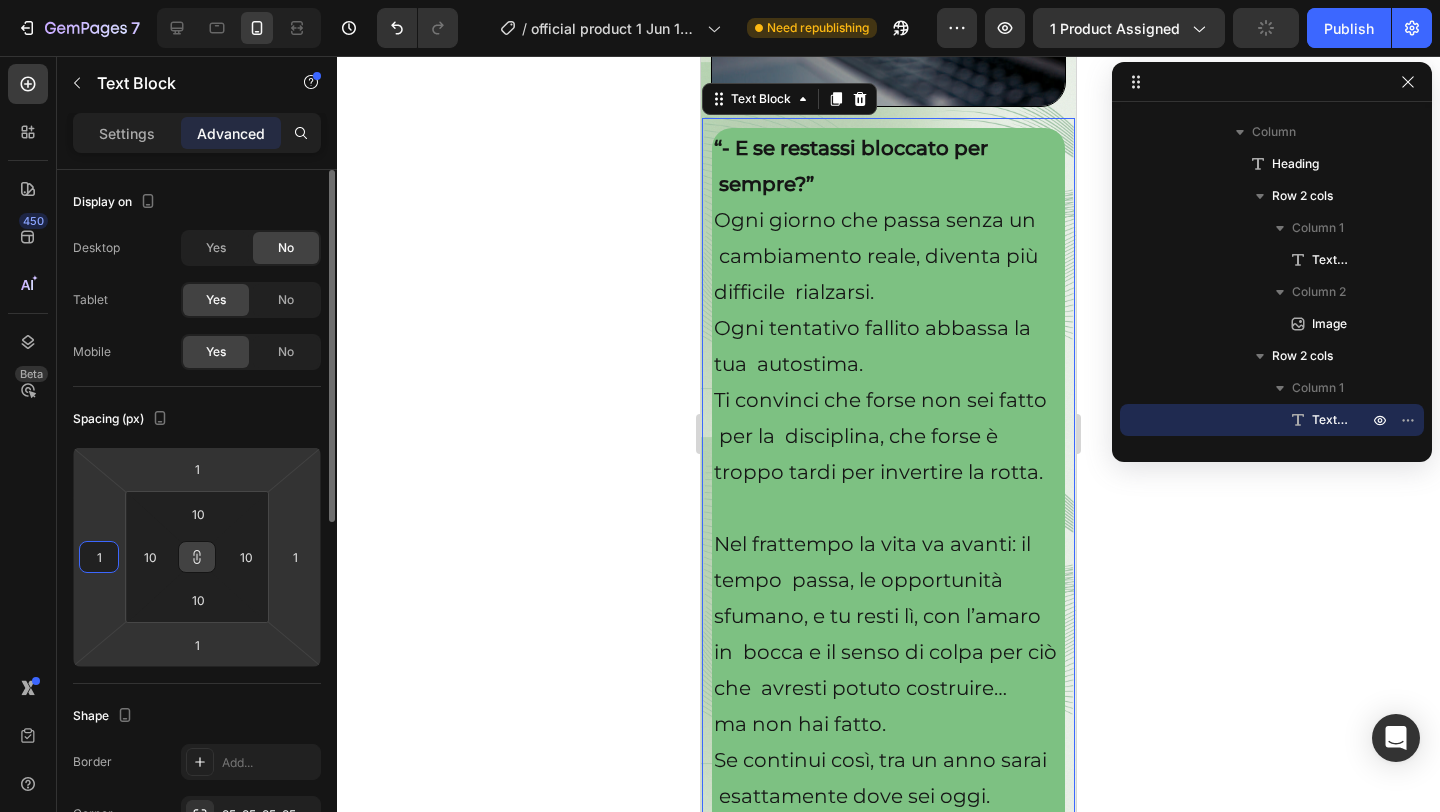 type on "10" 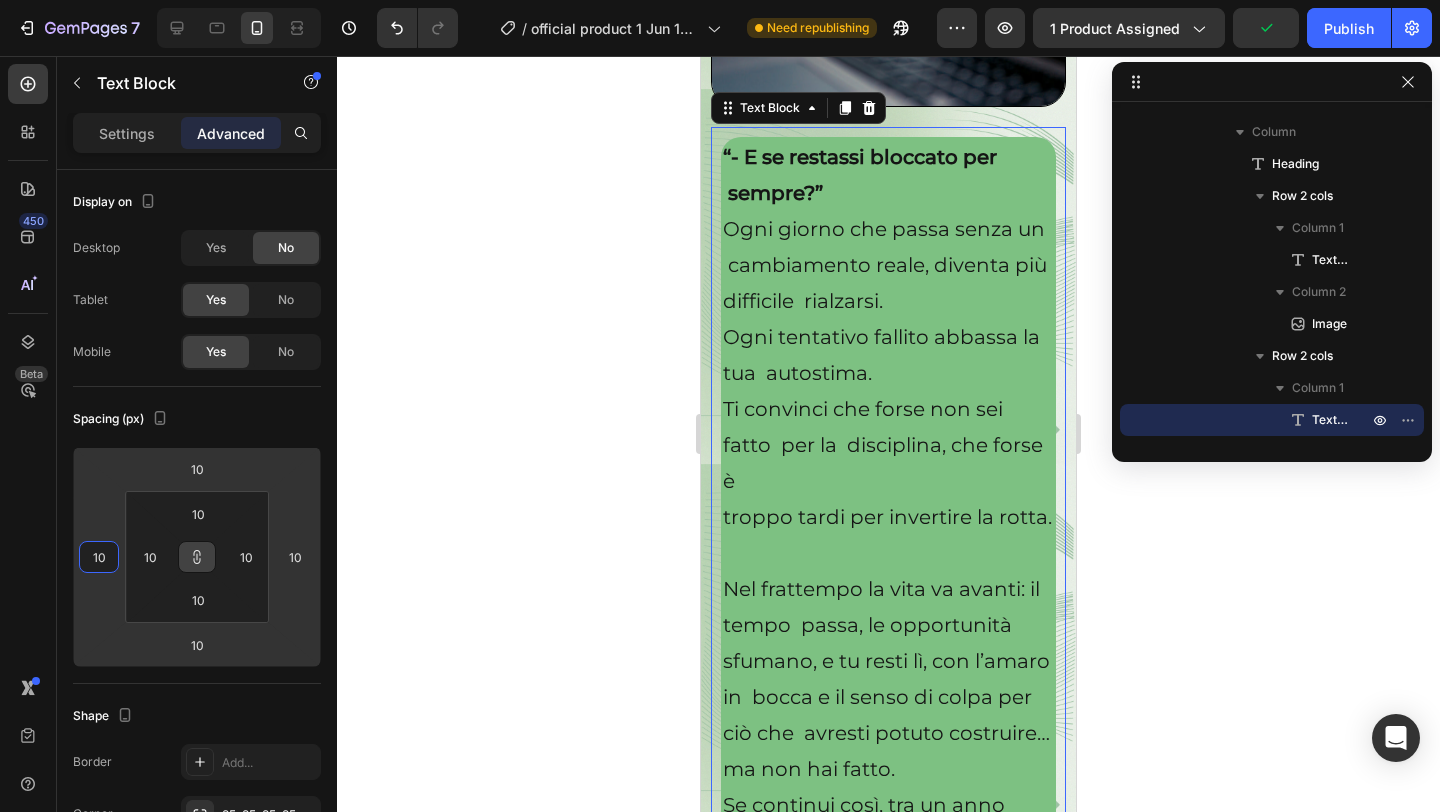 click 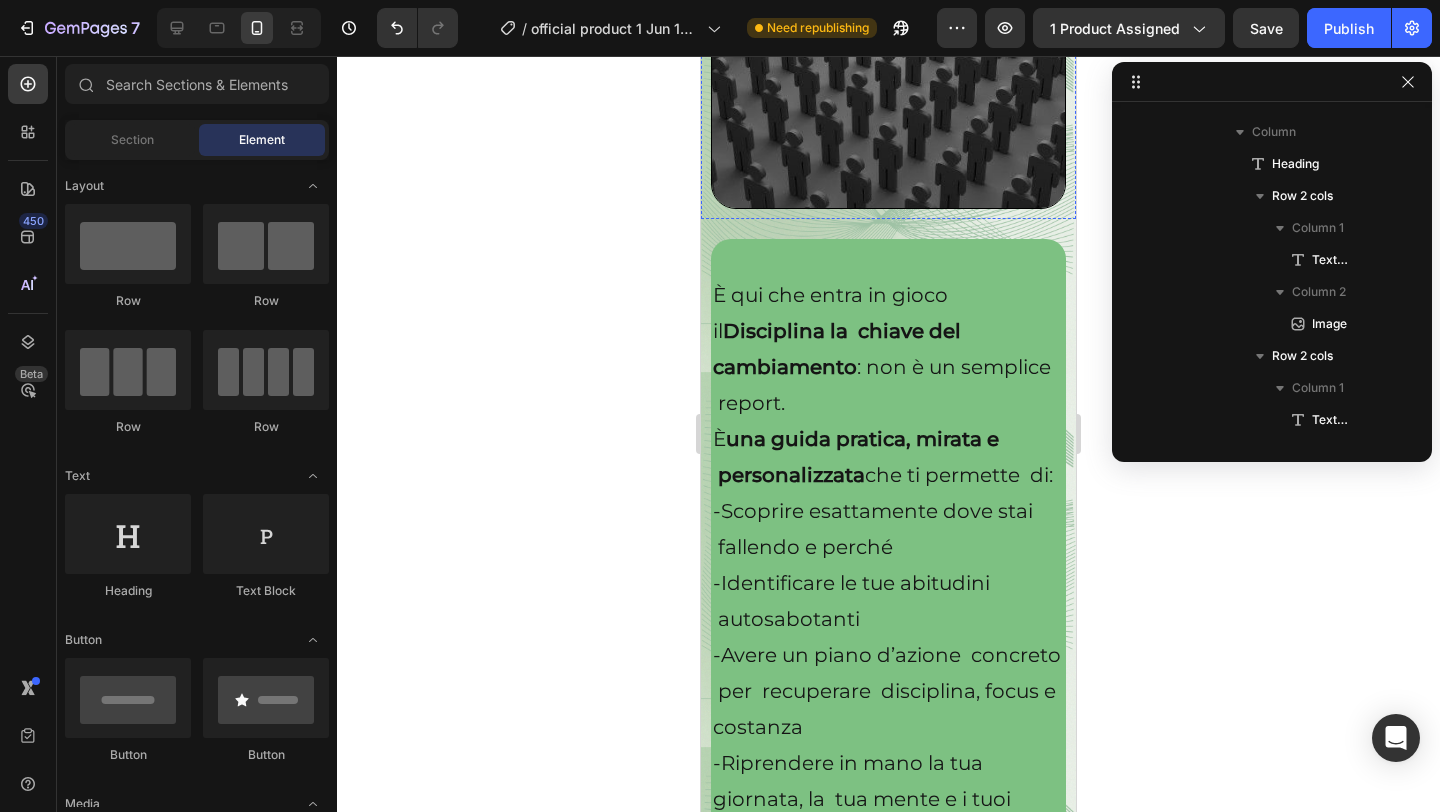 scroll, scrollTop: 6198, scrollLeft: 0, axis: vertical 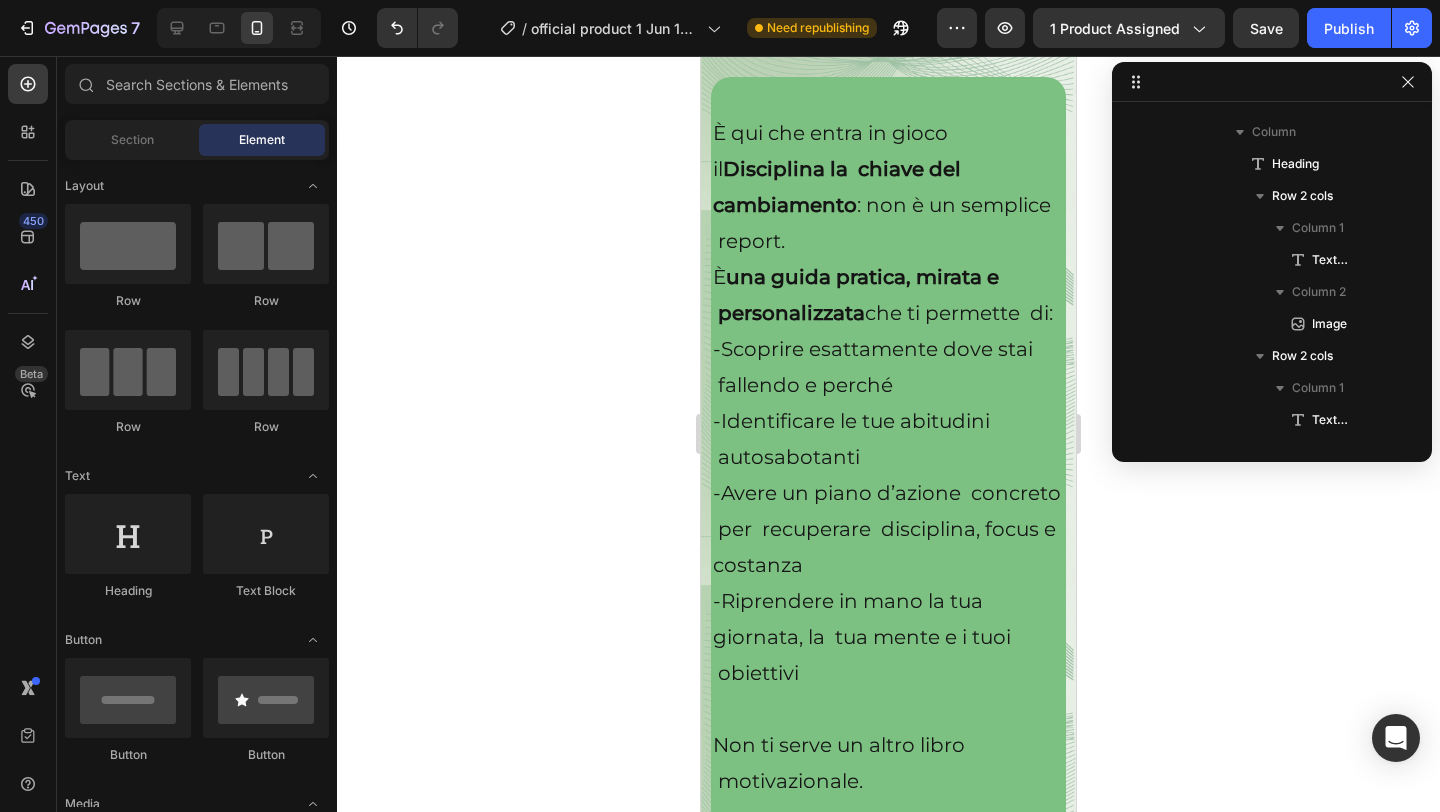 click on "-Scoprire esattamente dove stai  fallendo e perché" at bounding box center (888, 367) 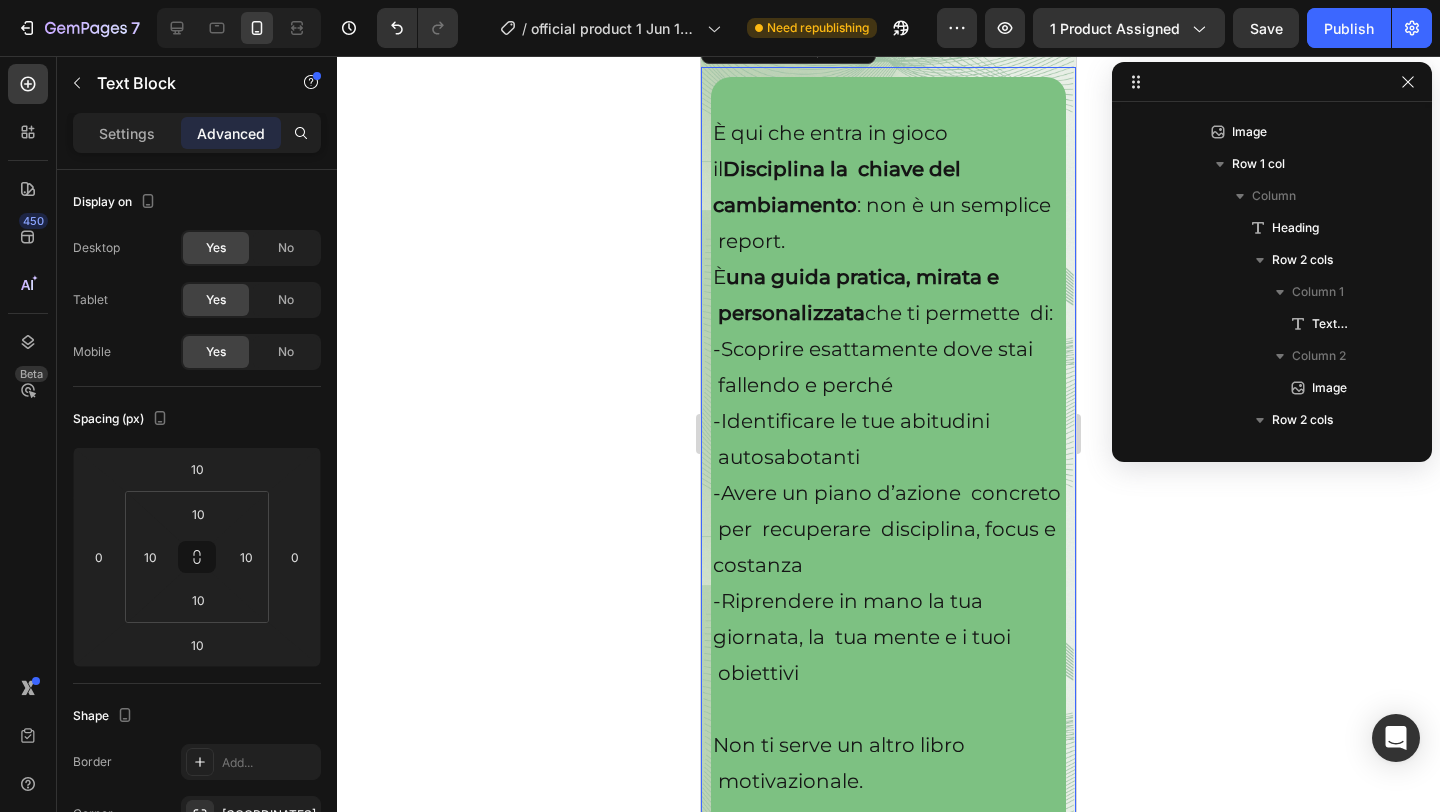 scroll, scrollTop: 794, scrollLeft: 0, axis: vertical 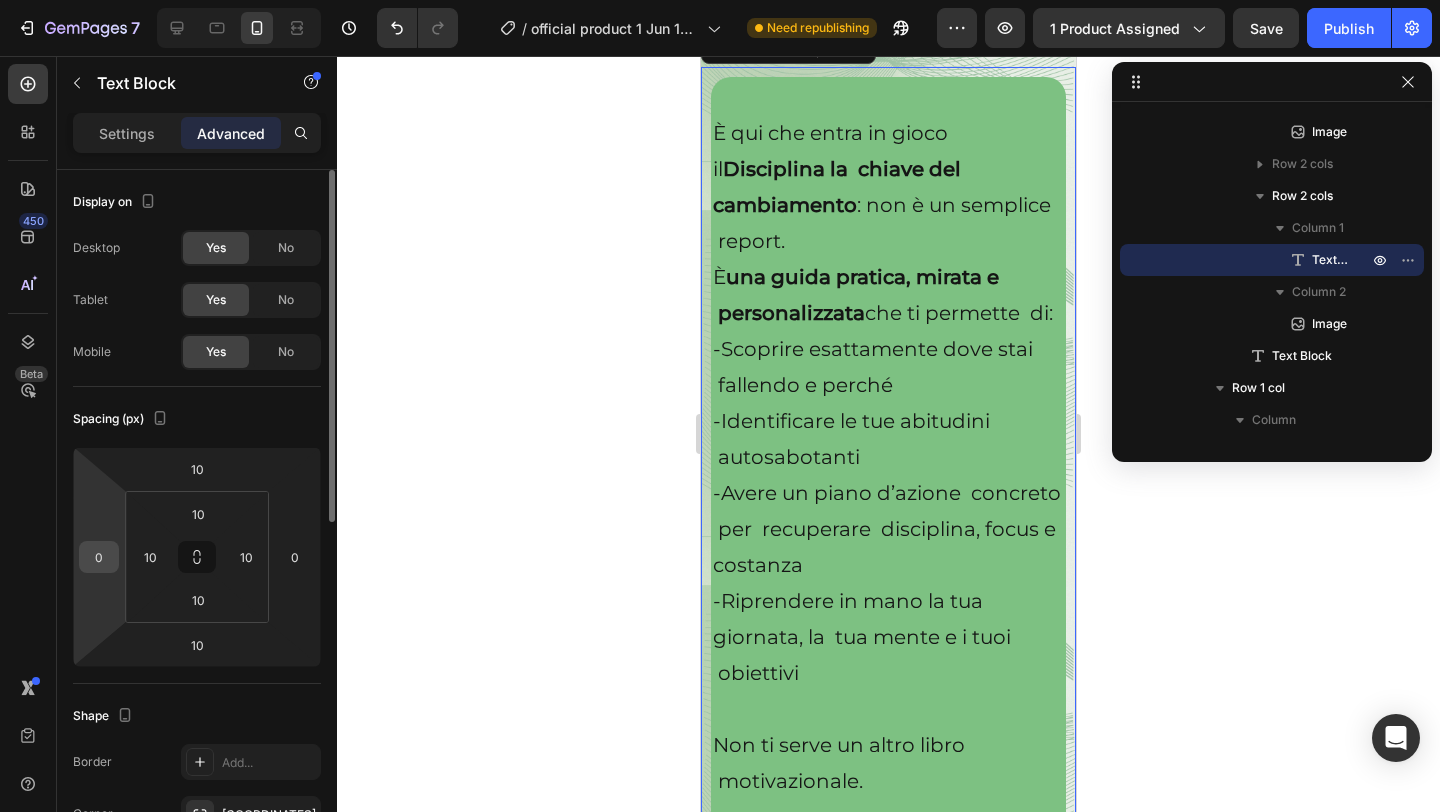 click on "0" at bounding box center (99, 557) 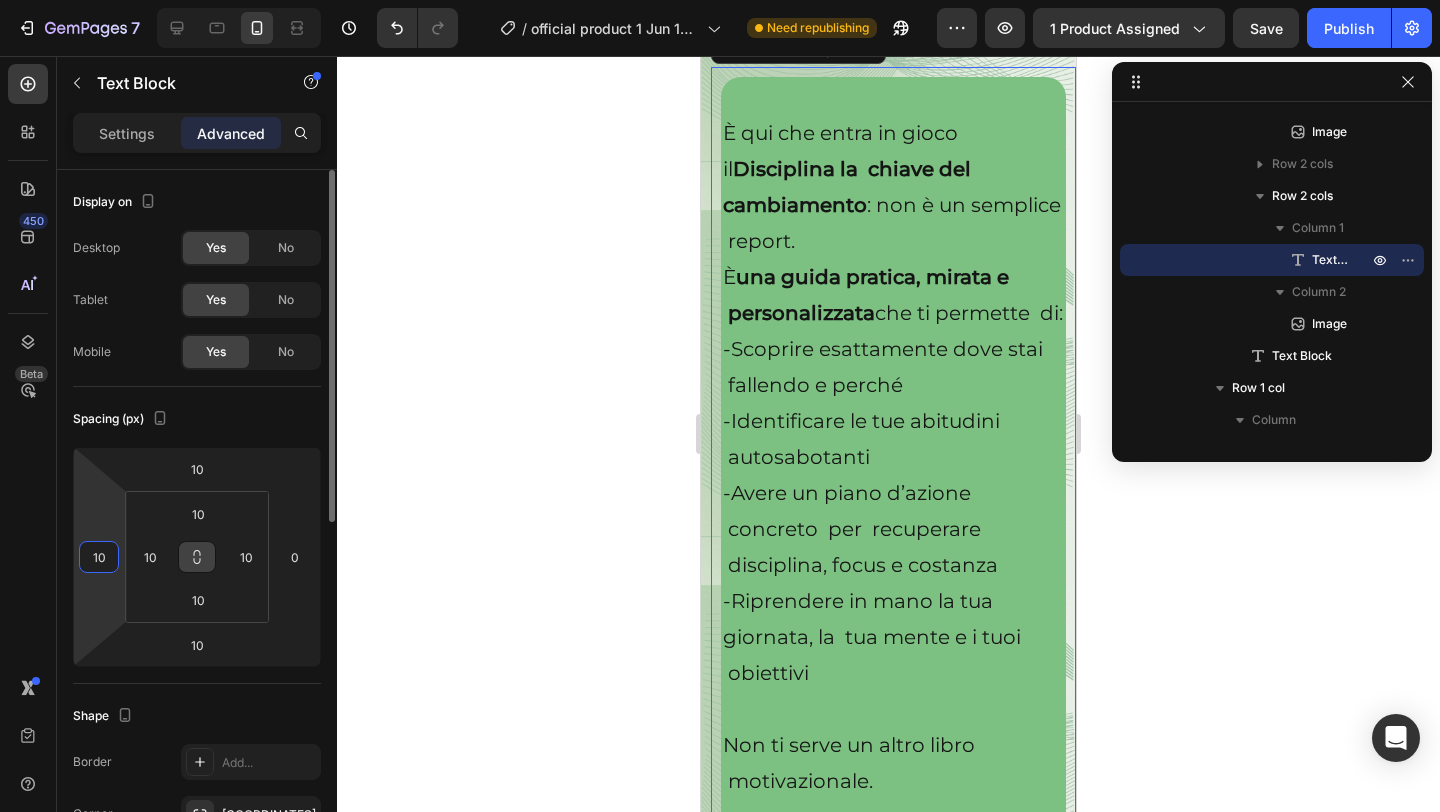 type on "10" 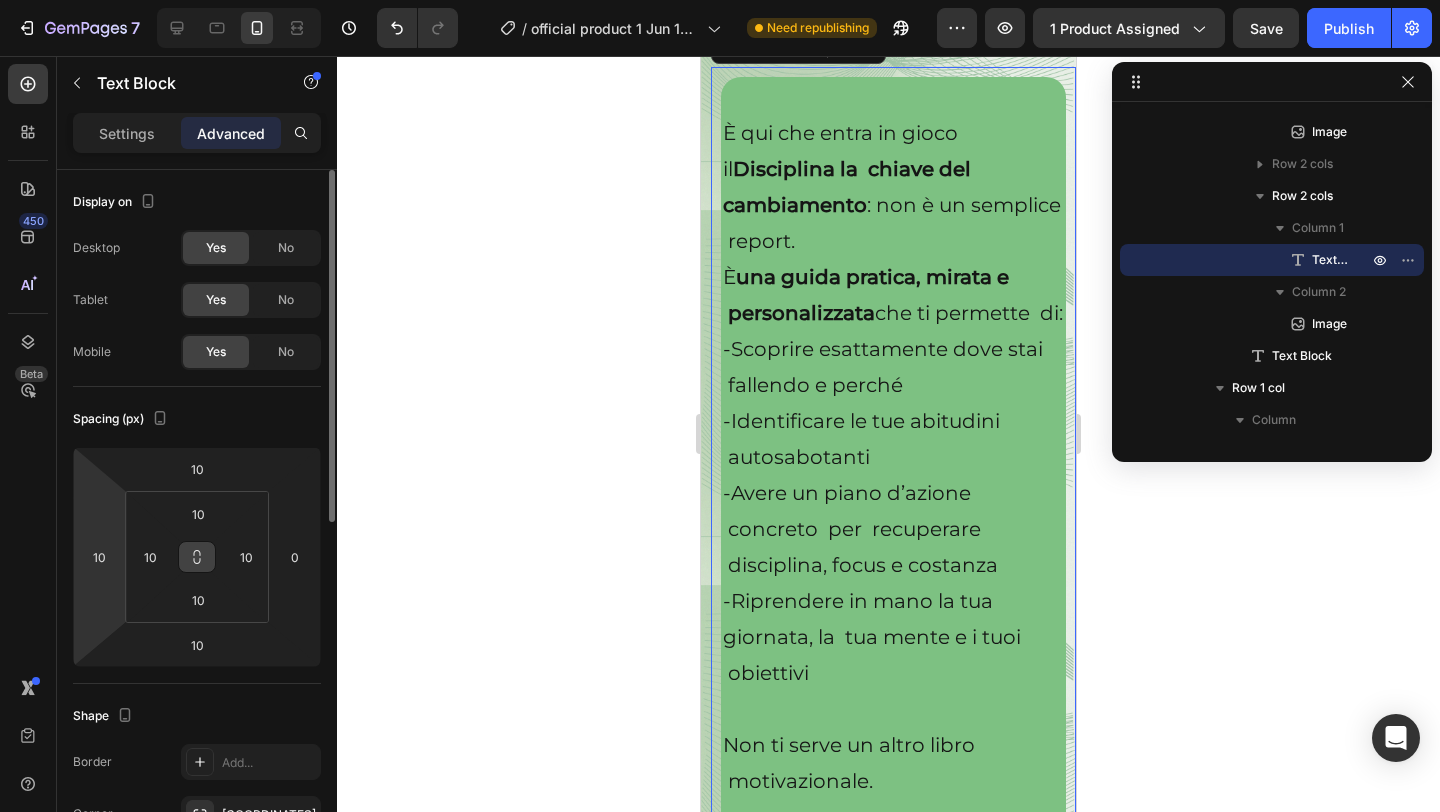 click at bounding box center (197, 557) 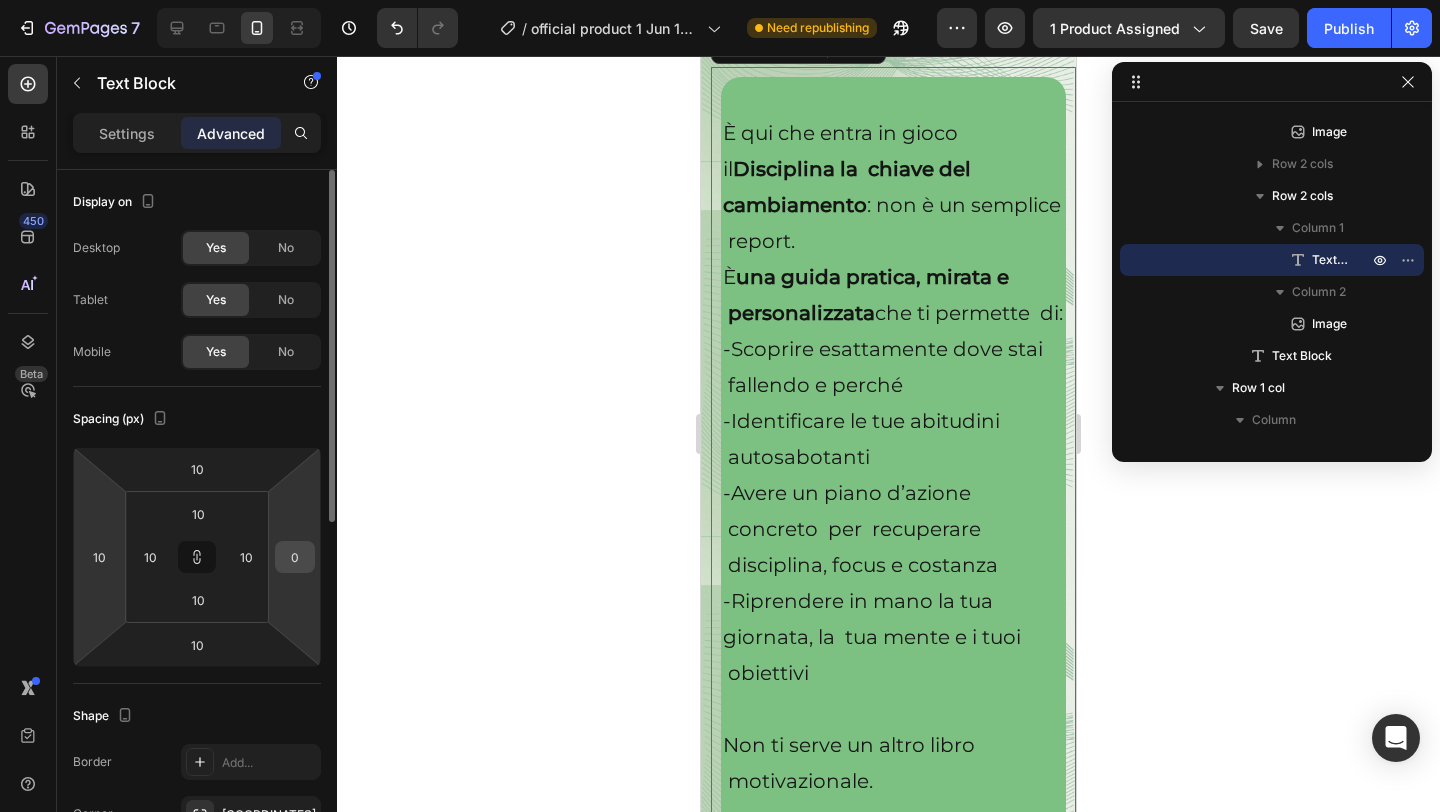 click on "0" at bounding box center [295, 557] 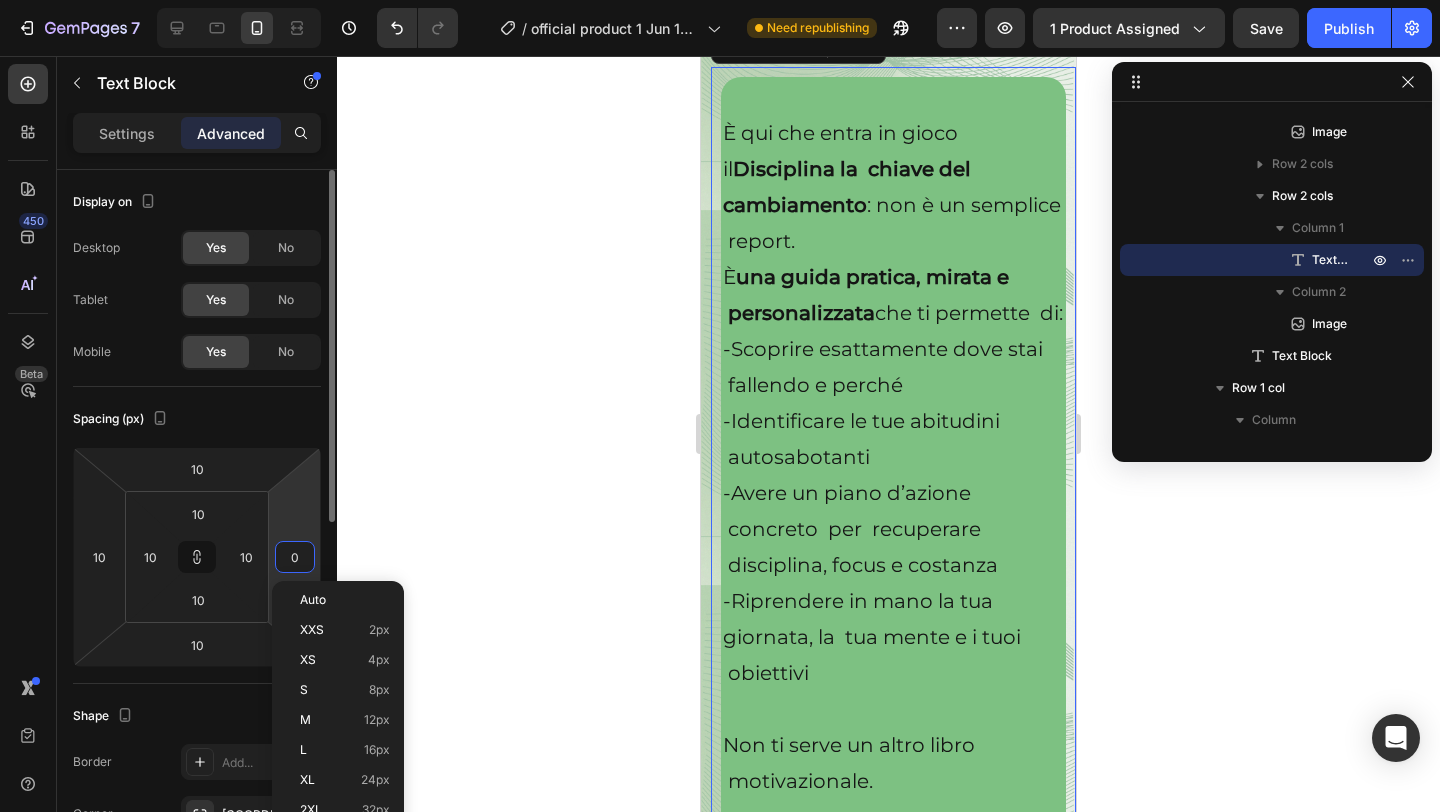 type on "1" 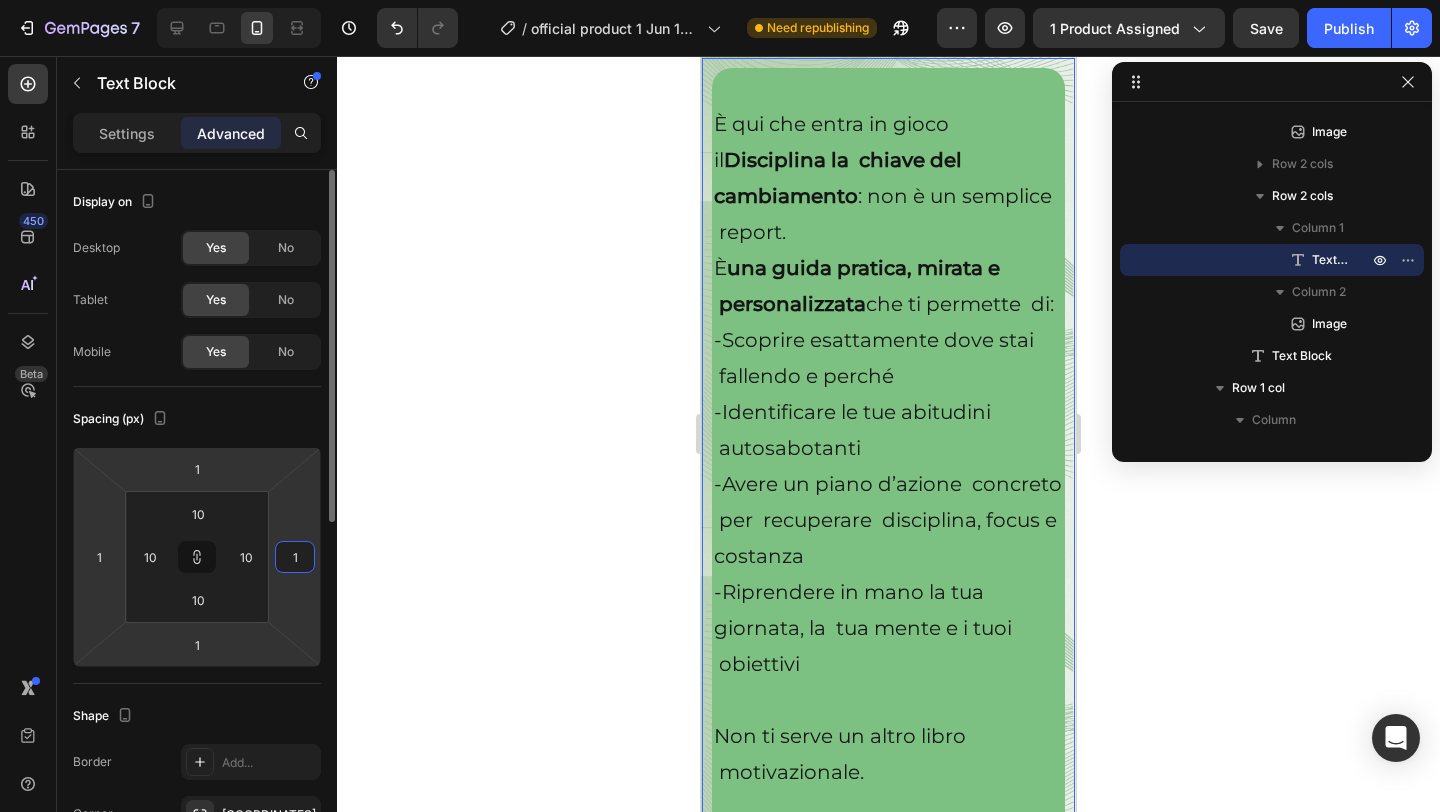 type on "10" 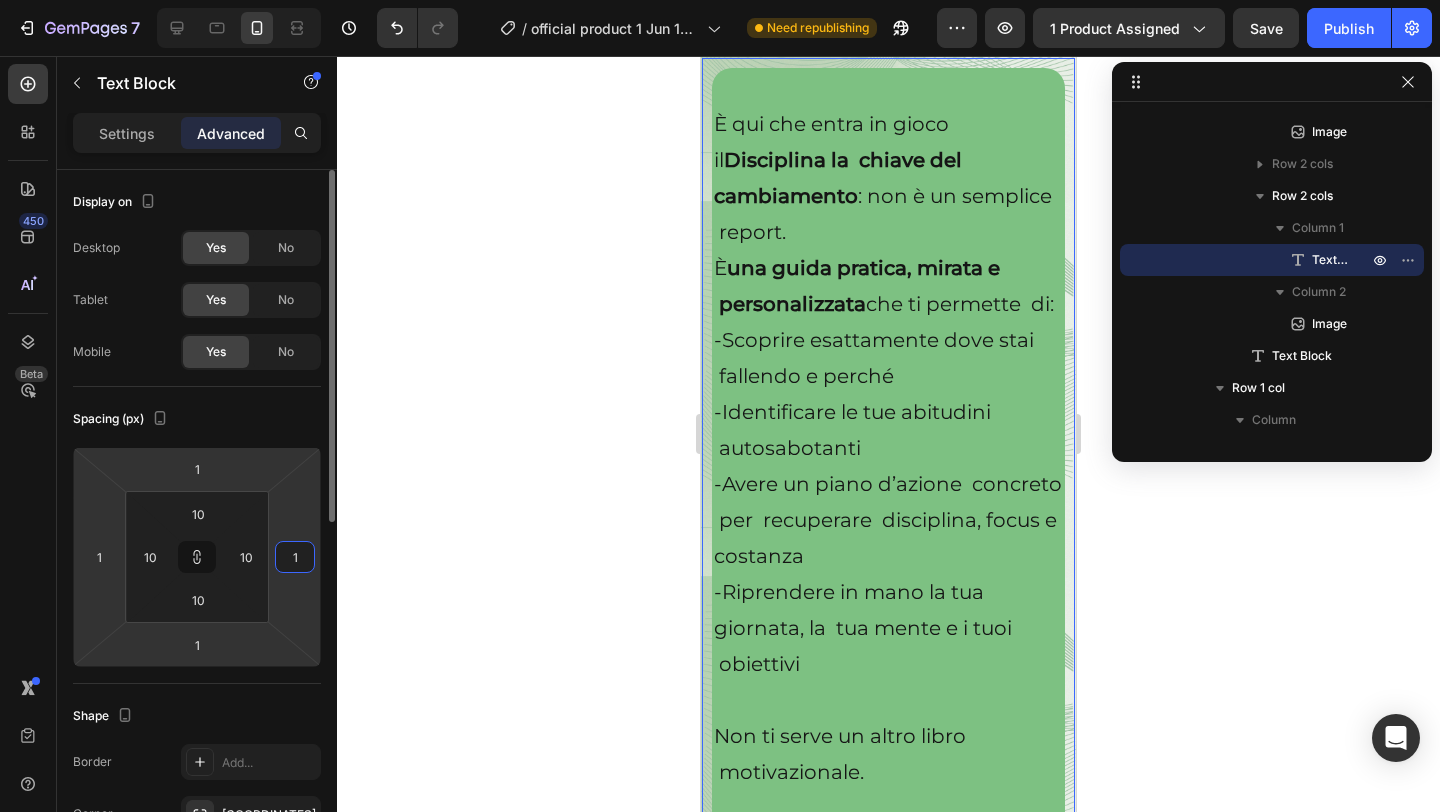 type on "10" 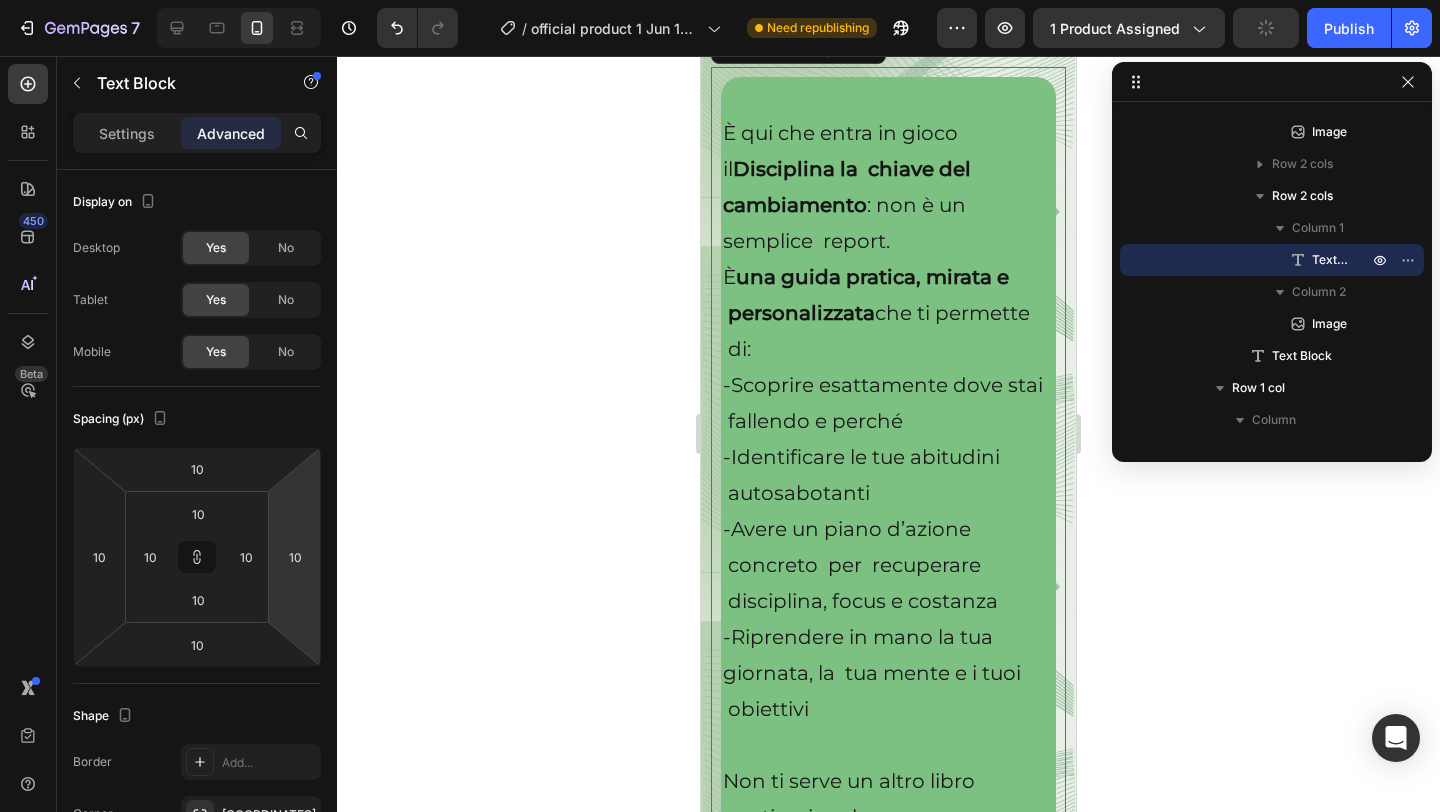 click 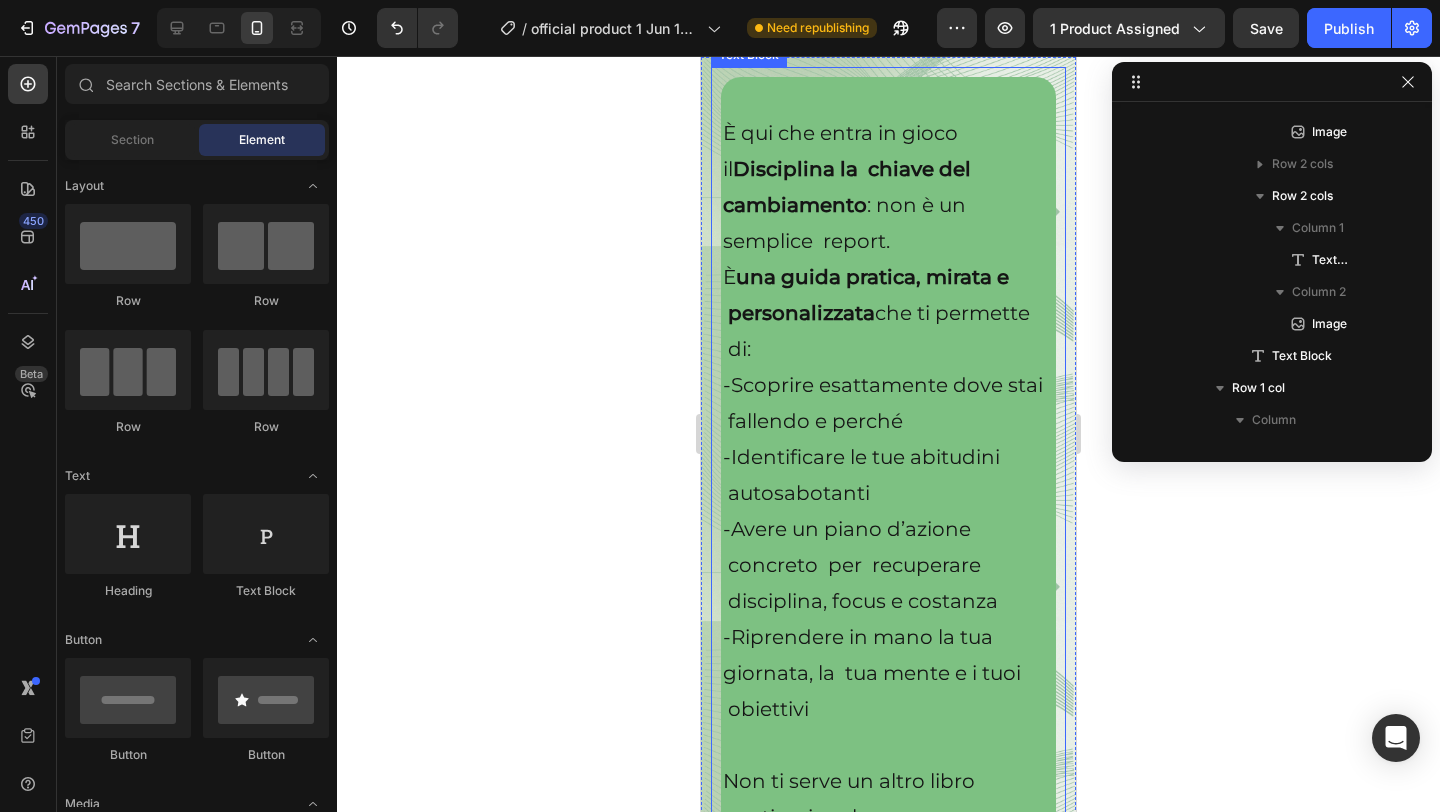 click on "cambiamento : non è un semplice report." at bounding box center [888, 223] 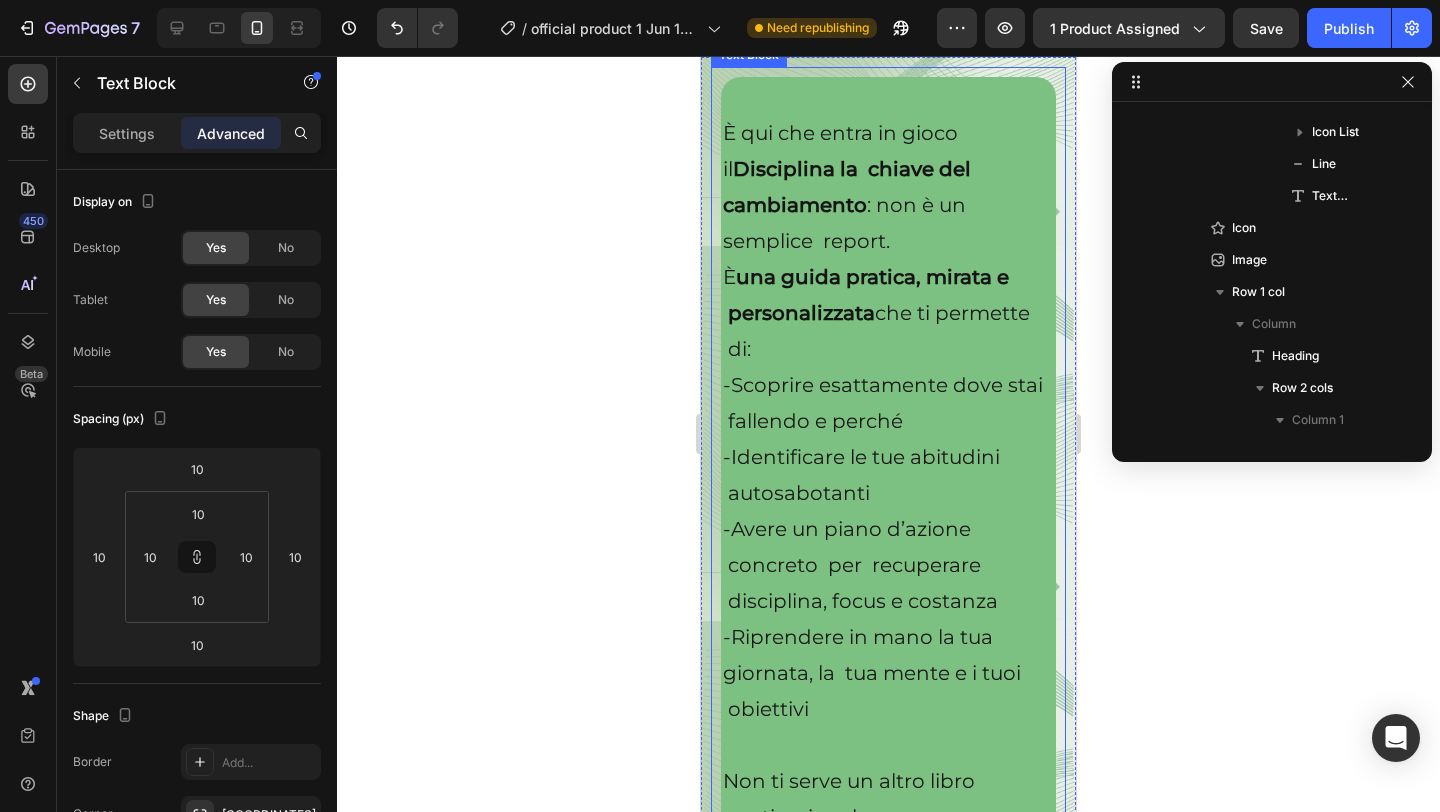 scroll, scrollTop: 1370, scrollLeft: 0, axis: vertical 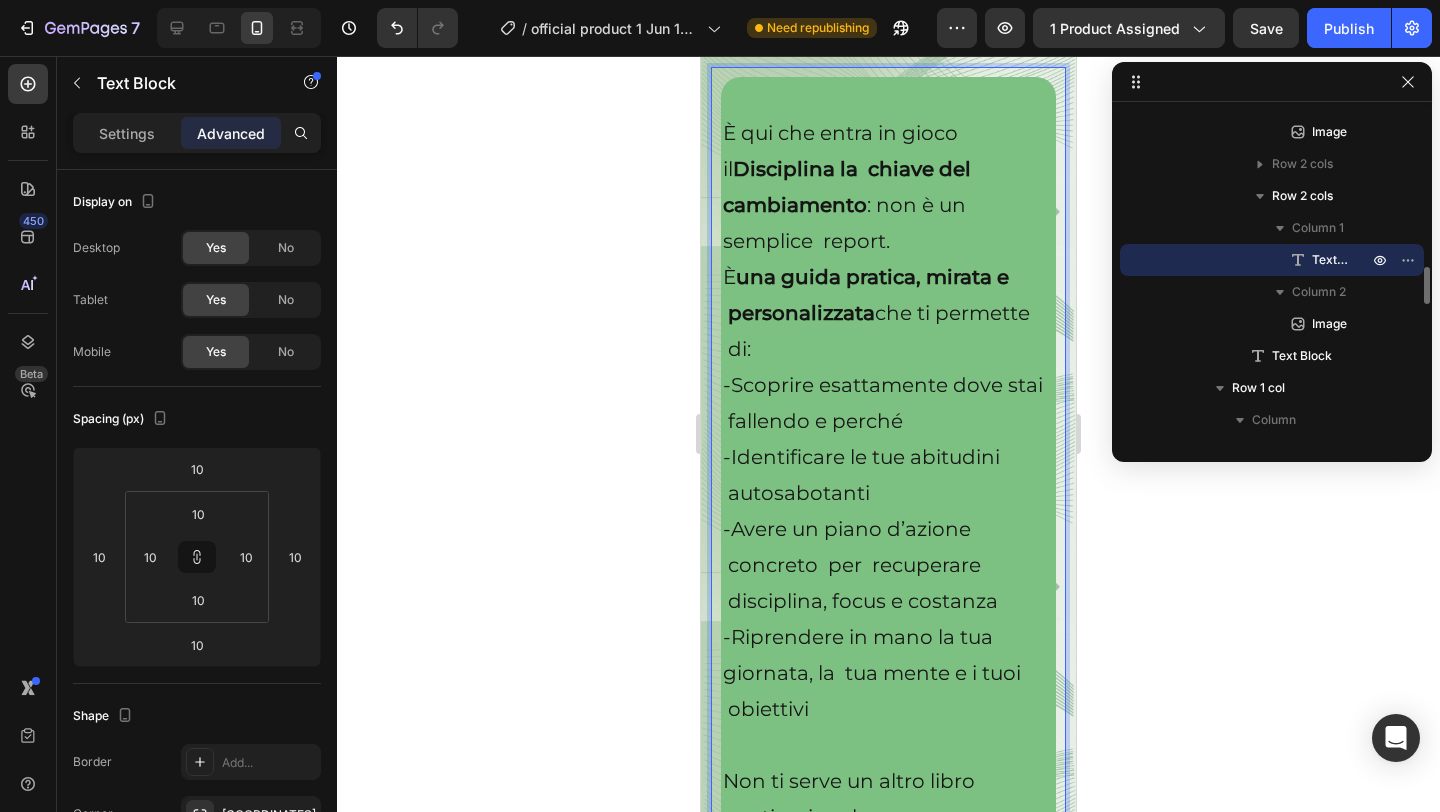 click on "cambiamento : non è un semplice report." at bounding box center [888, 223] 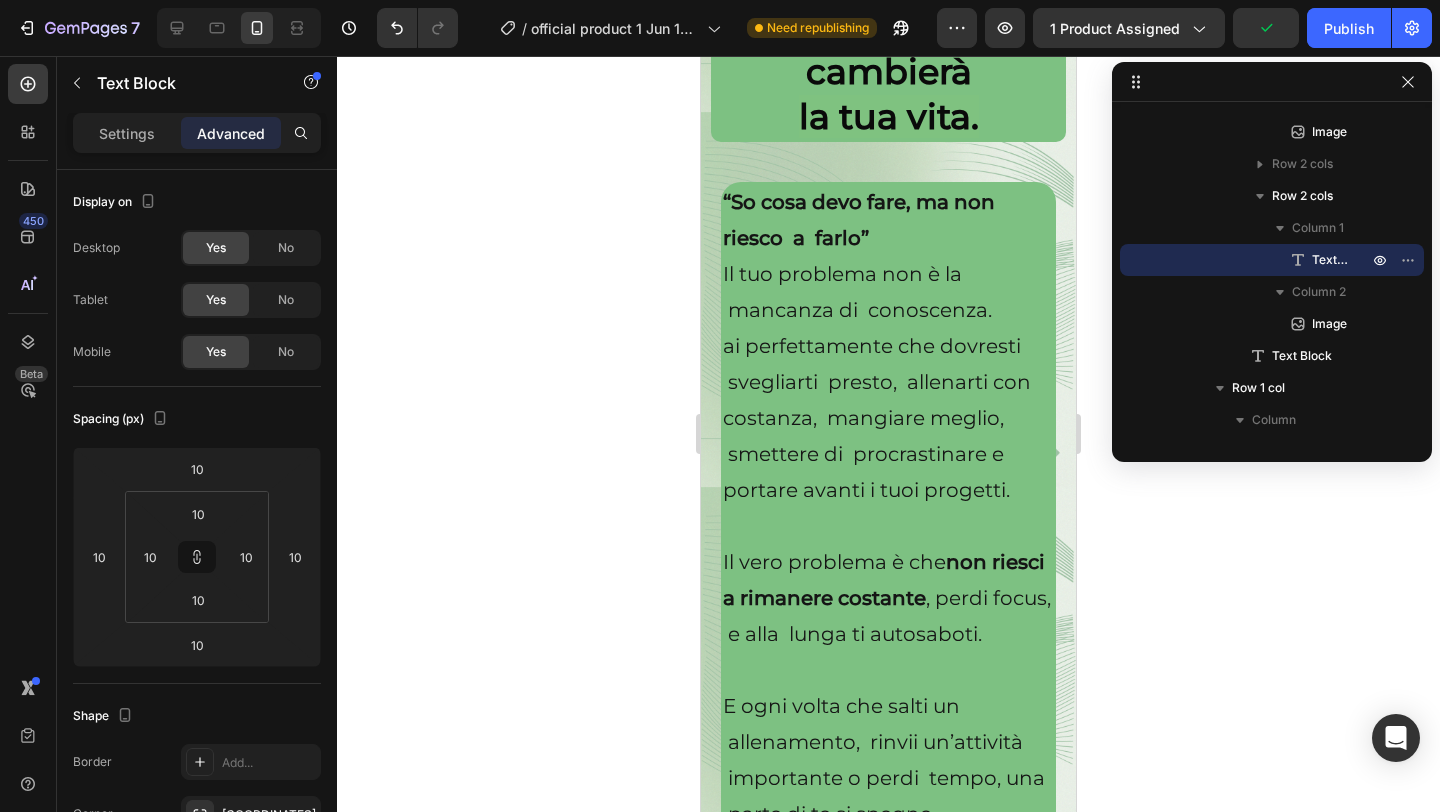 scroll, scrollTop: 3594, scrollLeft: 0, axis: vertical 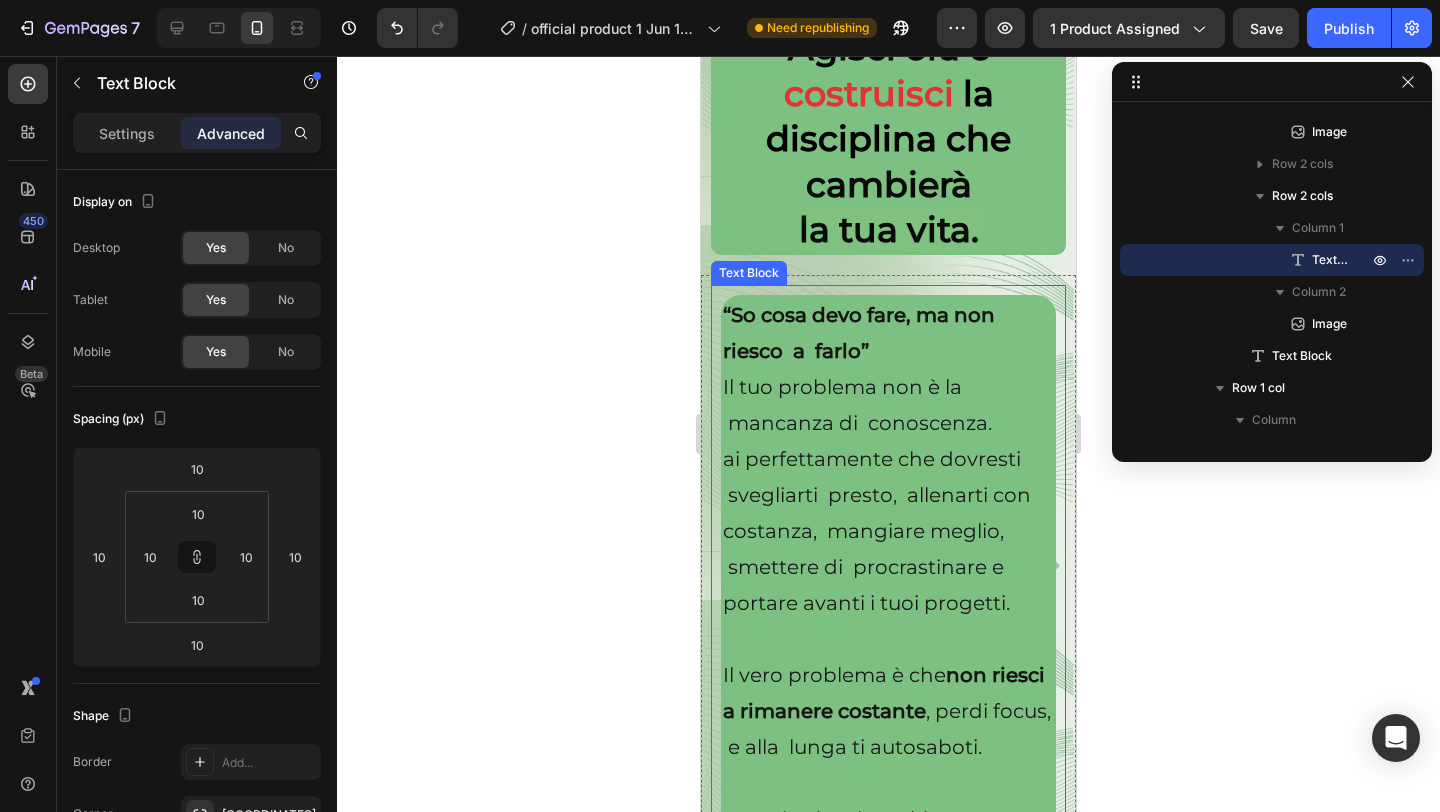 click on "Il tuo problema non è la  mancanza di  conoscenza." at bounding box center [857, 405] 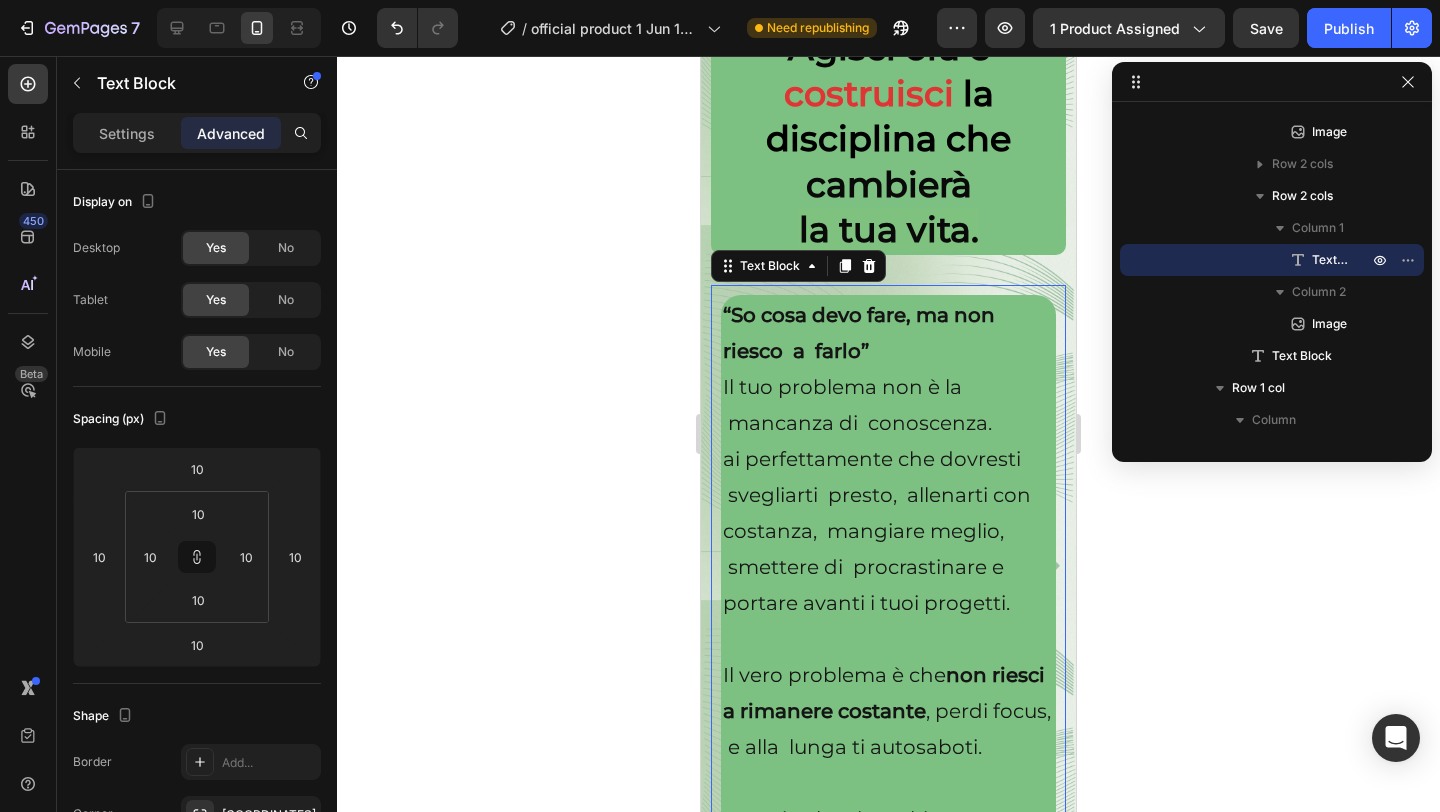 scroll, scrollTop: 986, scrollLeft: 0, axis: vertical 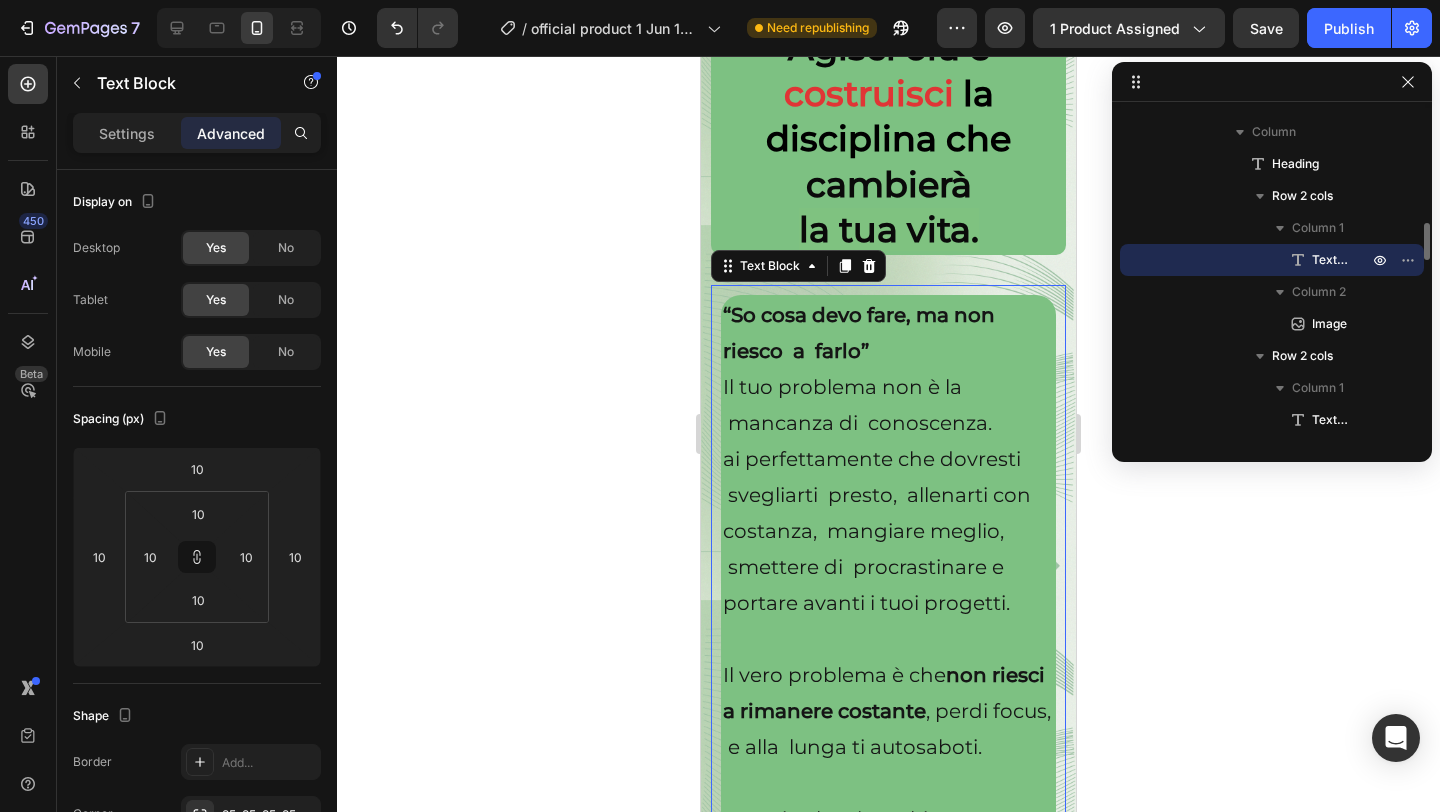click on "Il tuo problema non è la  mancanza di  conoscenza." at bounding box center [857, 405] 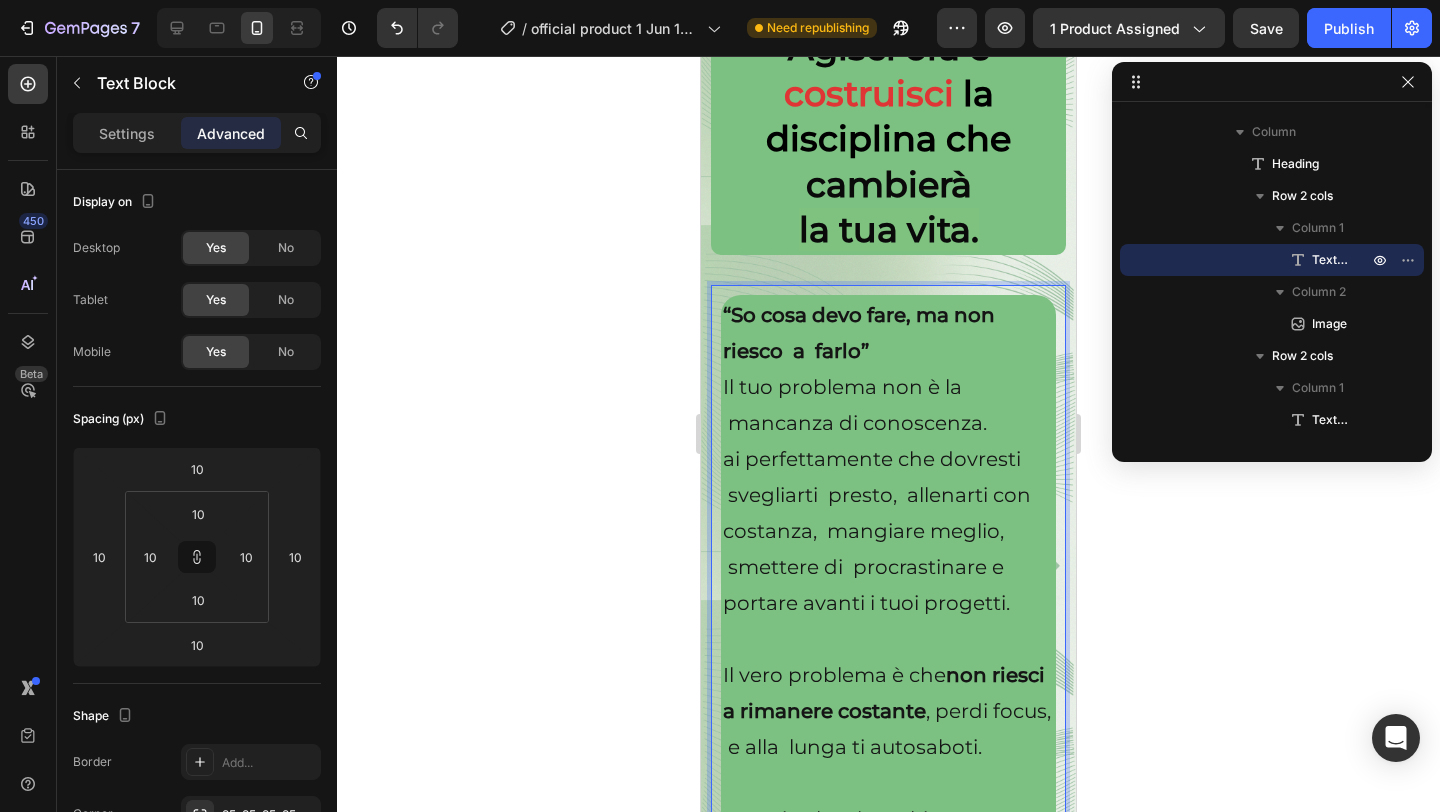 click on "ai perfettamente che dovresti  svegliarti  presto,  allenarti con costanza,  mangiare meglio,  smettere di  procrastinare e" at bounding box center [877, 513] 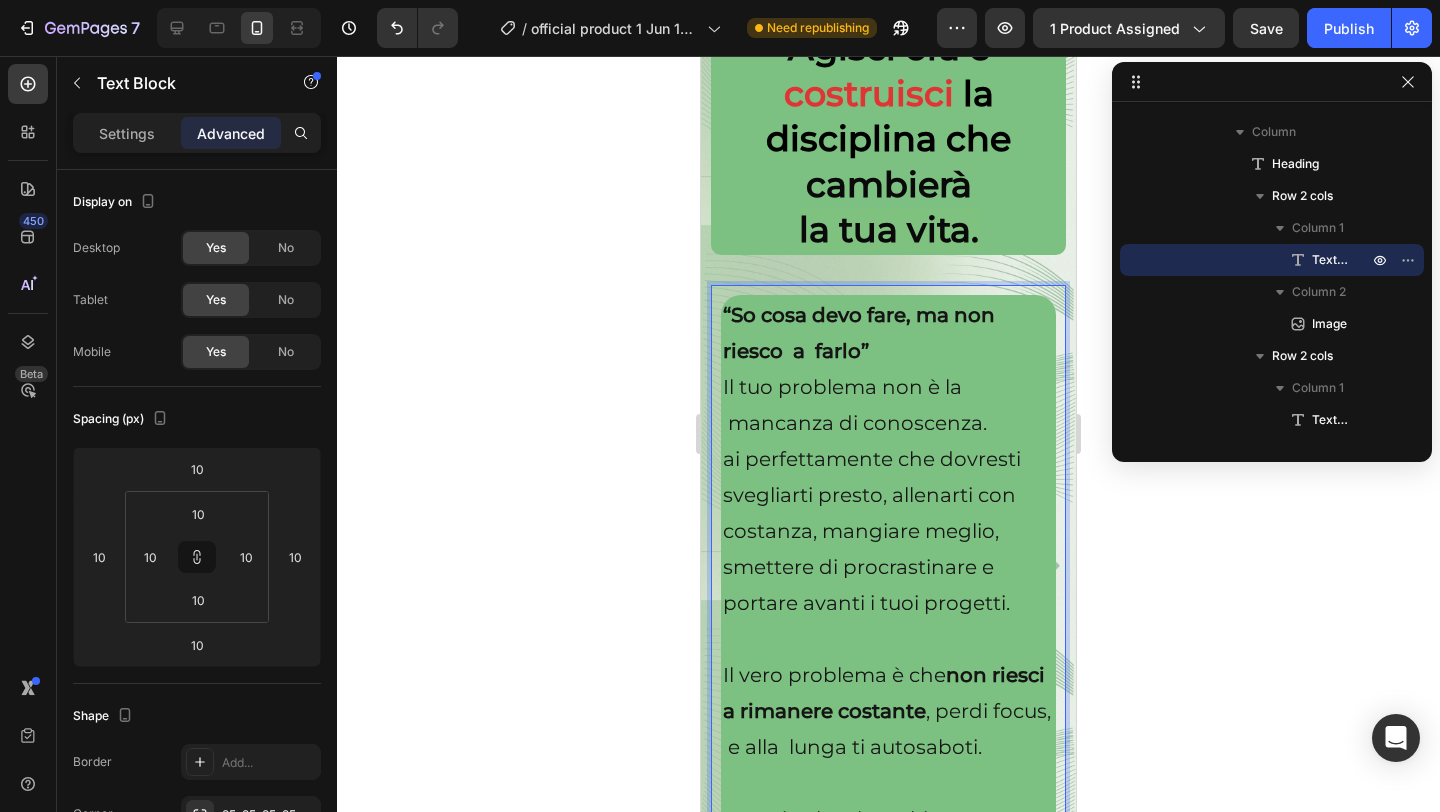 click on "ai perfettamente che dovresti svegliarti presto, allenarti con costanza, mangiare meglio, smettere di procrastinare e" at bounding box center [872, 513] 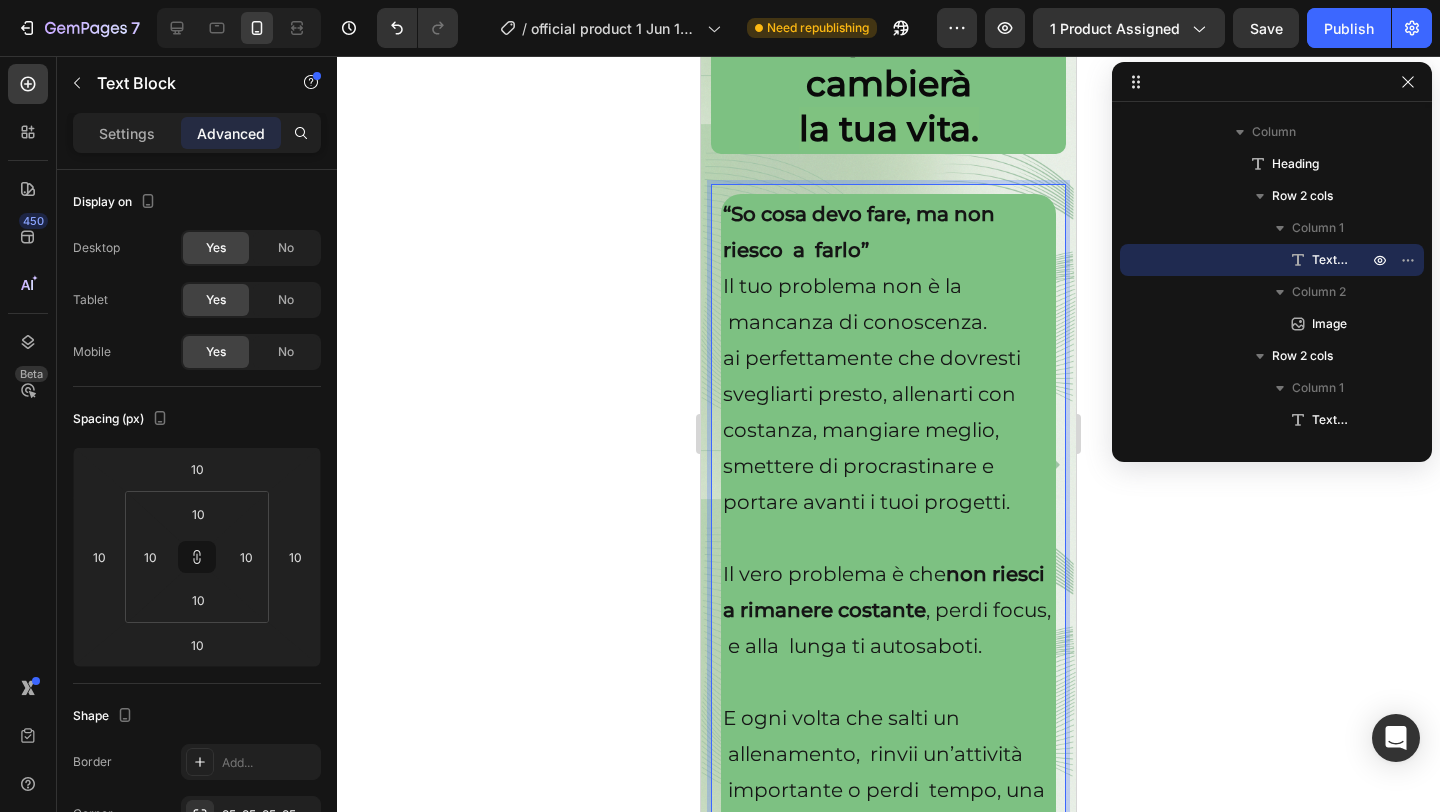 scroll, scrollTop: 3694, scrollLeft: 0, axis: vertical 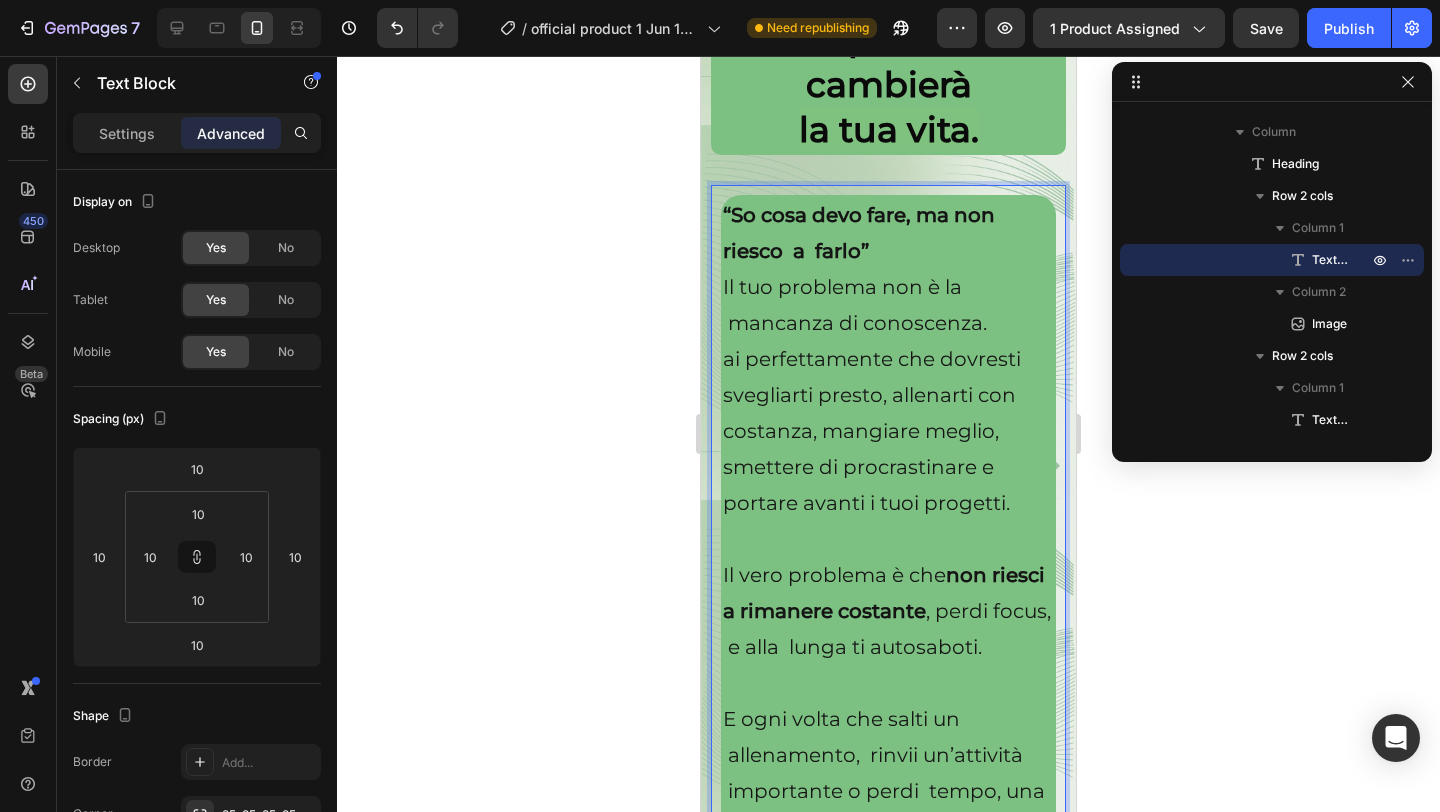 click on "ai perfettamente che dovresti svegliarti presto, allenarti con costanza, mangiare meglio, smettere di procrastinare e" at bounding box center [872, 413] 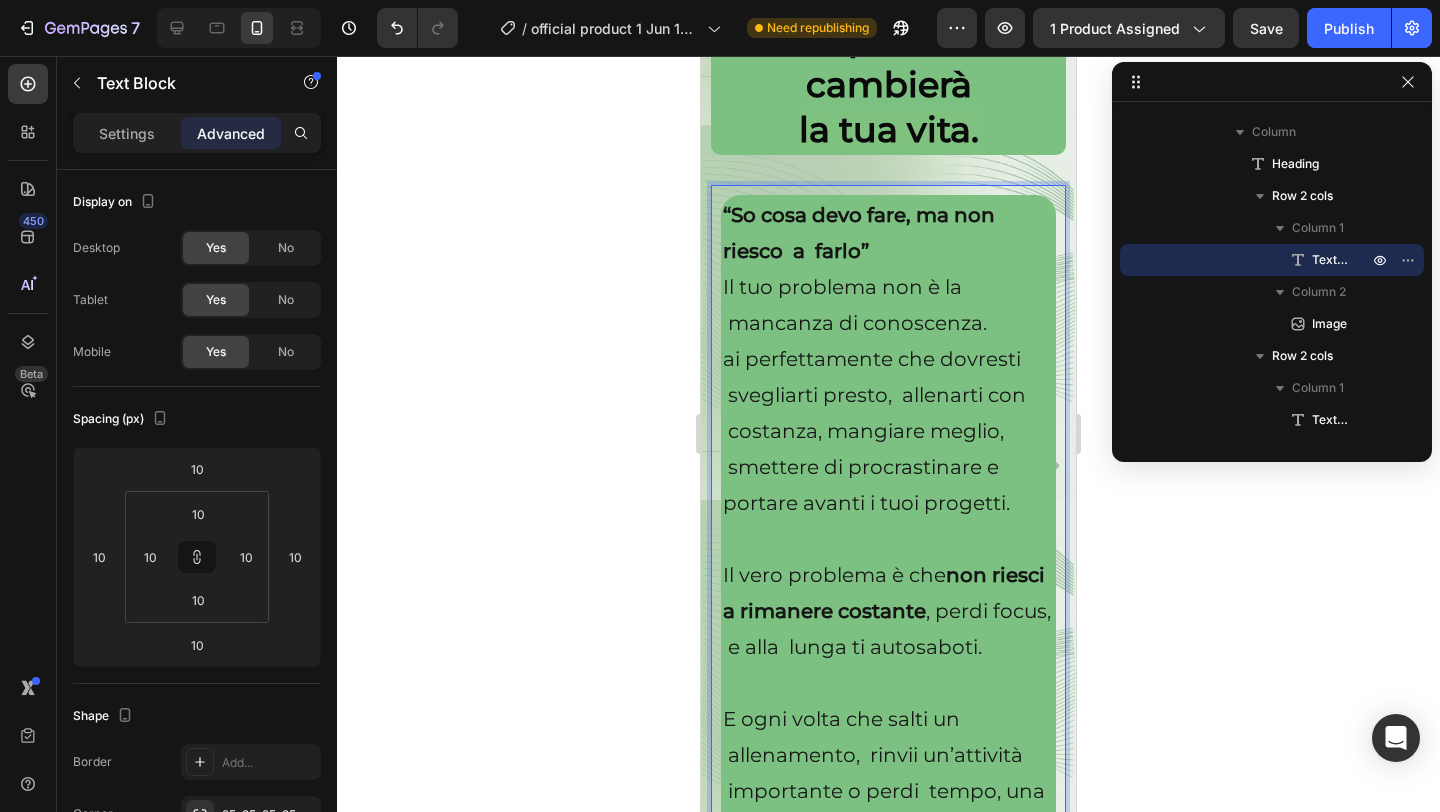 click on "a rimanere costante" at bounding box center [824, 611] 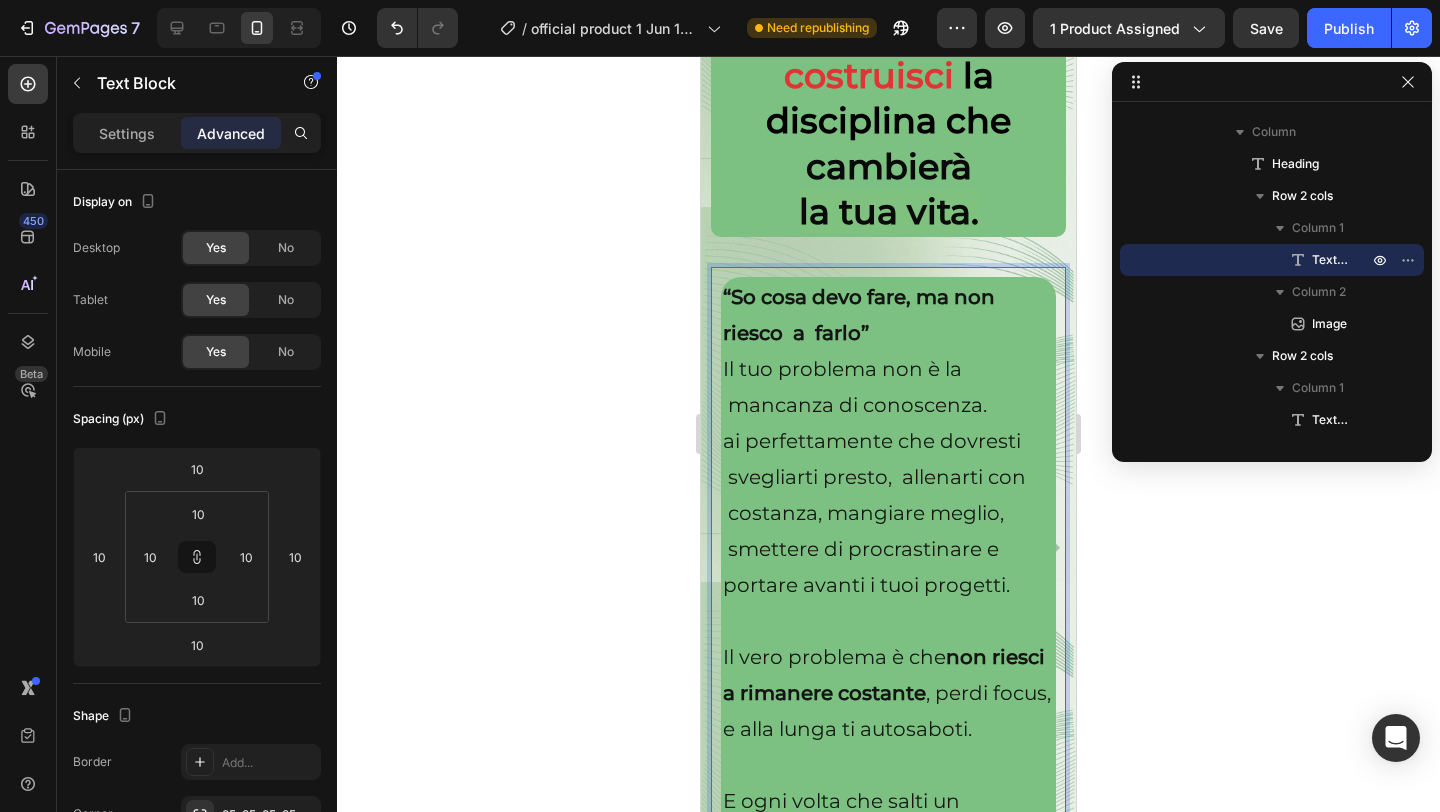 scroll, scrollTop: 3588, scrollLeft: 0, axis: vertical 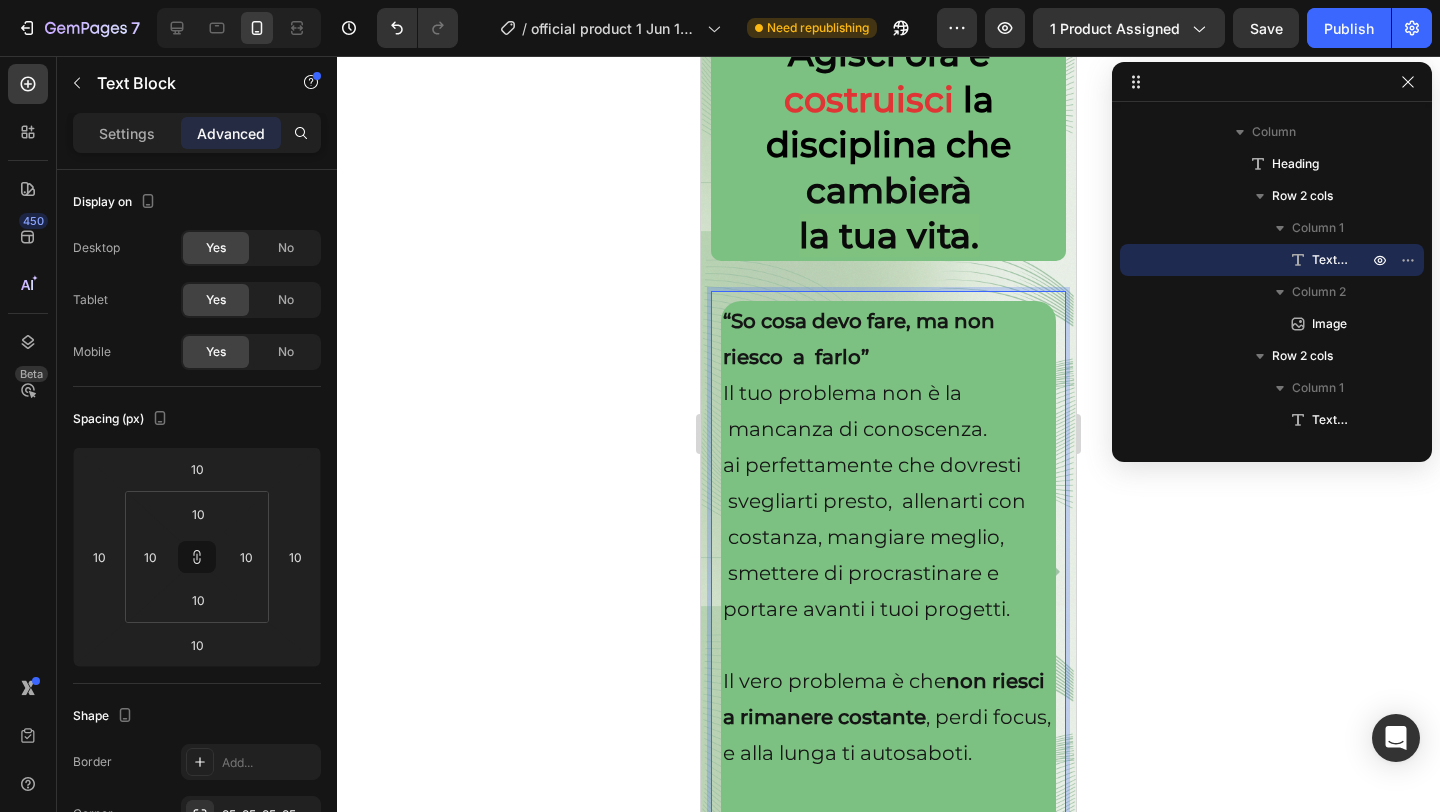 click on "So cosa devo fare, ma non riesco  a  farlo”" at bounding box center (859, 339) 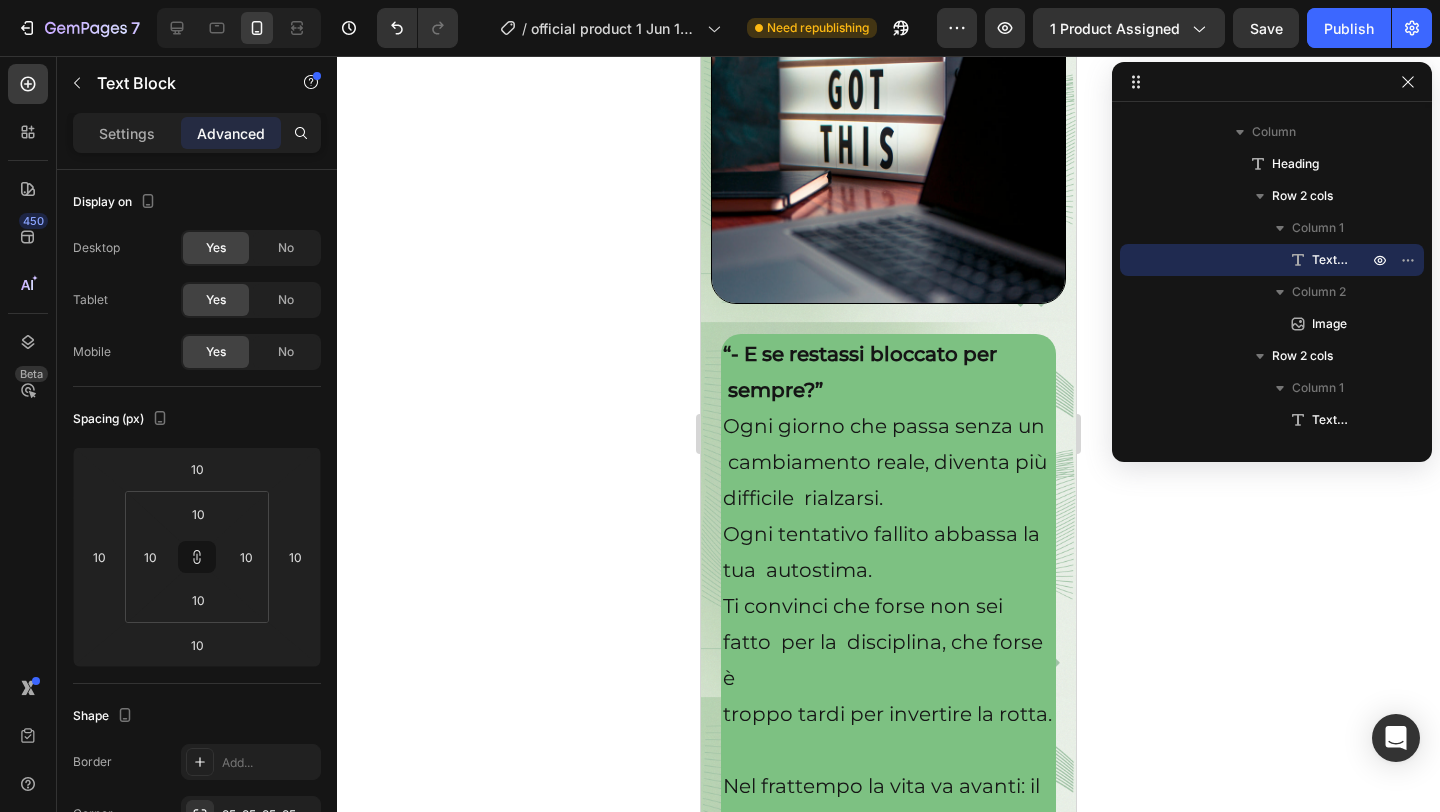 scroll, scrollTop: 4707, scrollLeft: 0, axis: vertical 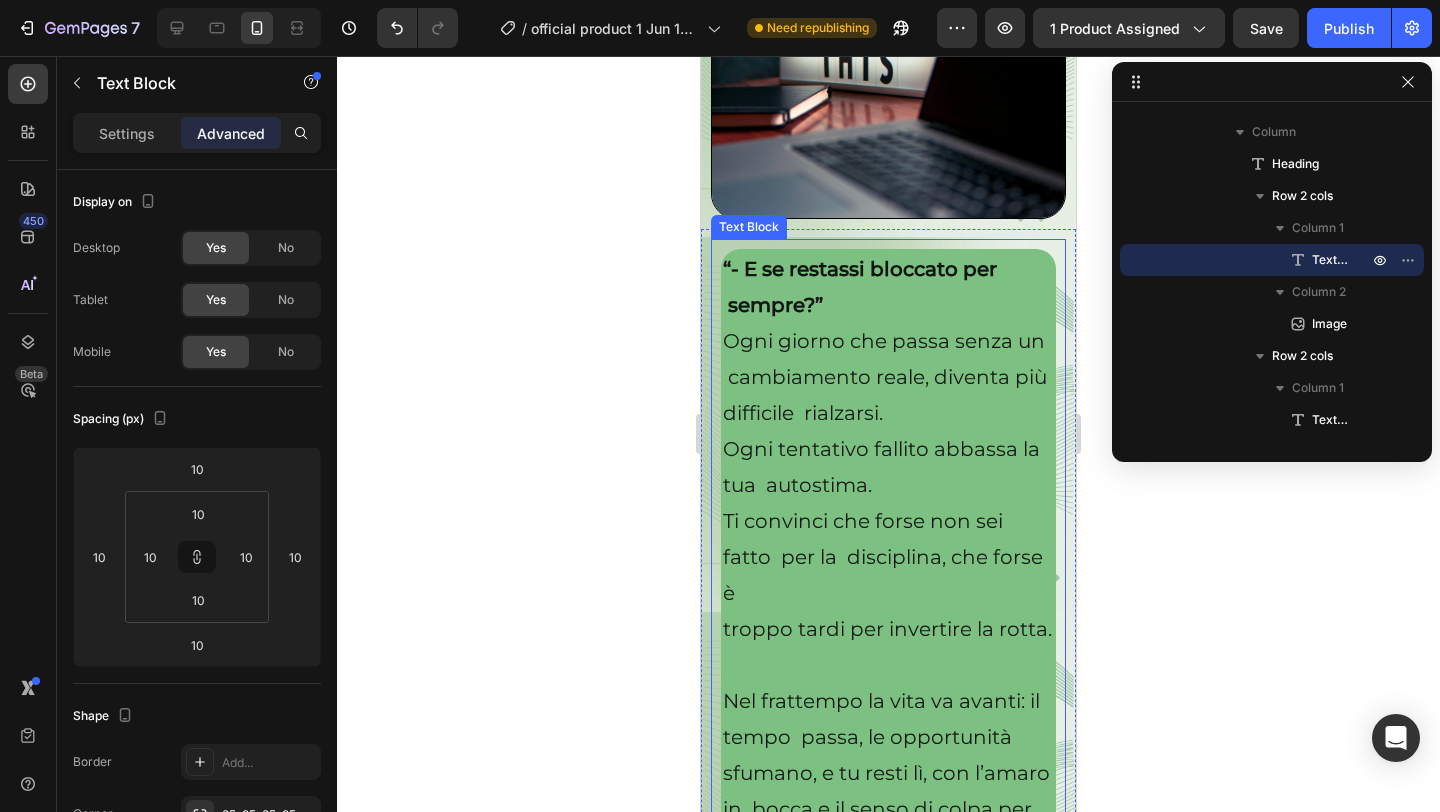click on "Ogni giorno che passa senza un cambiamento reale, diventa più difficile rialzarsi. Ogni tentativo fallito abbassa la tua autostima." at bounding box center (888, 413) 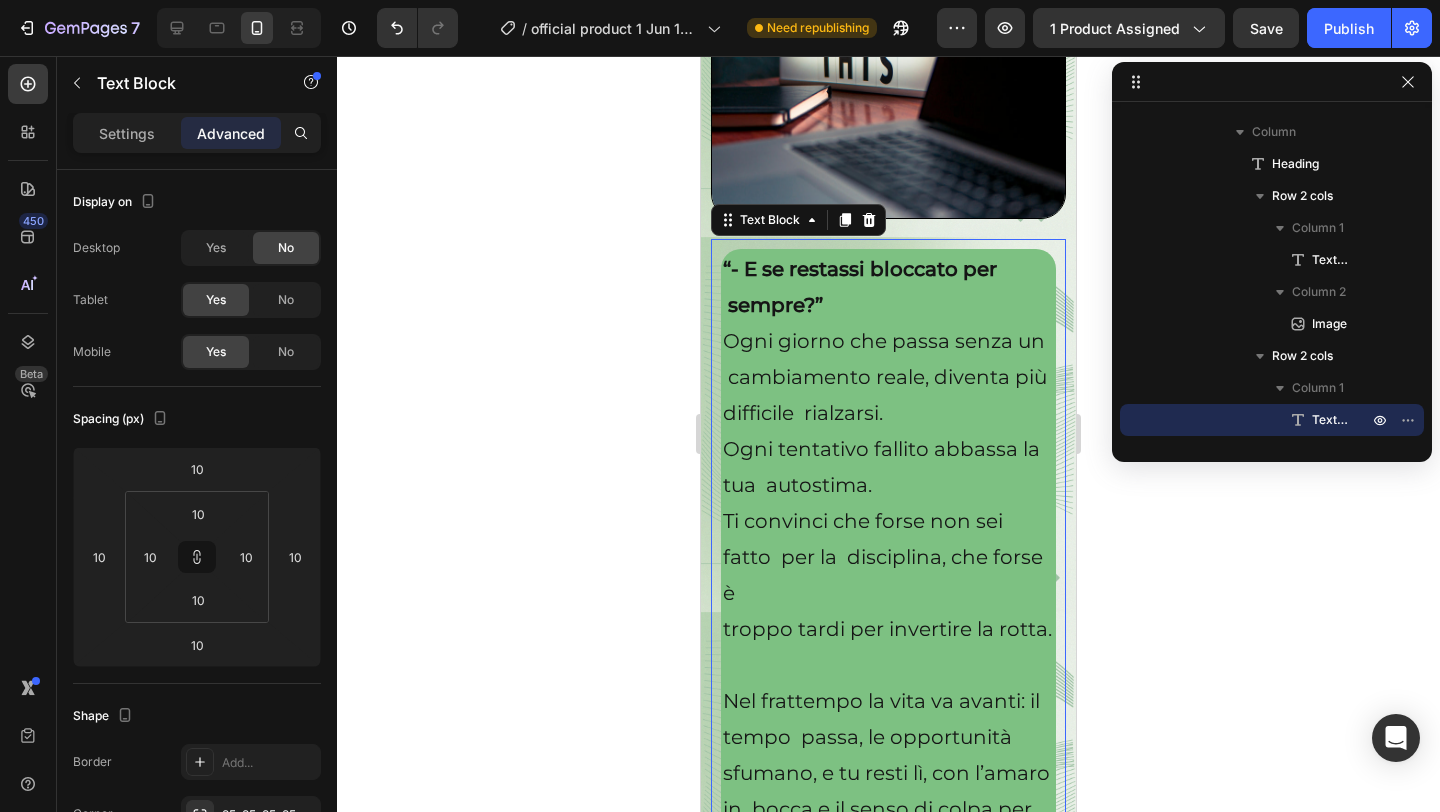 click on "Ogni giorno che passa senza un cambiamento reale, diventa più difficile rialzarsi. Ogni tentativo fallito abbassa la tua autostima." at bounding box center [888, 413] 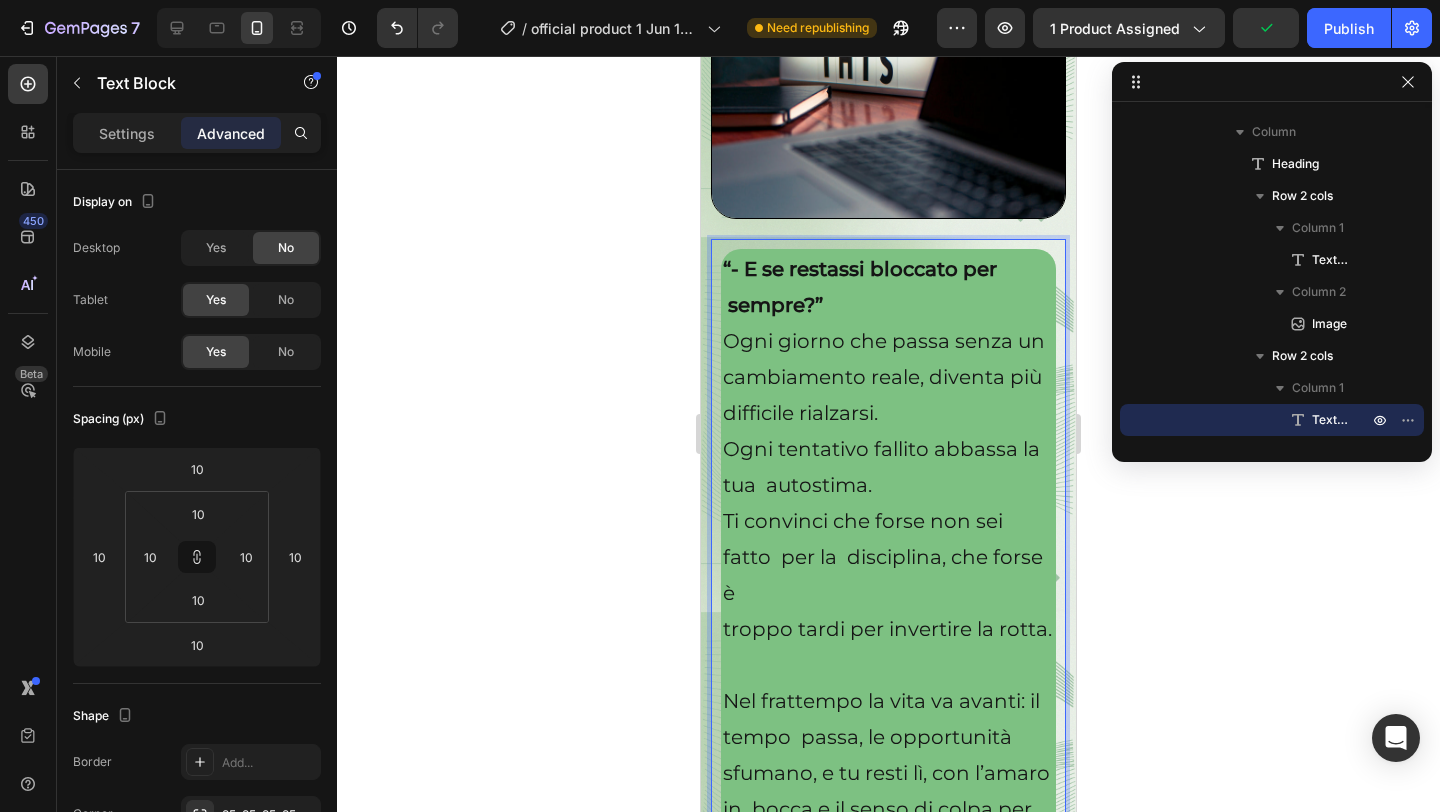 click on "Ogni giorno che passa senza un cambiamento reale, diventa più difficile rialzarsi. Ogni tentativo fallito abbassa la tua autostima." at bounding box center (888, 413) 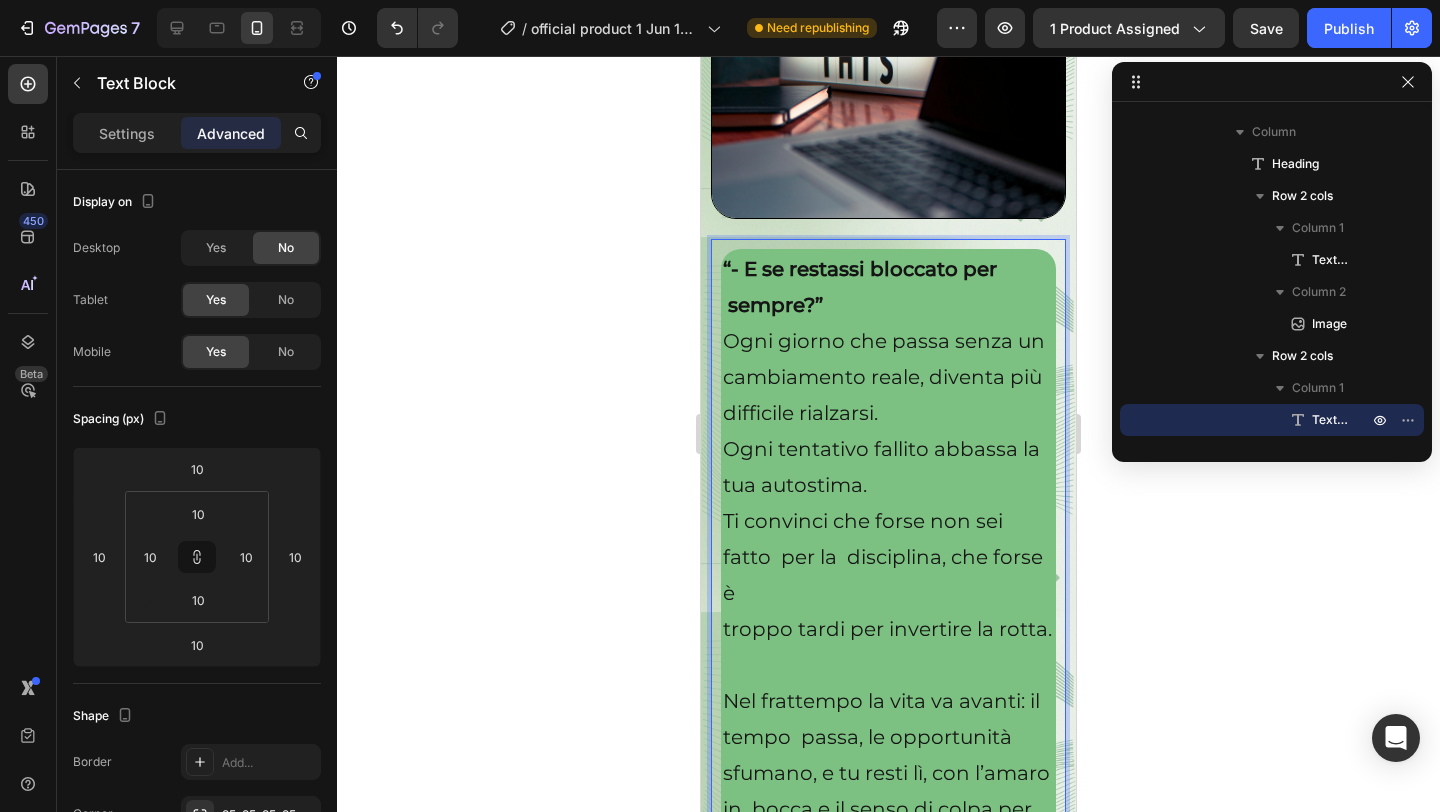 click on "Ti convinci che forse non sei fatto  per la  disciplina, che forse è" at bounding box center (888, 557) 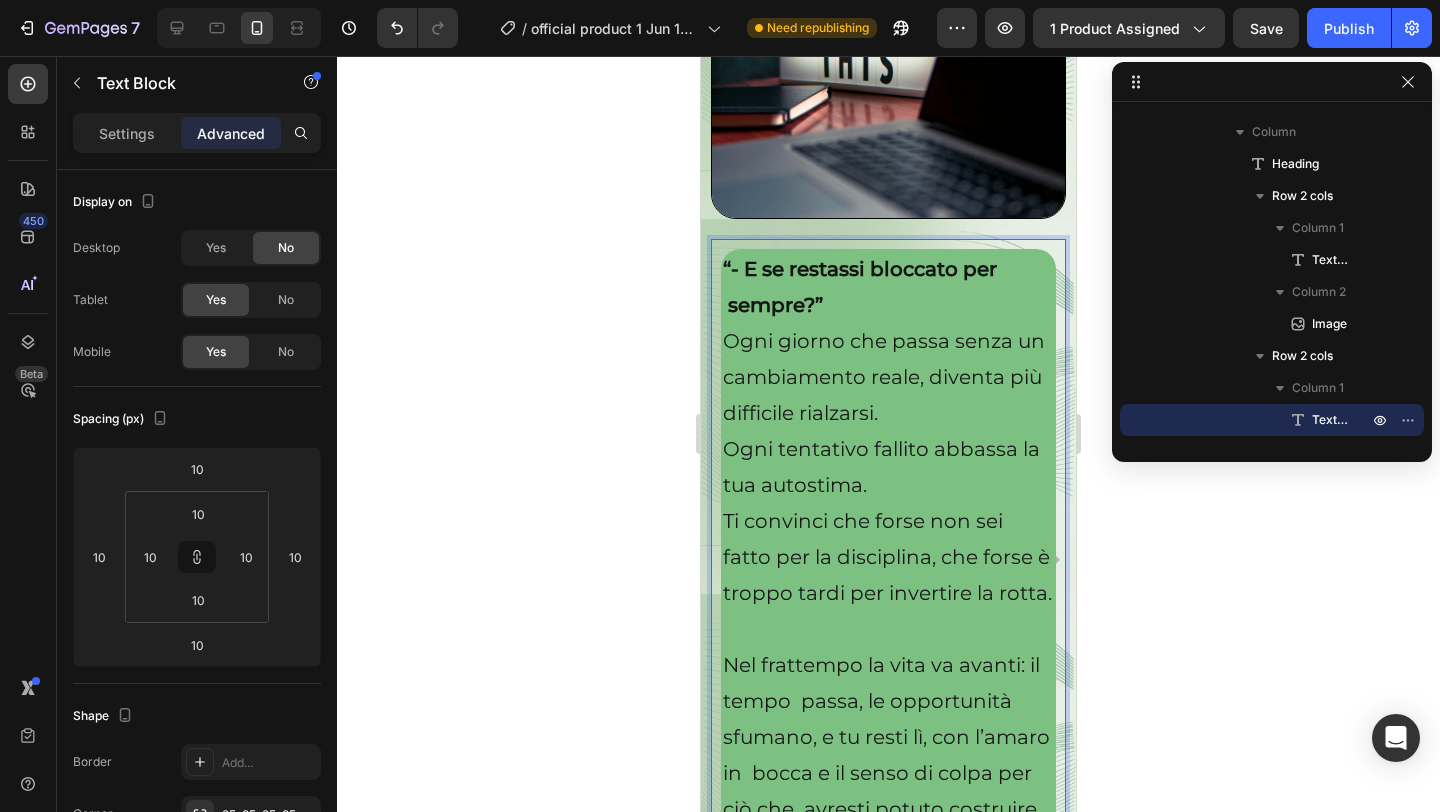 click on "Ti convinci che forse non sei fatto per la disciplina, che forse è" at bounding box center [888, 539] 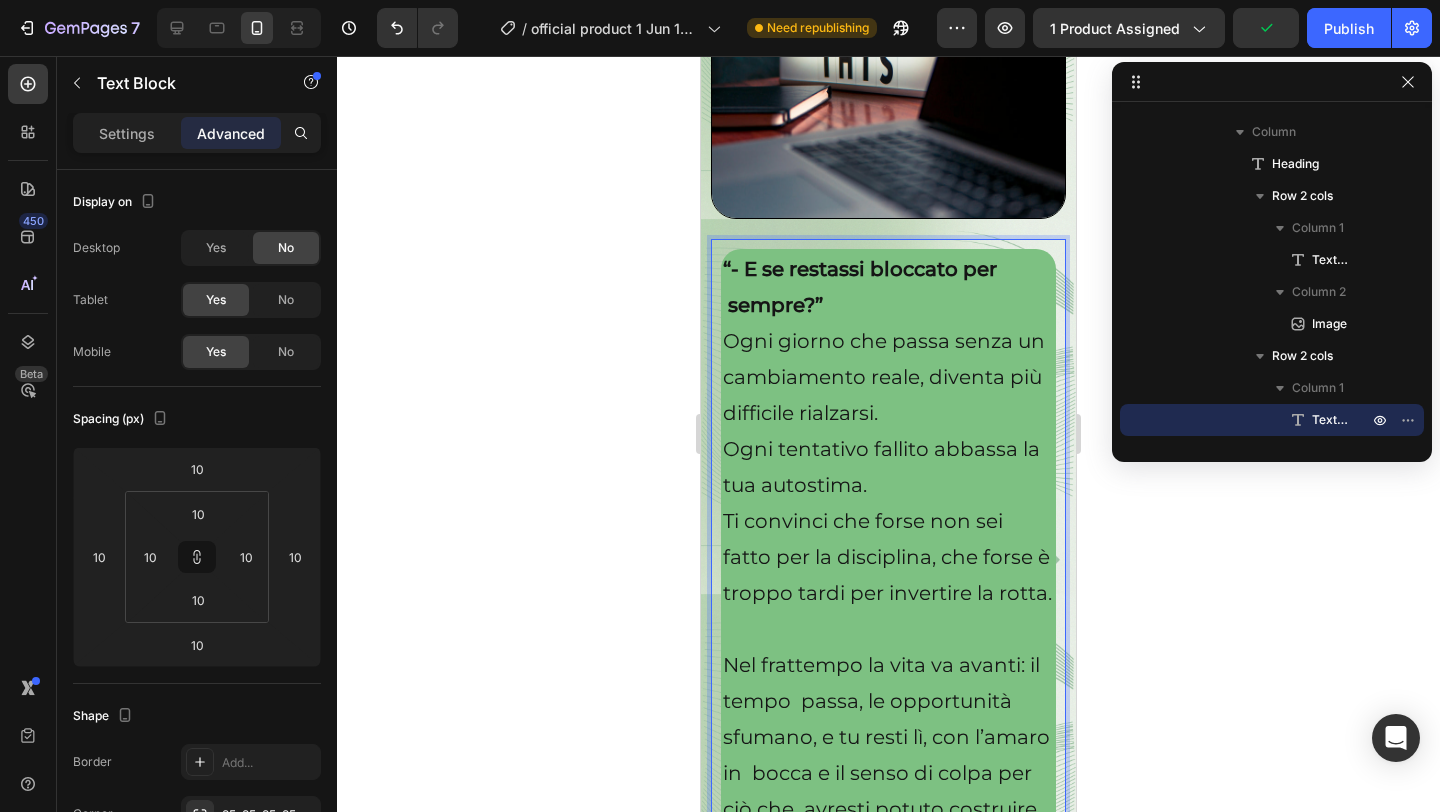 click on "troppo tardi per invertire la rotta." at bounding box center [888, 593] 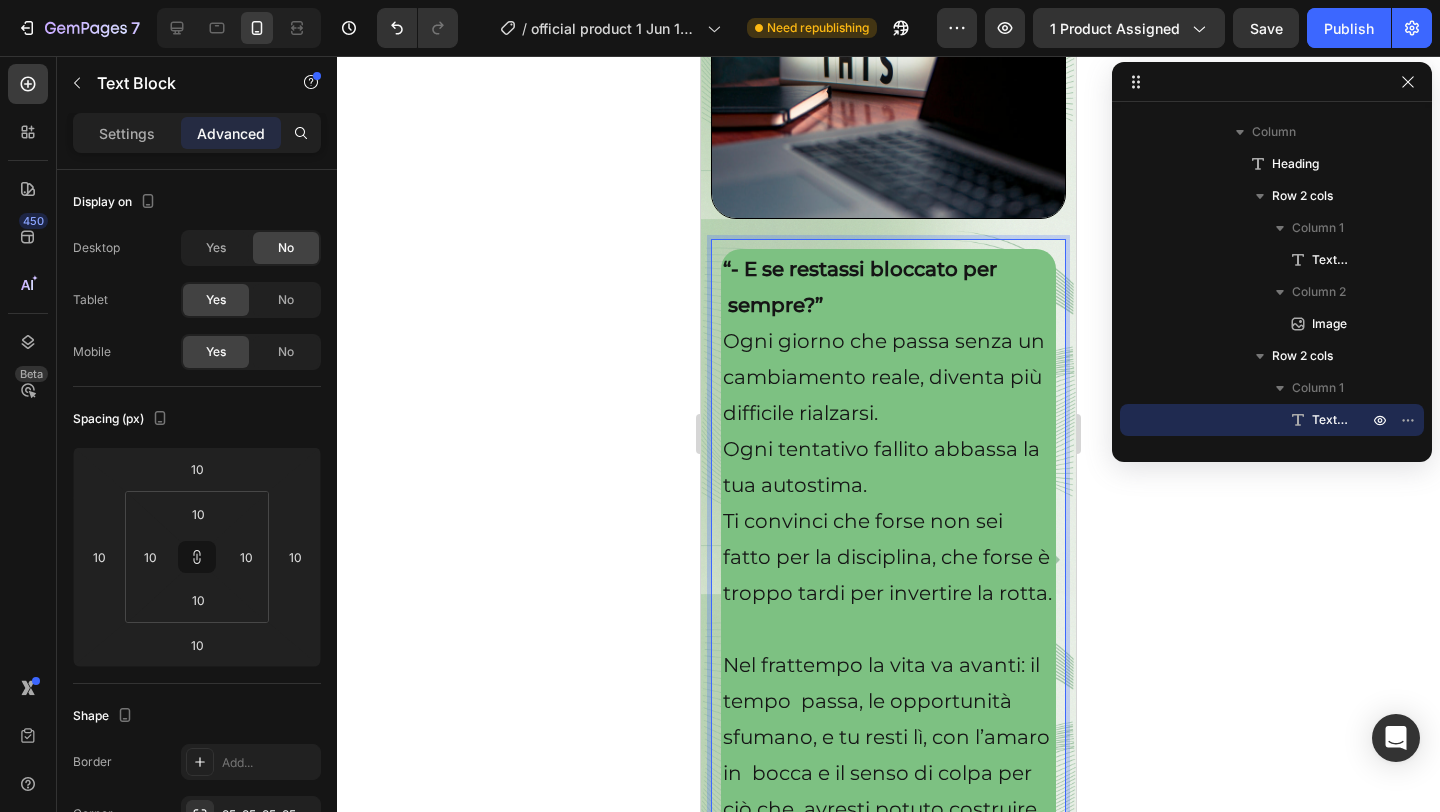 click on "Ti convinci che forse non sei fatto per la disciplina, che forse è troppo tardi per invertire la rotta." at bounding box center (888, 557) 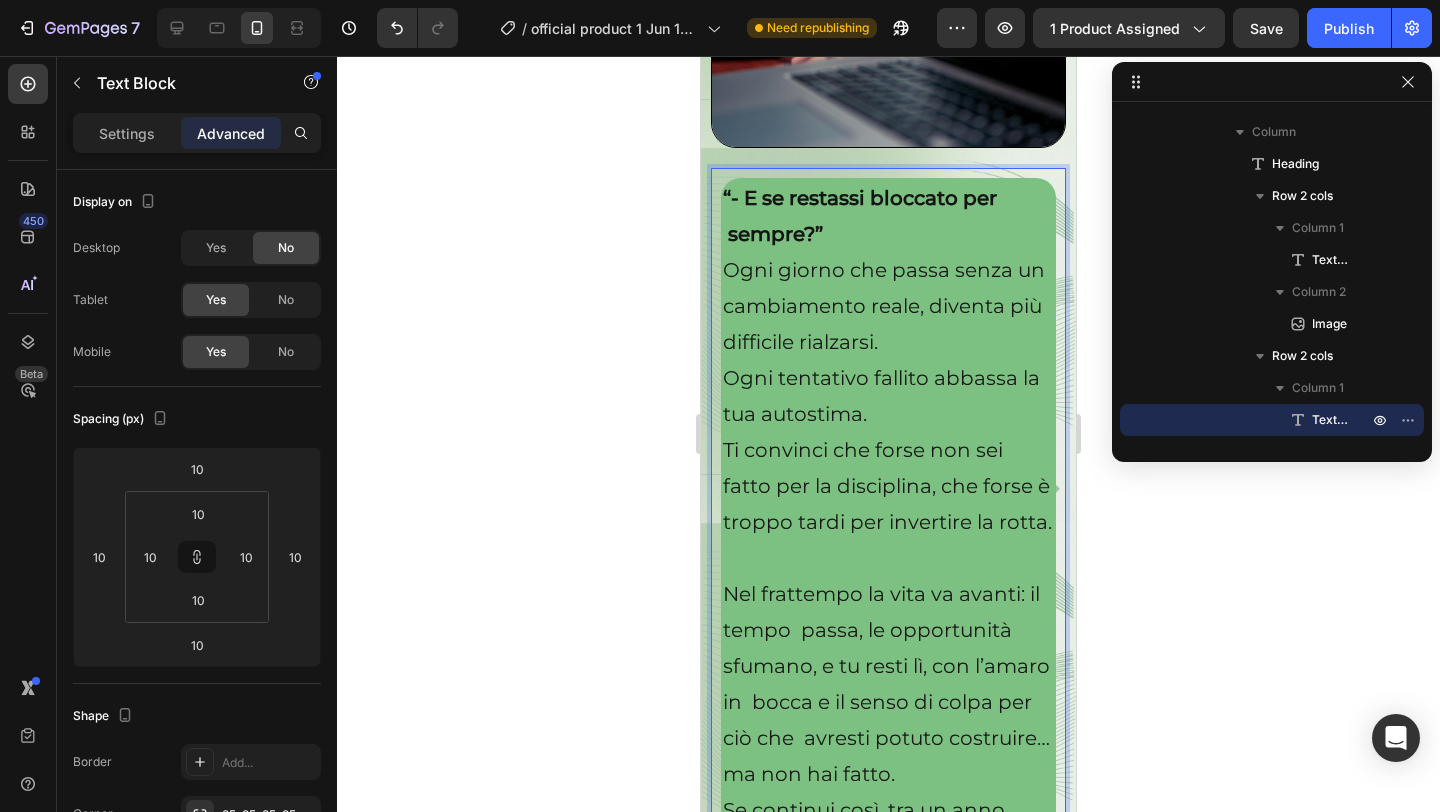 scroll, scrollTop: 4796, scrollLeft: 0, axis: vertical 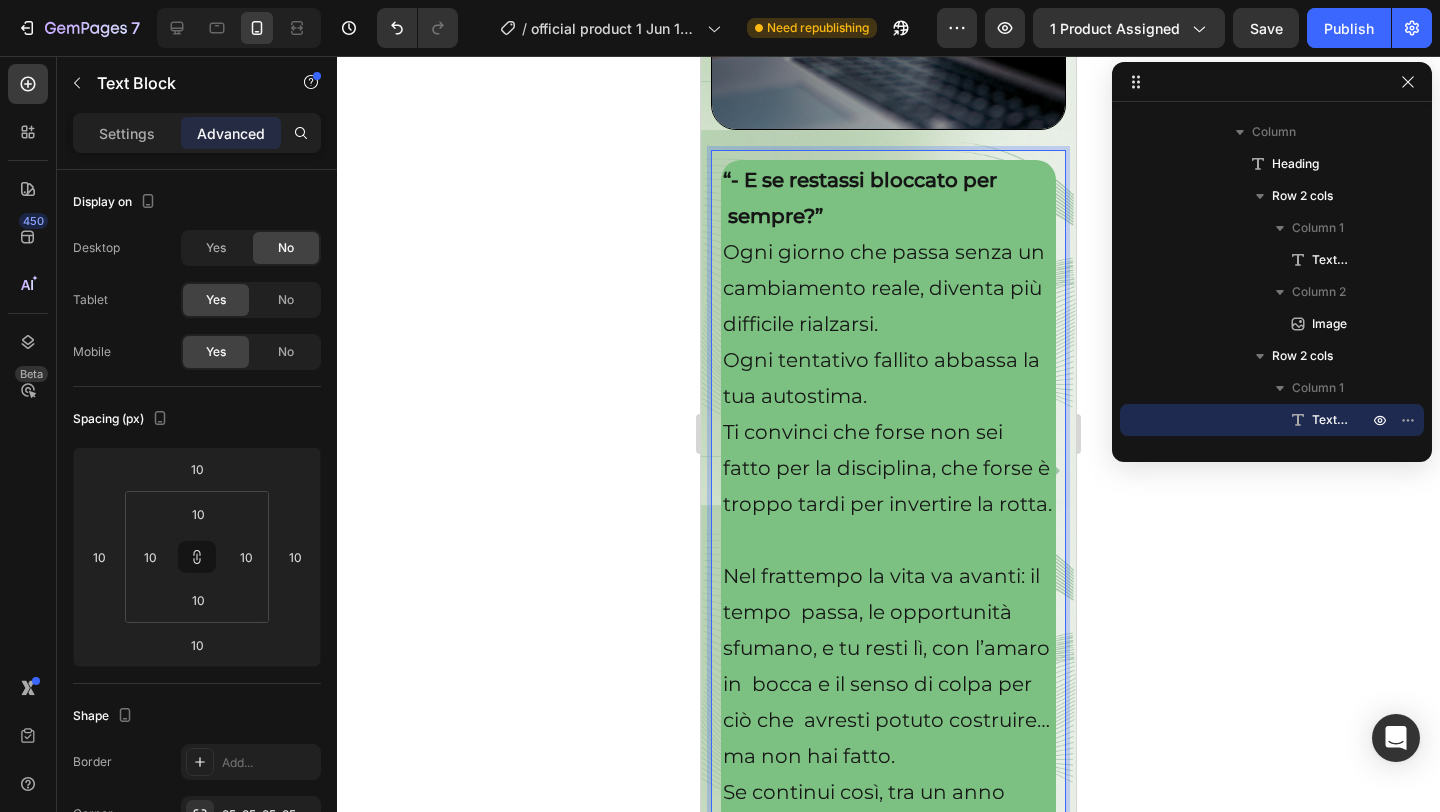 click on "Nel frattempo la vita va avanti: il tempo  passa, le opportunità" at bounding box center [888, 594] 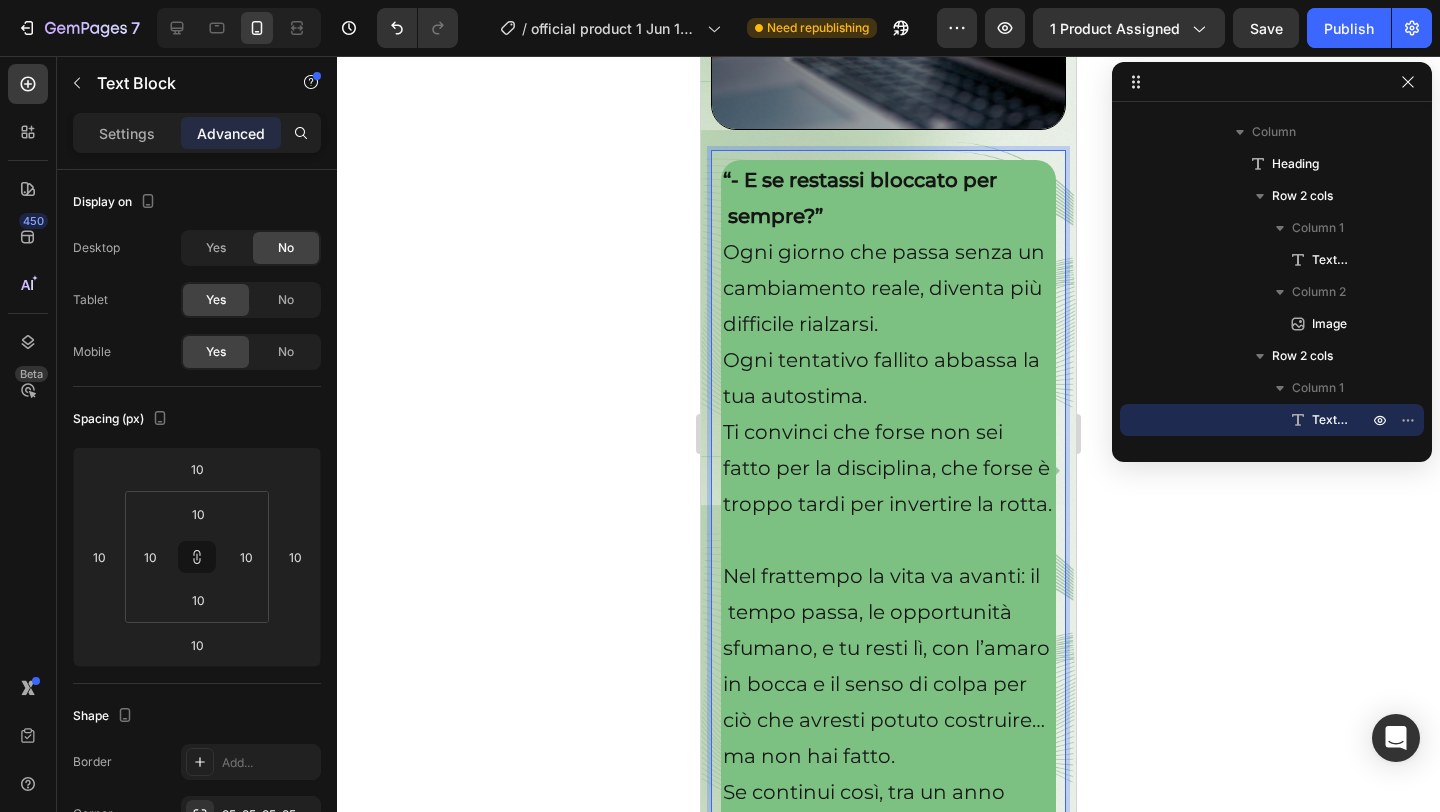 click on "sfumano, e tu resti lì, con l’amaro in bocca e il senso di colpa per ciò che avresti potuto costruire…" at bounding box center [888, 684] 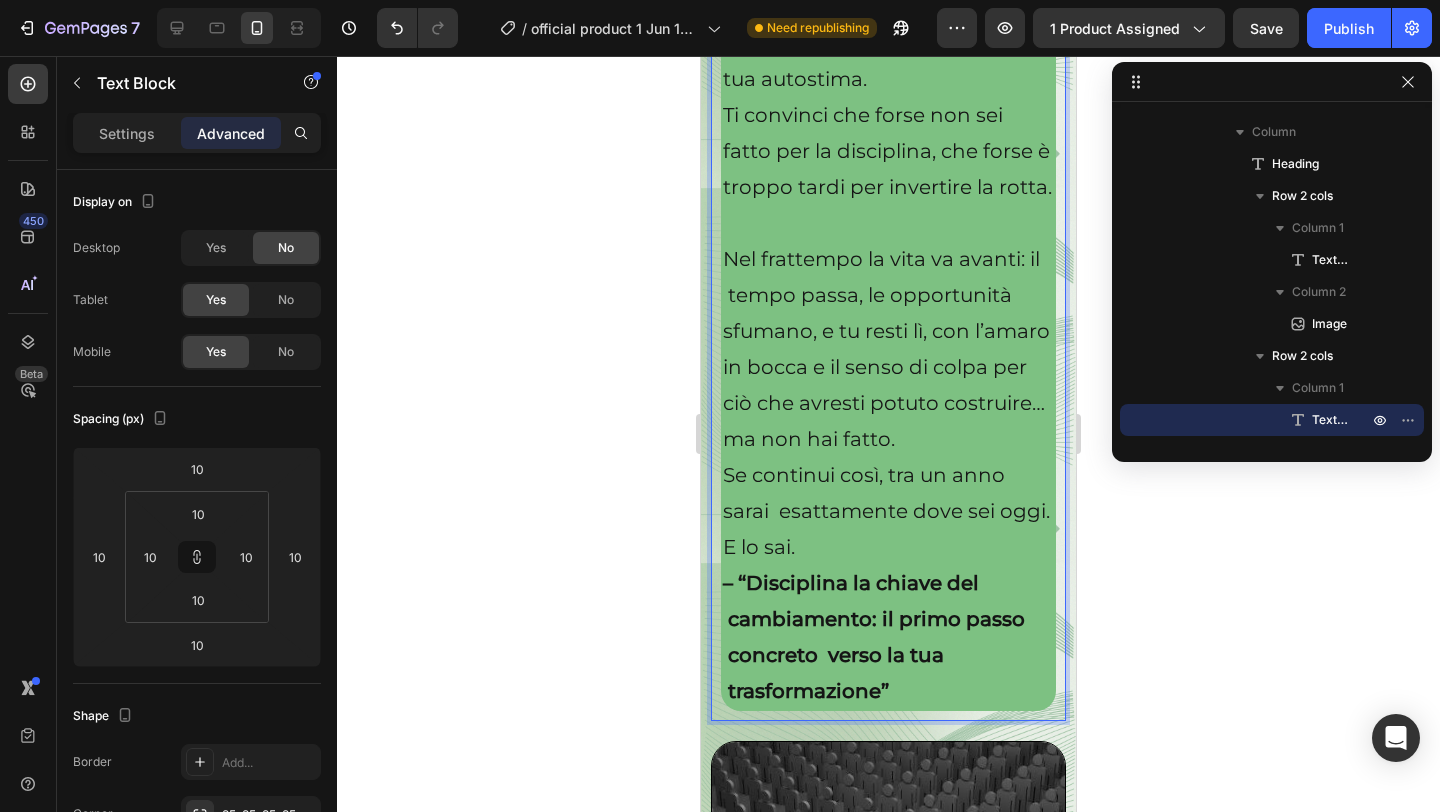 scroll, scrollTop: 5114, scrollLeft: 0, axis: vertical 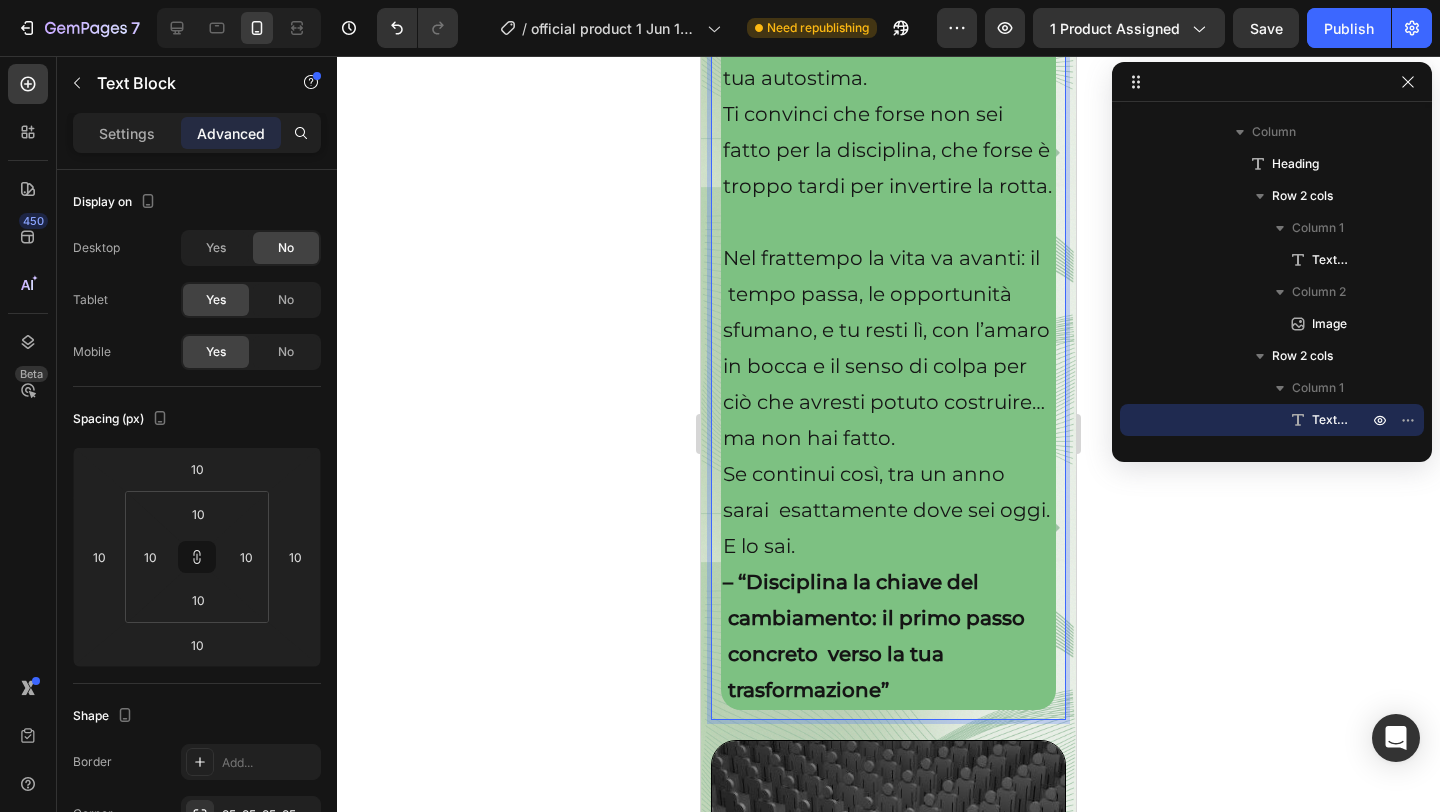 click on "Se continui così, tra un anno sarai  esattamente dove sei oggi." at bounding box center (888, 492) 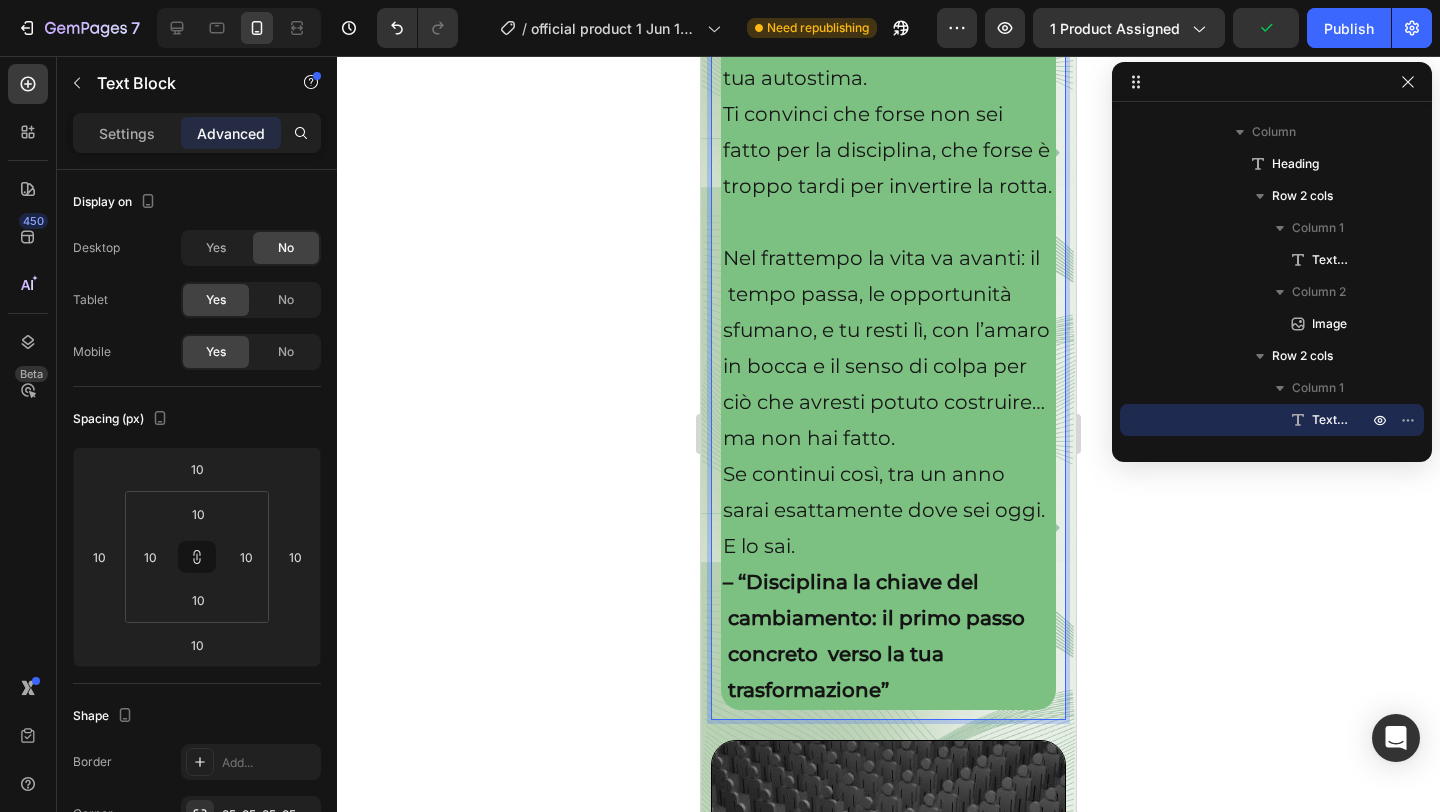 click on "Se continui così, tra un anno sarai esattamente dove sei oggi." at bounding box center [888, 492] 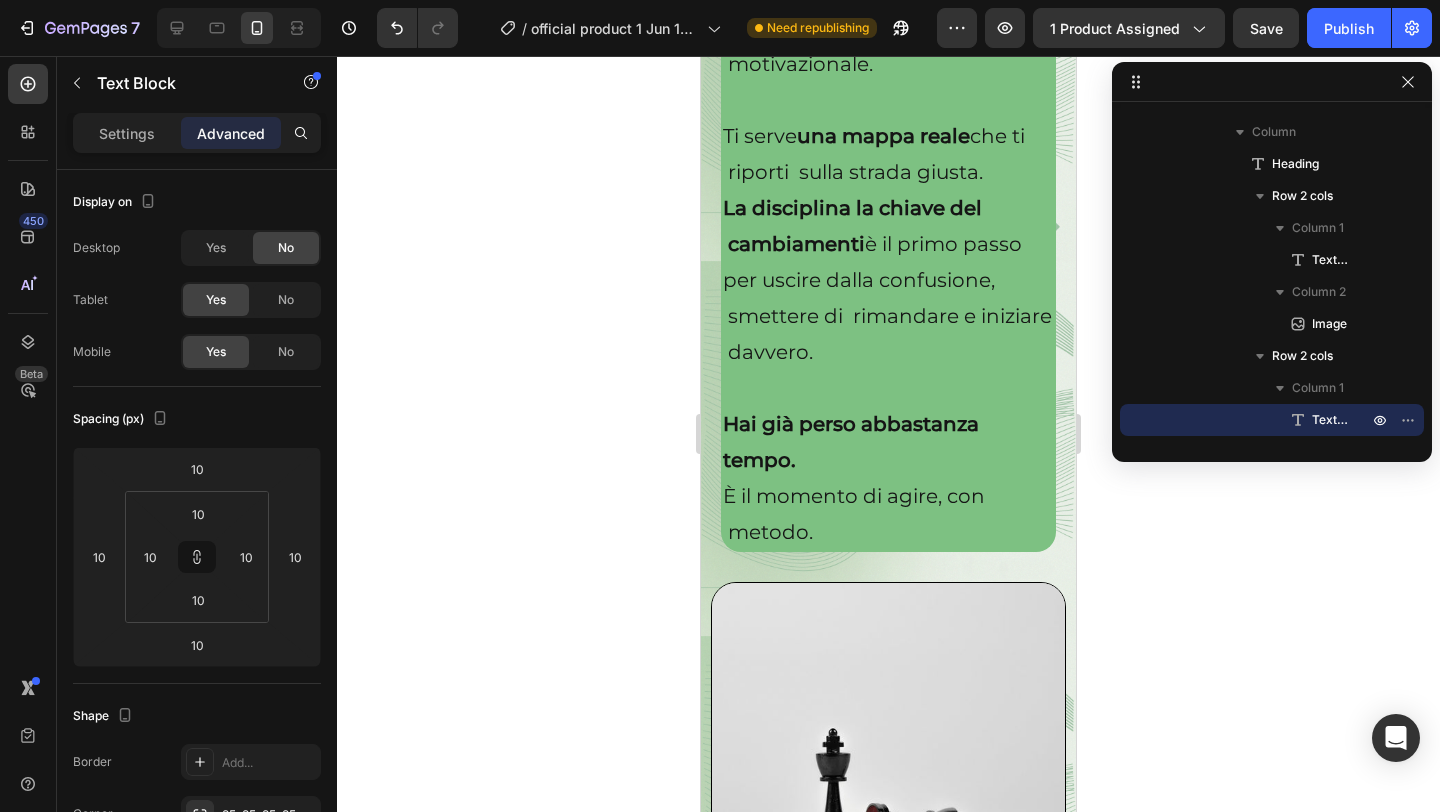 scroll, scrollTop: 7167, scrollLeft: 0, axis: vertical 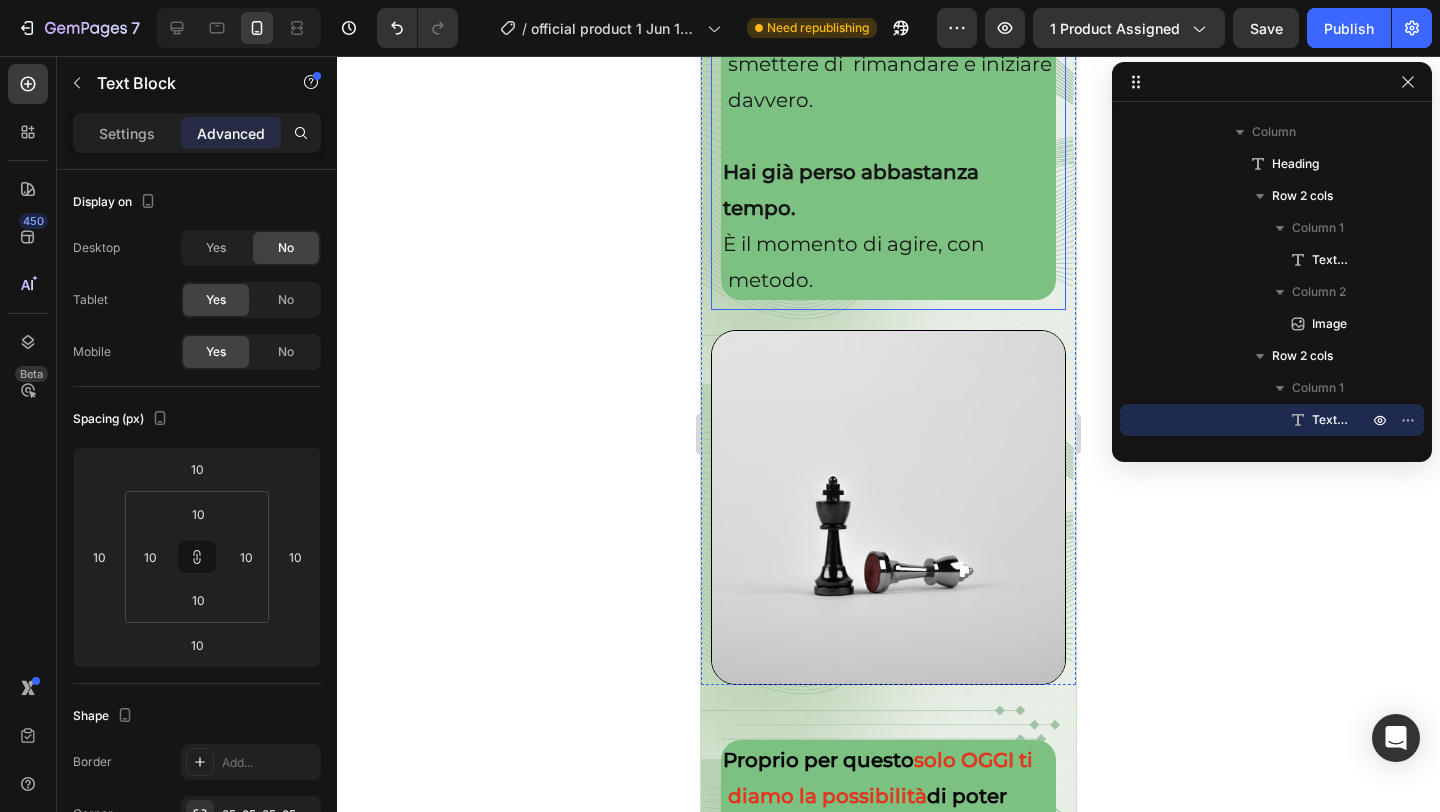 click on "Hai già perso abbastanza tempo." at bounding box center [851, 190] 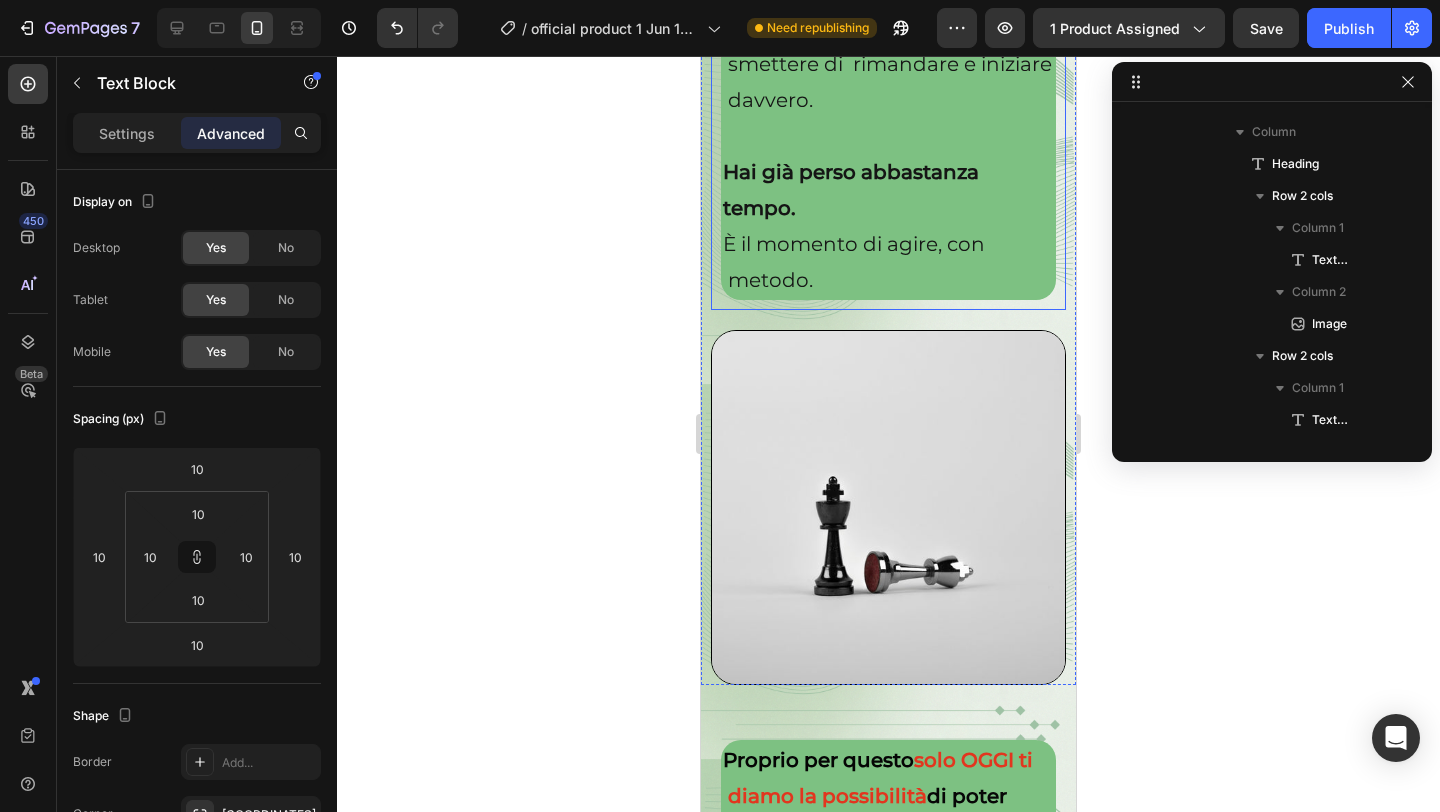 scroll, scrollTop: 1370, scrollLeft: 0, axis: vertical 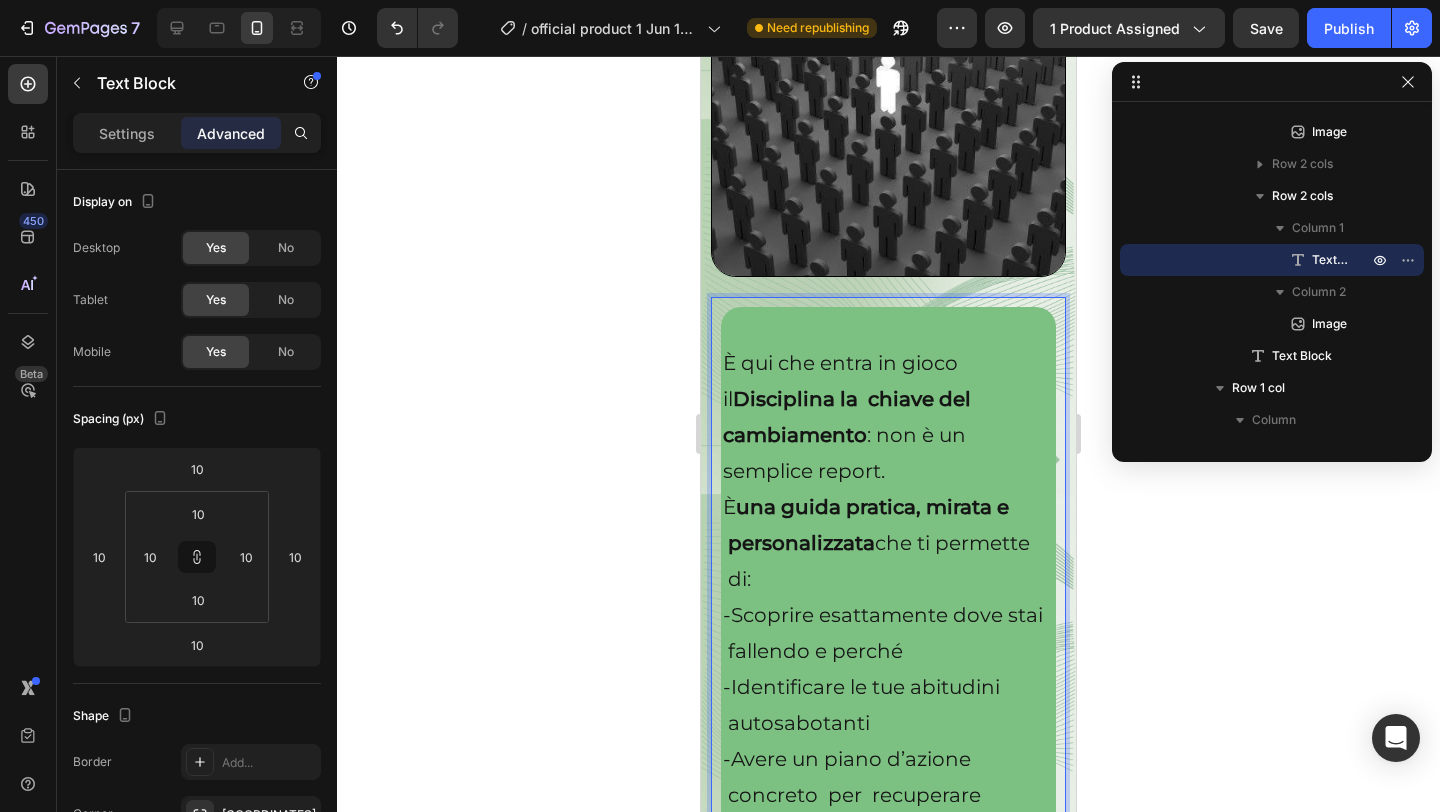 click on "Disciplina la  chiave del" at bounding box center [852, 399] 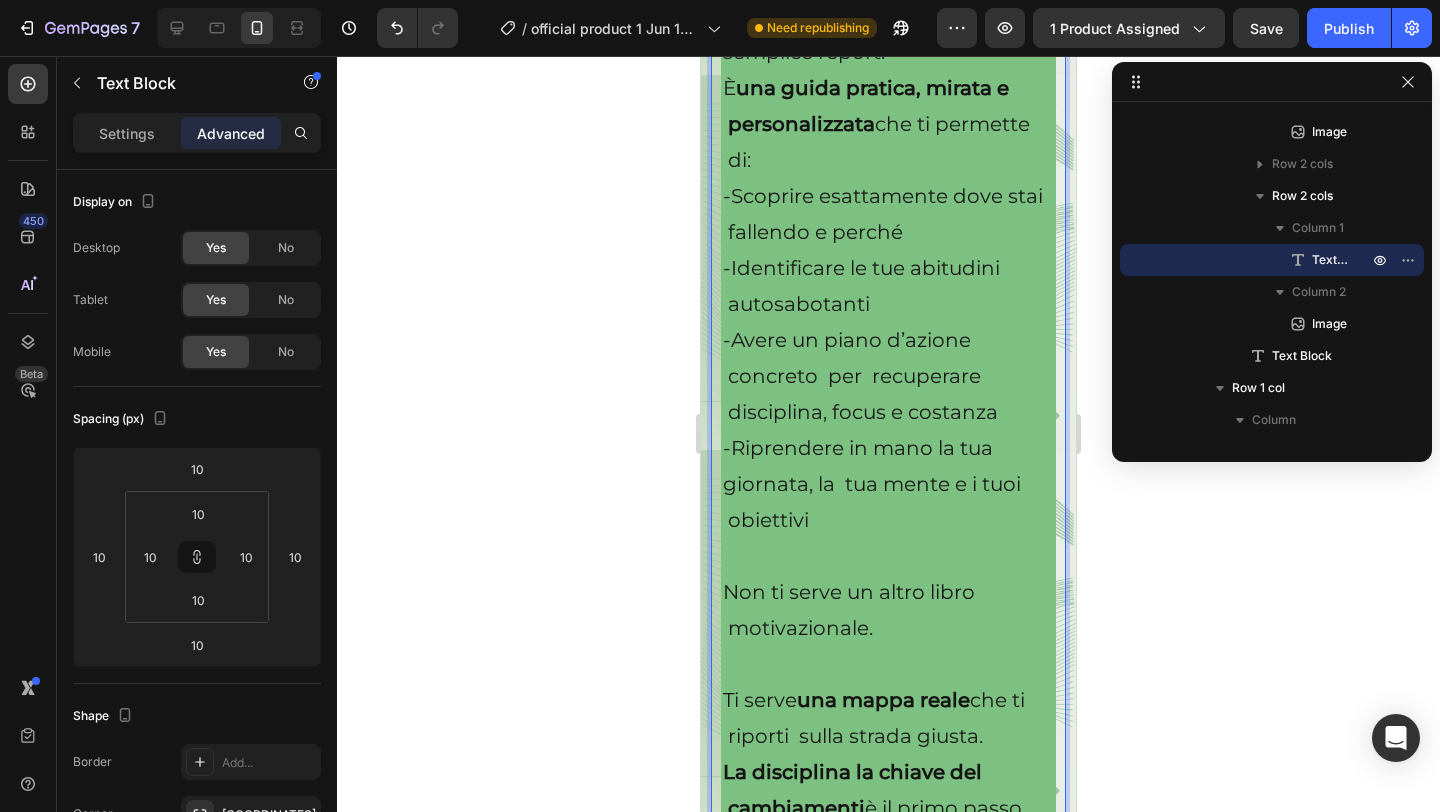 scroll, scrollTop: 6354, scrollLeft: 0, axis: vertical 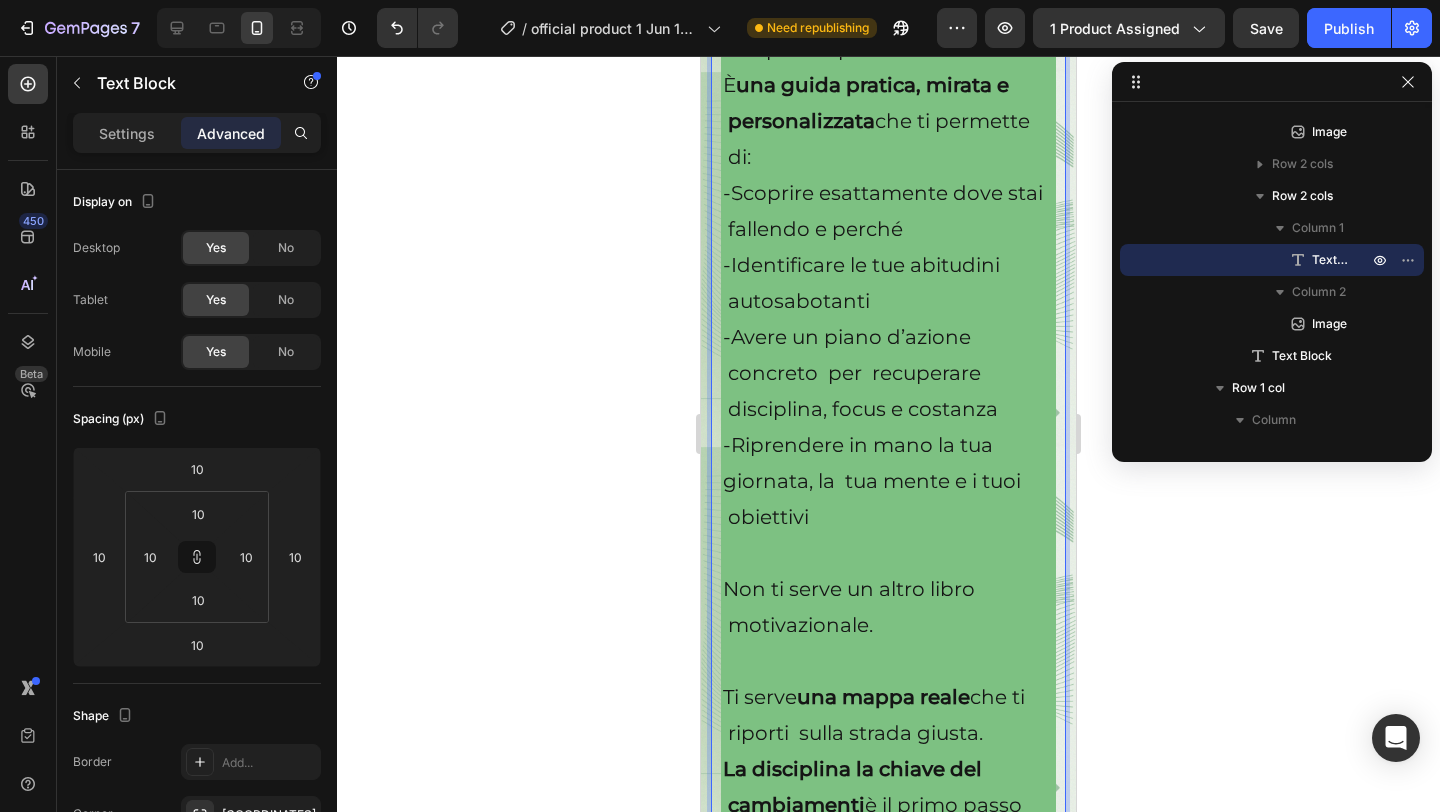 click on "-Riprendere in mano la tua giornata, la  tua mente e i tuoi  obiettivi" at bounding box center [888, 481] 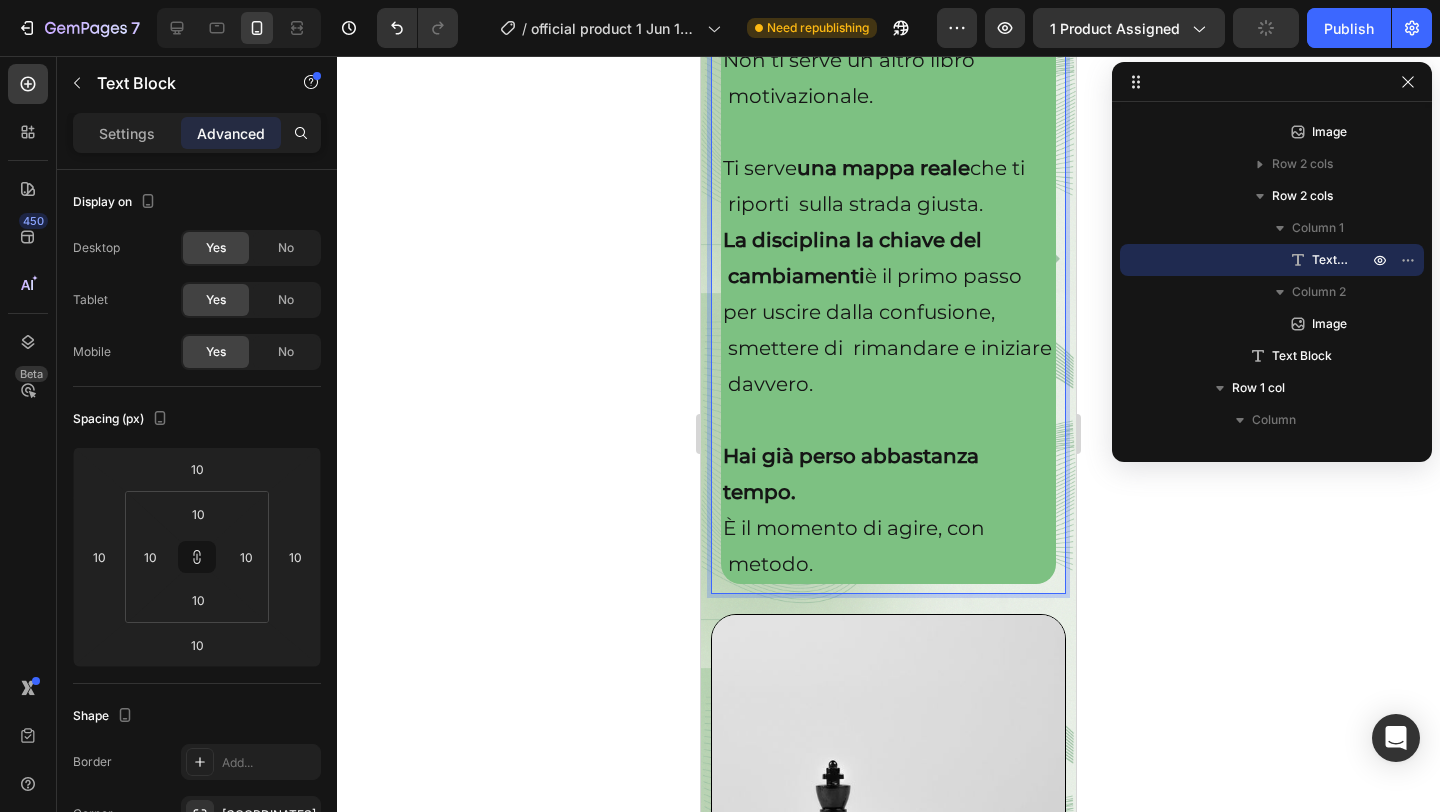 scroll, scrollTop: 6884, scrollLeft: 0, axis: vertical 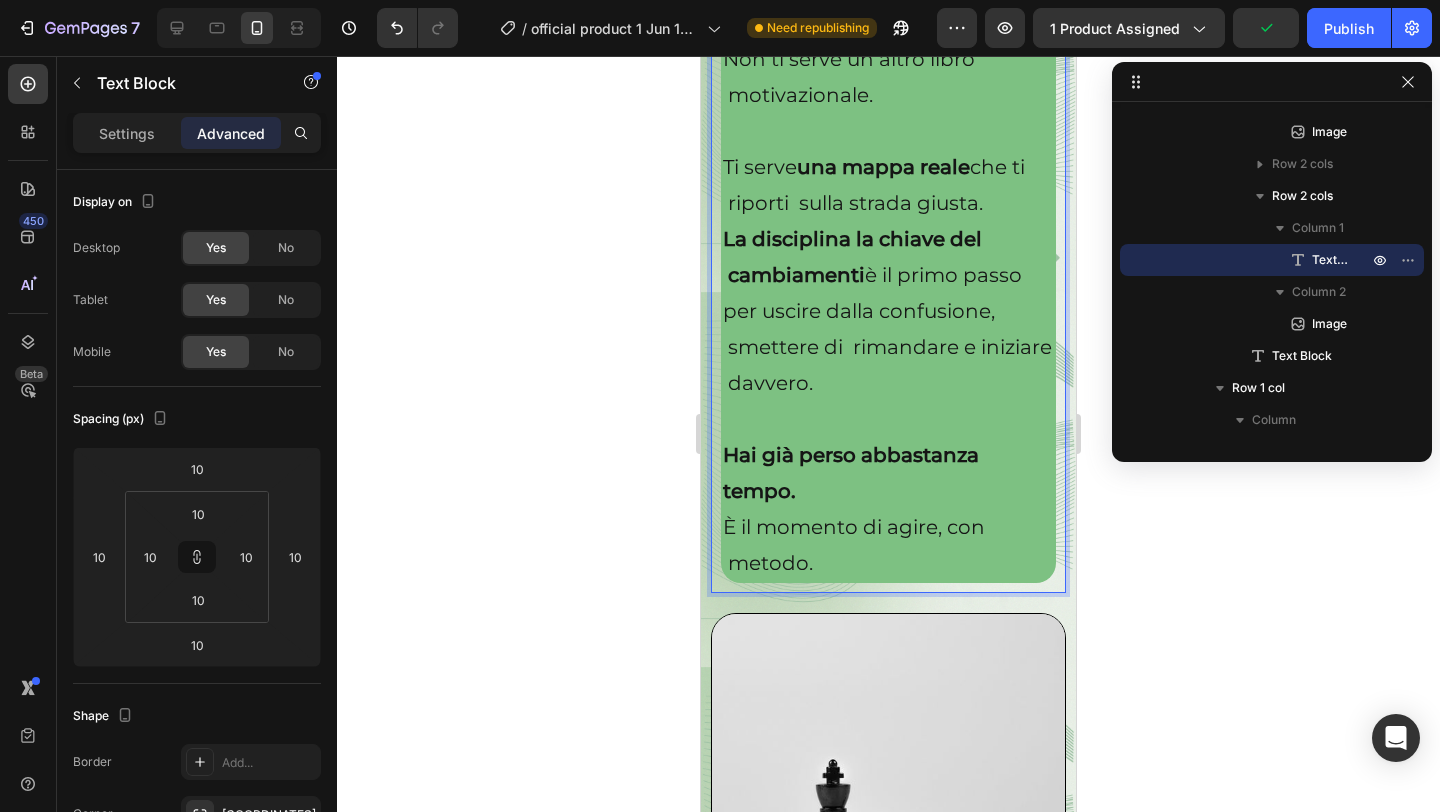 click on "Hai già perso abbastanza tempo." at bounding box center (851, 473) 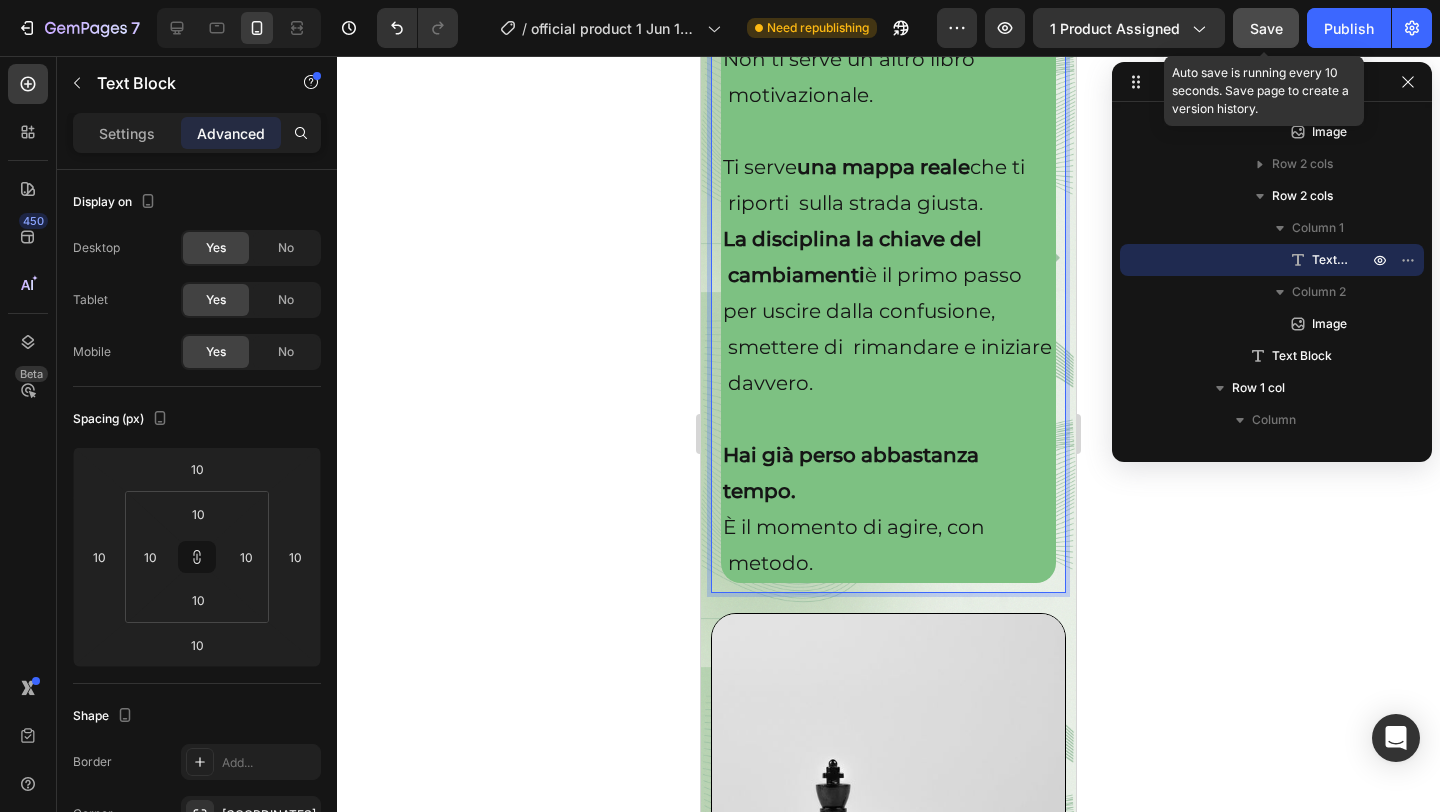 click on "Save" 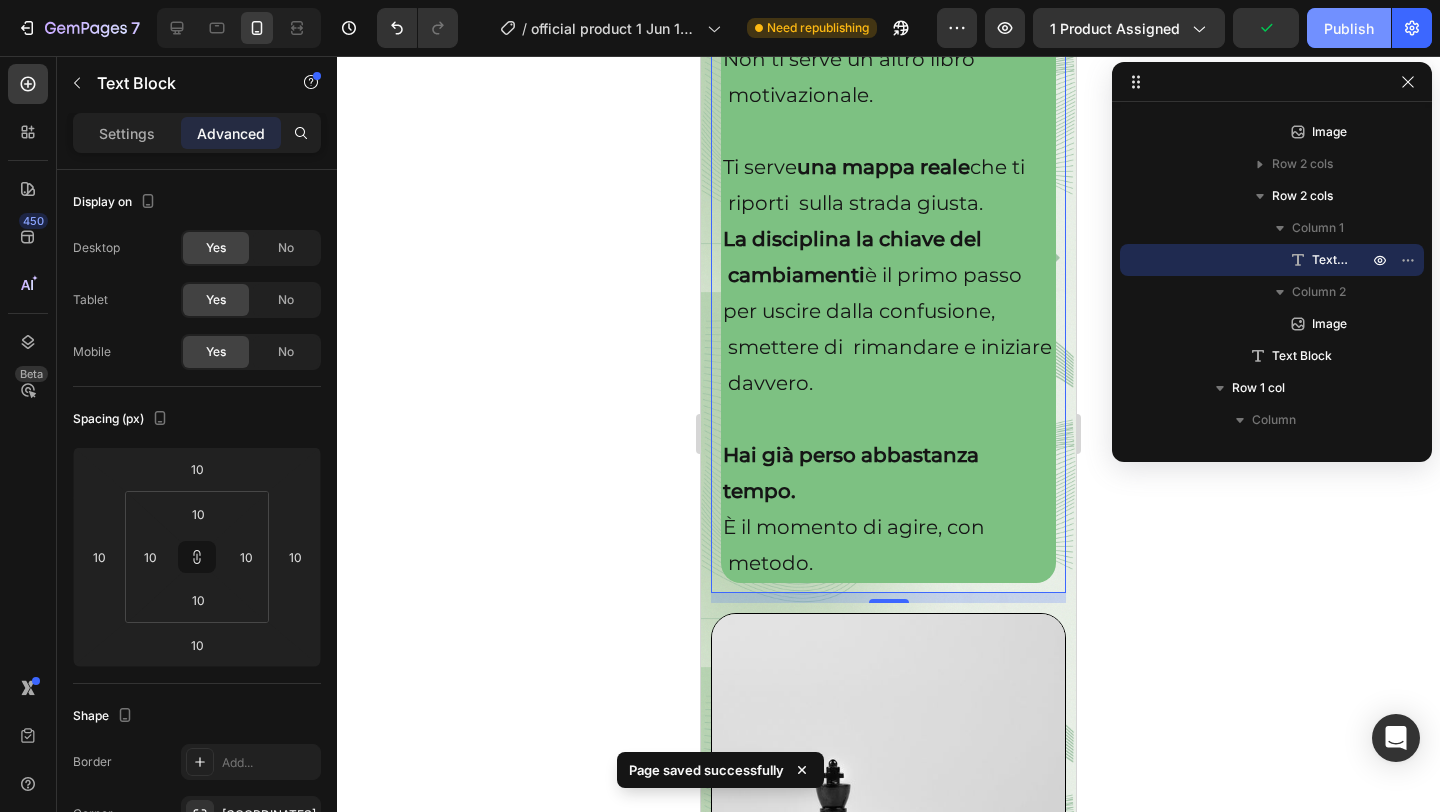 click on "Publish" 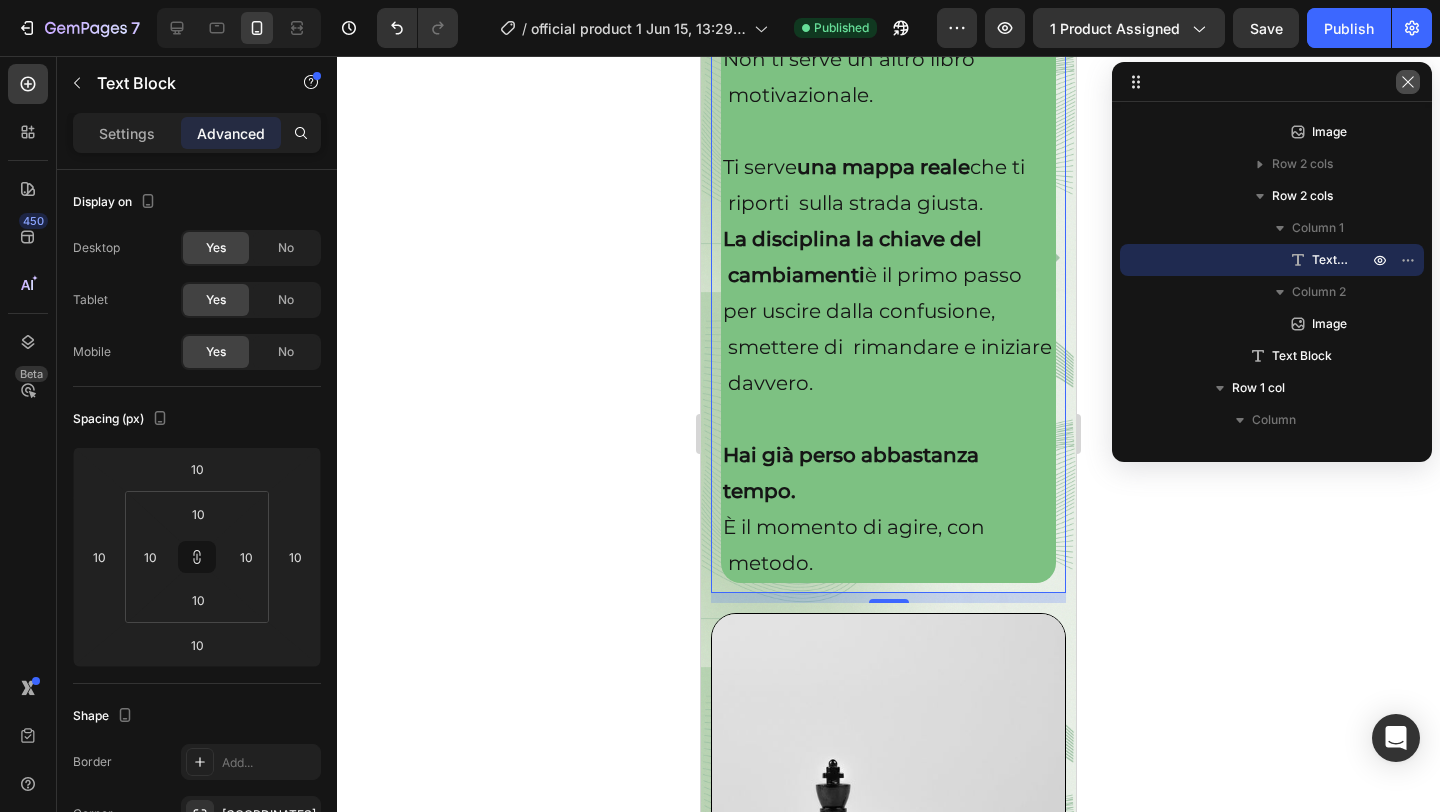 click 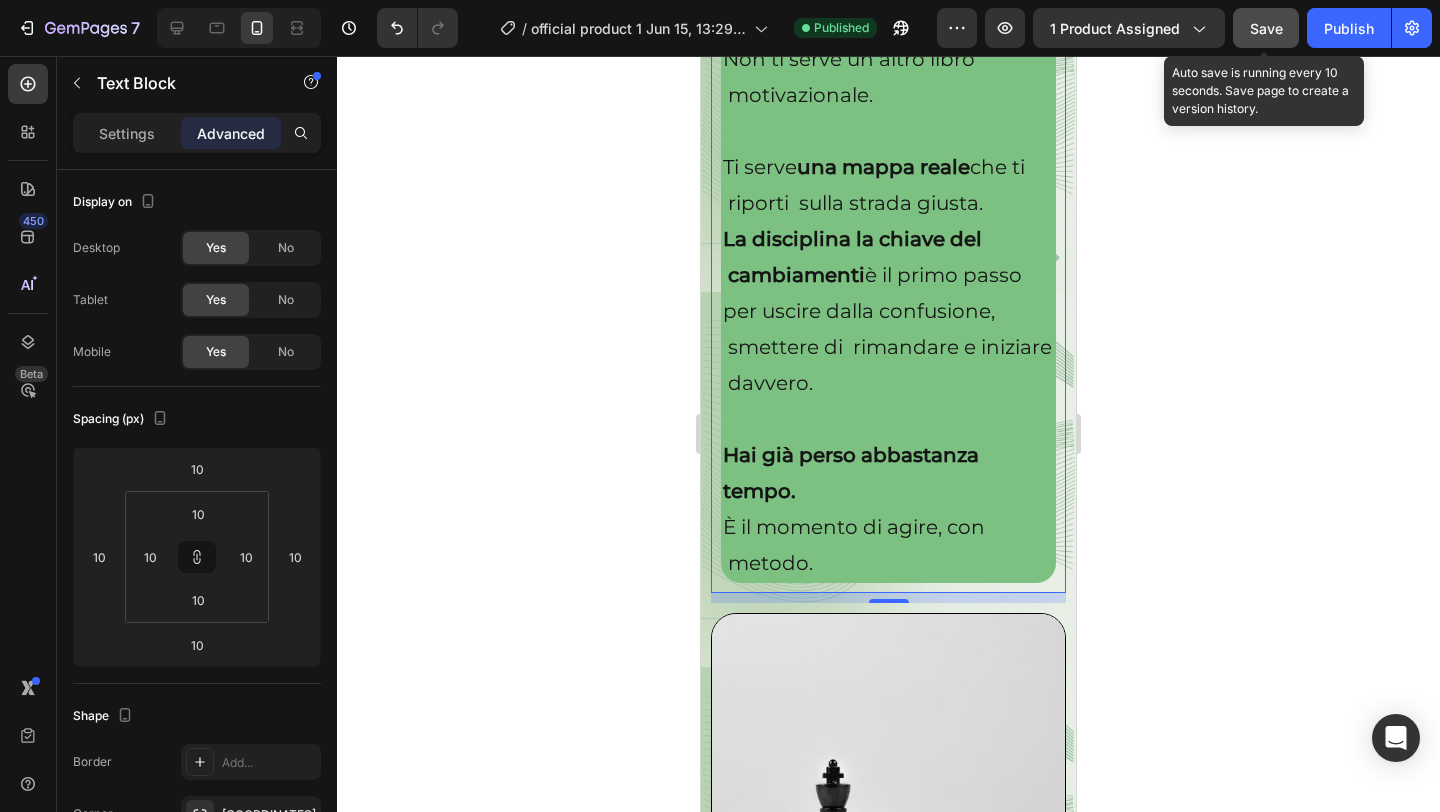 click on "Save" at bounding box center [1266, 28] 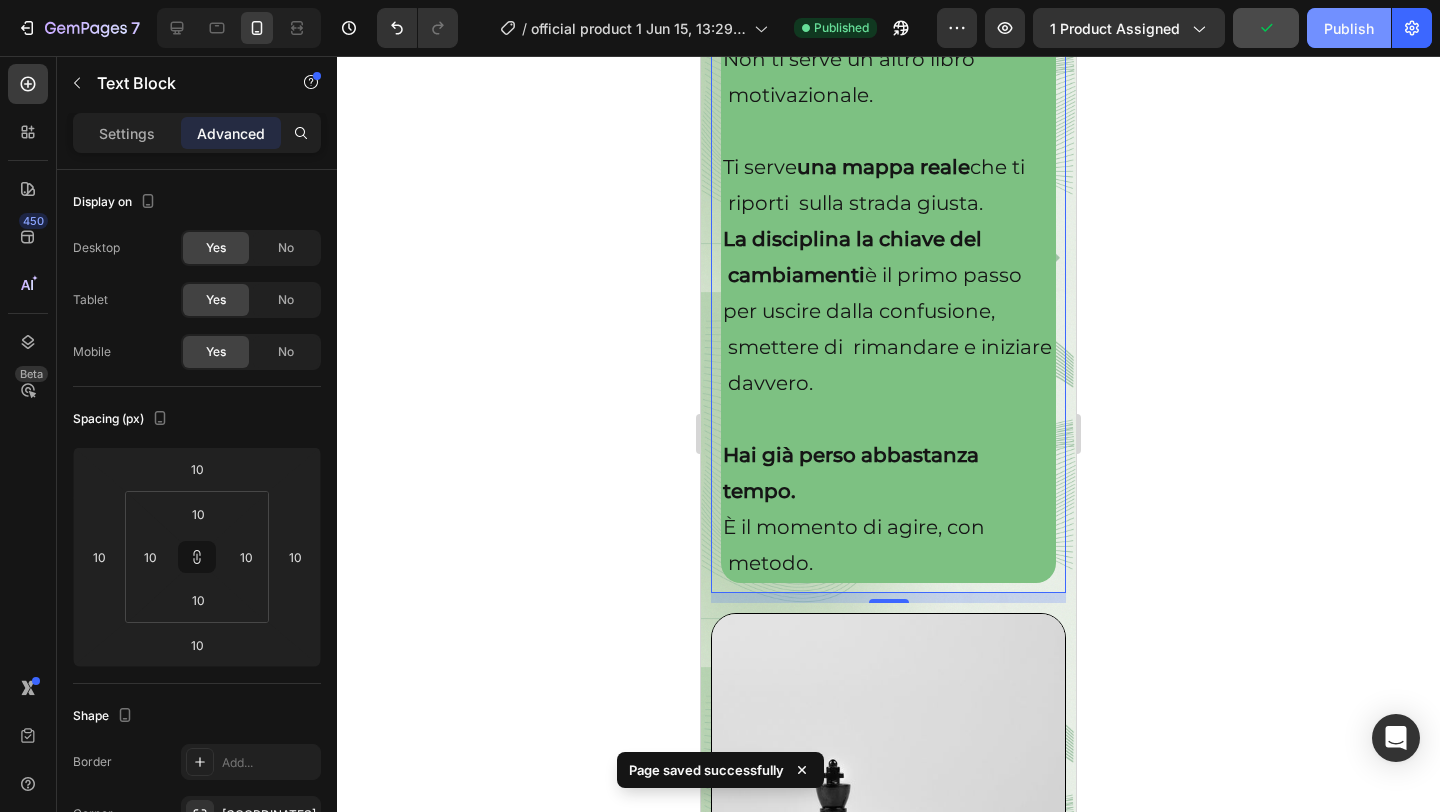 click on "Publish" at bounding box center [1349, 28] 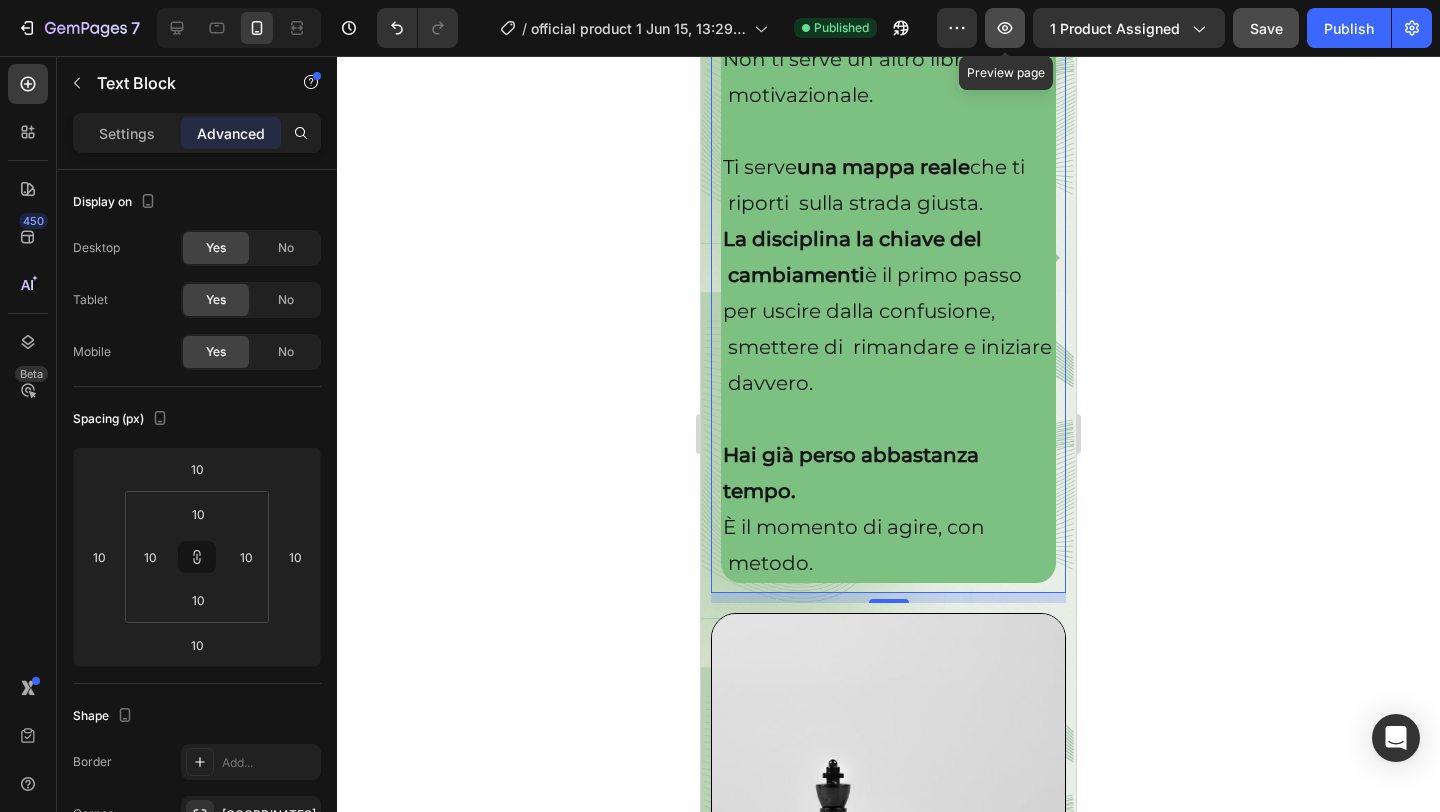 click 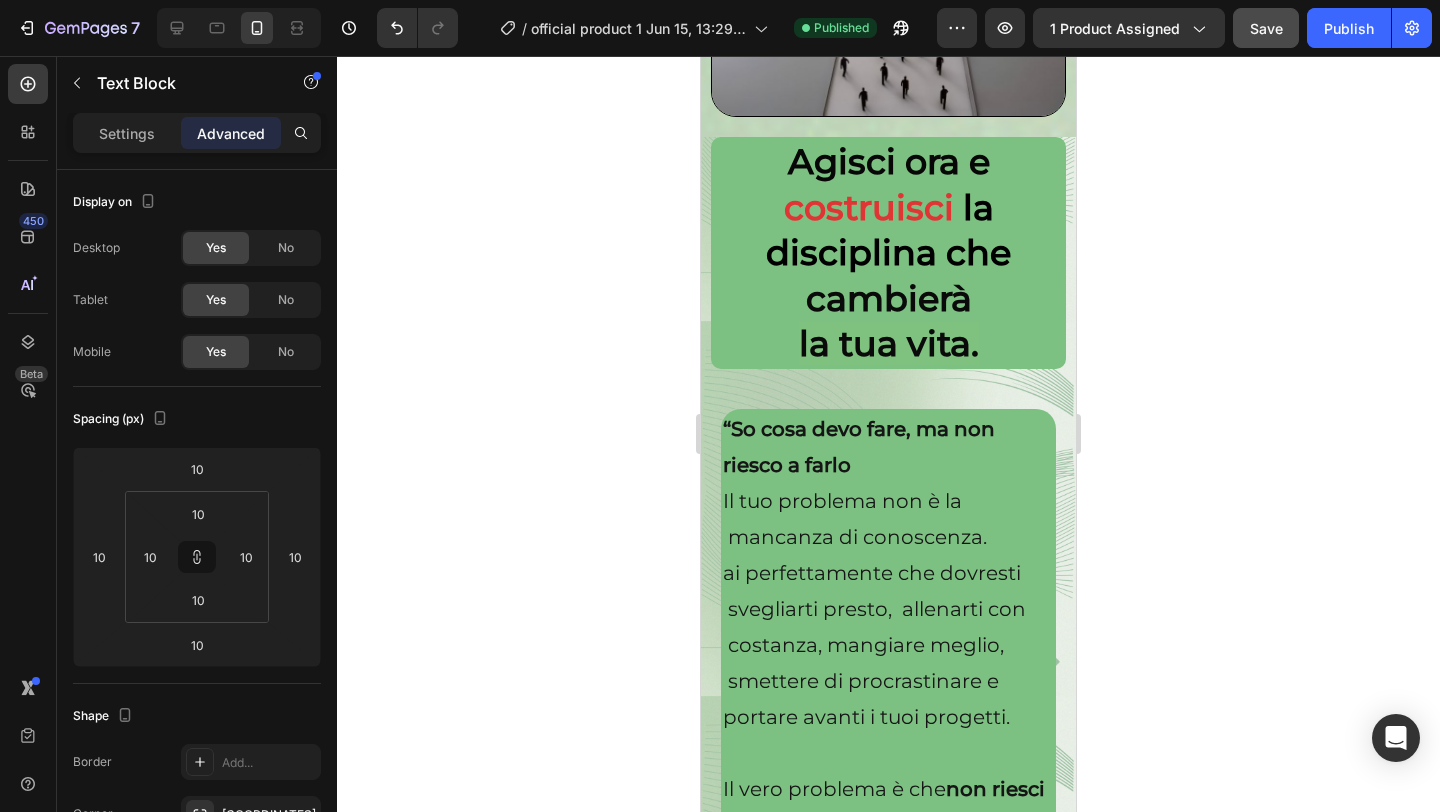 scroll, scrollTop: 3504, scrollLeft: 0, axis: vertical 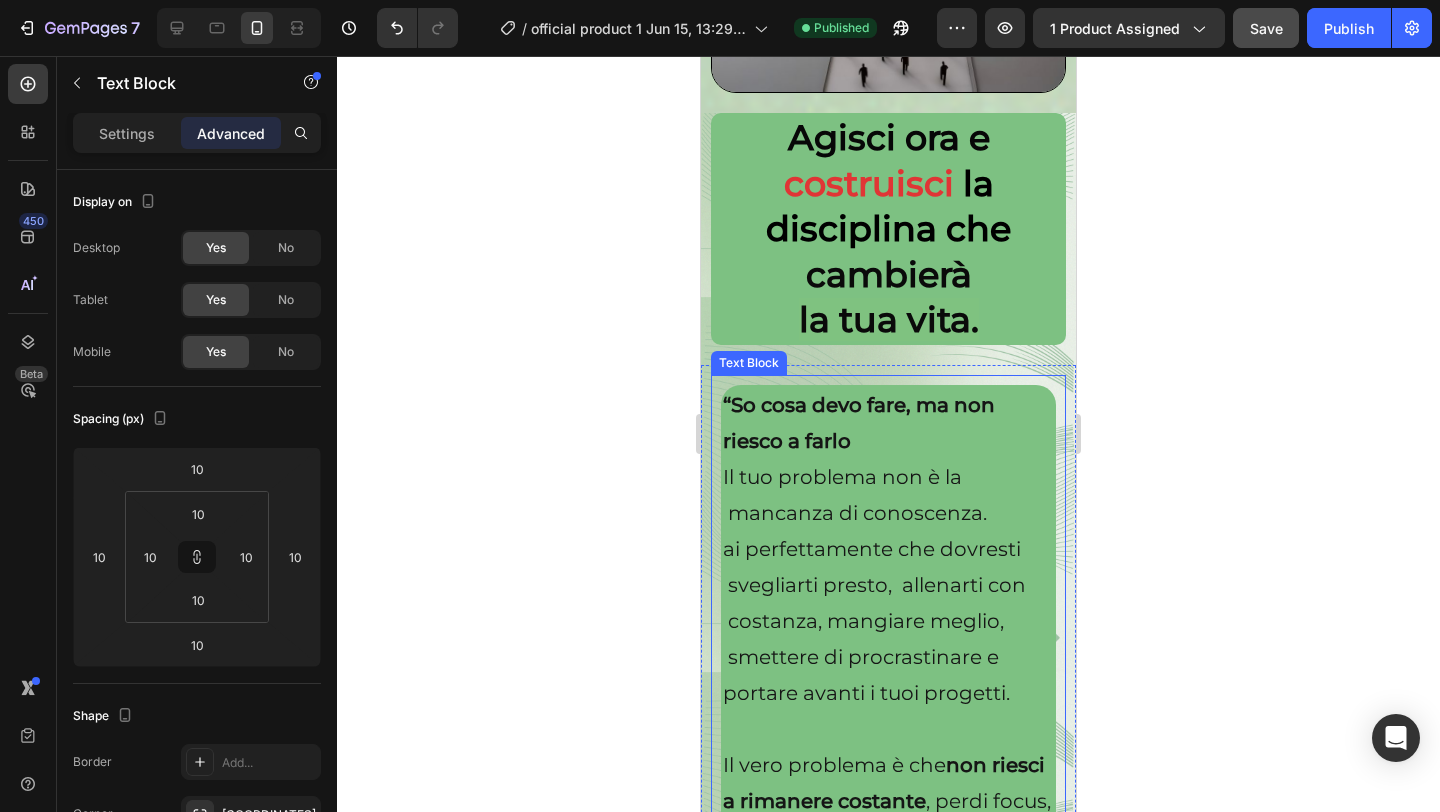 click on "So cosa devo fare, ma non riesco a farlo" at bounding box center [859, 423] 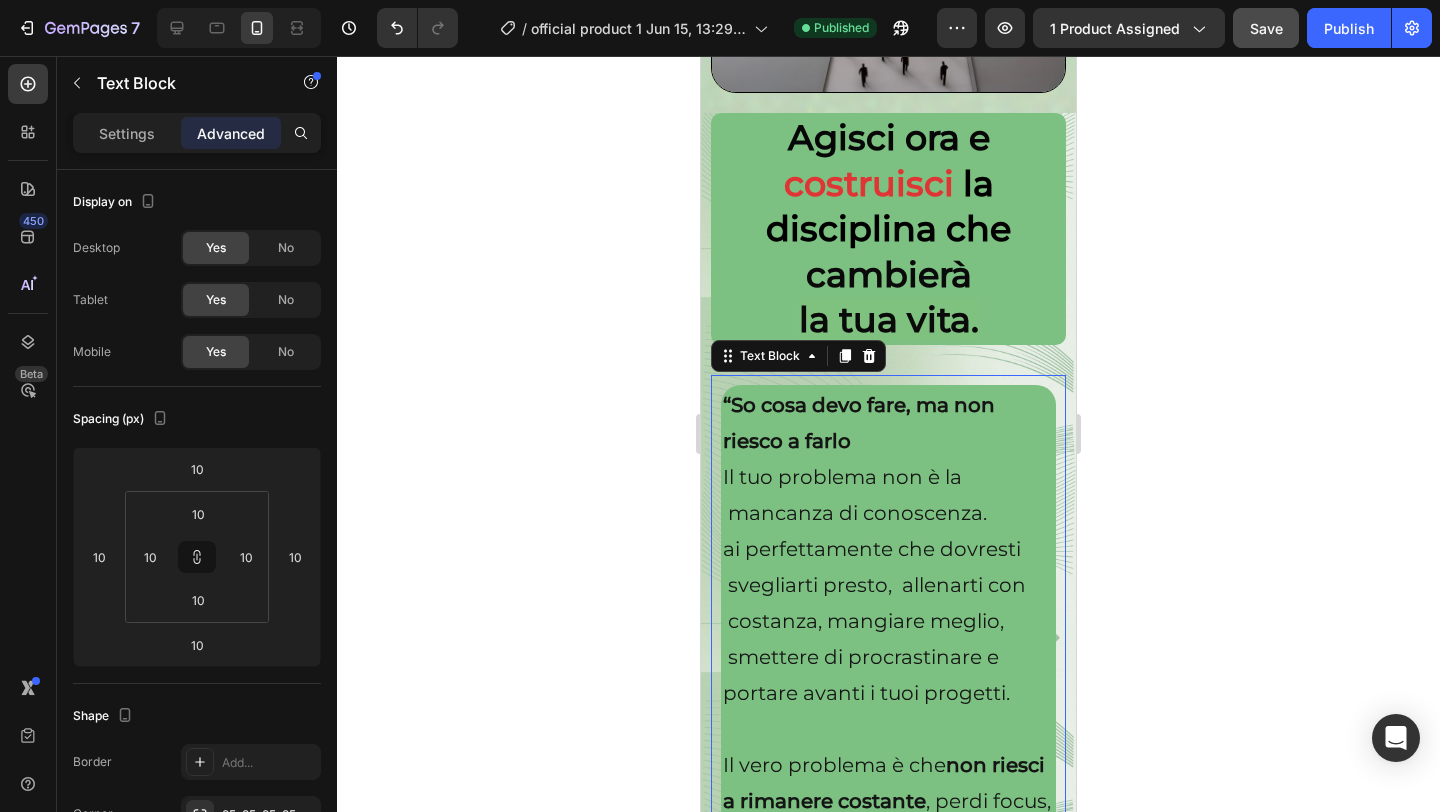 click on "Il tuo problema non è la  mancanza di conoscenza." at bounding box center (855, 495) 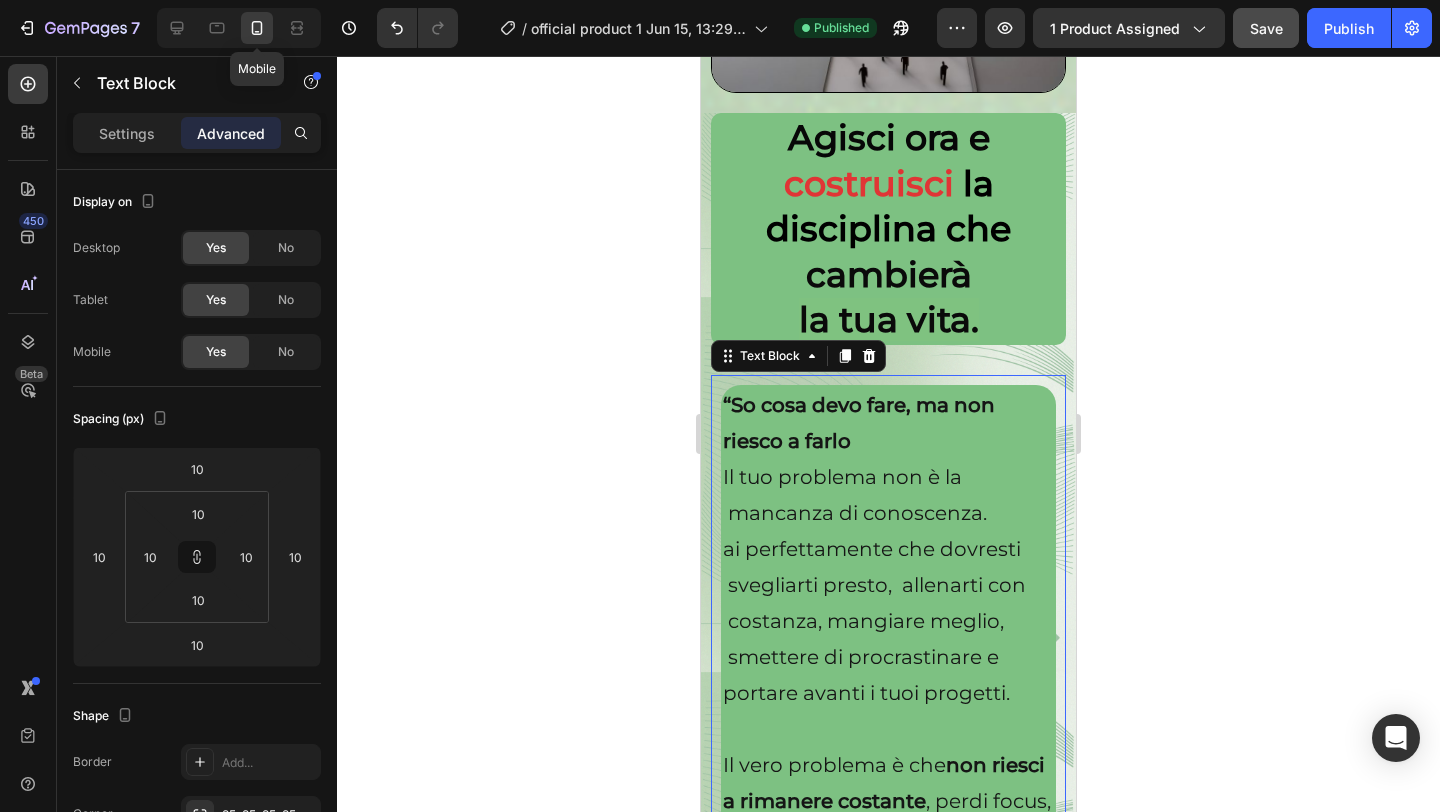 click 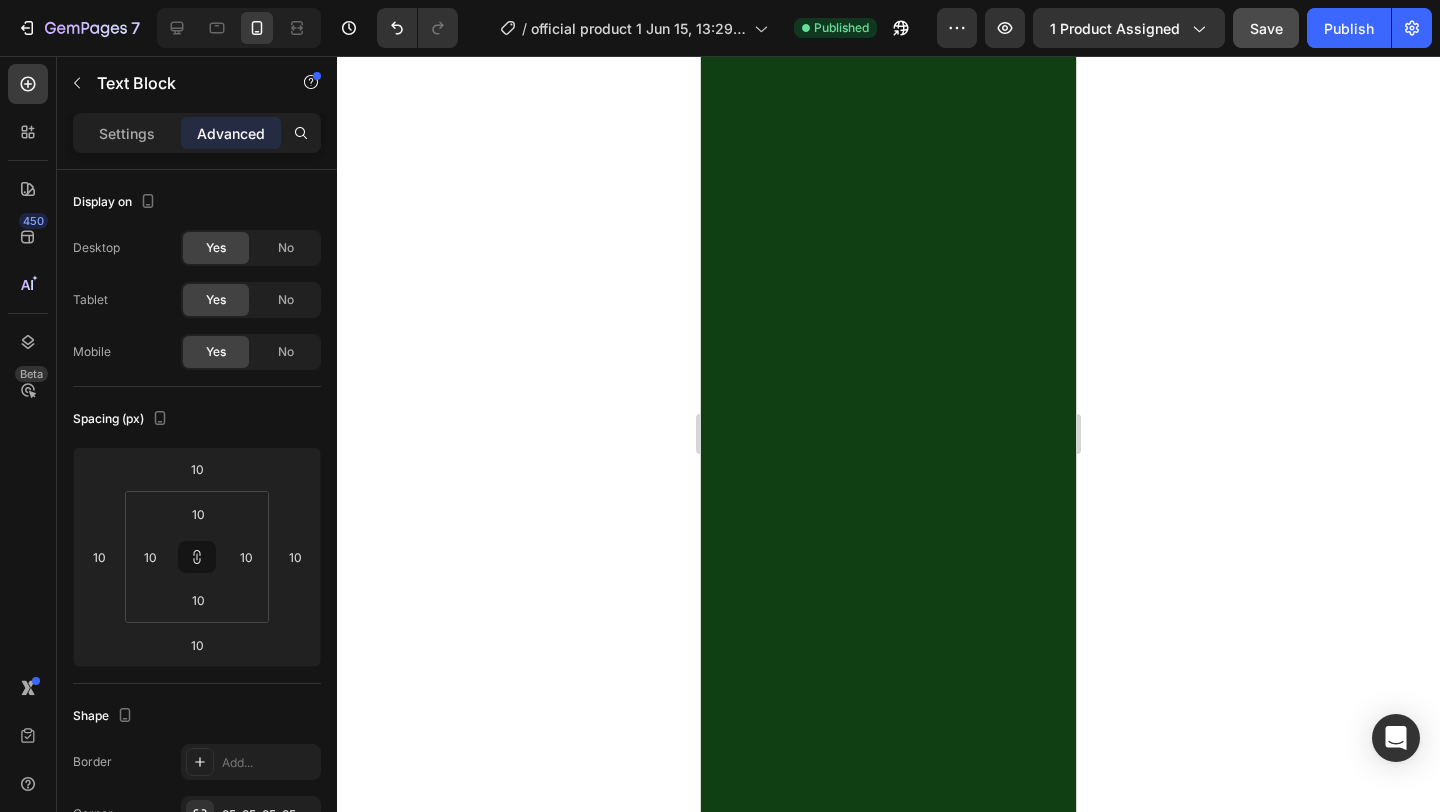 scroll, scrollTop: 0, scrollLeft: 0, axis: both 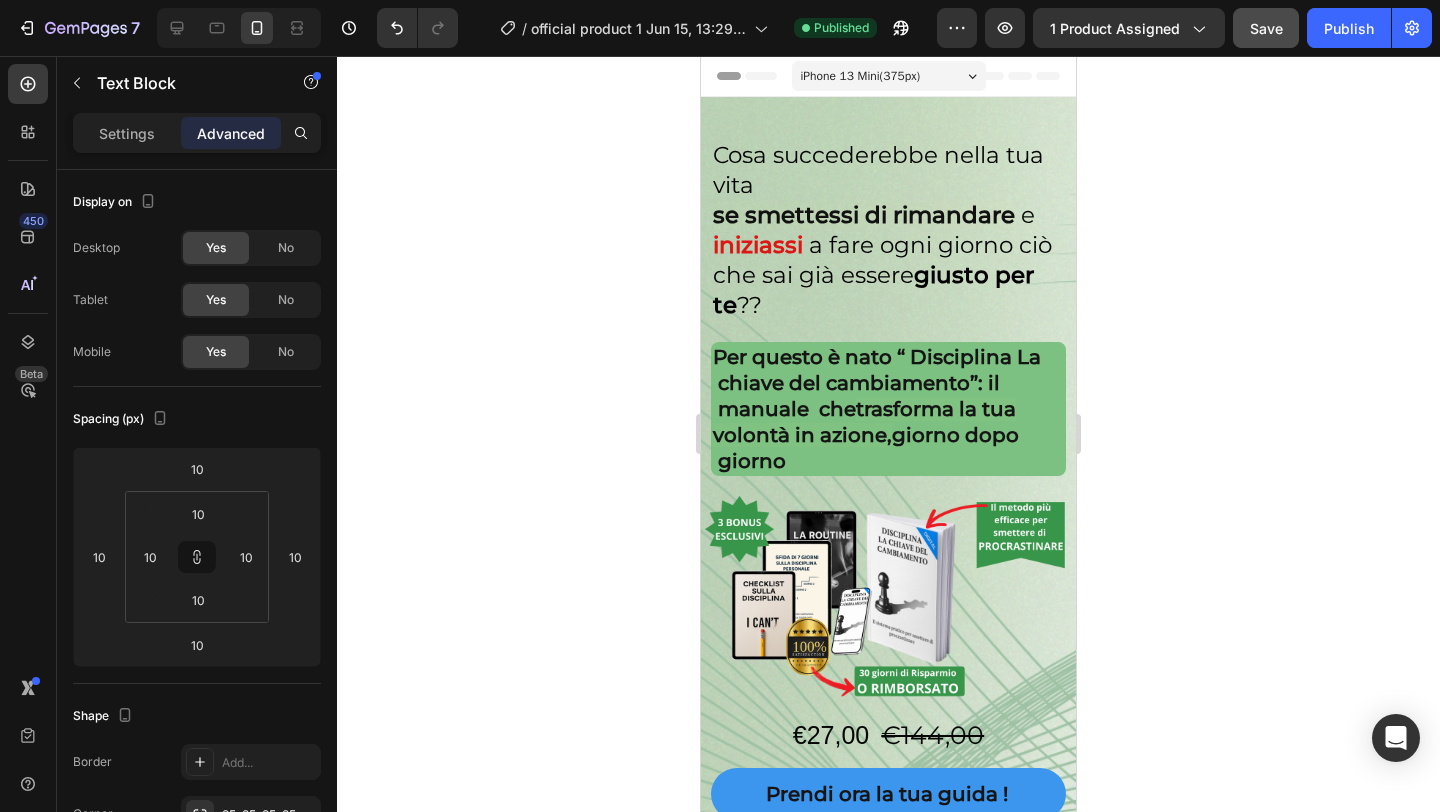 click on "iPhone 13 Mini  ( 375 px)" at bounding box center [861, 76] 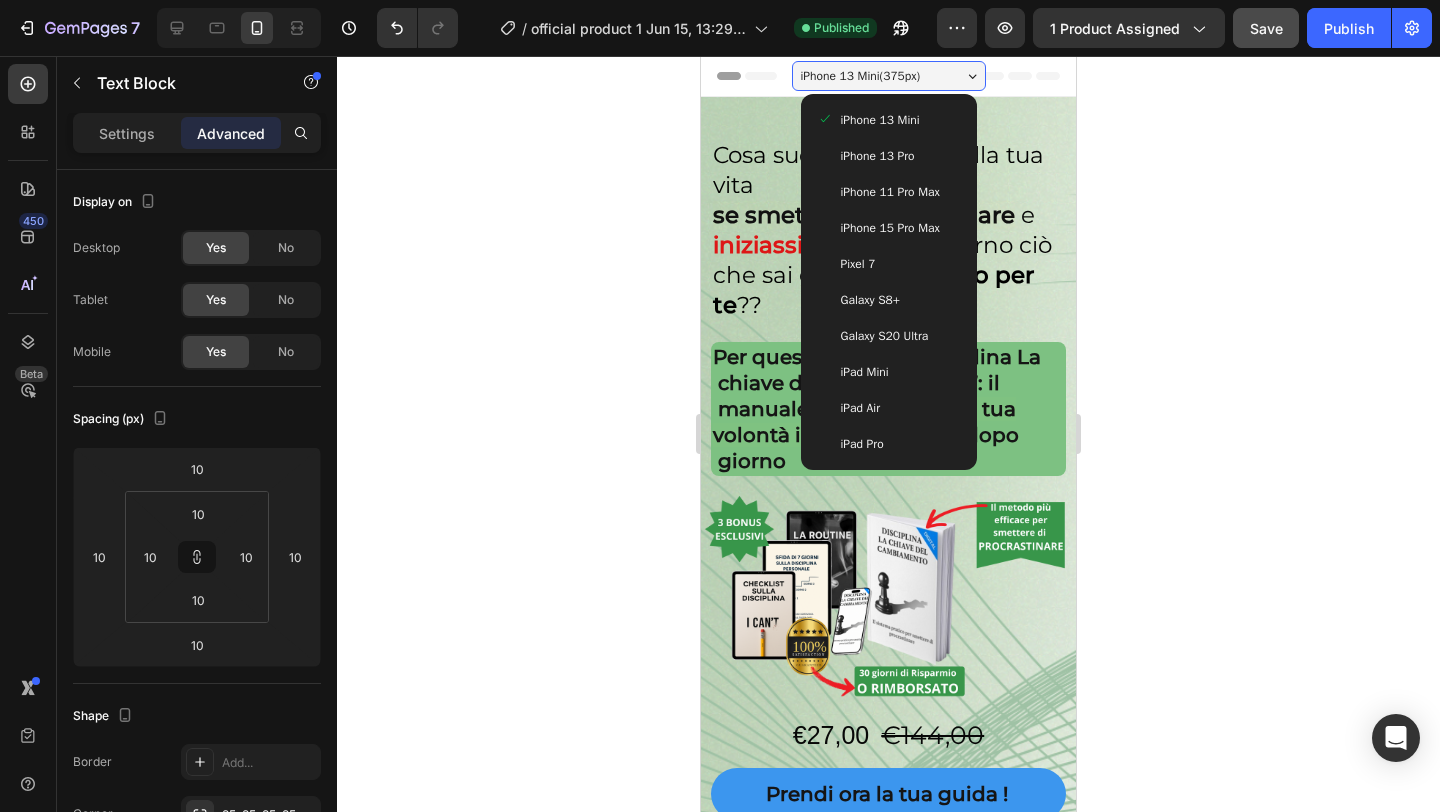 click on "Pixel 7" at bounding box center (889, 264) 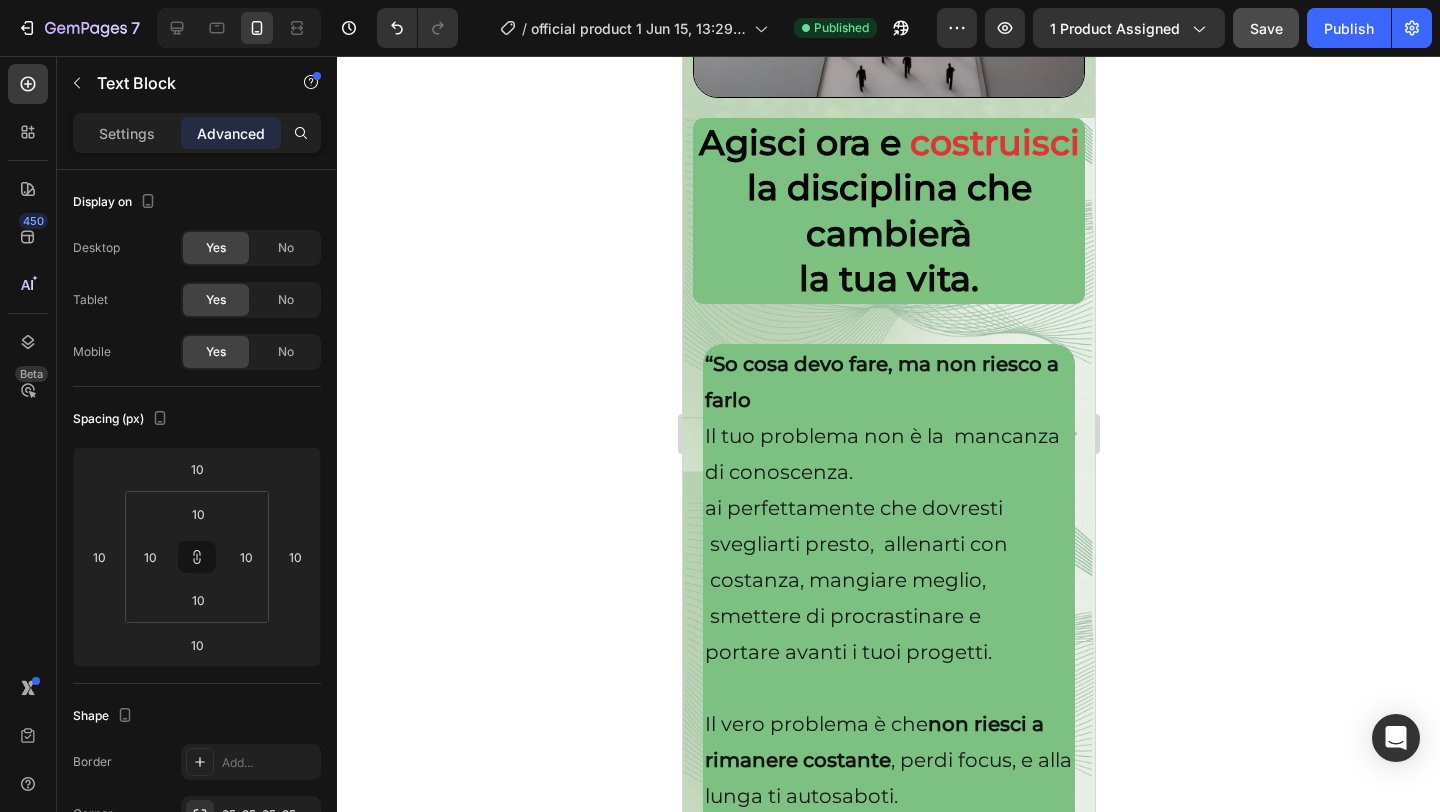 scroll, scrollTop: 3563, scrollLeft: 0, axis: vertical 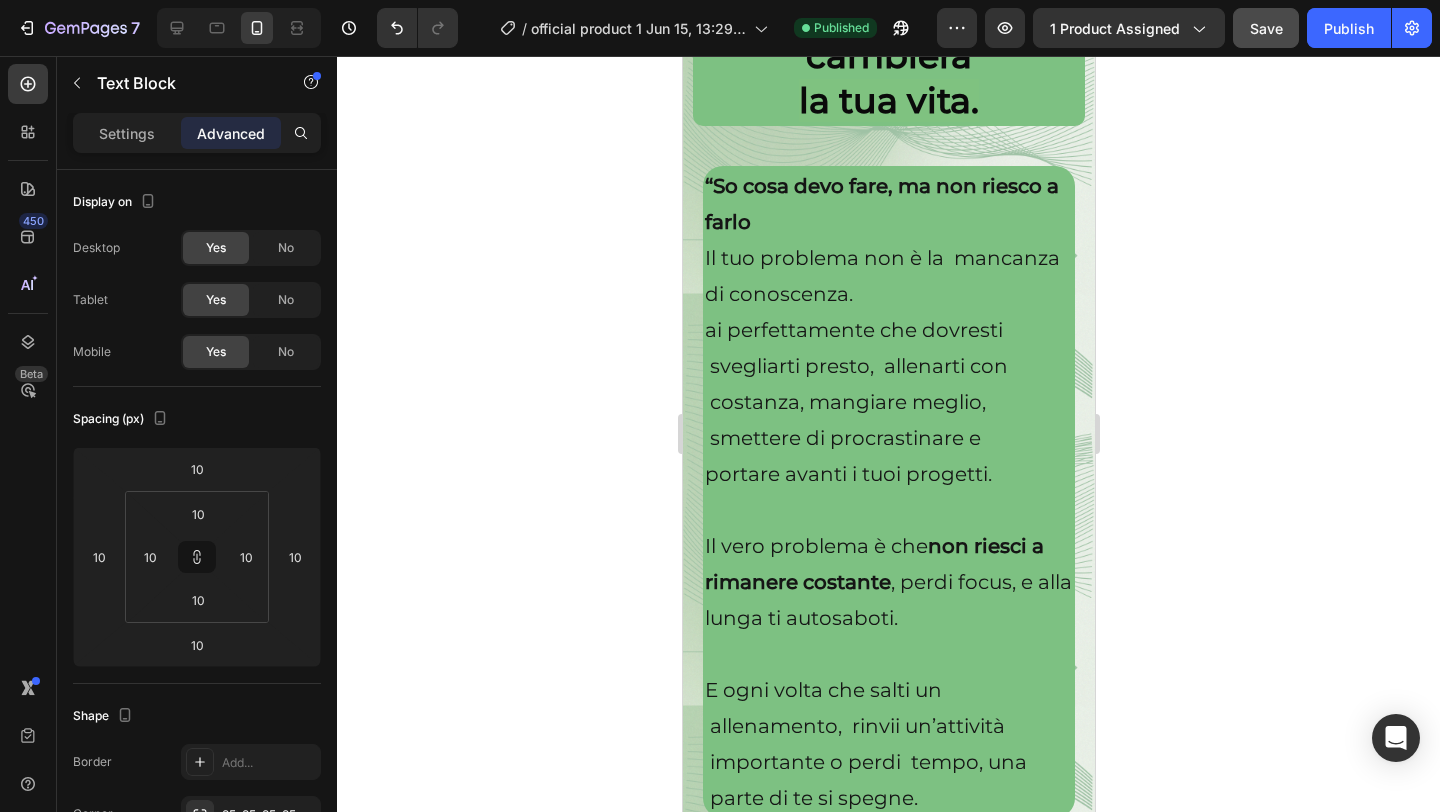 click on "Il tuo problema non è la  mancanza di conoscenza." at bounding box center [881, 276] 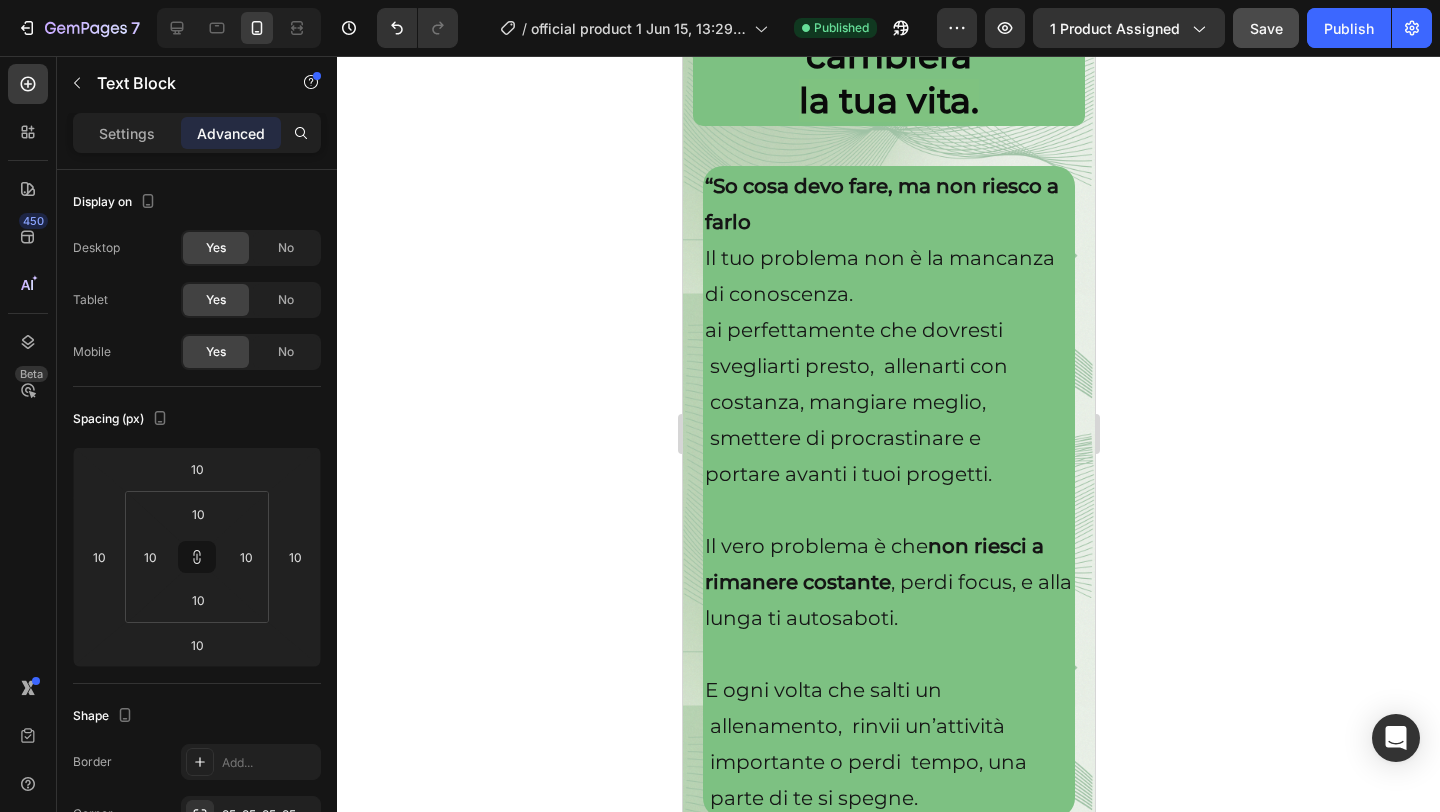click on "non riesci a rimanere costante" at bounding box center [873, 564] 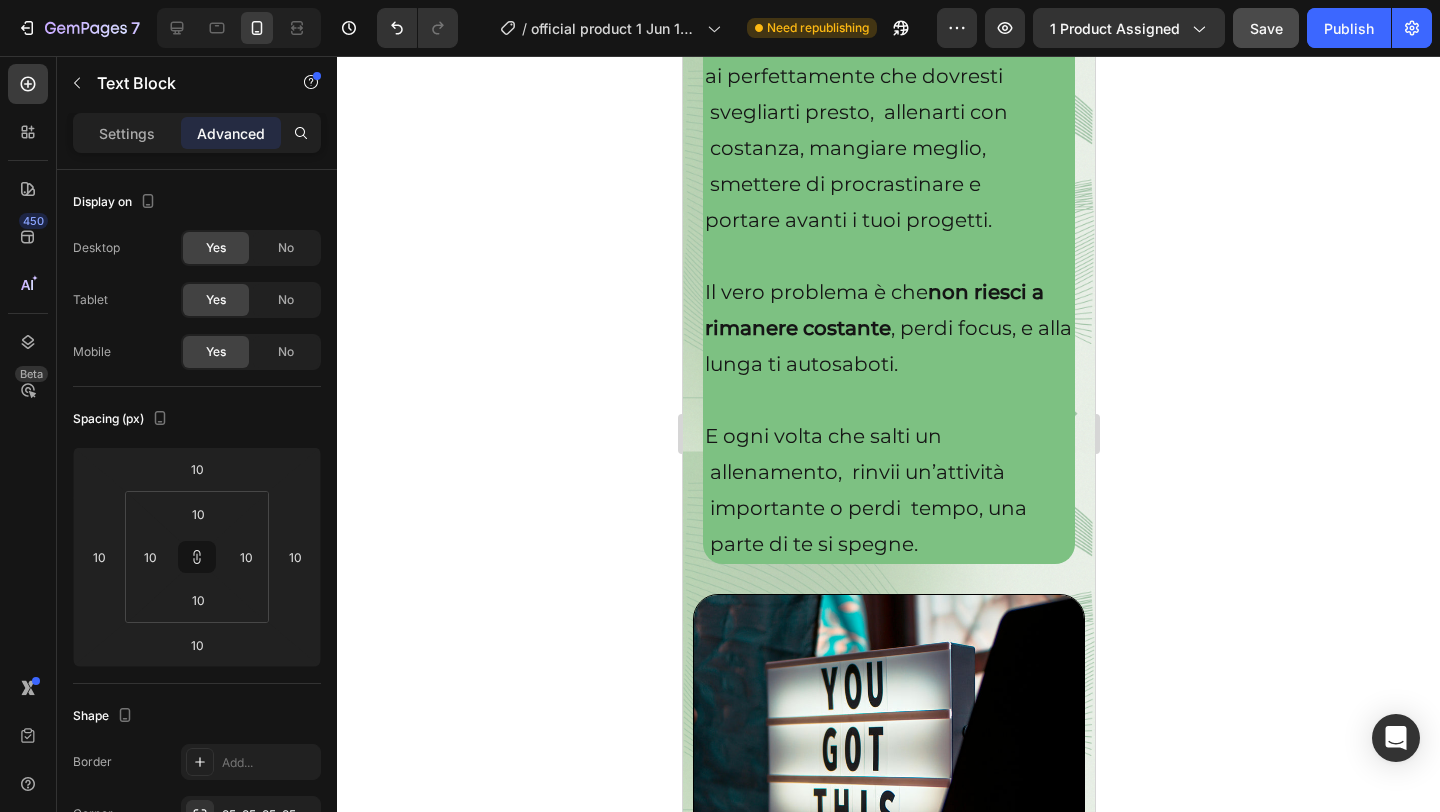 scroll, scrollTop: 3824, scrollLeft: 0, axis: vertical 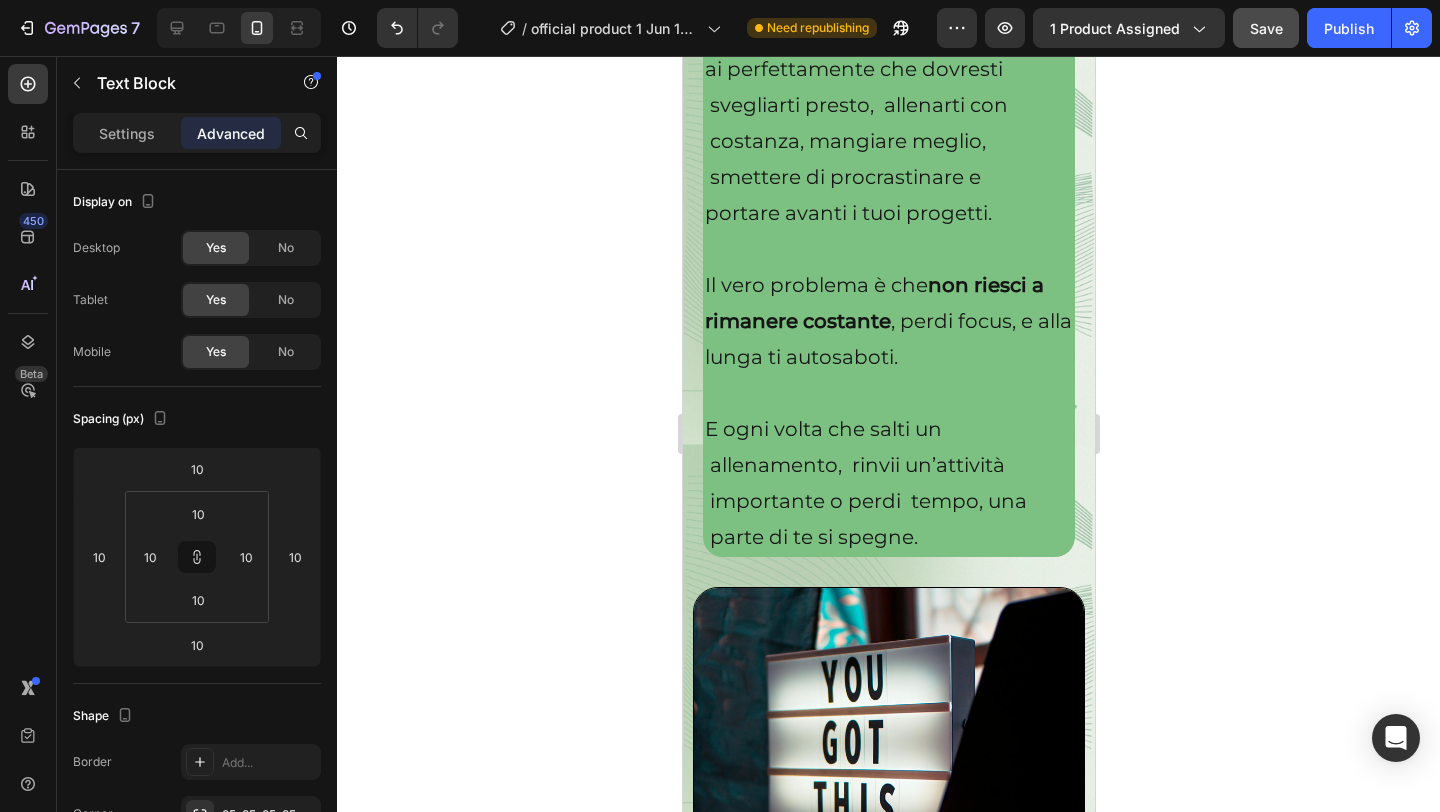 click on "Il vero problema è che non riesci a rimanere costante , perdi focus, e alla lunga ti autosaboti." at bounding box center [887, 321] 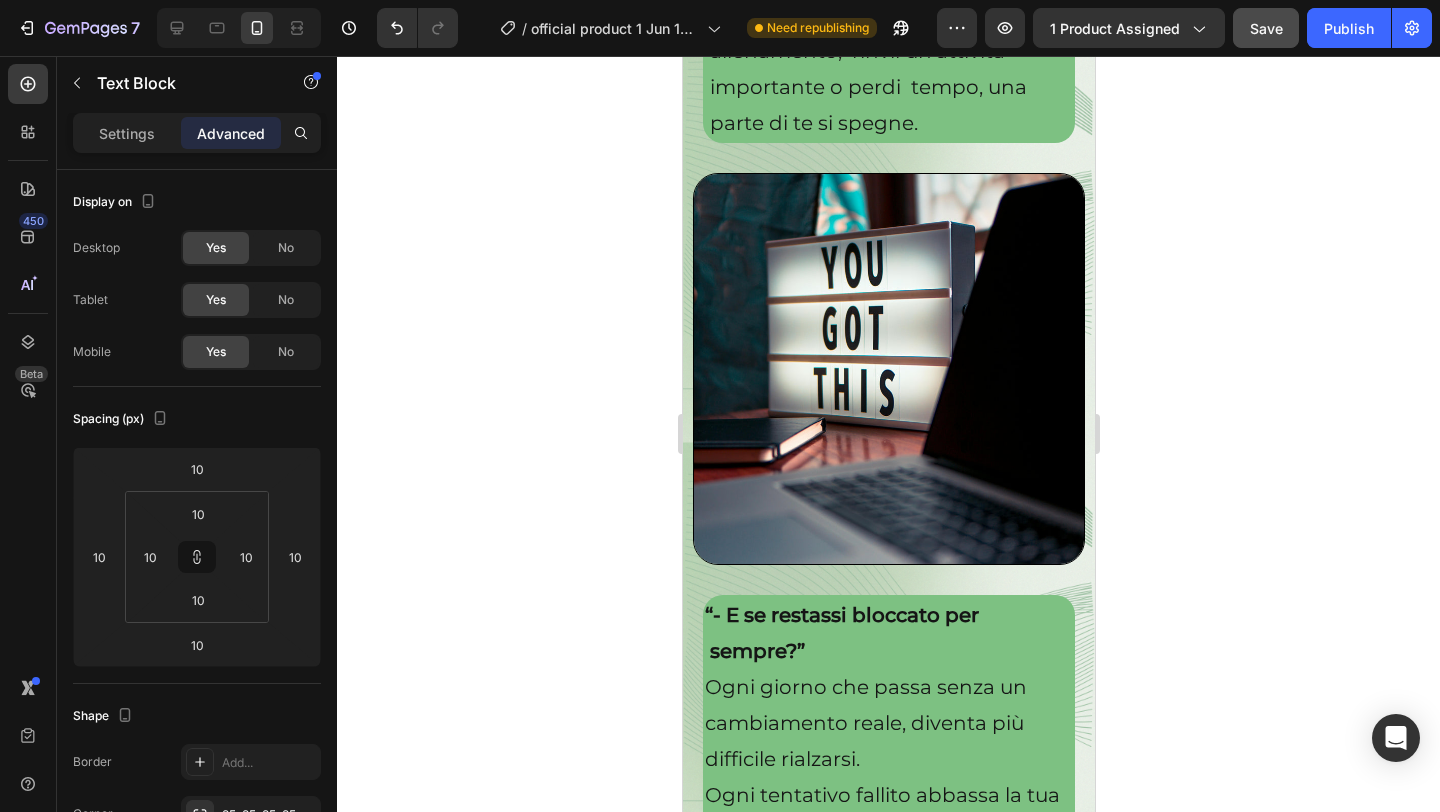 scroll, scrollTop: 4648, scrollLeft: 0, axis: vertical 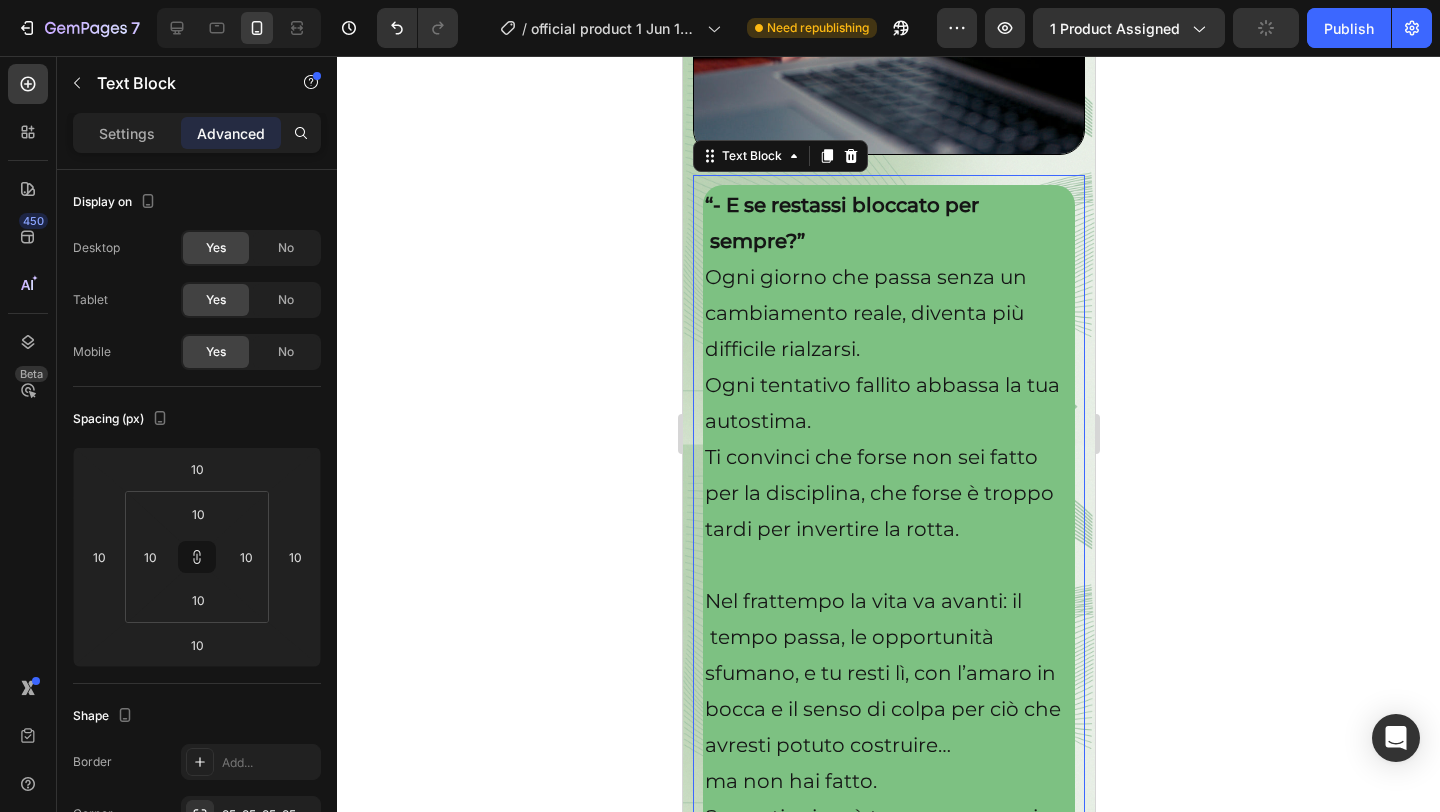 click on "Ti convinci che forse non sei fatto per la disciplina, che forse è troppo tardi per invertire la rotta." at bounding box center (888, 493) 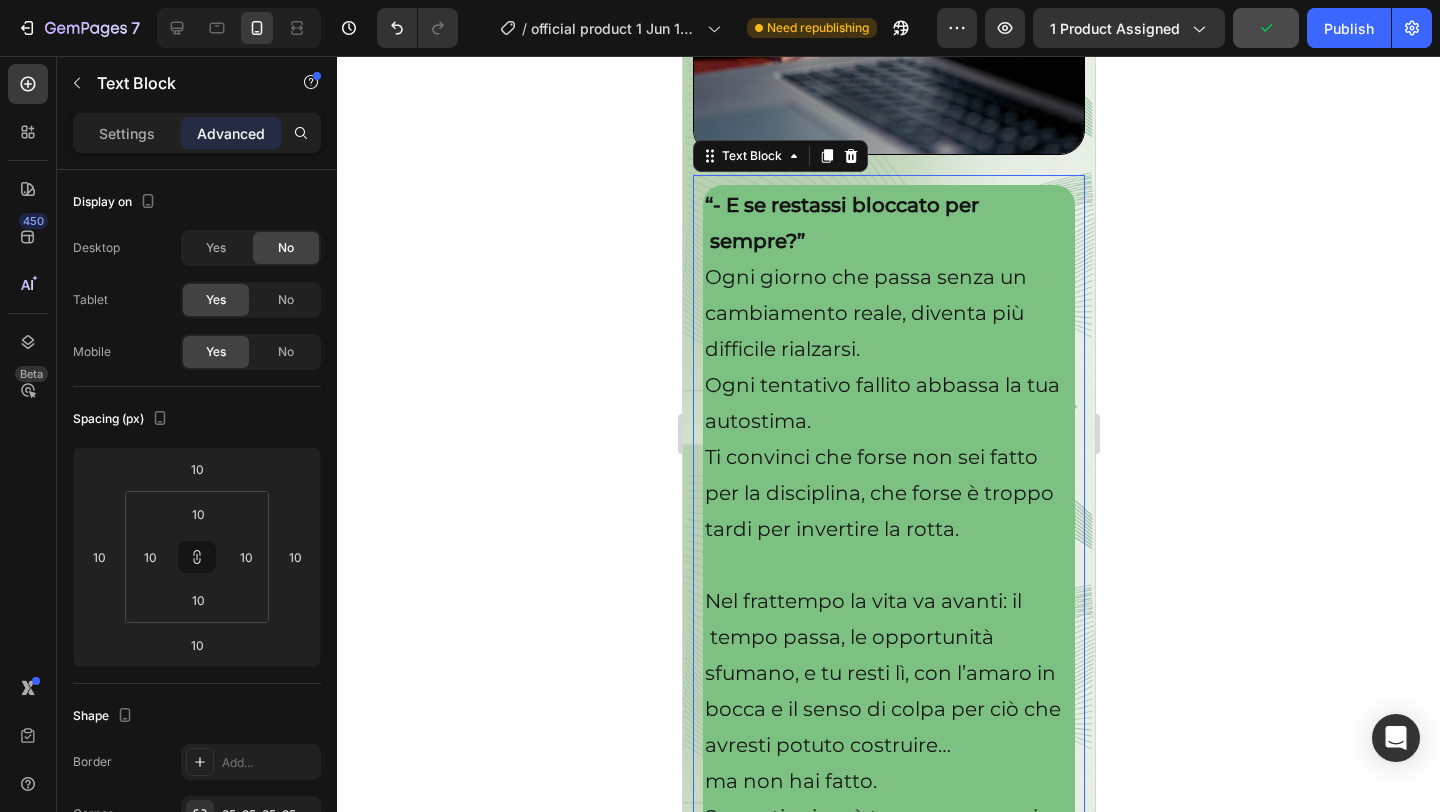 click on "Ti convinci che forse non sei fatto per la disciplina, che forse è troppo tardi per invertire la rotta." at bounding box center (888, 493) 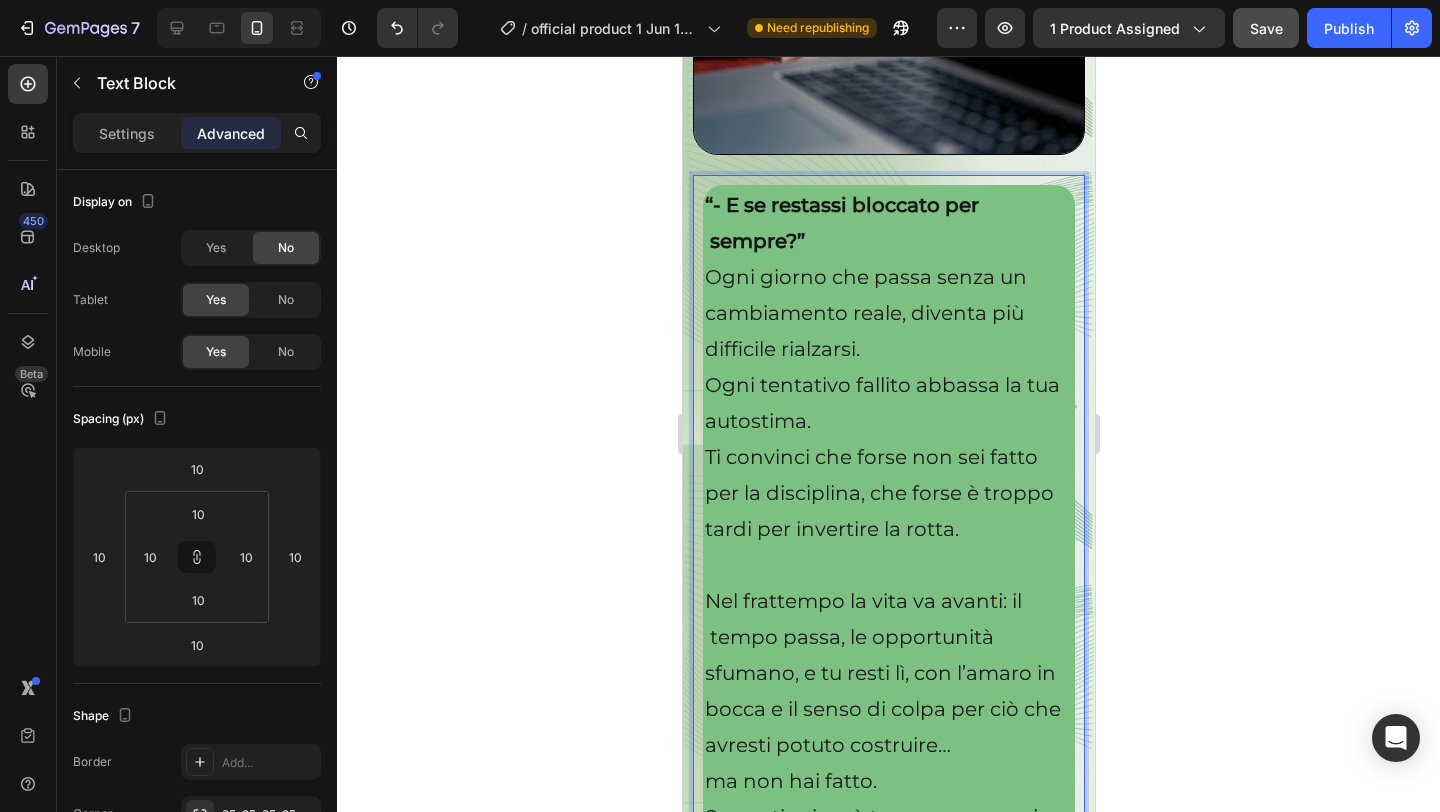 click on "Ti convinci che forse non sei fatto per la disciplina, che forse è troppo tardi per invertire la rotta." at bounding box center [888, 493] 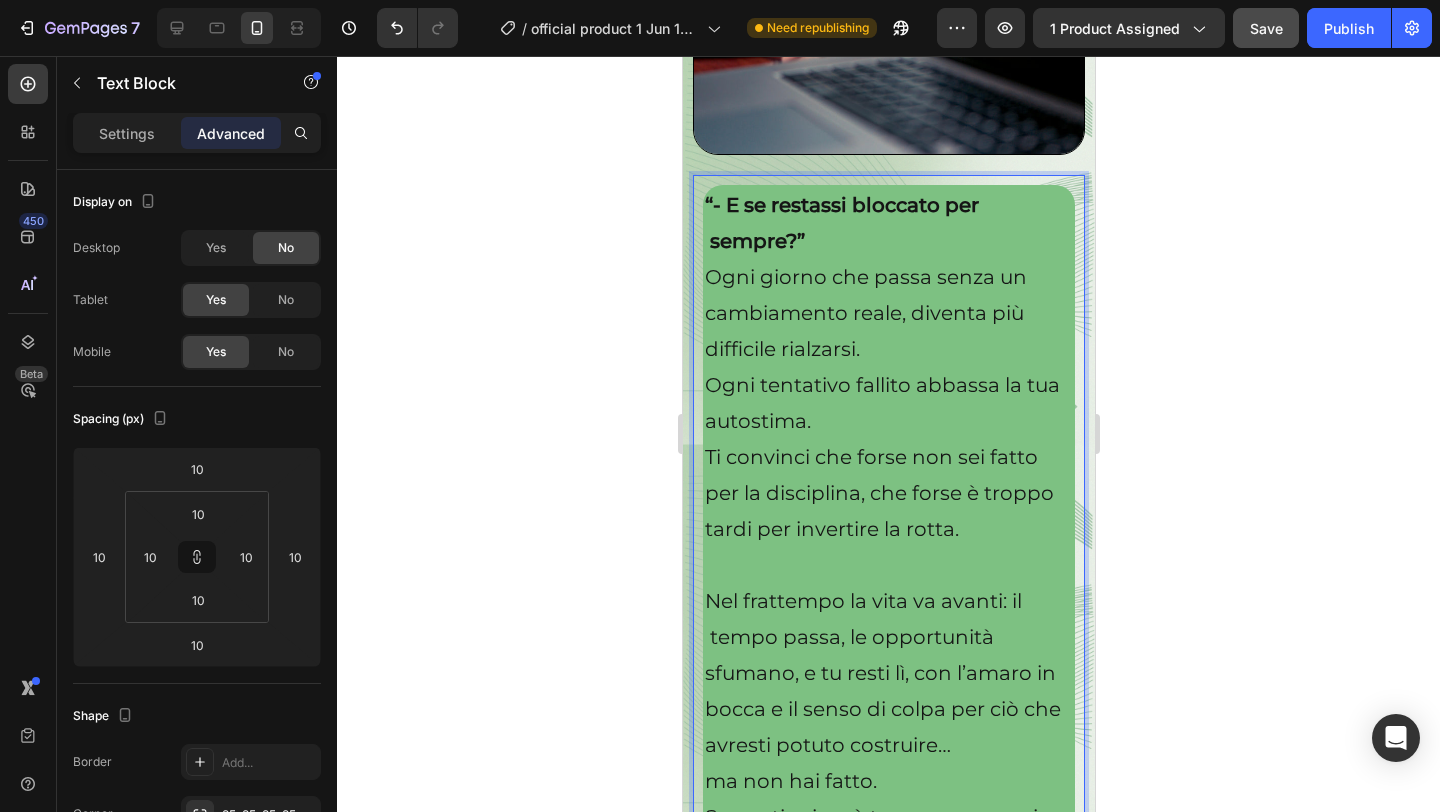 click on "Ti convinci che forse non sei fatto per la disciplina, che forse è troppo tardi per invertire la rotta." at bounding box center (888, 493) 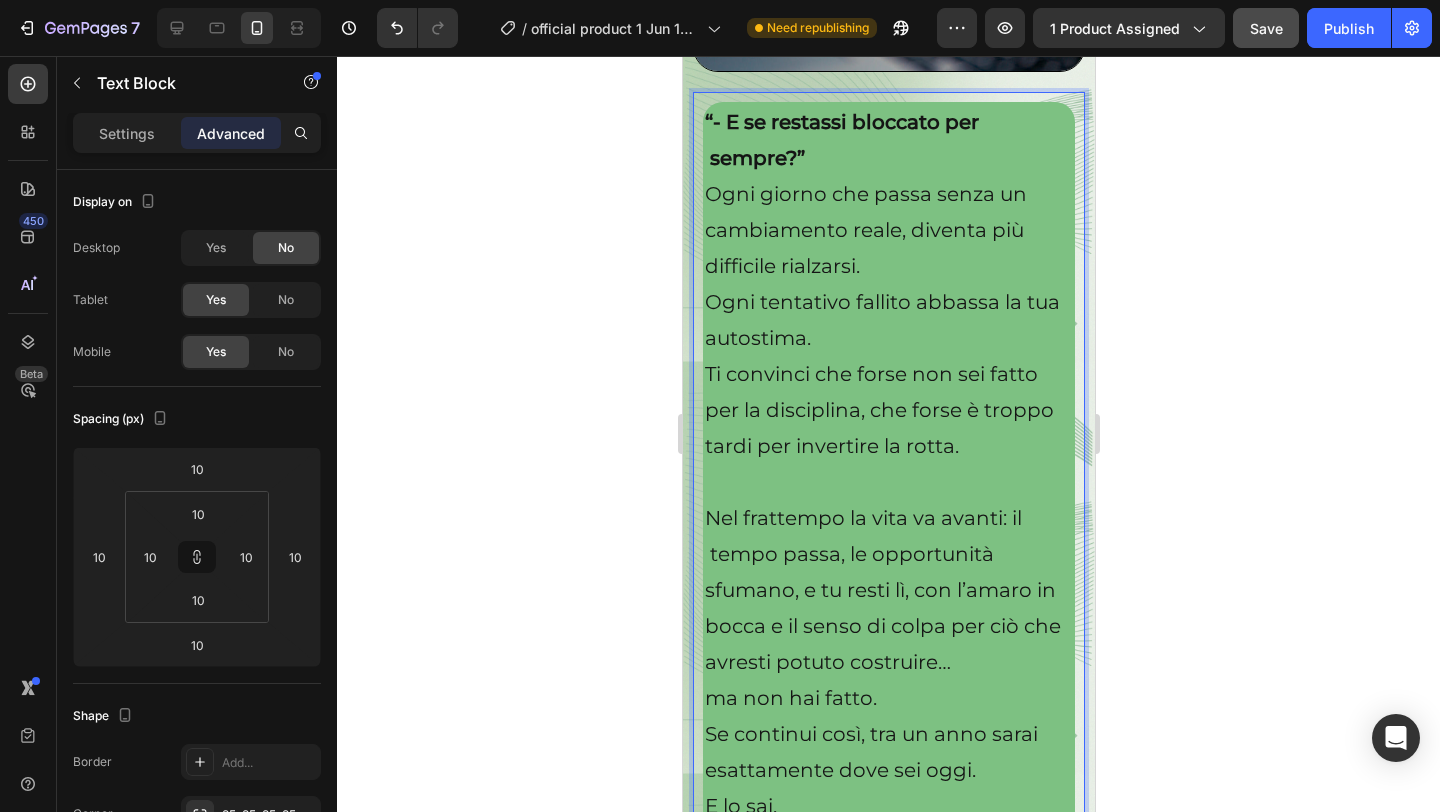 scroll, scrollTop: 4733, scrollLeft: 0, axis: vertical 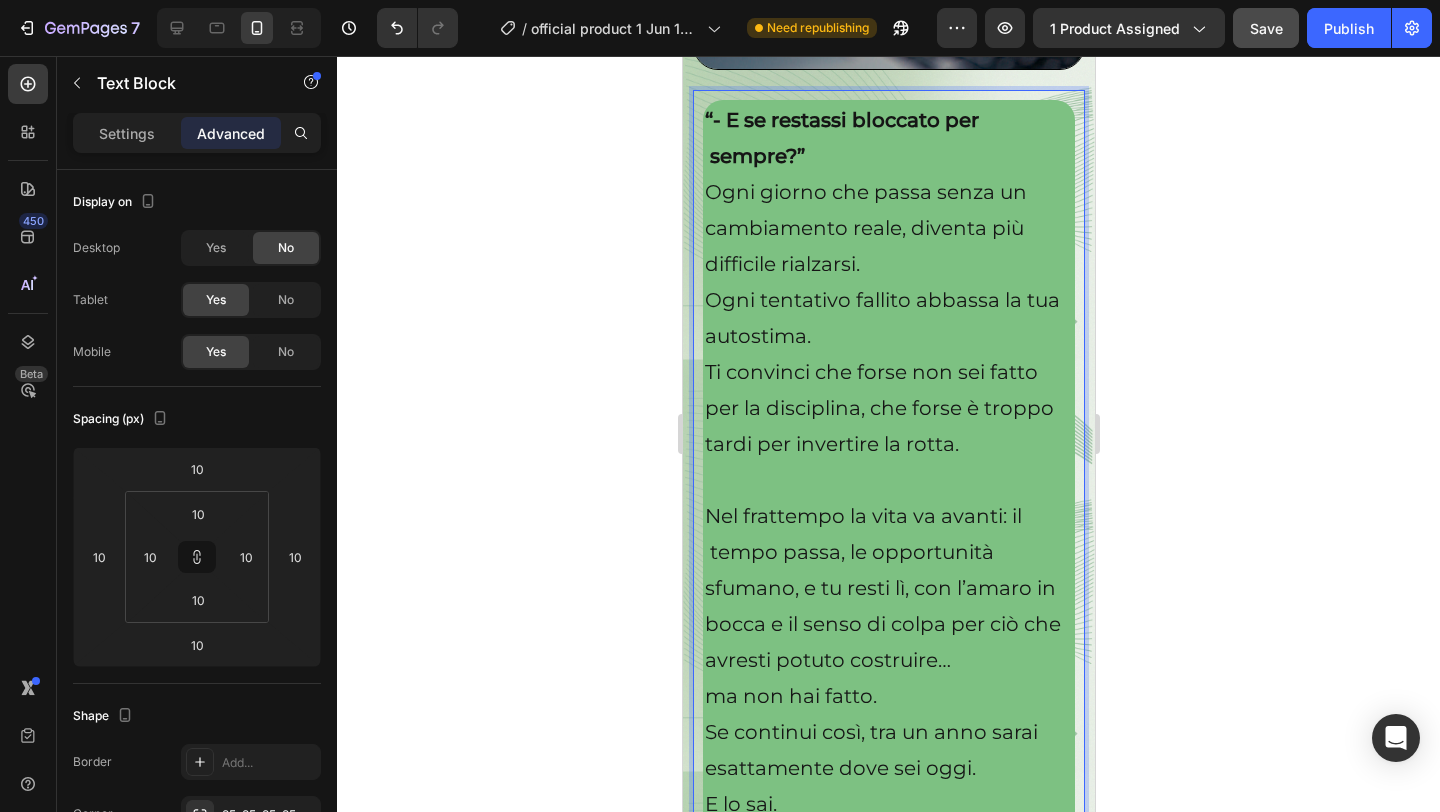click on "sfumano, e tu resti lì, con l’amaro in bocca e il senso di colpa per ciò che avresti potuto costruire…" at bounding box center (888, 624) 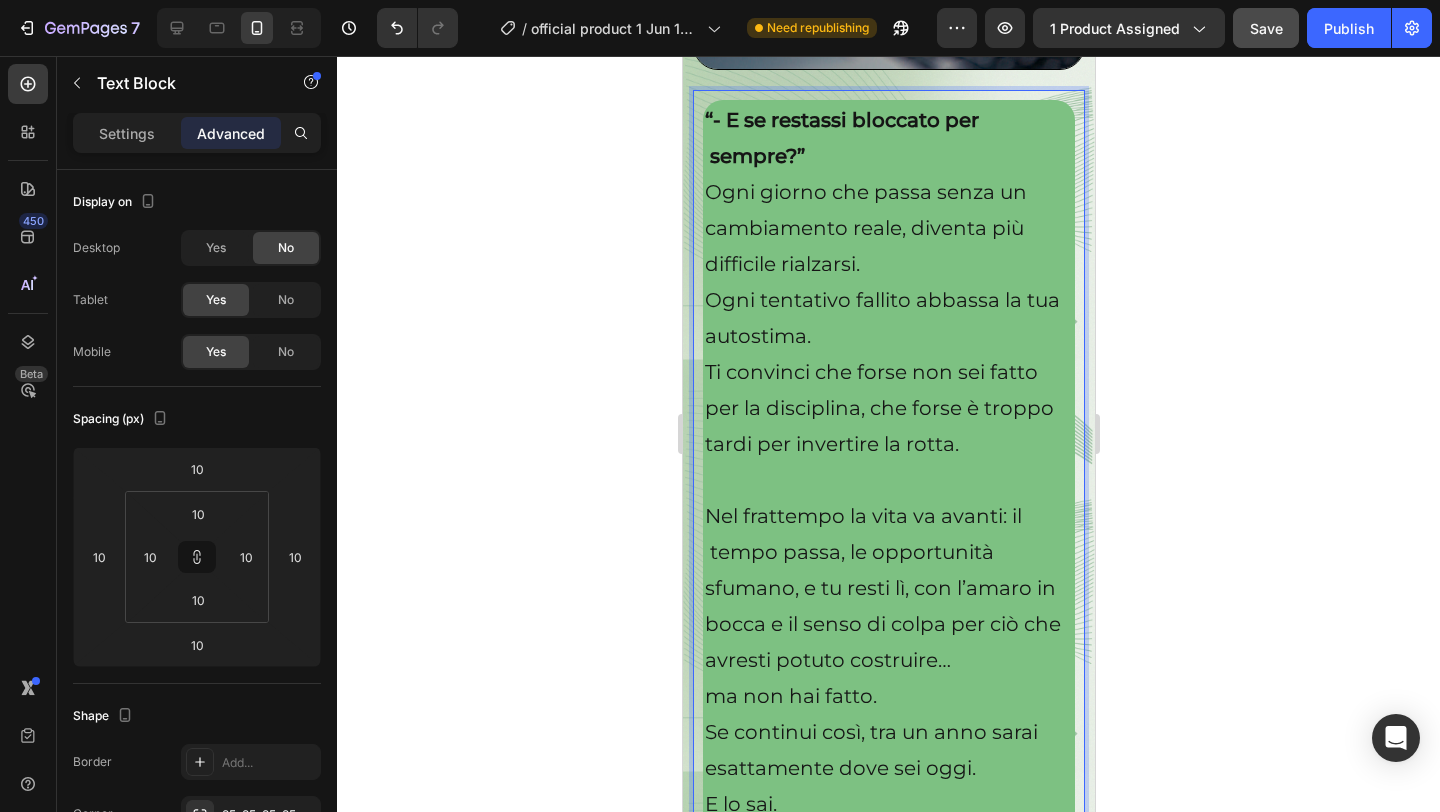click on "sfumano, e tu resti lì, con l’amaro in bocca e il senso di colpa per ciò che avresti potuto costruire…" at bounding box center [888, 624] 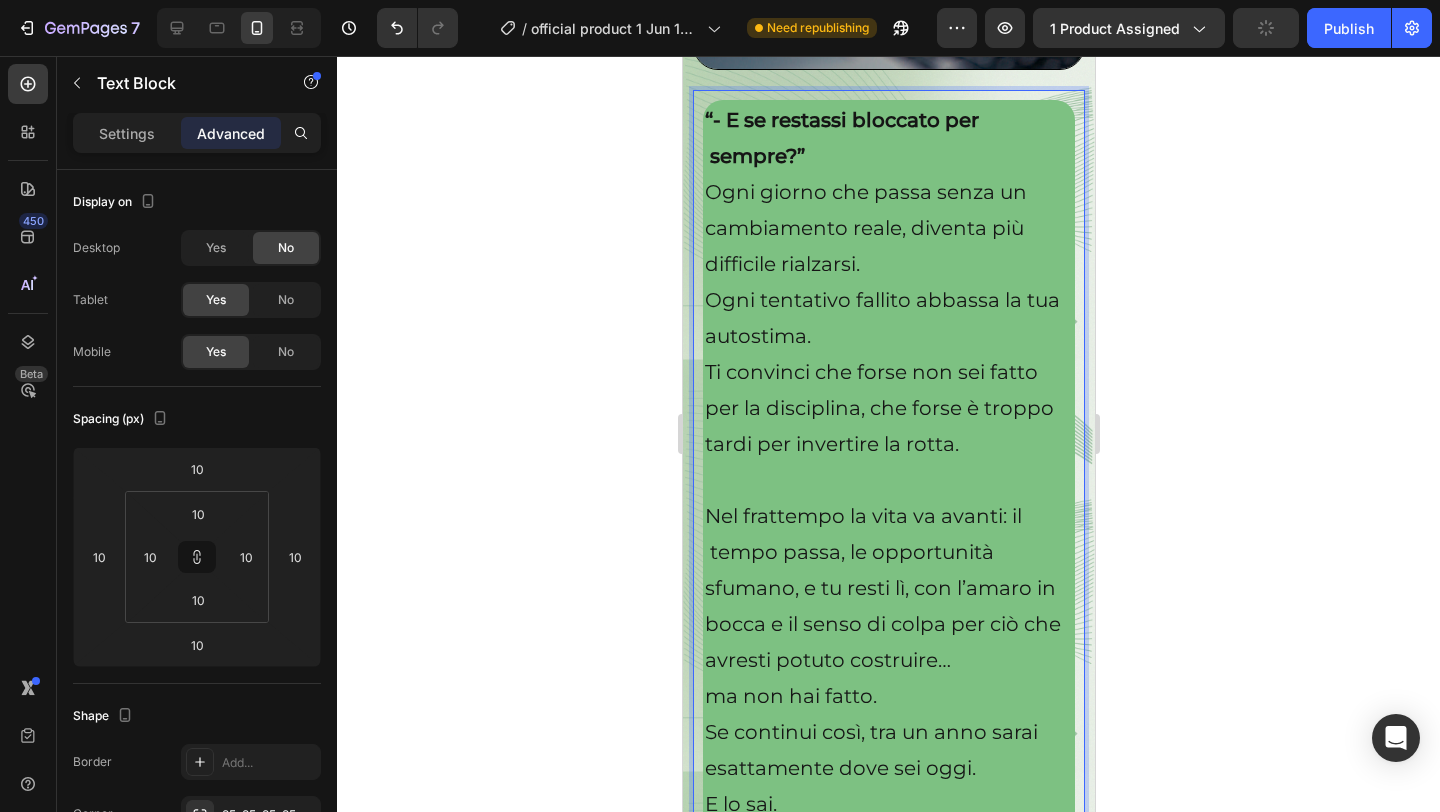 click on "sfumano, e tu resti lì, con l’amaro in bocca e il senso di colpa per ciò che avresti potuto costruire…" at bounding box center (888, 624) 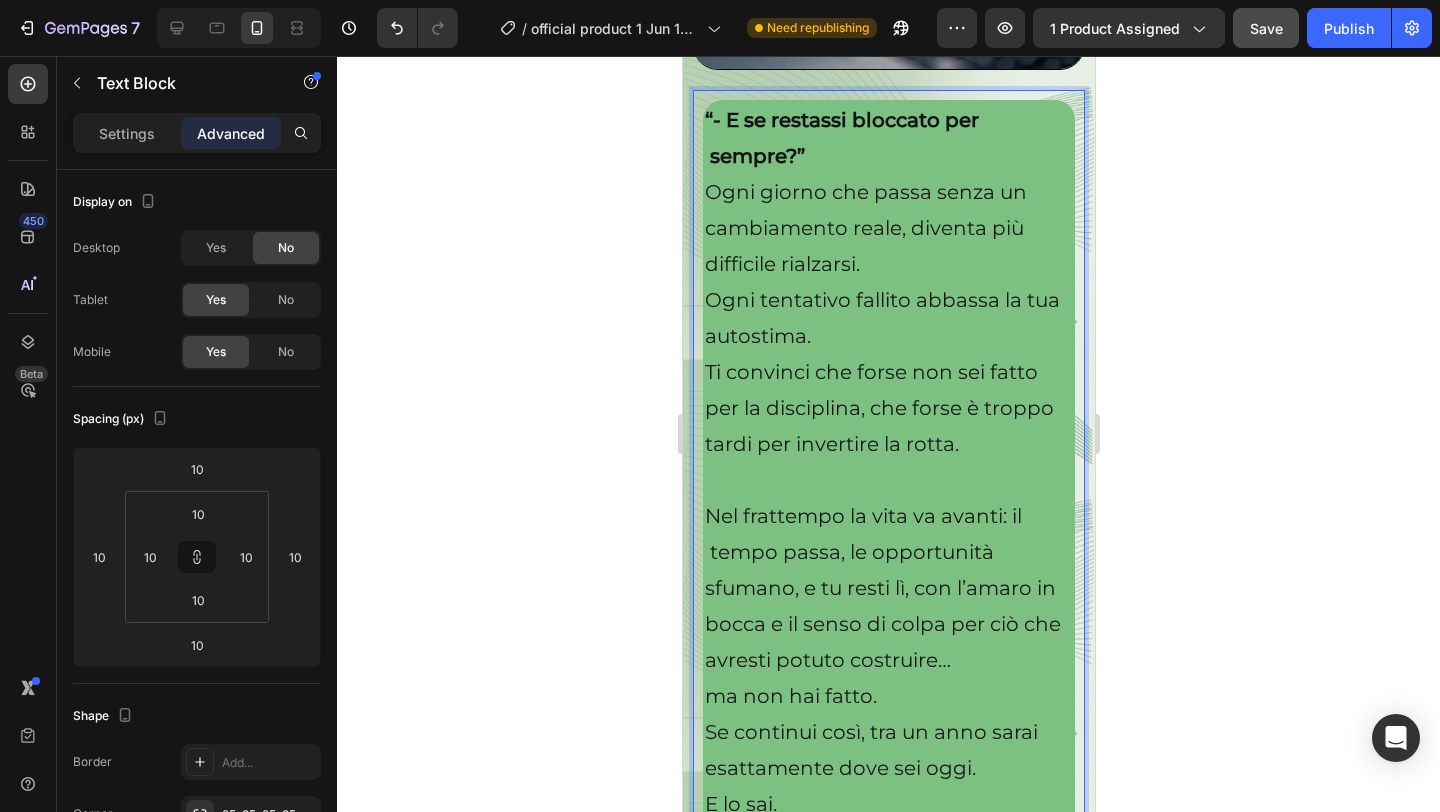 click on "sfumano, e tu resti lì, con l’amaro in bocca e il senso di colpa per ciò che avresti potuto costruire…" at bounding box center (888, 624) 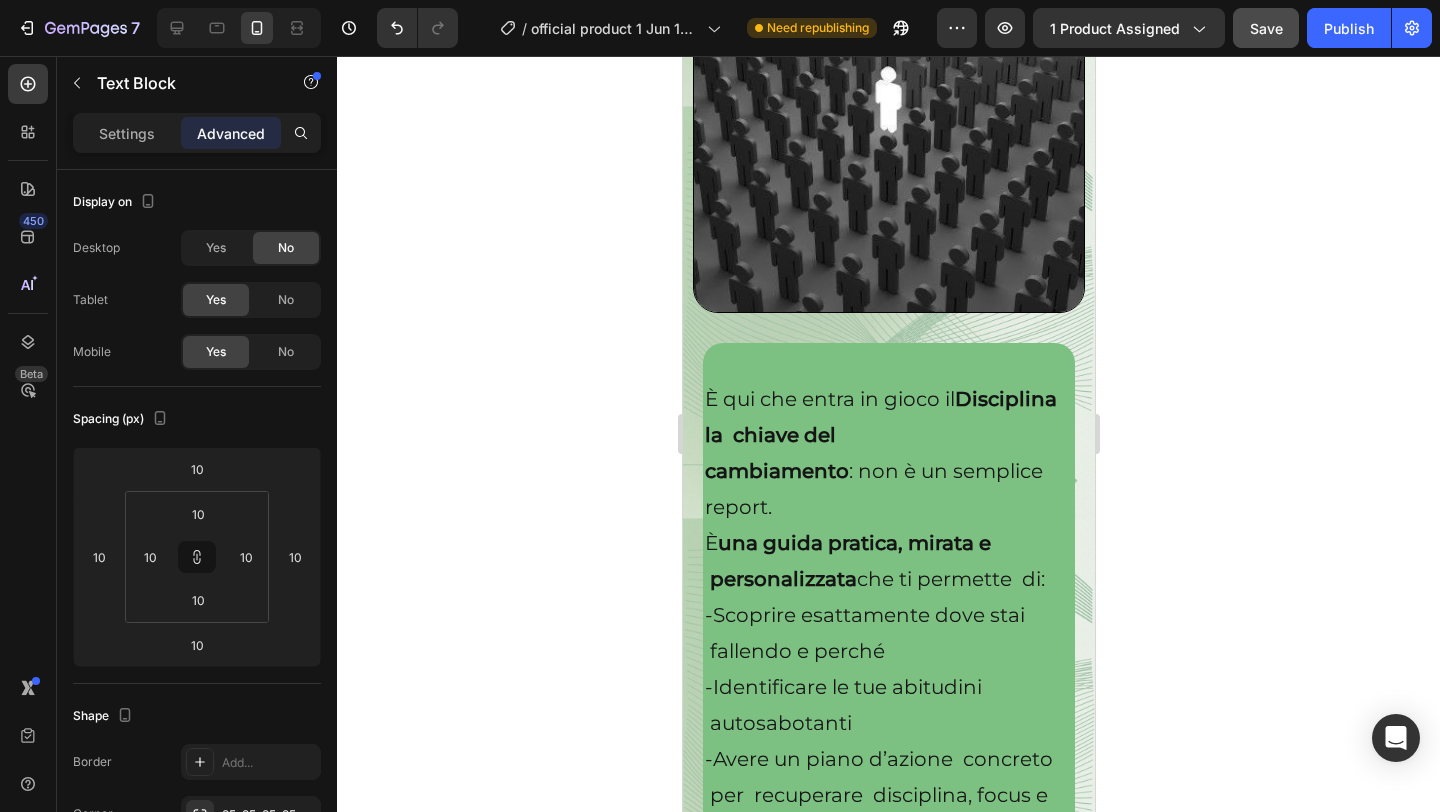 scroll, scrollTop: 6034, scrollLeft: 0, axis: vertical 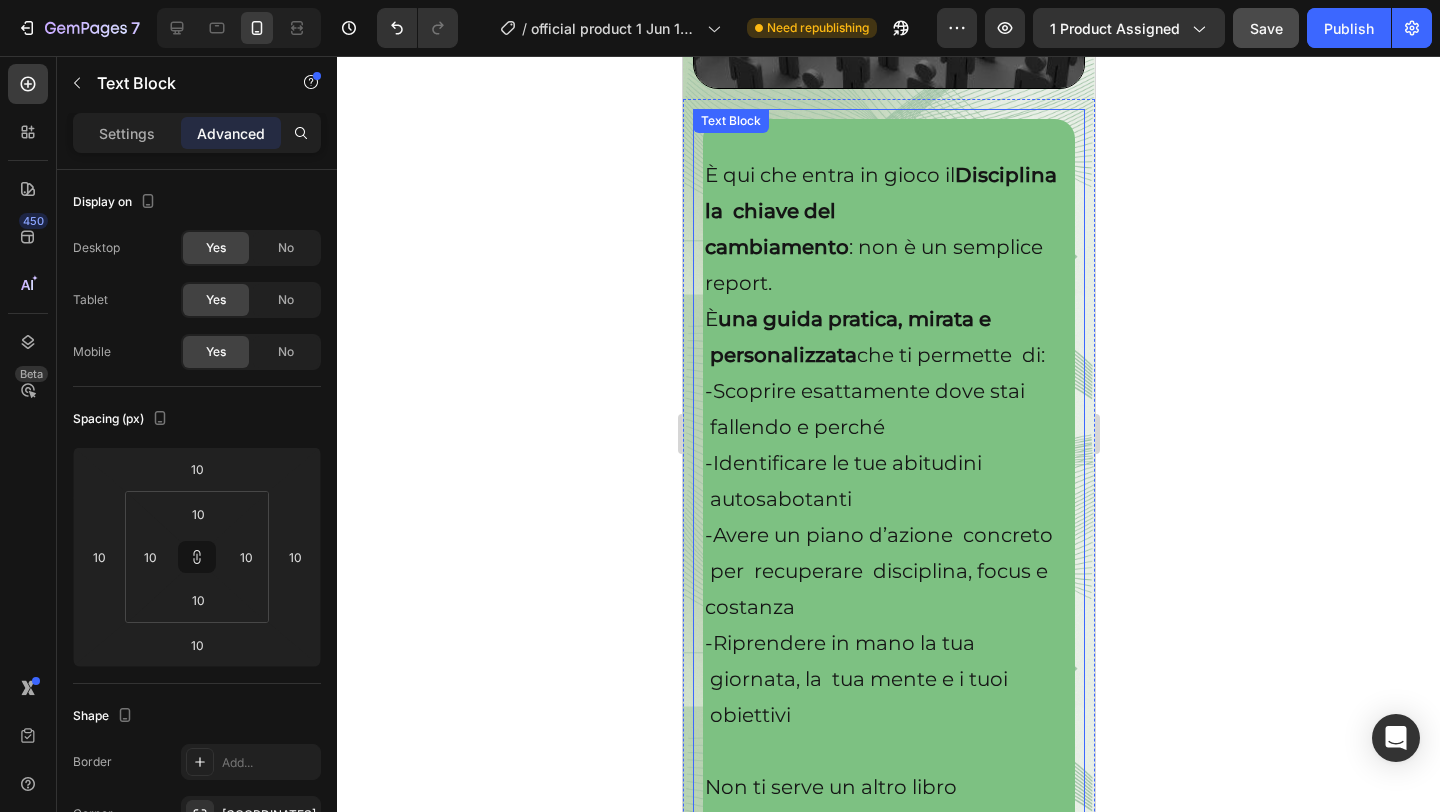 click on "Disciplina la  chiave del" at bounding box center (880, 193) 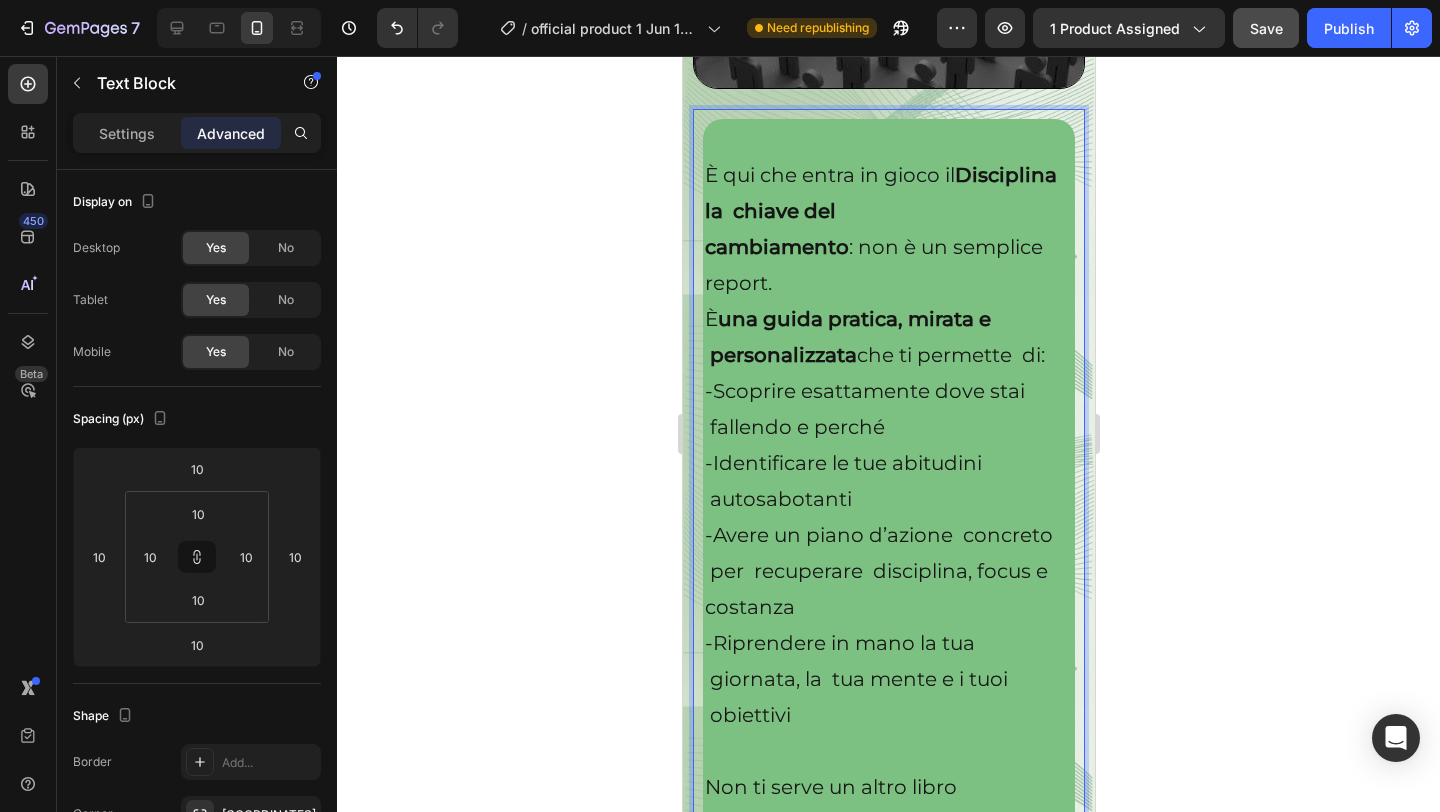 click on "Disciplina la  chiave del" at bounding box center [880, 193] 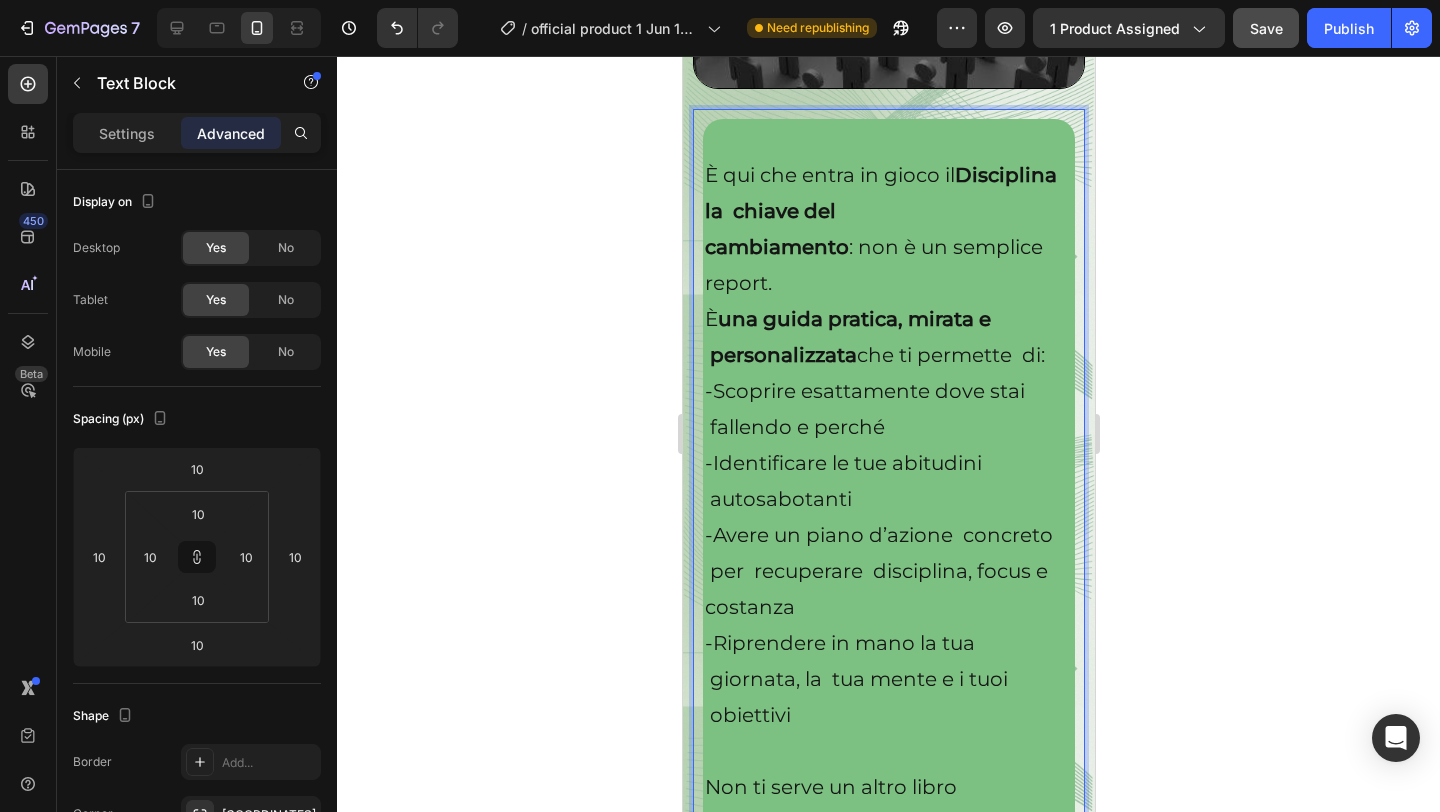 click on "Disciplina la  chiave del" at bounding box center [880, 193] 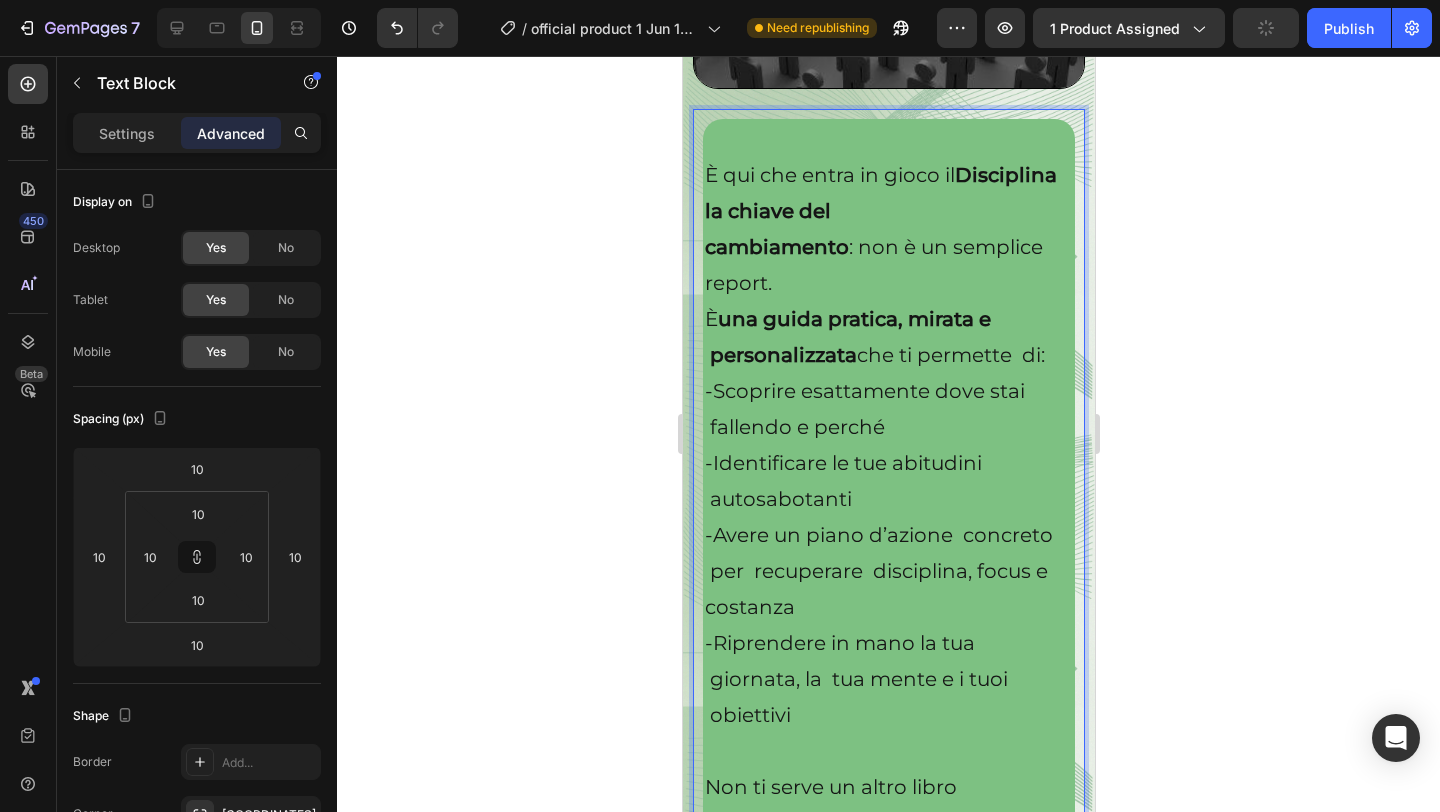 click on "Disciplina la chiave del" at bounding box center (880, 193) 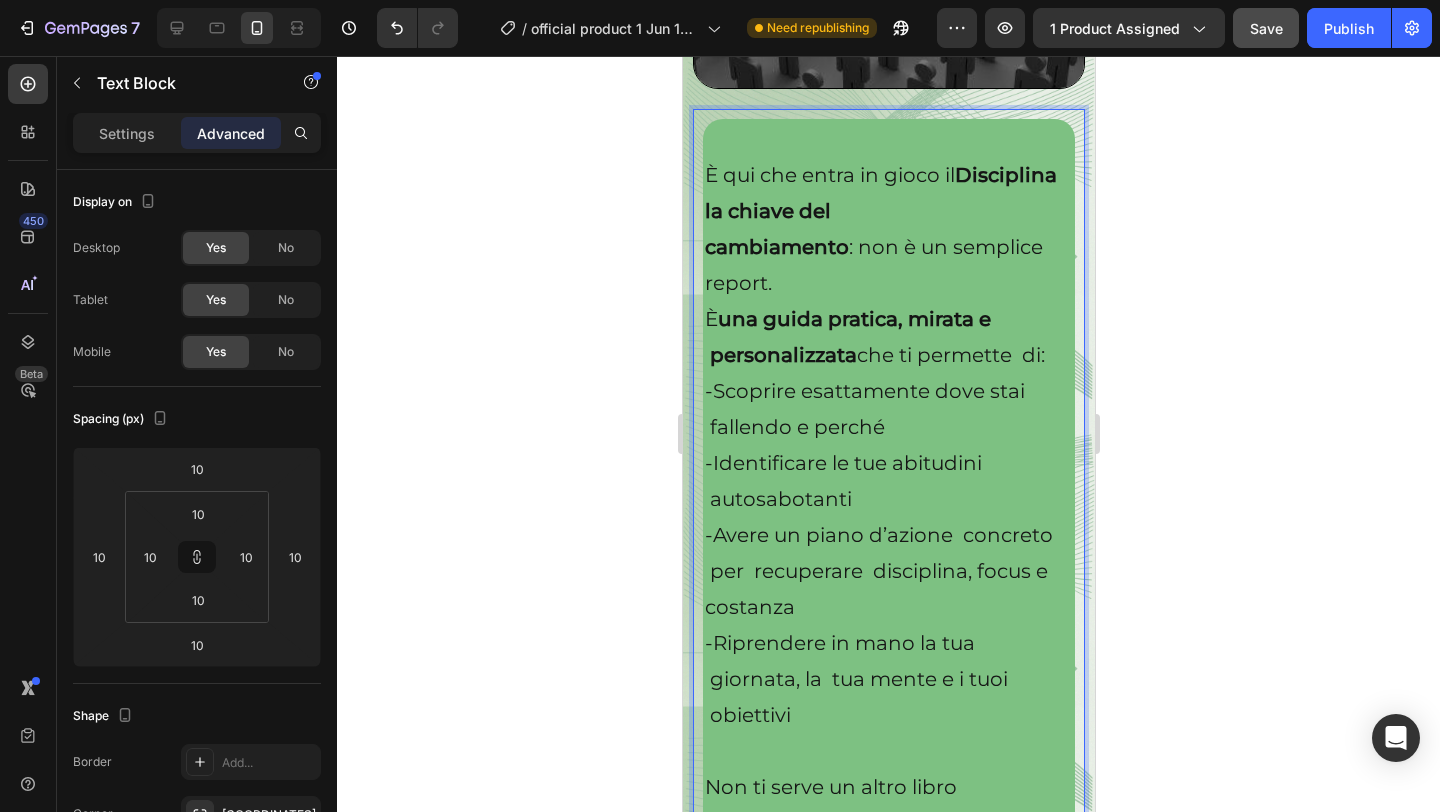 click on "Disciplina la chiave del" at bounding box center [880, 193] 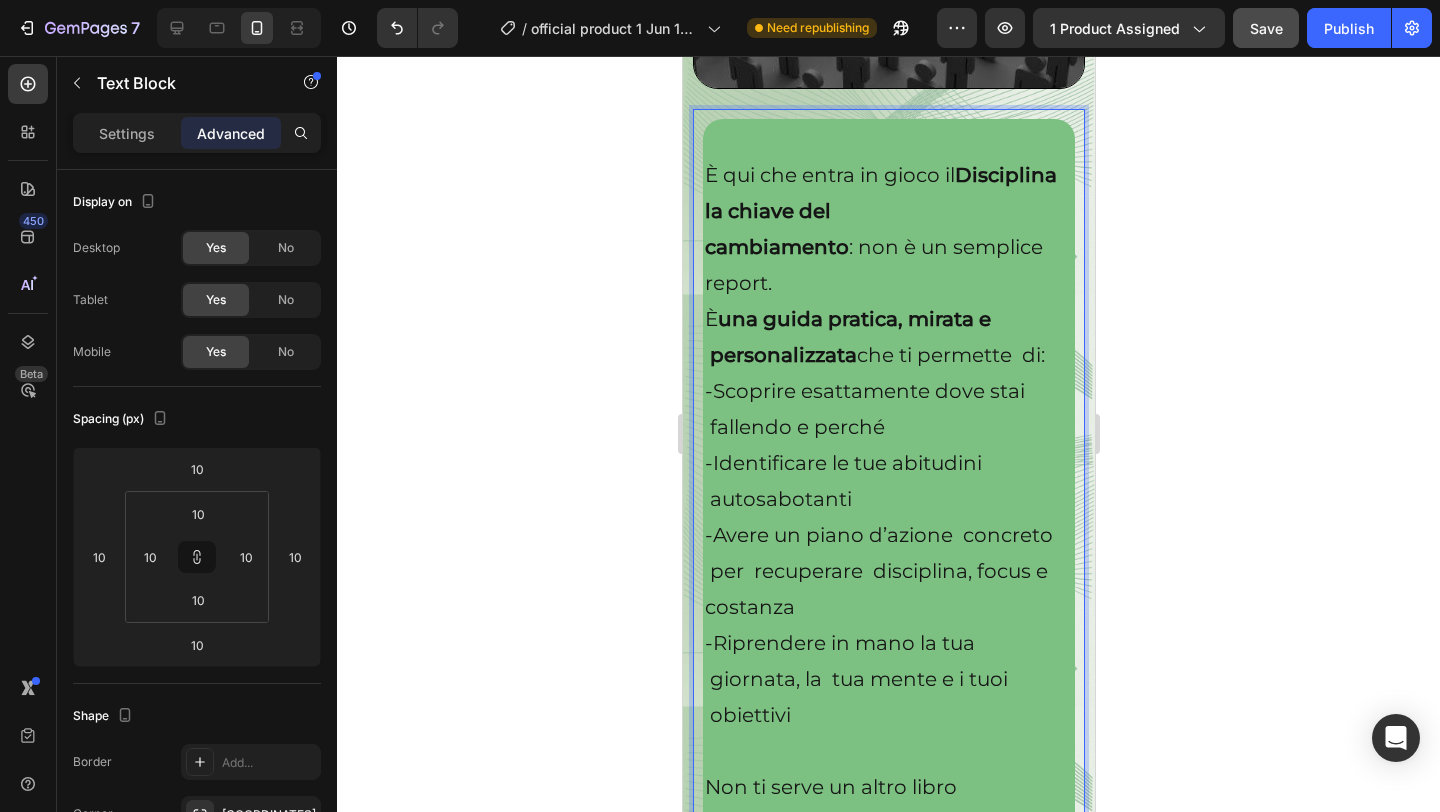 click on "cambiamento : non è un semplice report." at bounding box center [888, 265] 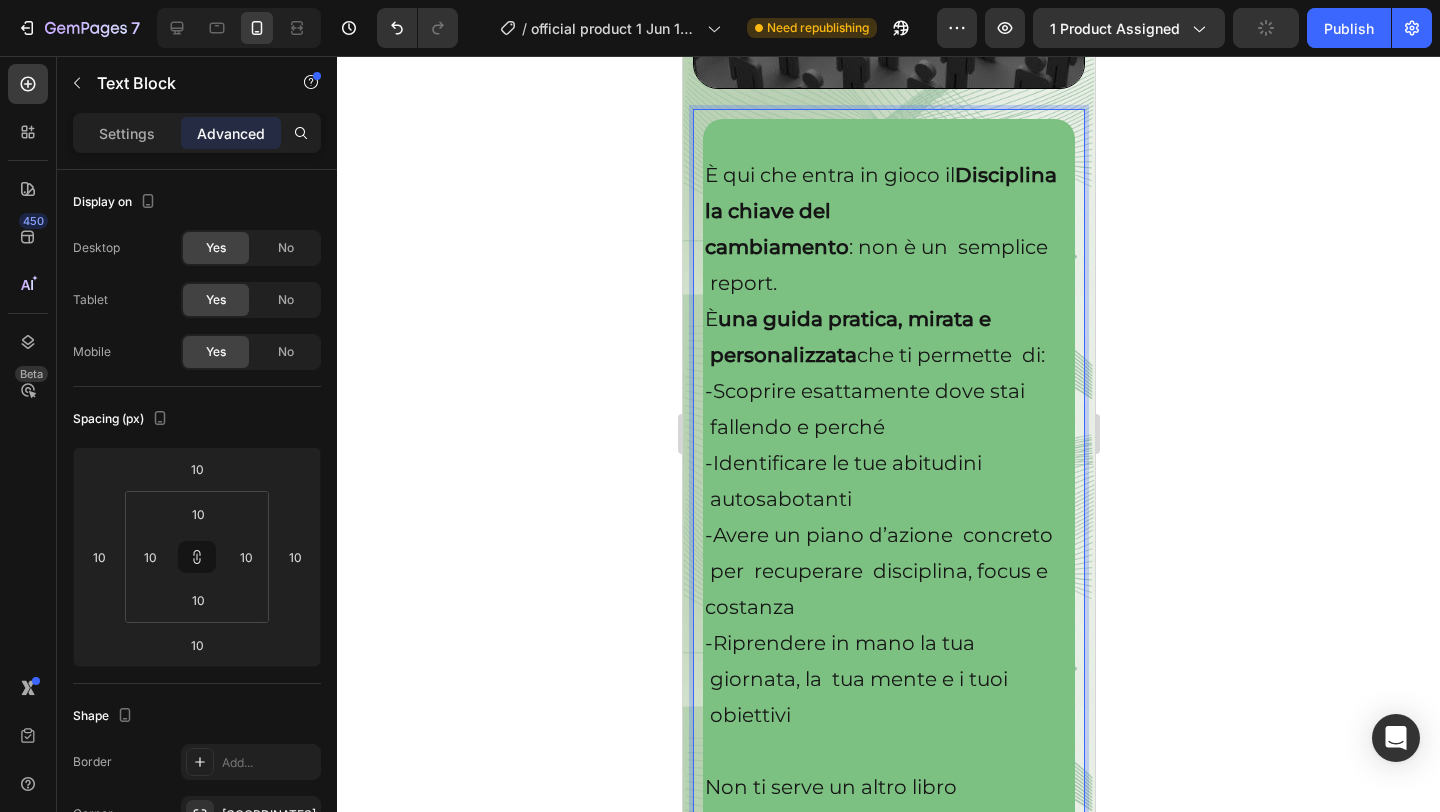 click on "cambiamento : non è un semplice report." at bounding box center (888, 265) 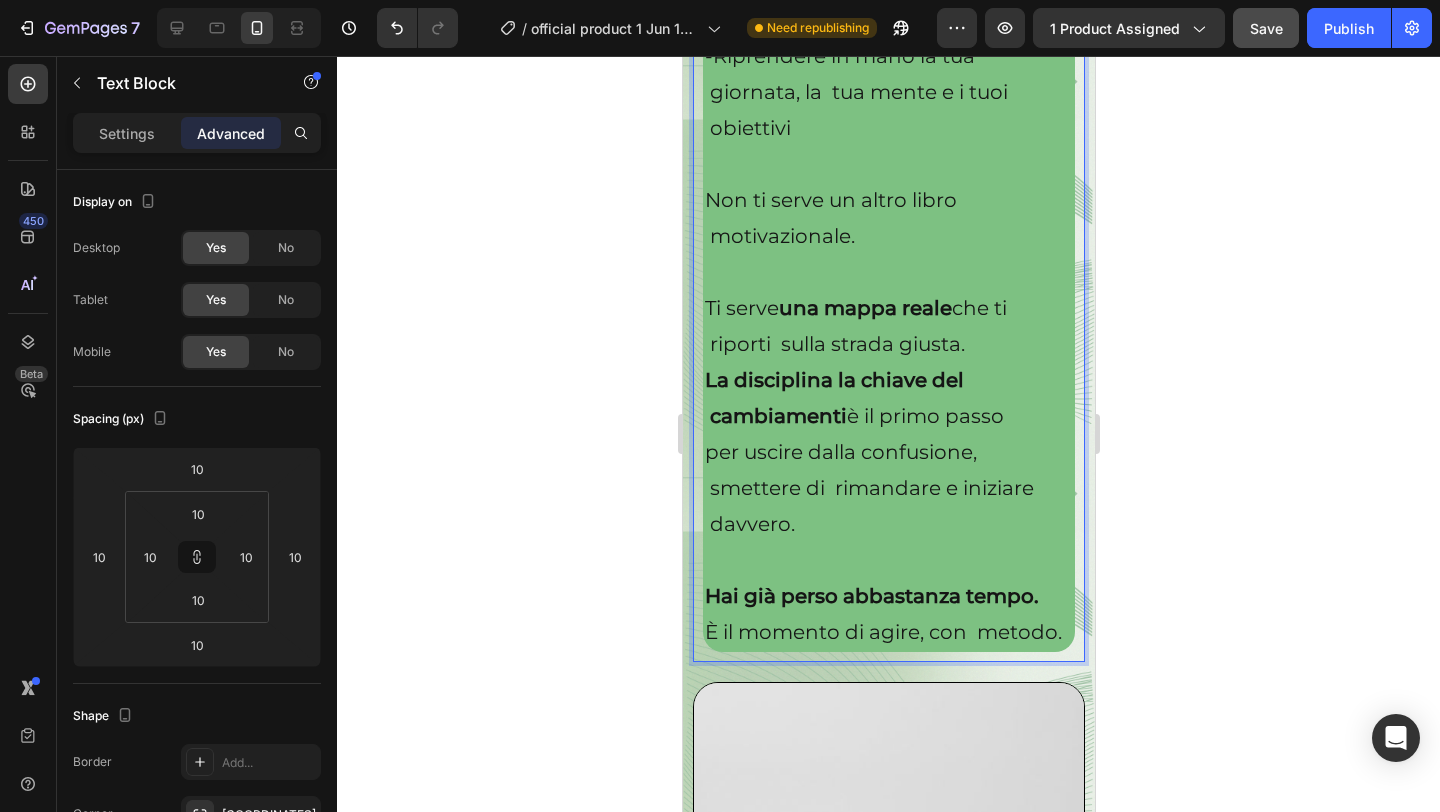 scroll, scrollTop: 6624, scrollLeft: 0, axis: vertical 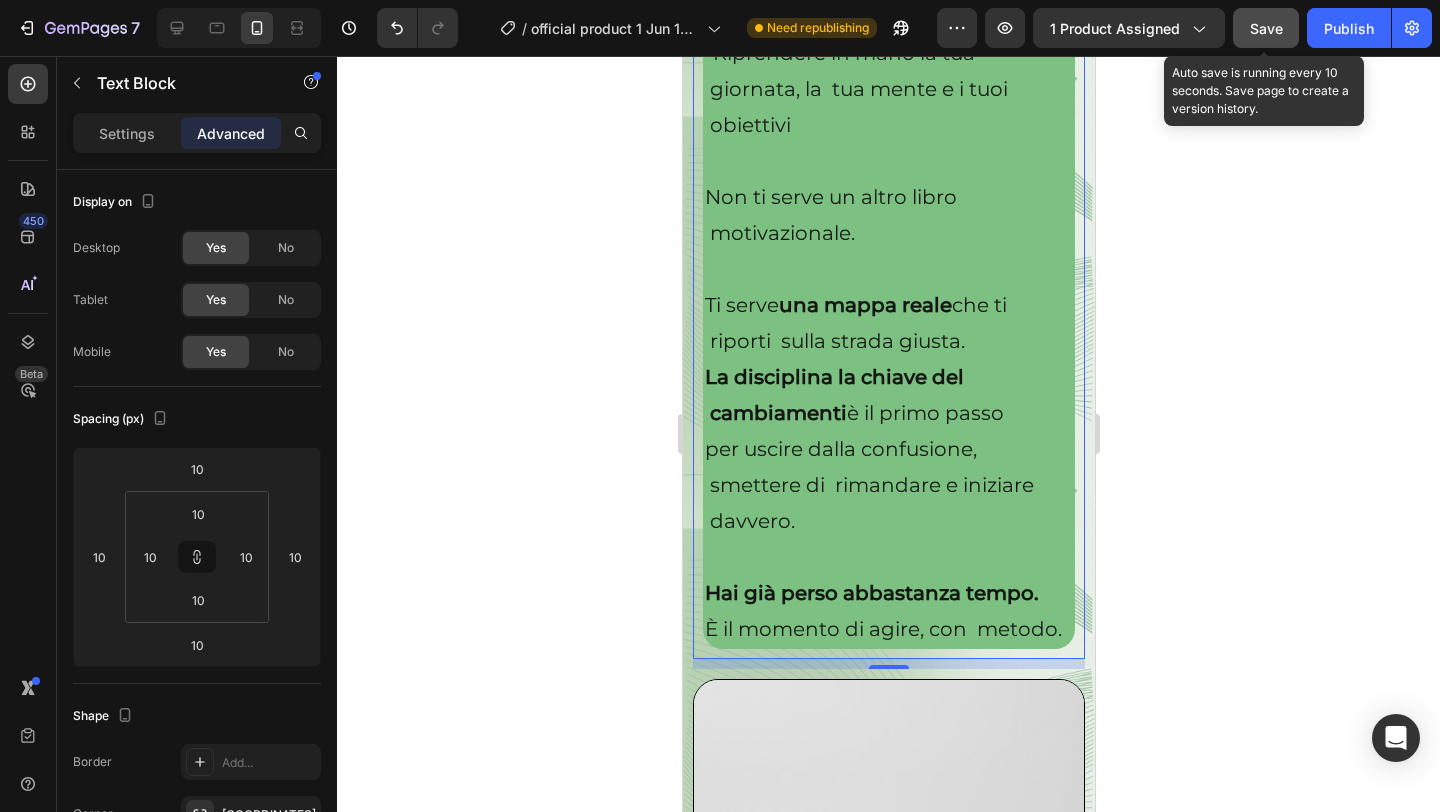 click on "Save" 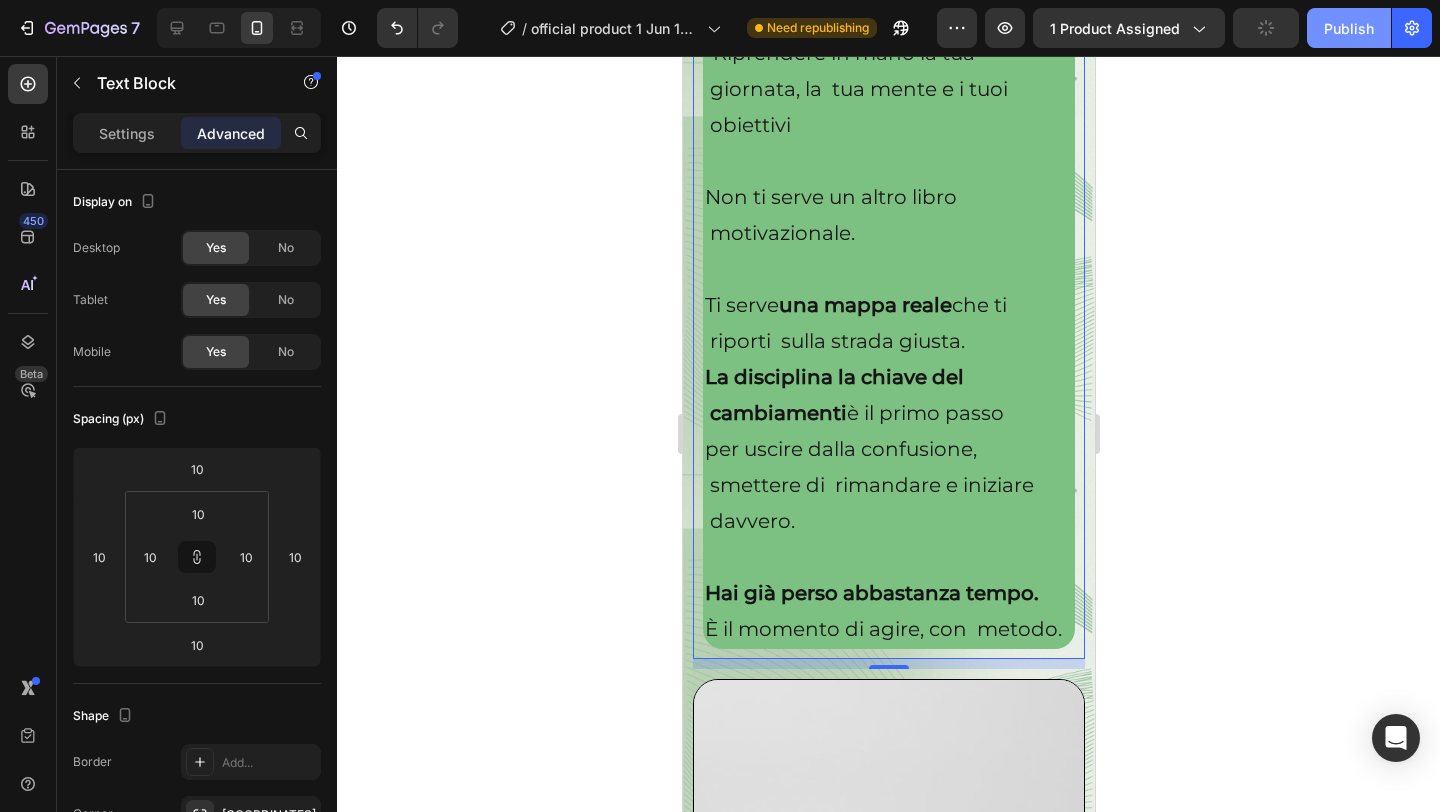 click on "Publish" at bounding box center [1349, 28] 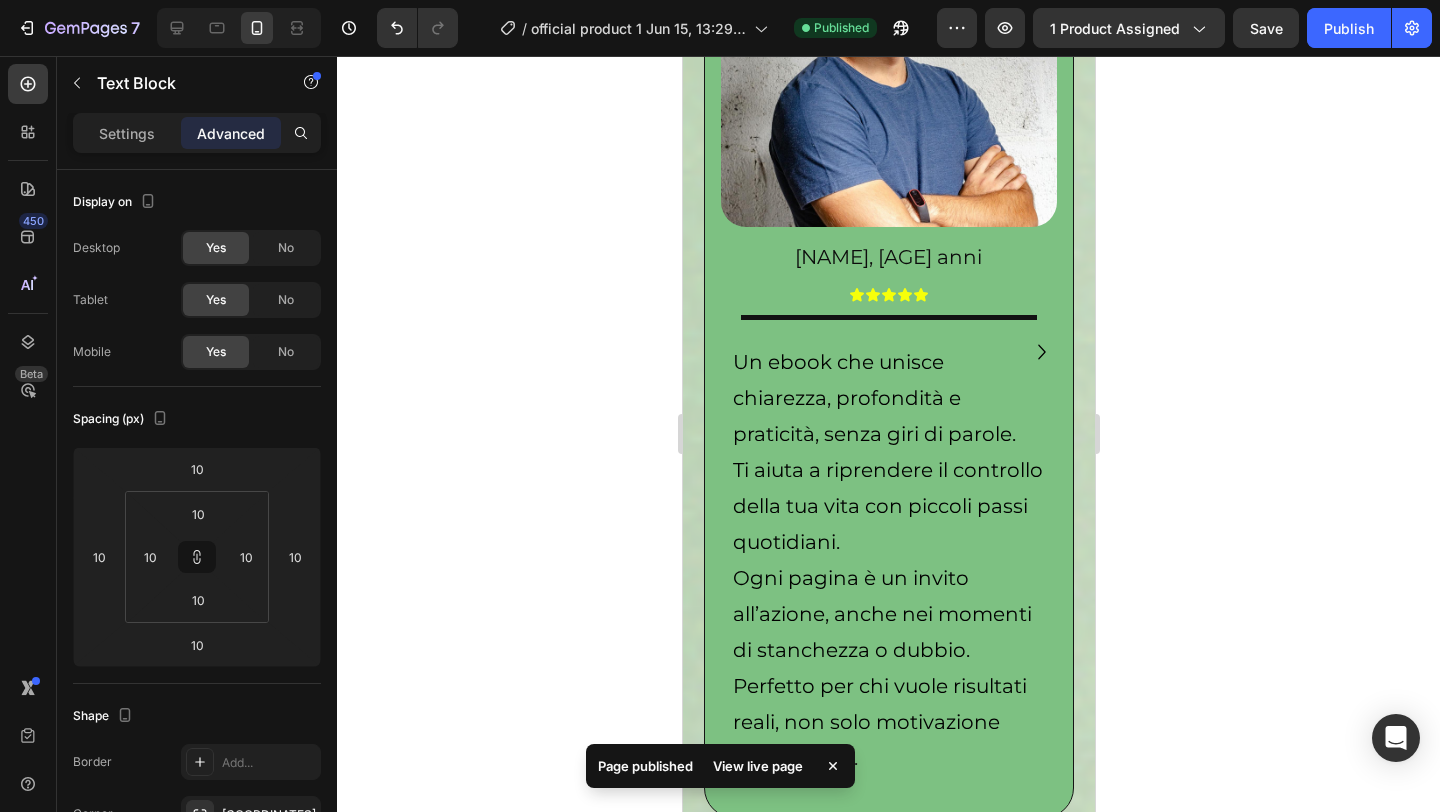 scroll, scrollTop: 1109, scrollLeft: 0, axis: vertical 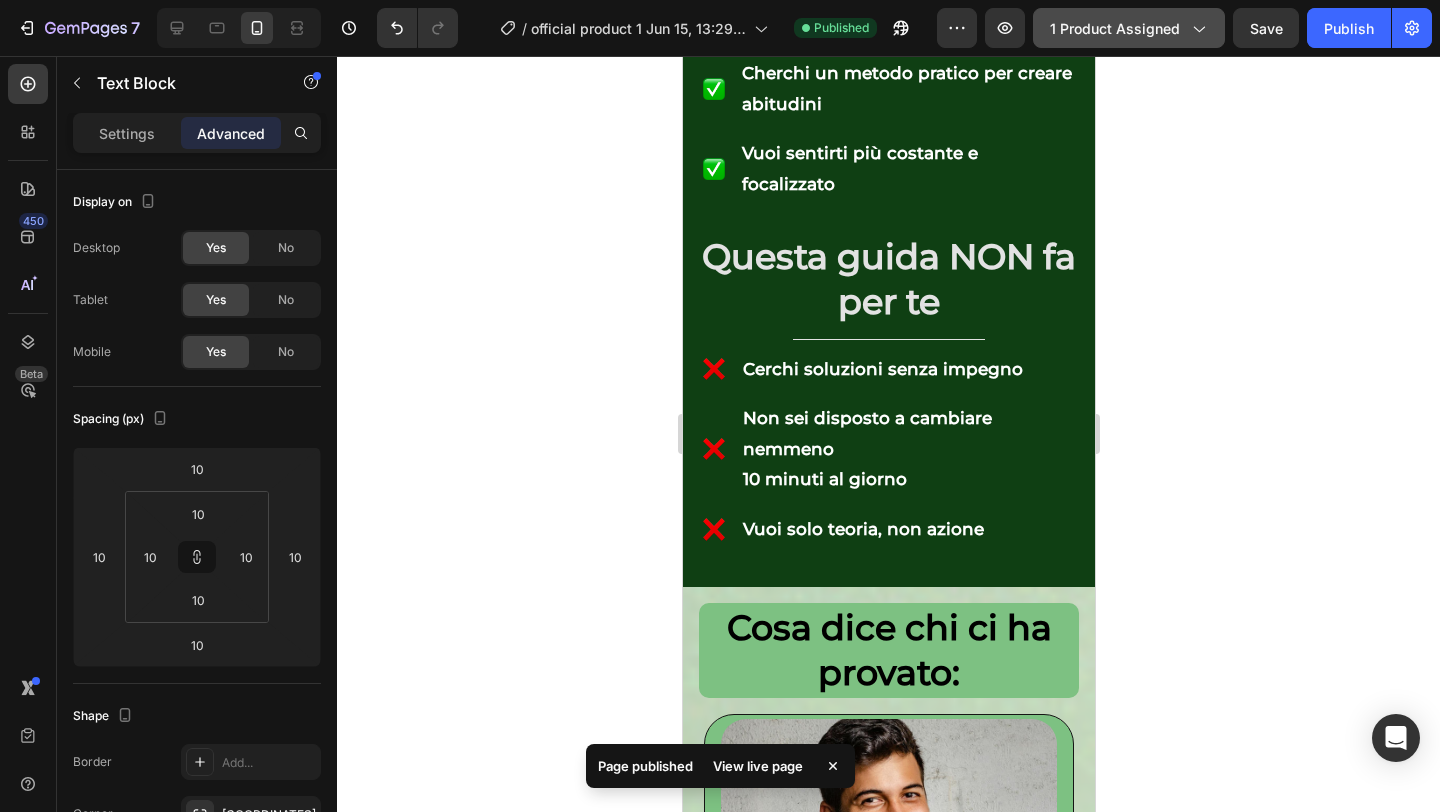 click 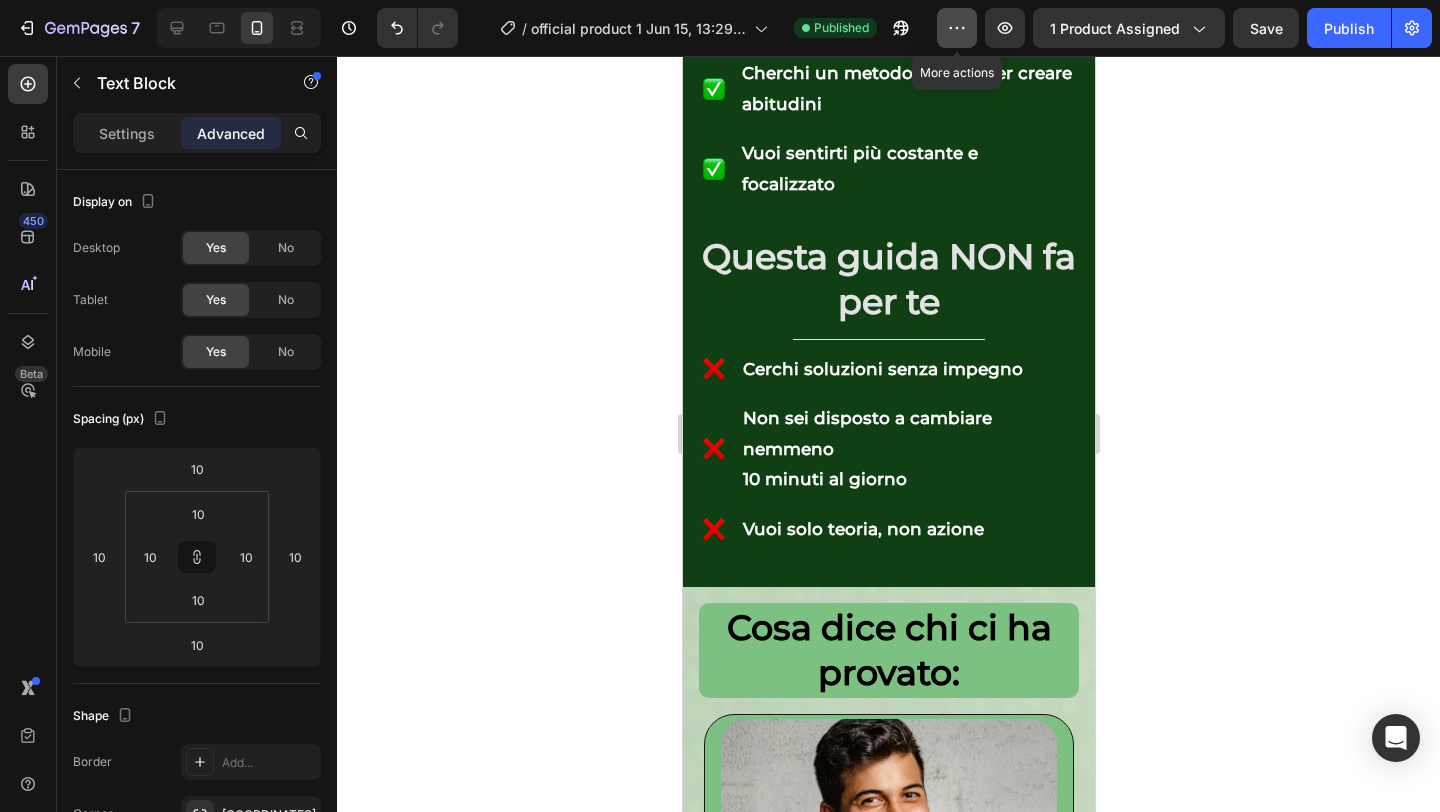click 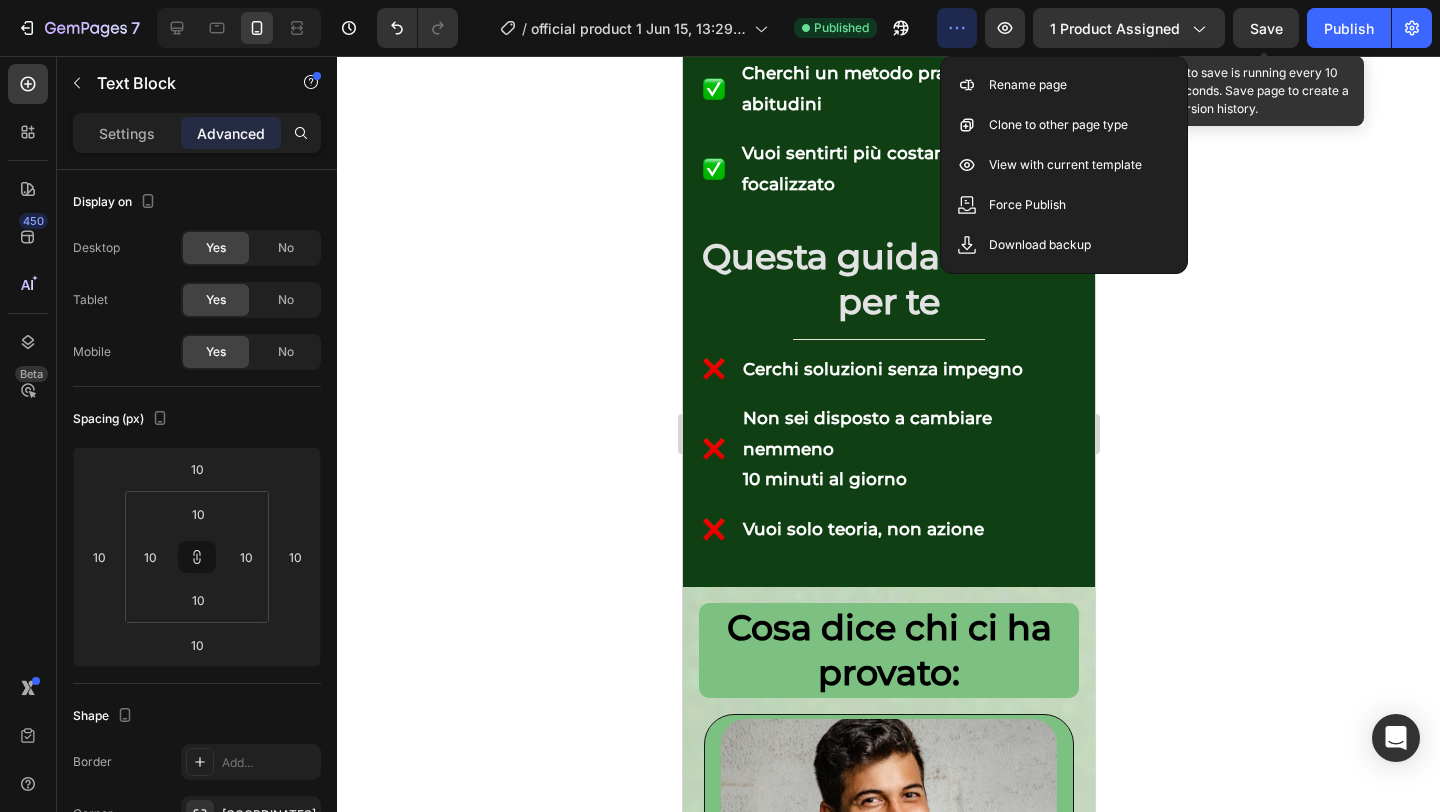 click on "Save" 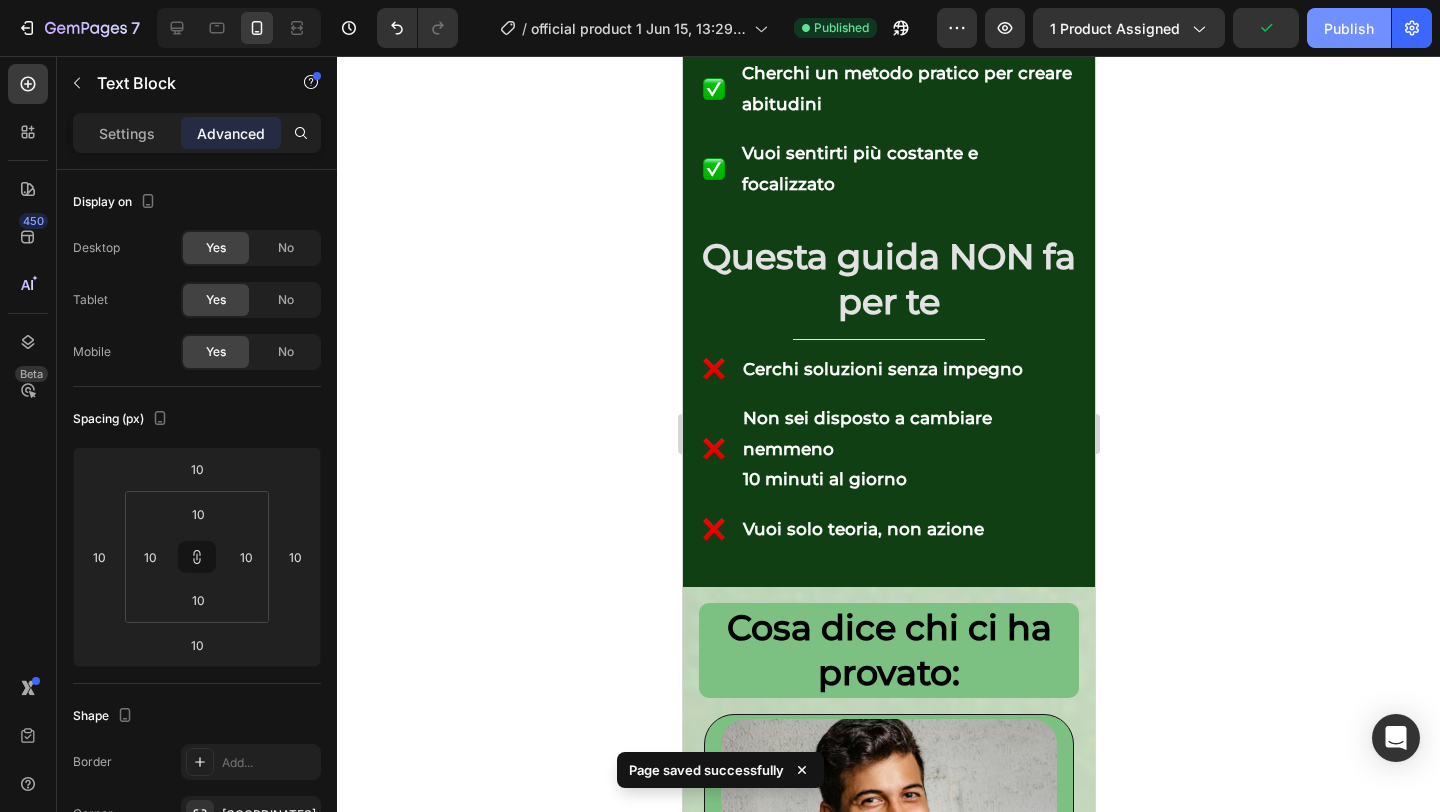 click on "Publish" at bounding box center [1349, 28] 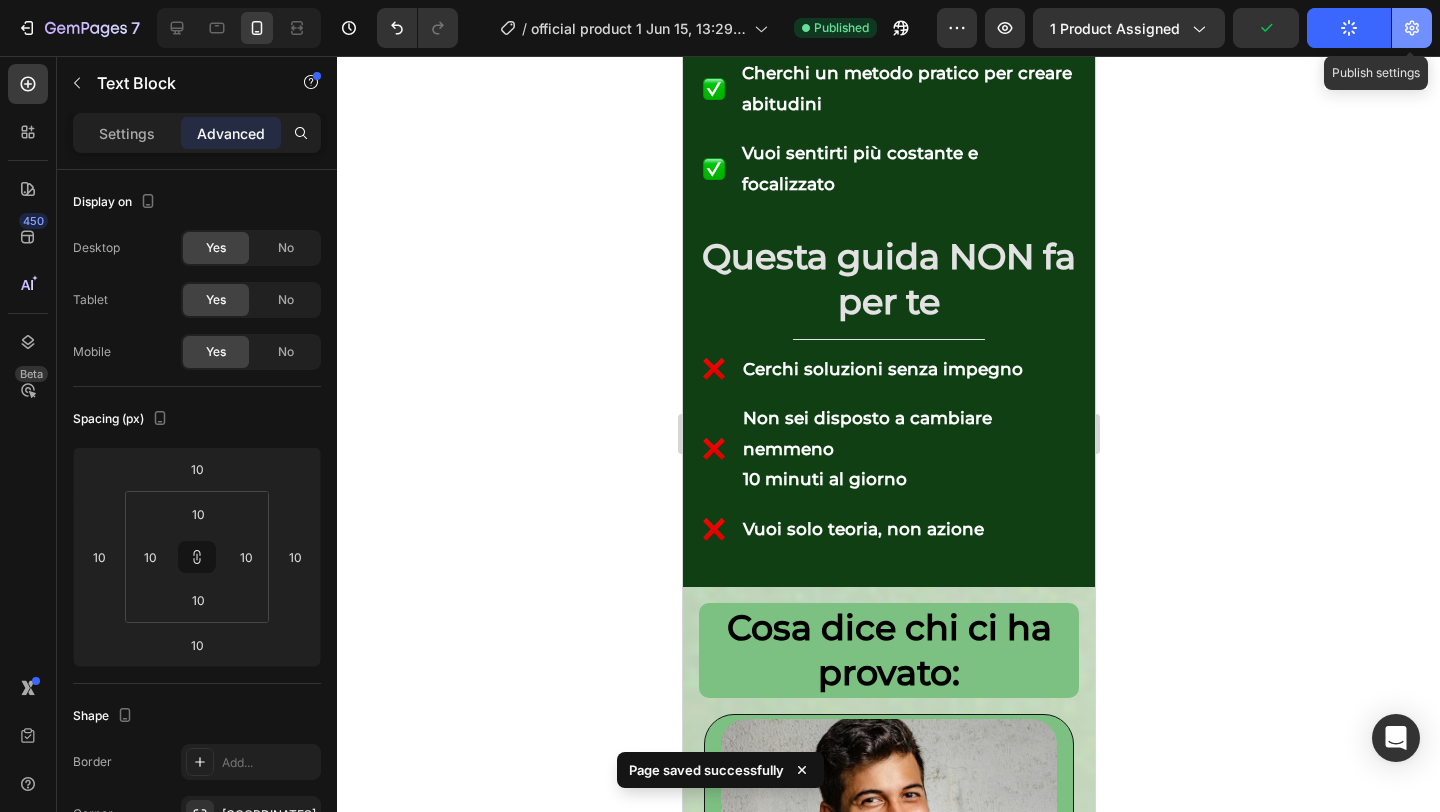 click 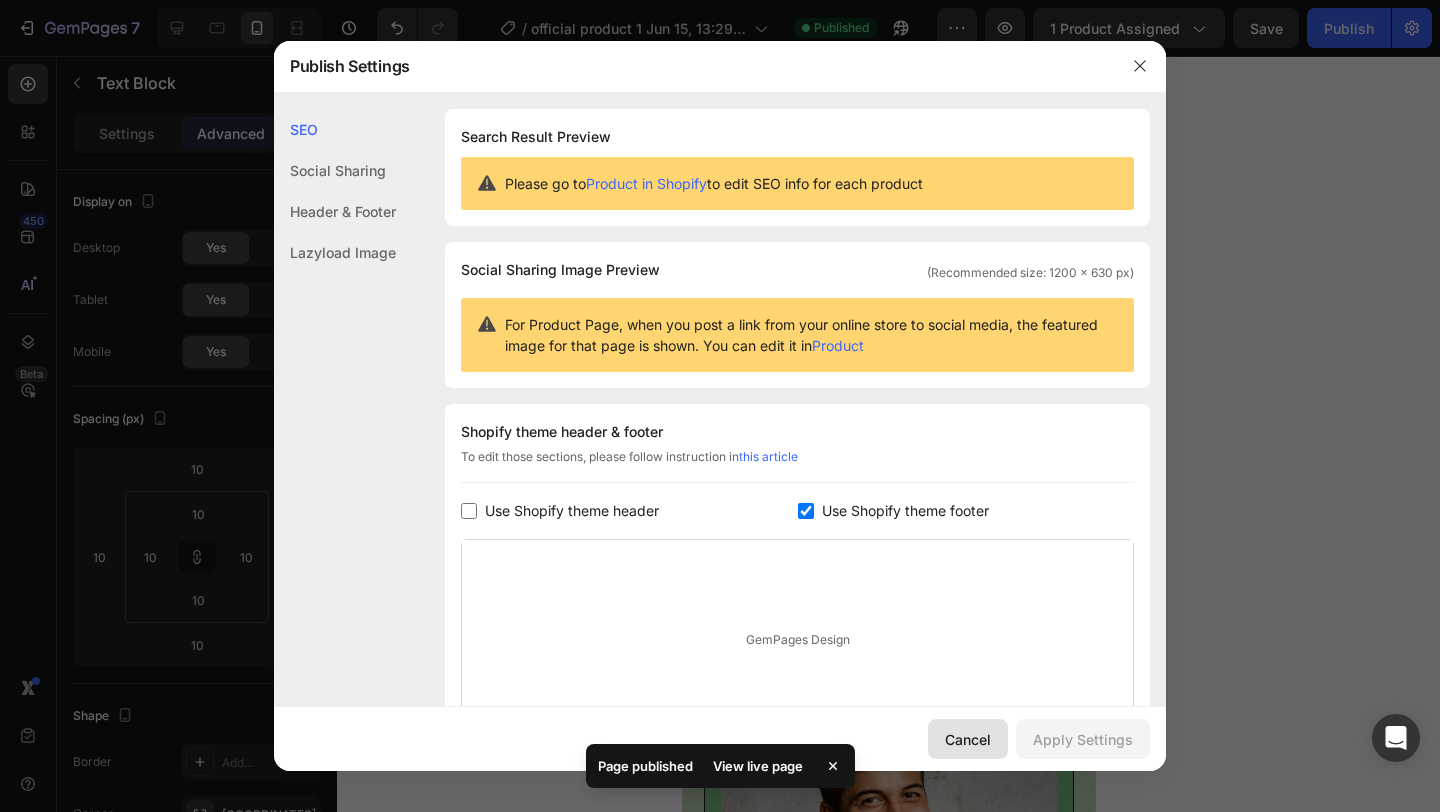 drag, startPoint x: 982, startPoint y: 743, endPoint x: 291, endPoint y: 687, distance: 693.26544 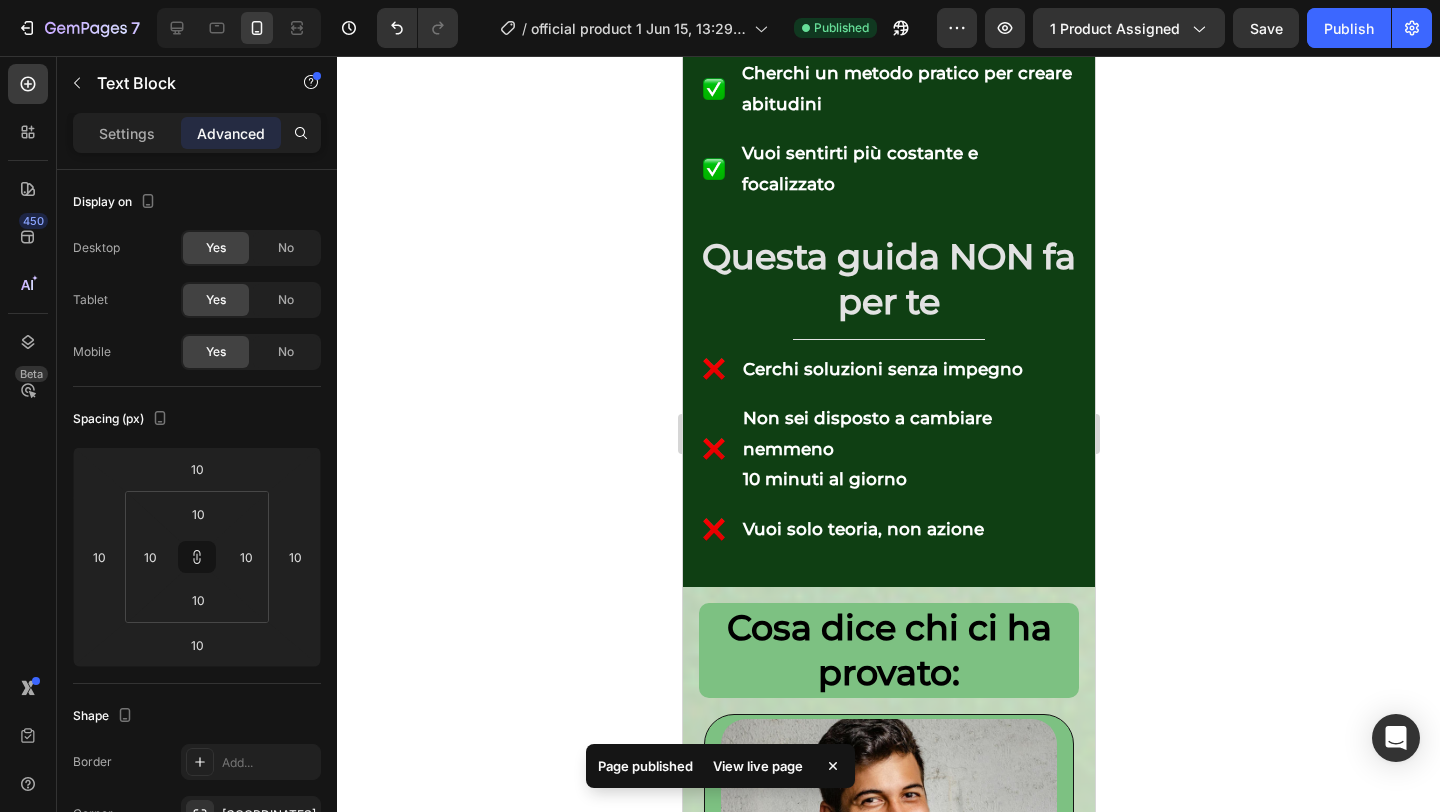 click on "View live page" at bounding box center (758, 766) 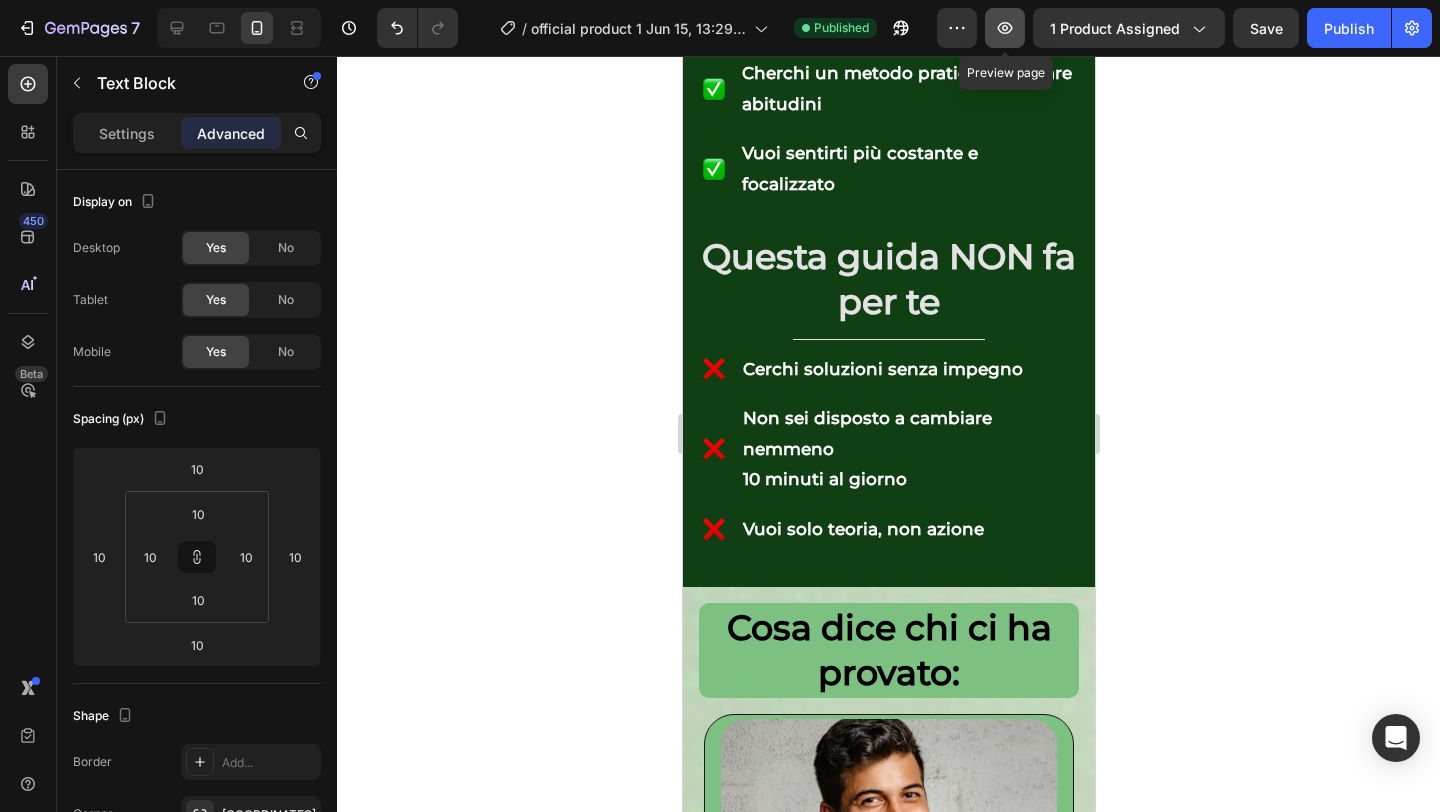 click 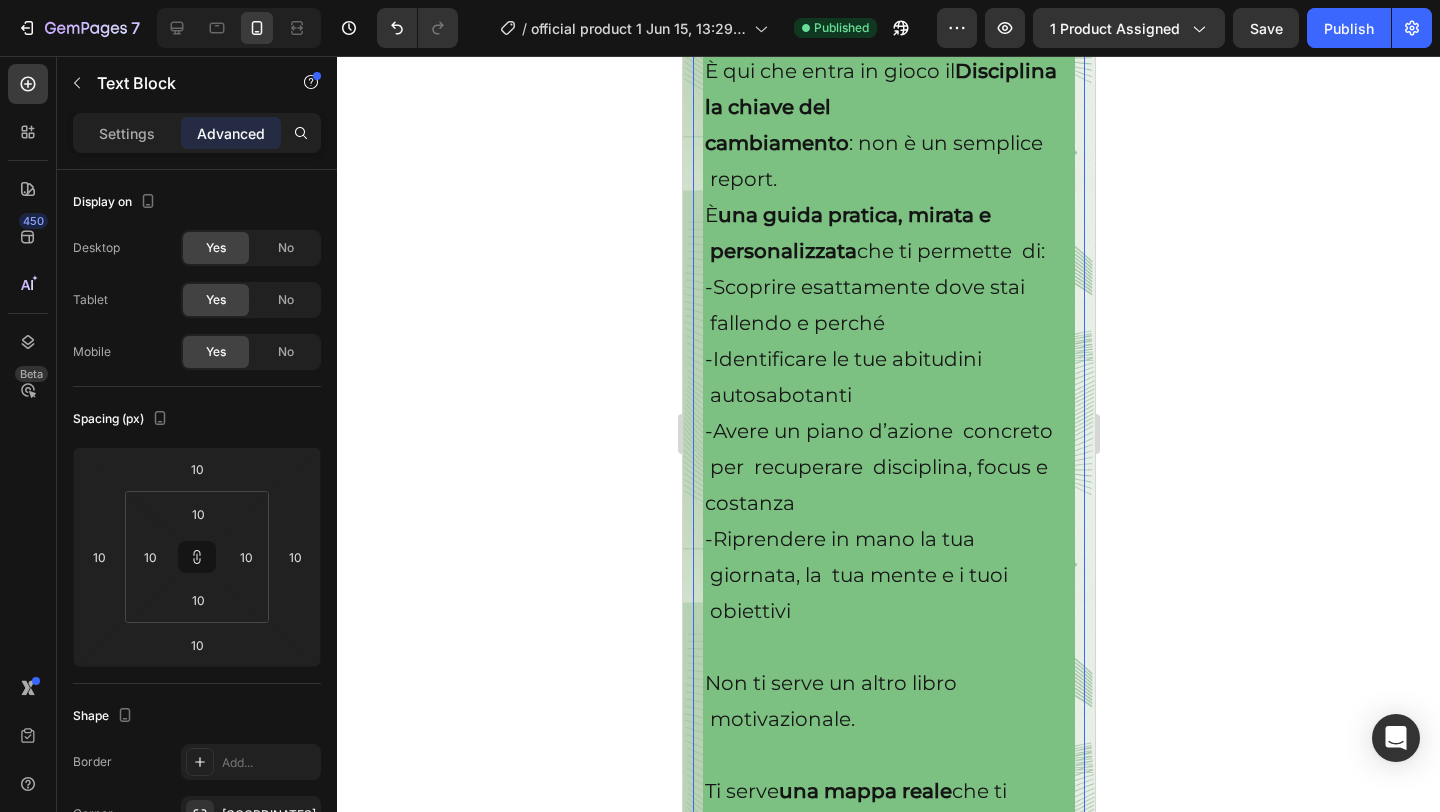 scroll, scrollTop: 5763, scrollLeft: 0, axis: vertical 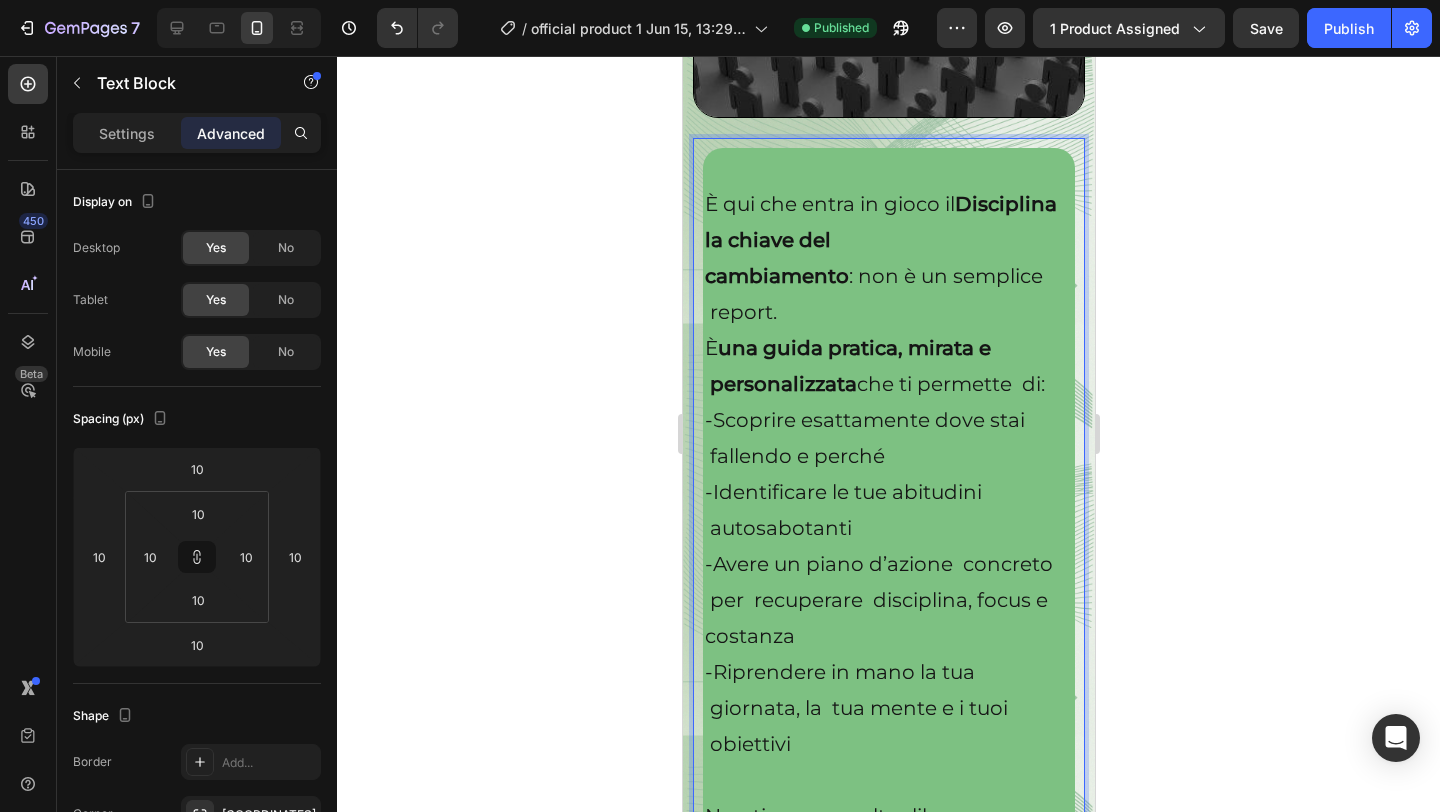 click on "Disciplina la chiave del" at bounding box center (880, 222) 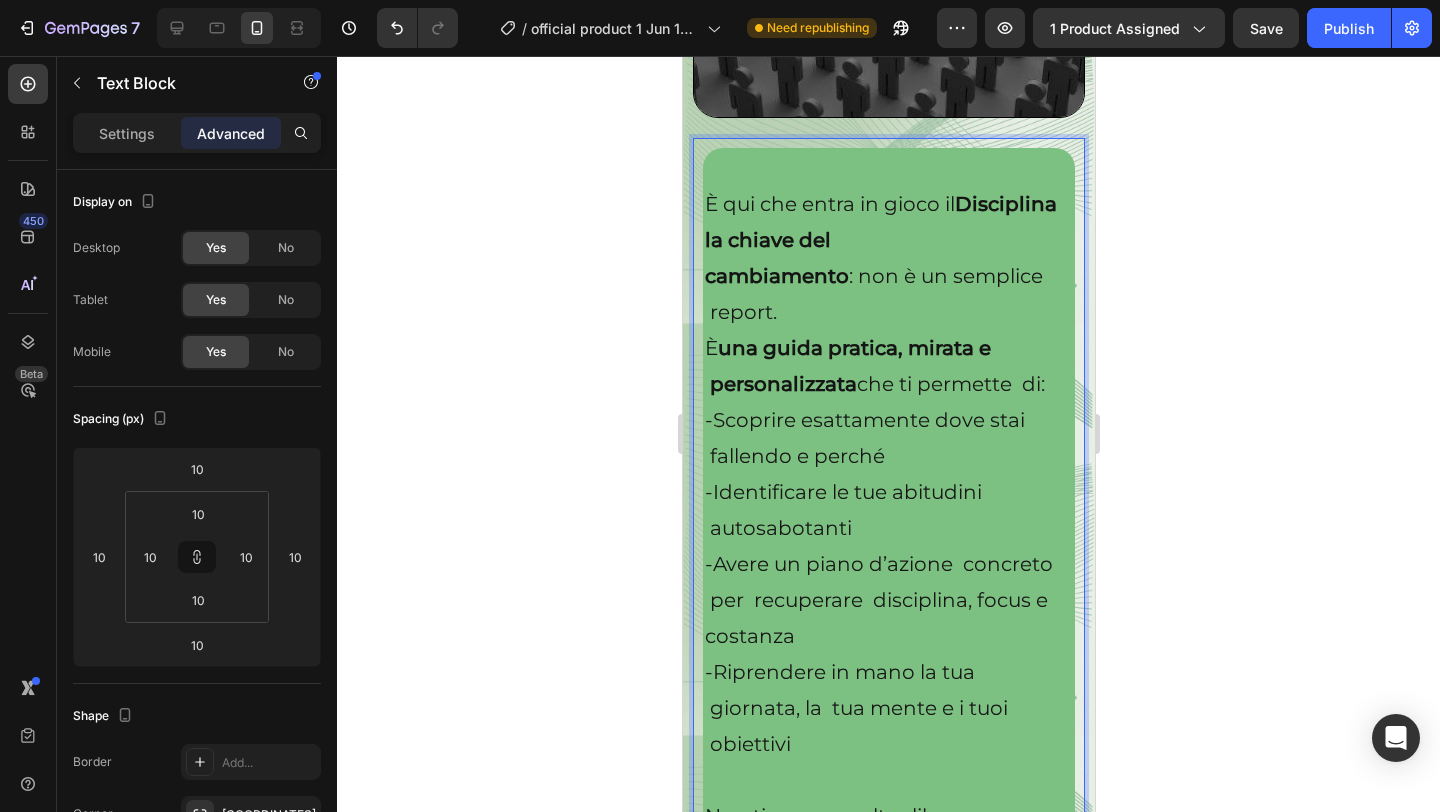click on "-Scoprire esattamente dove stai  fallendo e perché" at bounding box center (888, 438) 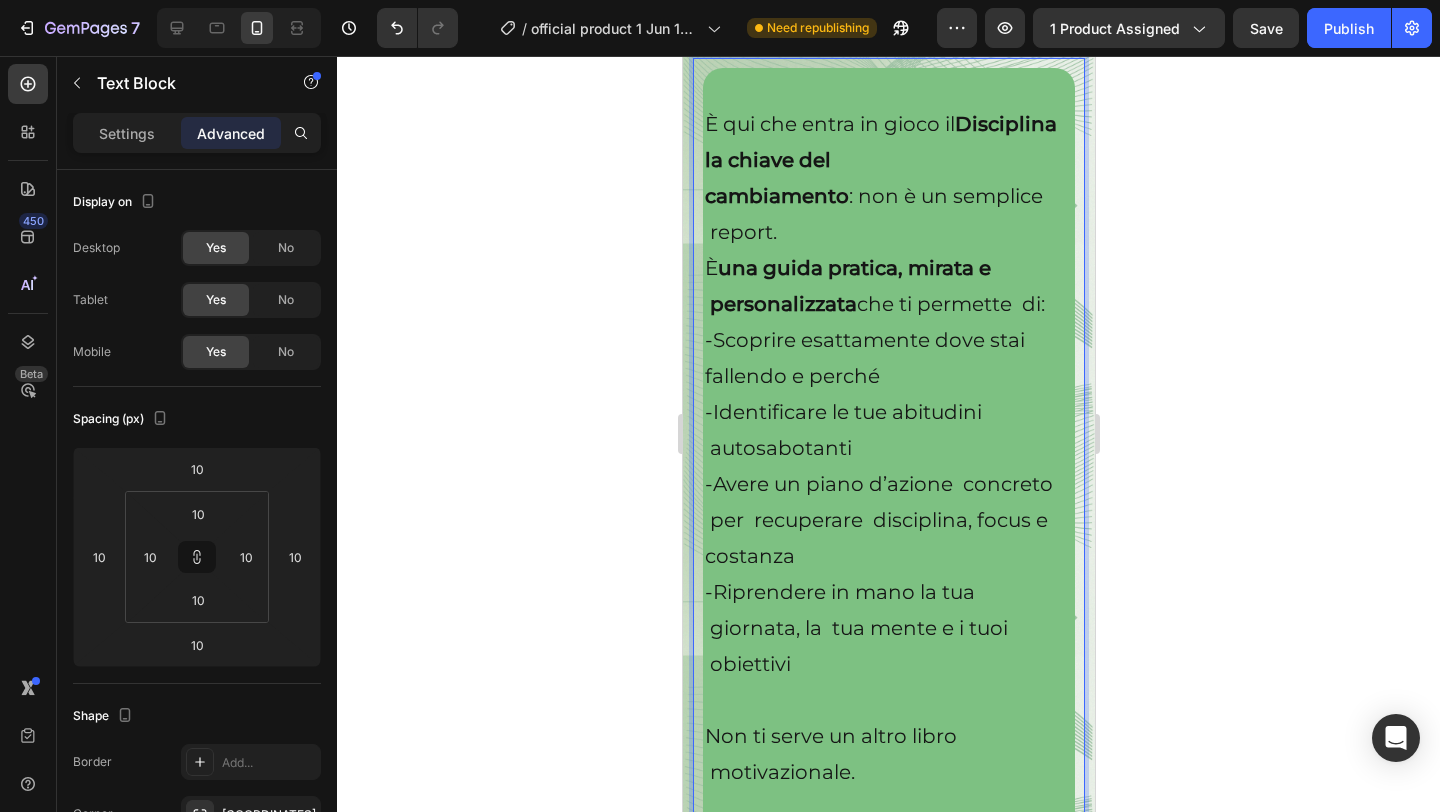 scroll, scrollTop: 5848, scrollLeft: 0, axis: vertical 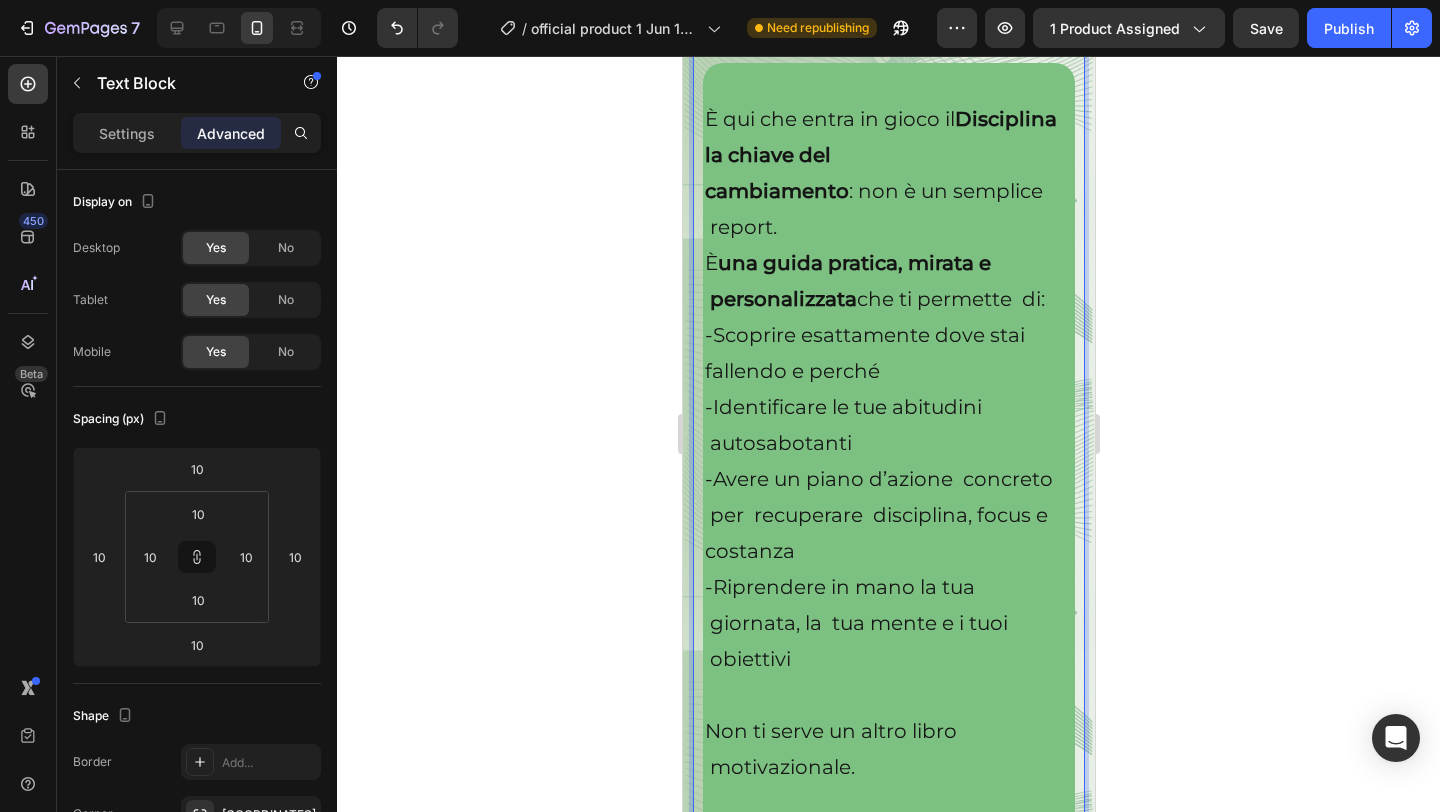 click on "-Avere un piano d’azione  concreto  per  recuperare  disciplina, focus e costanza" at bounding box center (888, 515) 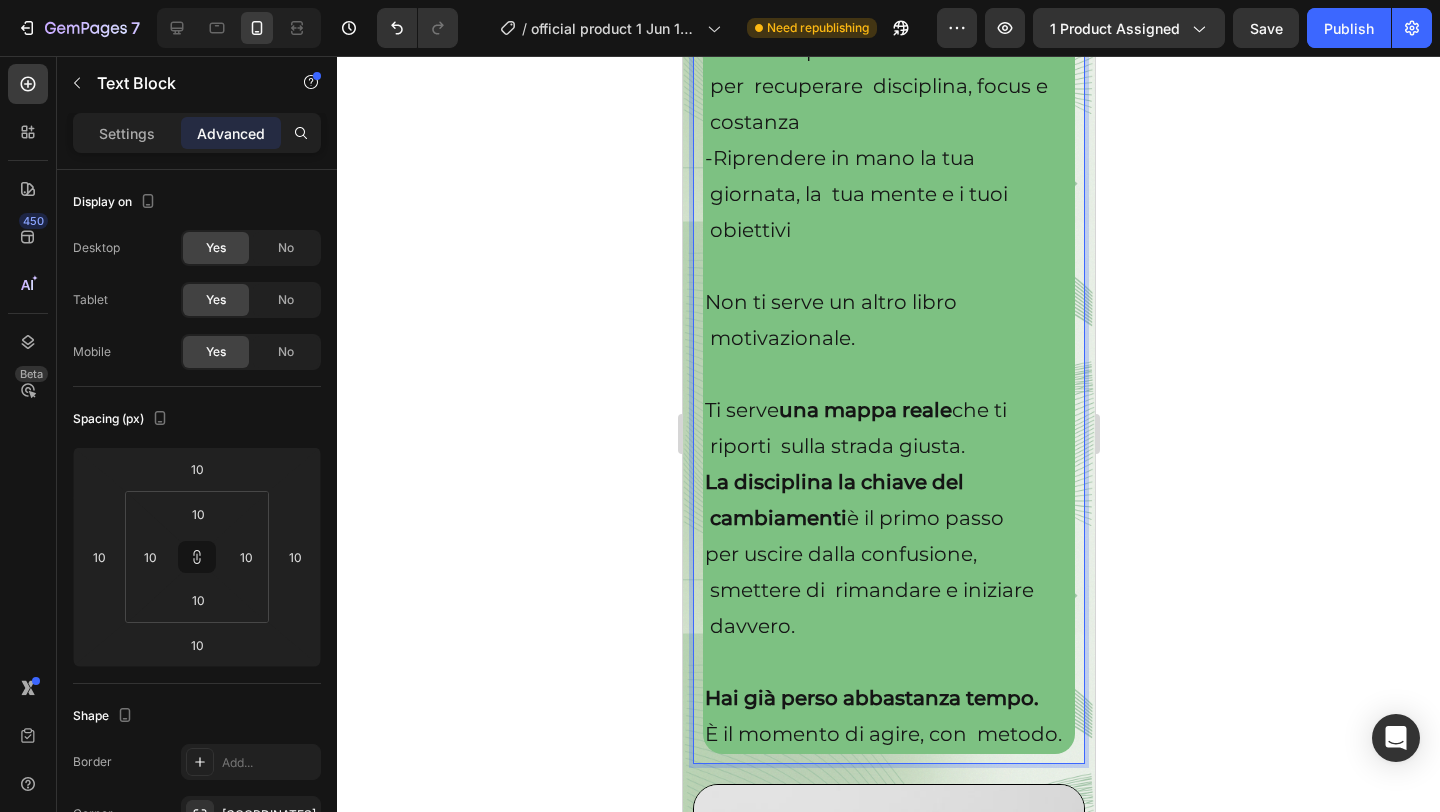 scroll, scrollTop: 6449, scrollLeft: 0, axis: vertical 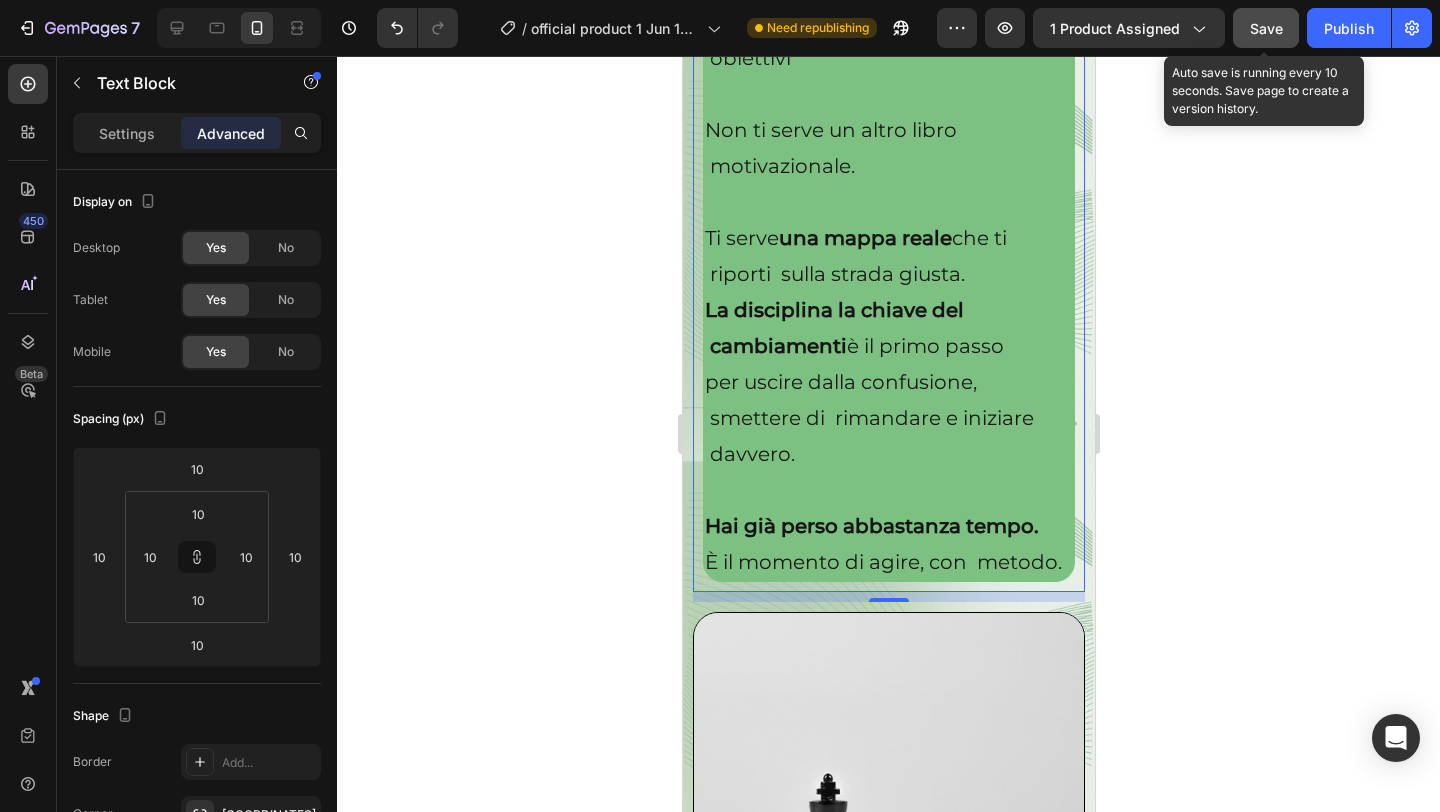 click on "Save" at bounding box center [1266, 28] 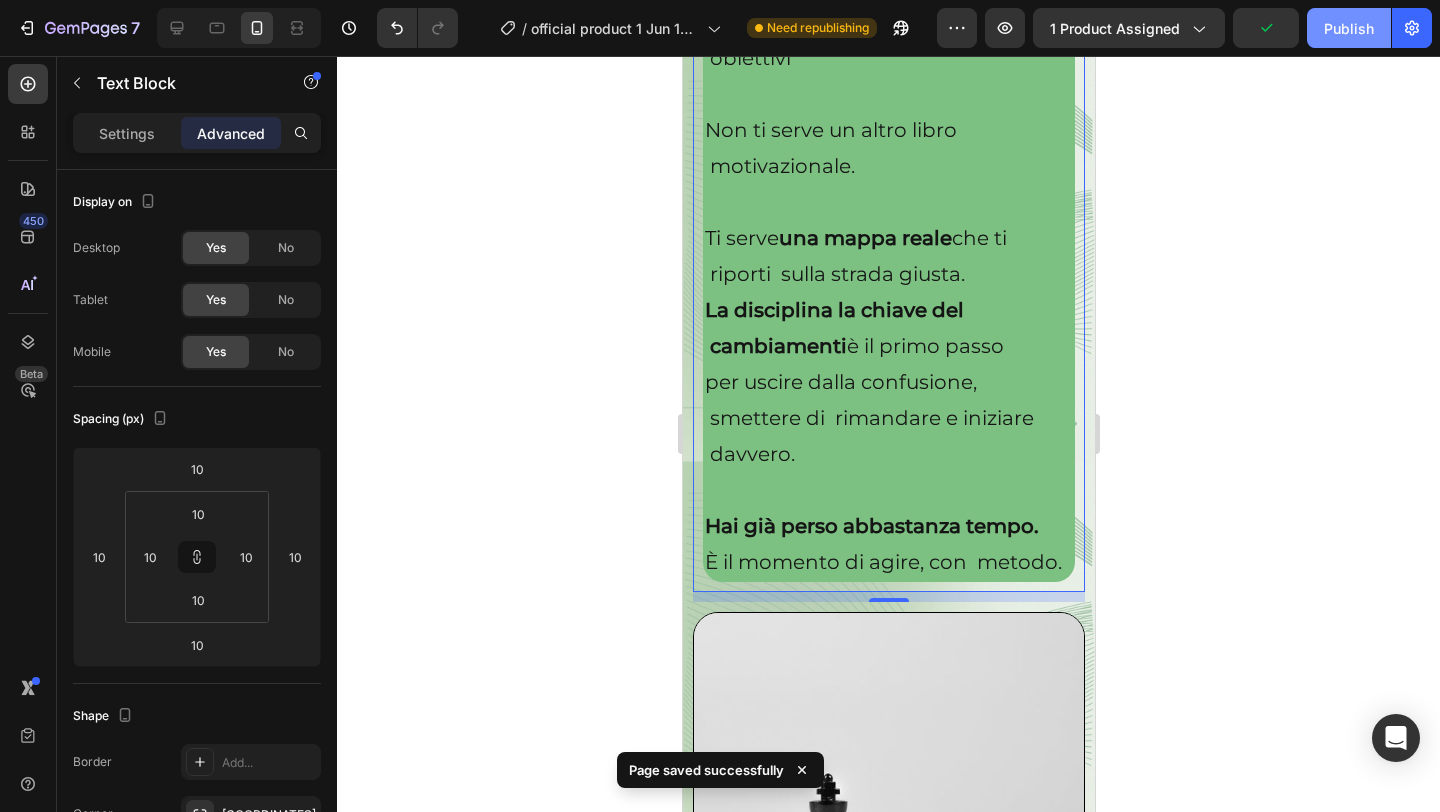 click on "Publish" at bounding box center [1349, 28] 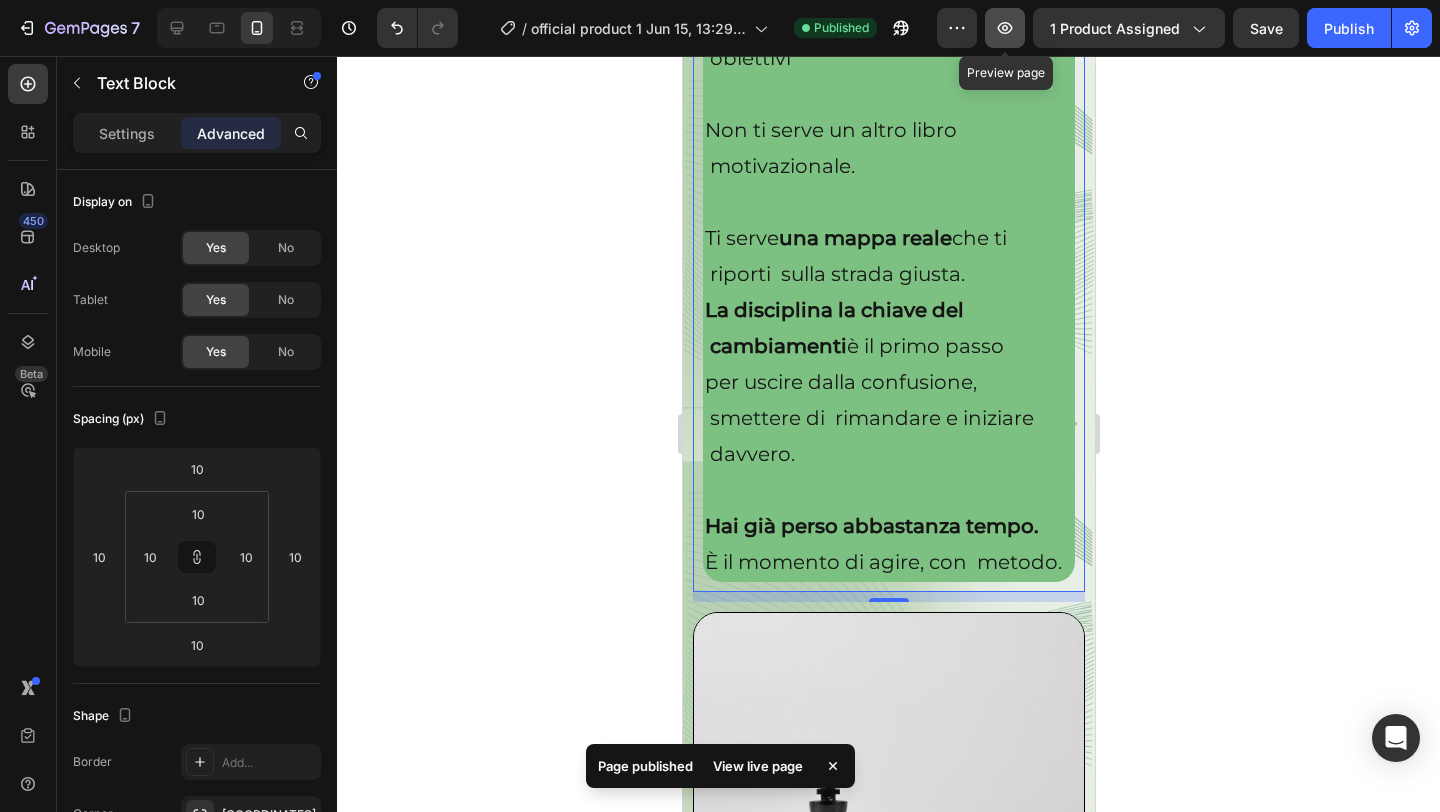 click 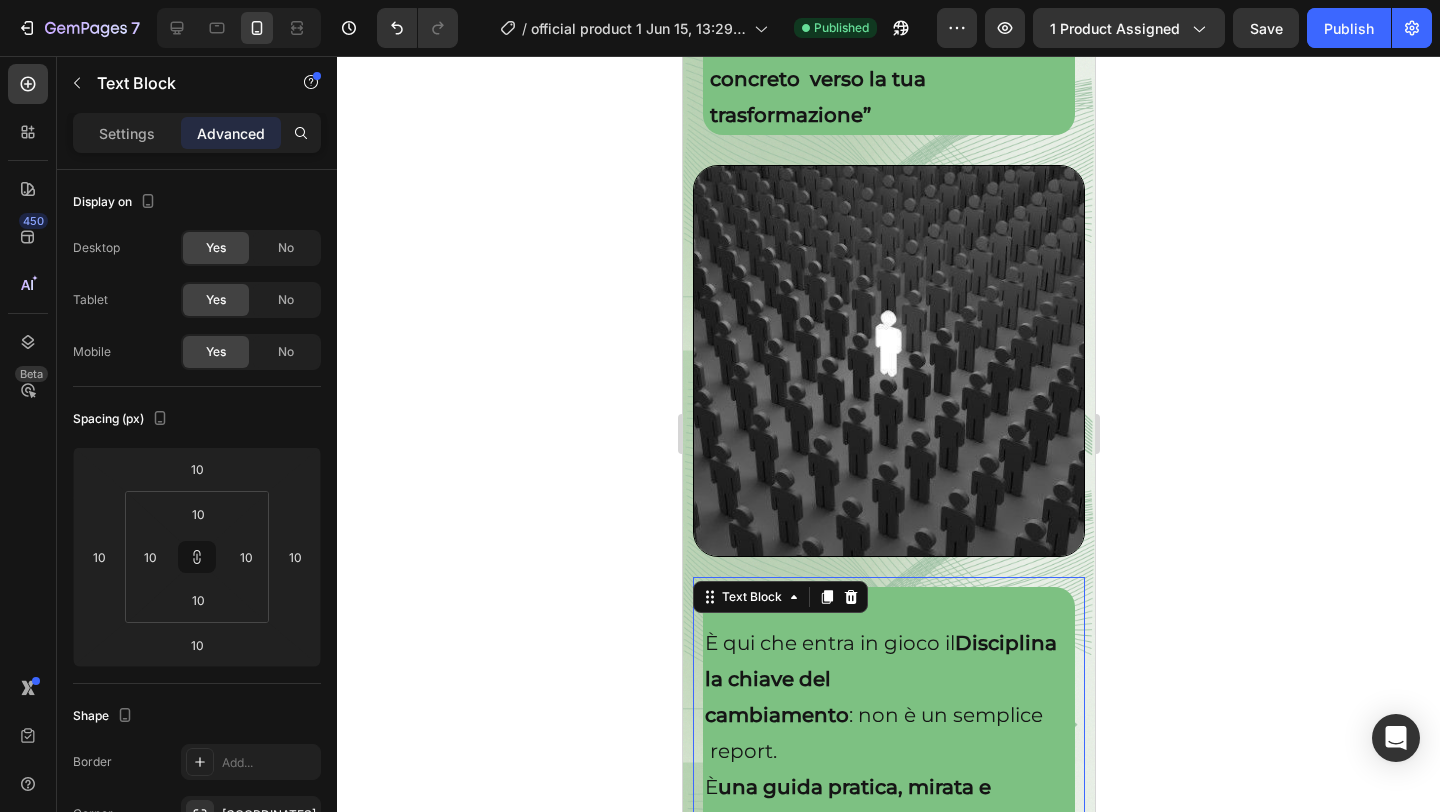 scroll, scrollTop: 5489, scrollLeft: 0, axis: vertical 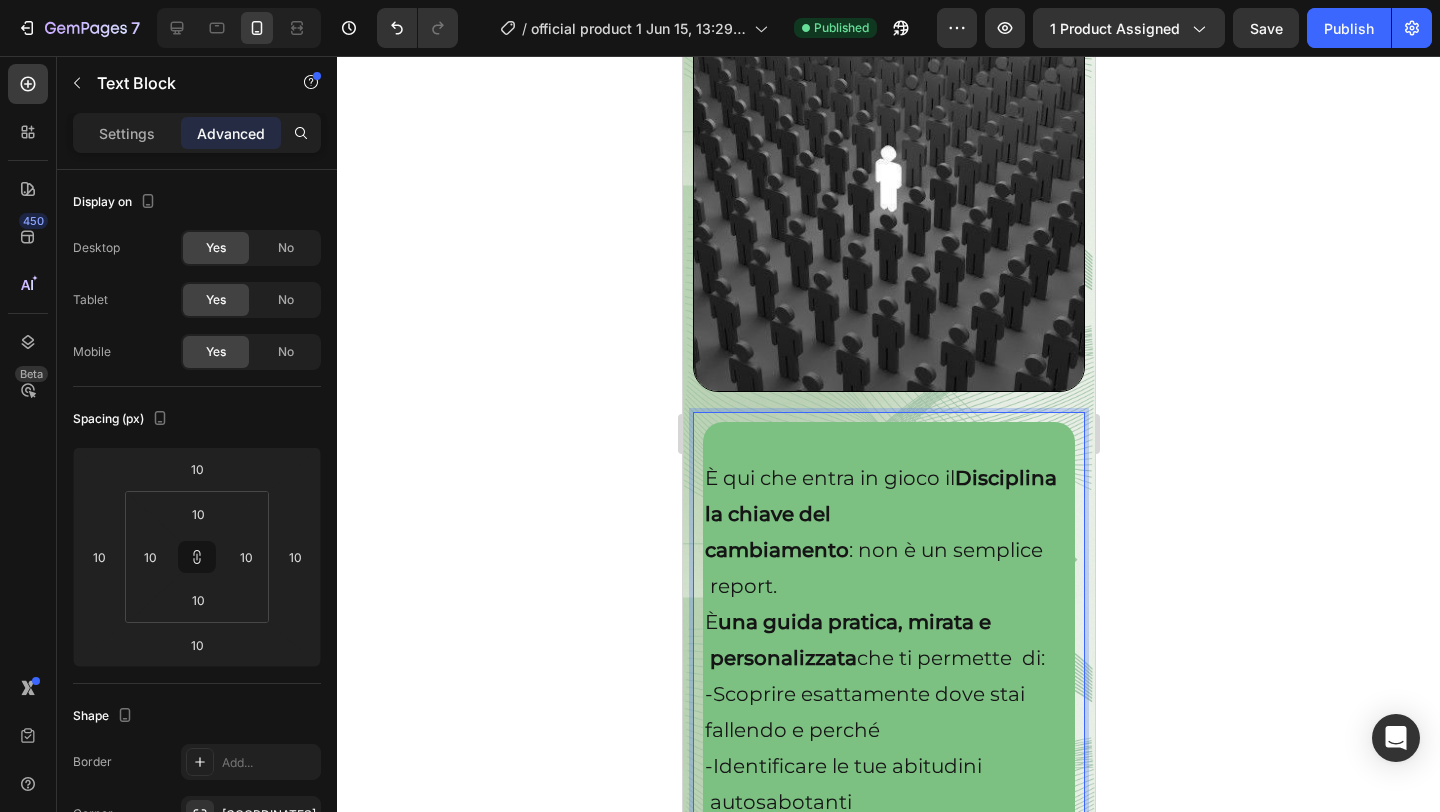 click on "Disciplina la chiave del" at bounding box center [880, 496] 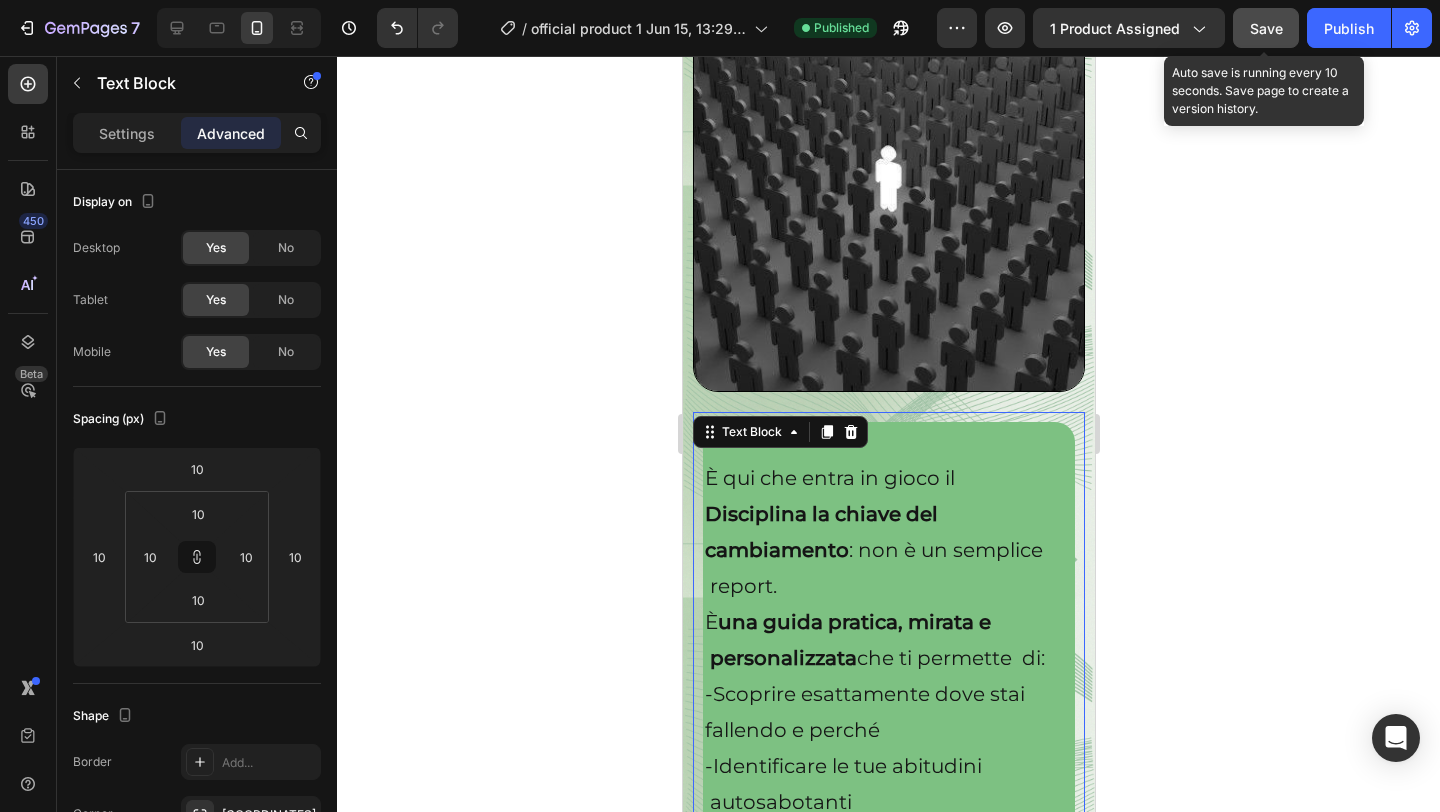 click on "Save" 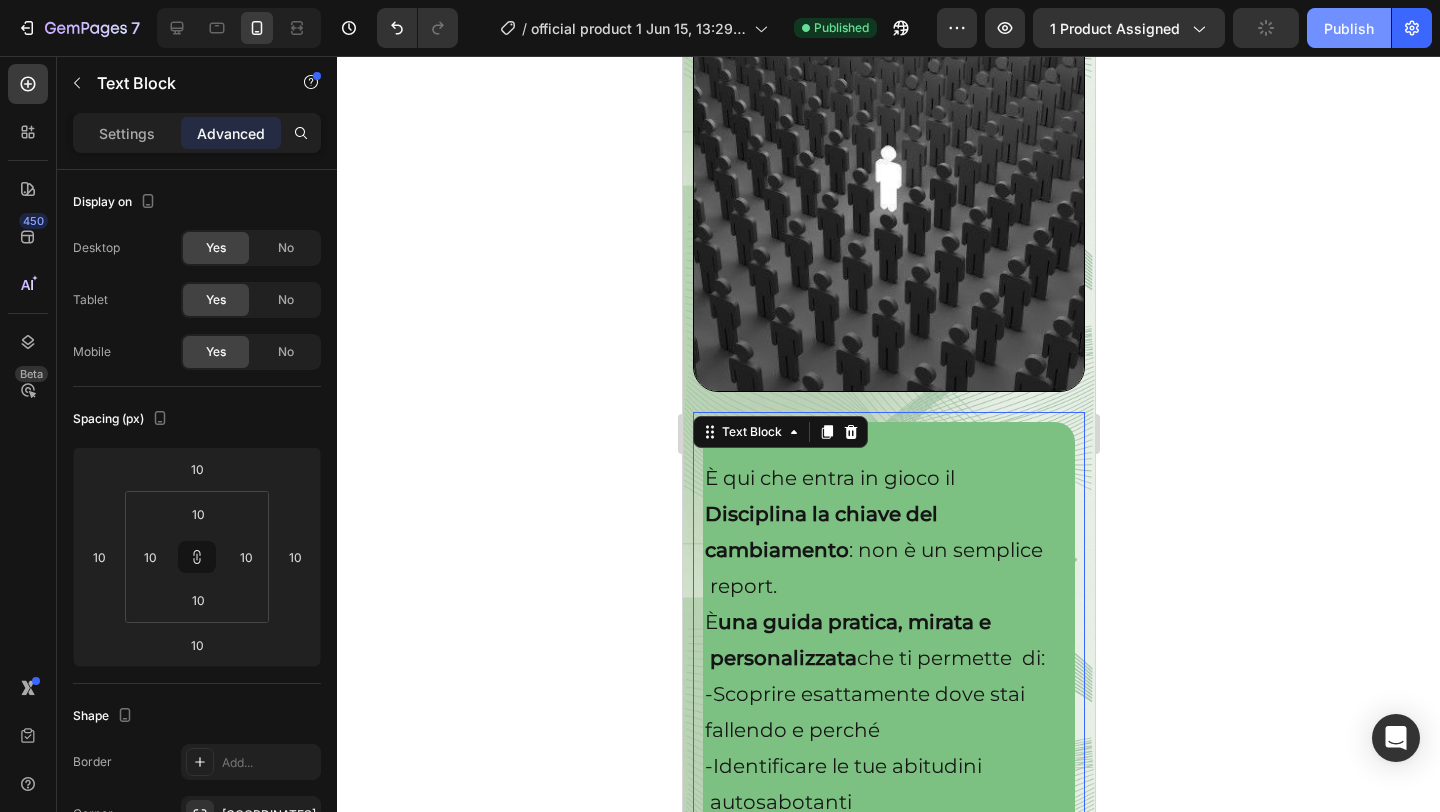click on "Publish" at bounding box center [1349, 28] 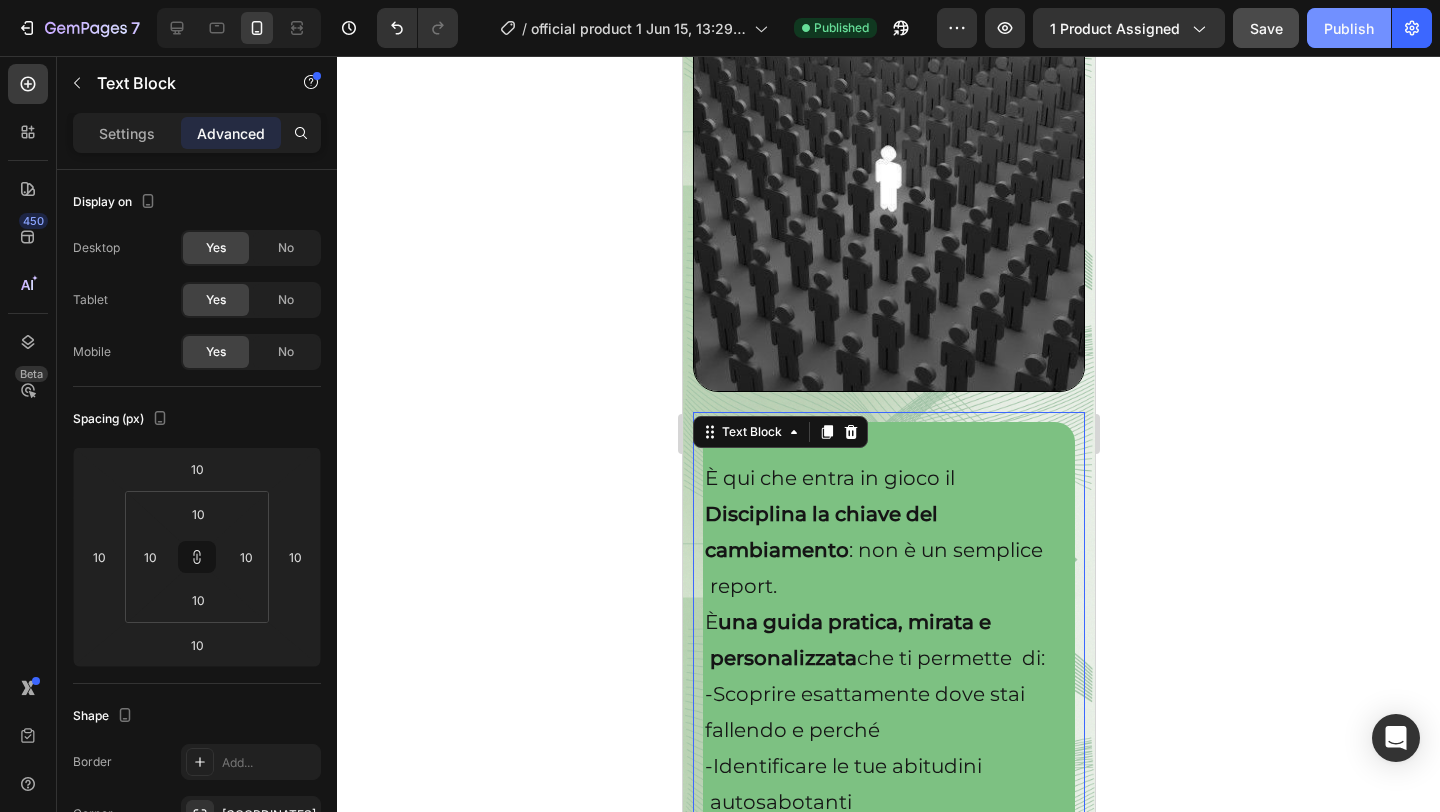 click on "Publish" at bounding box center (1349, 28) 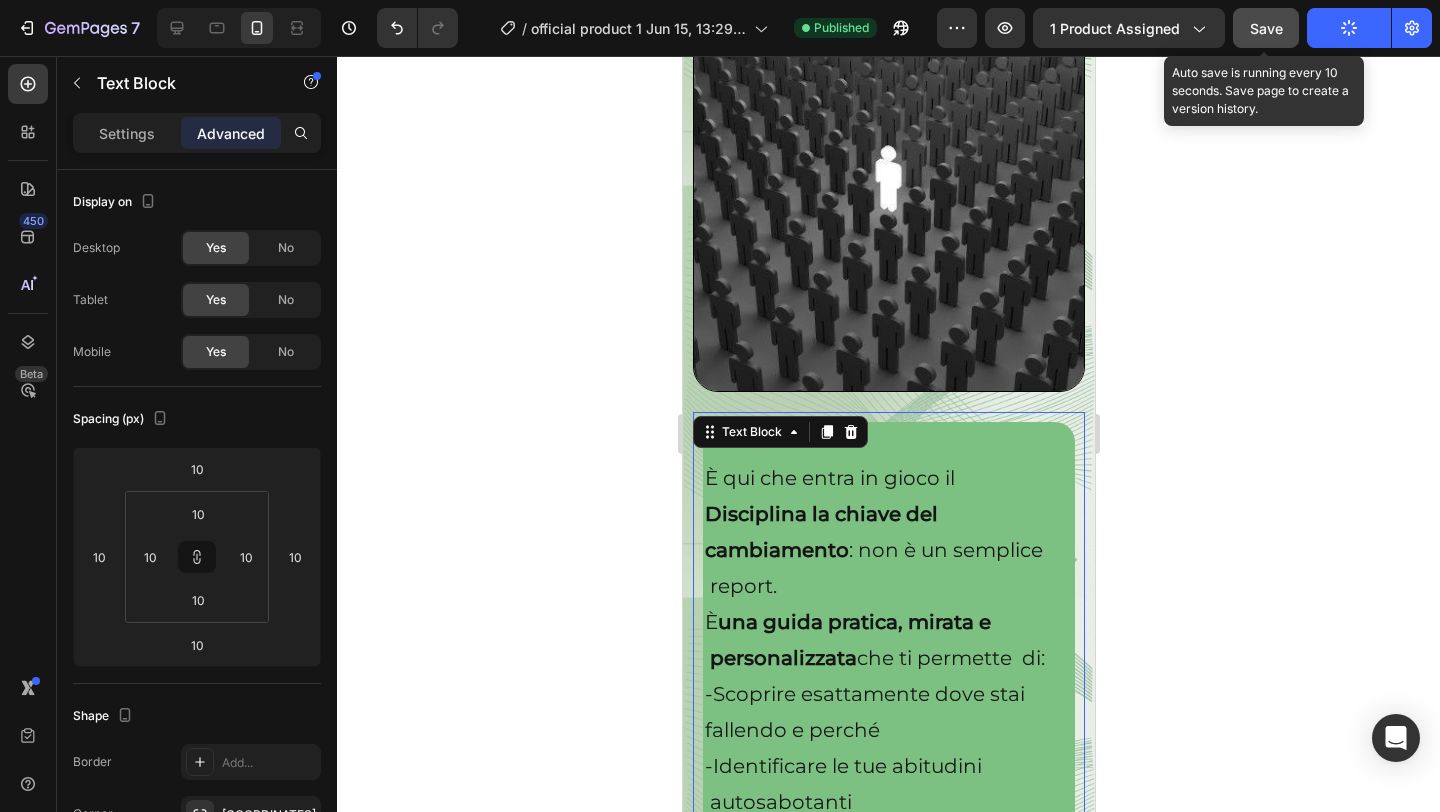 click on "Save" 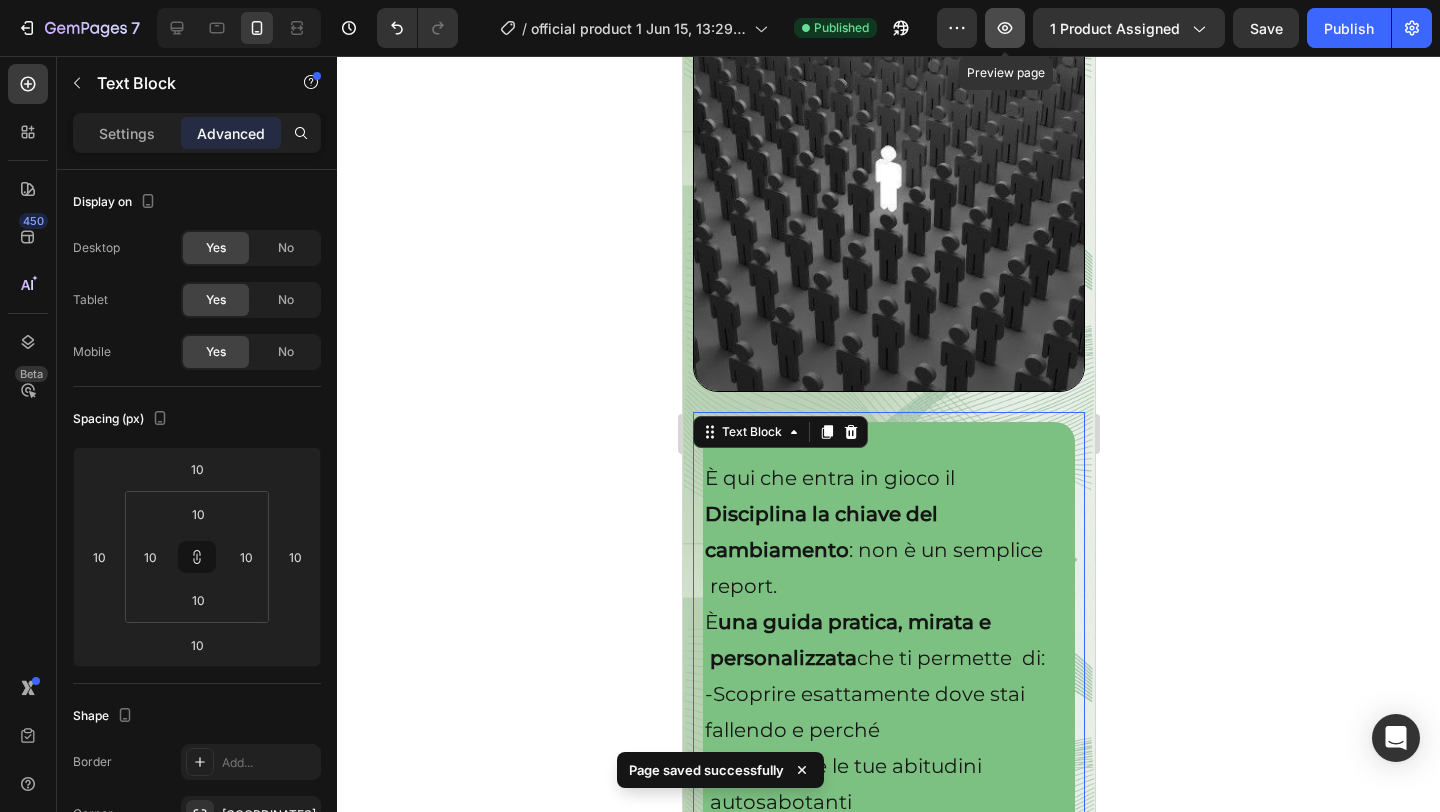 click 